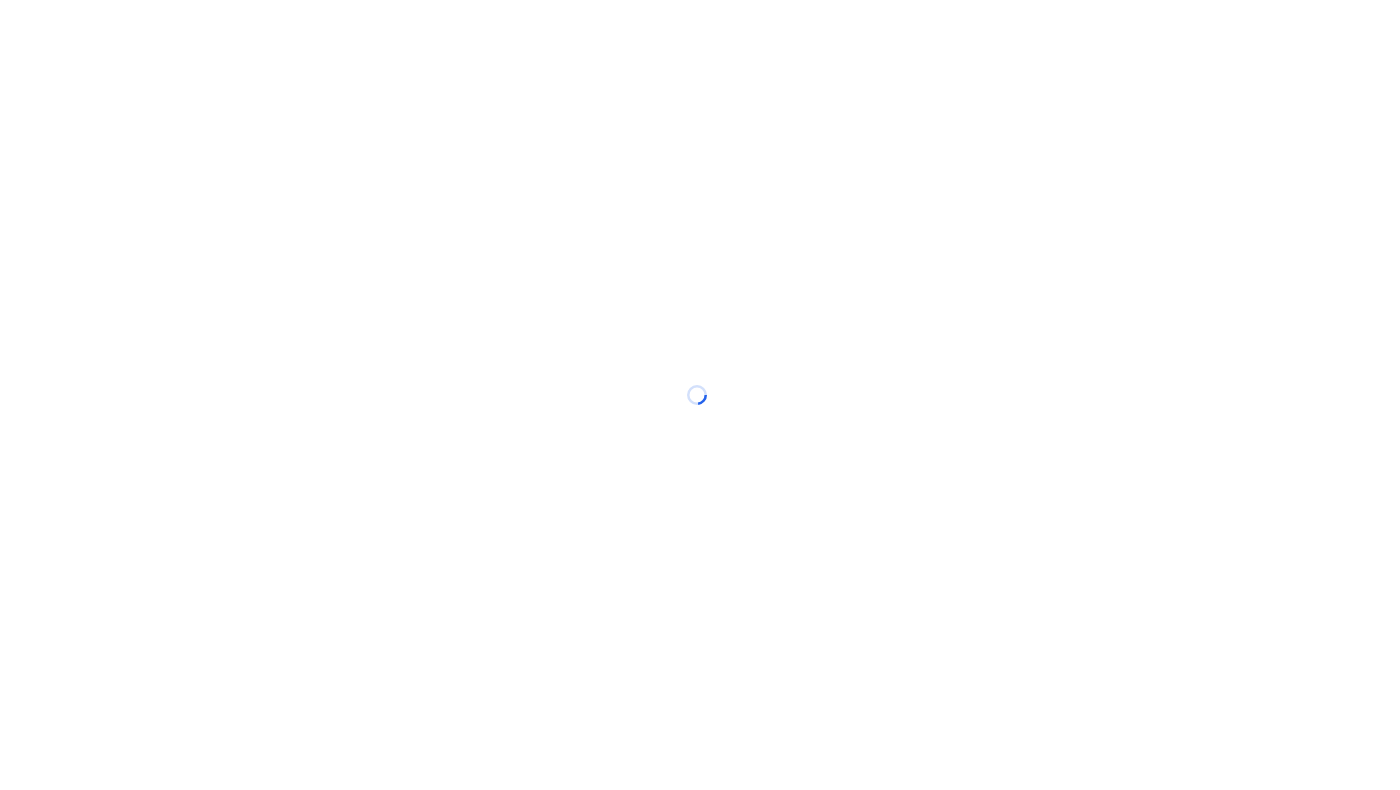 scroll, scrollTop: 0, scrollLeft: 0, axis: both 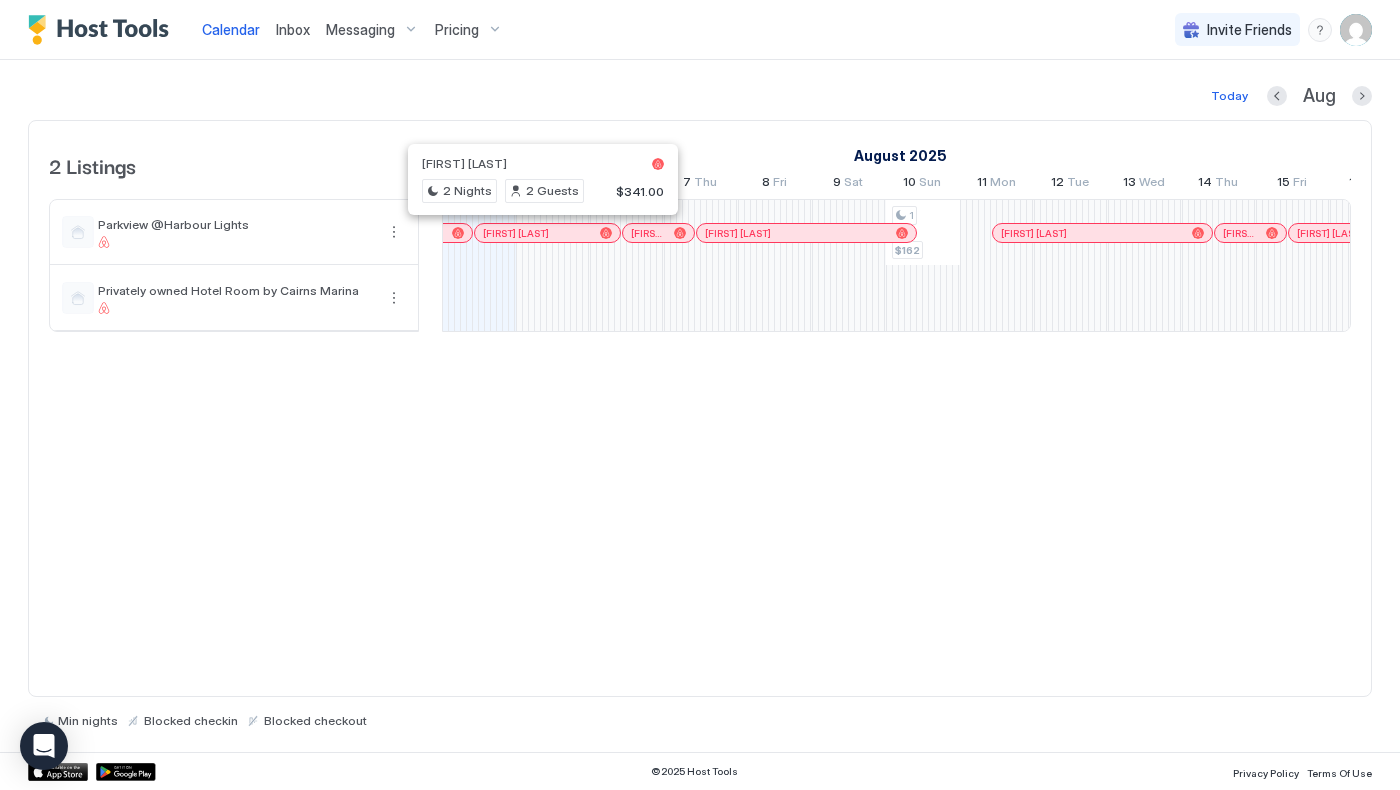 click at bounding box center (504, 233) 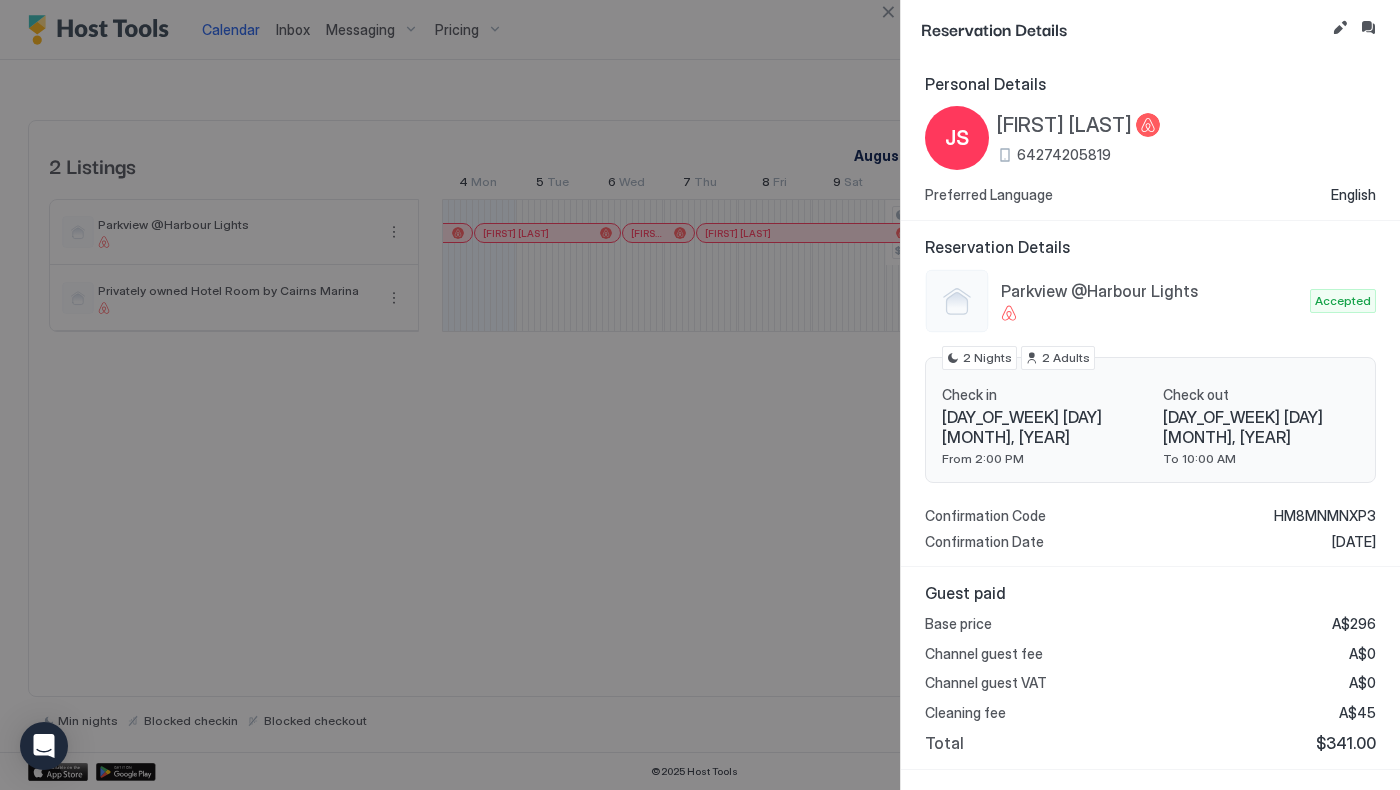 click at bounding box center (700, 395) 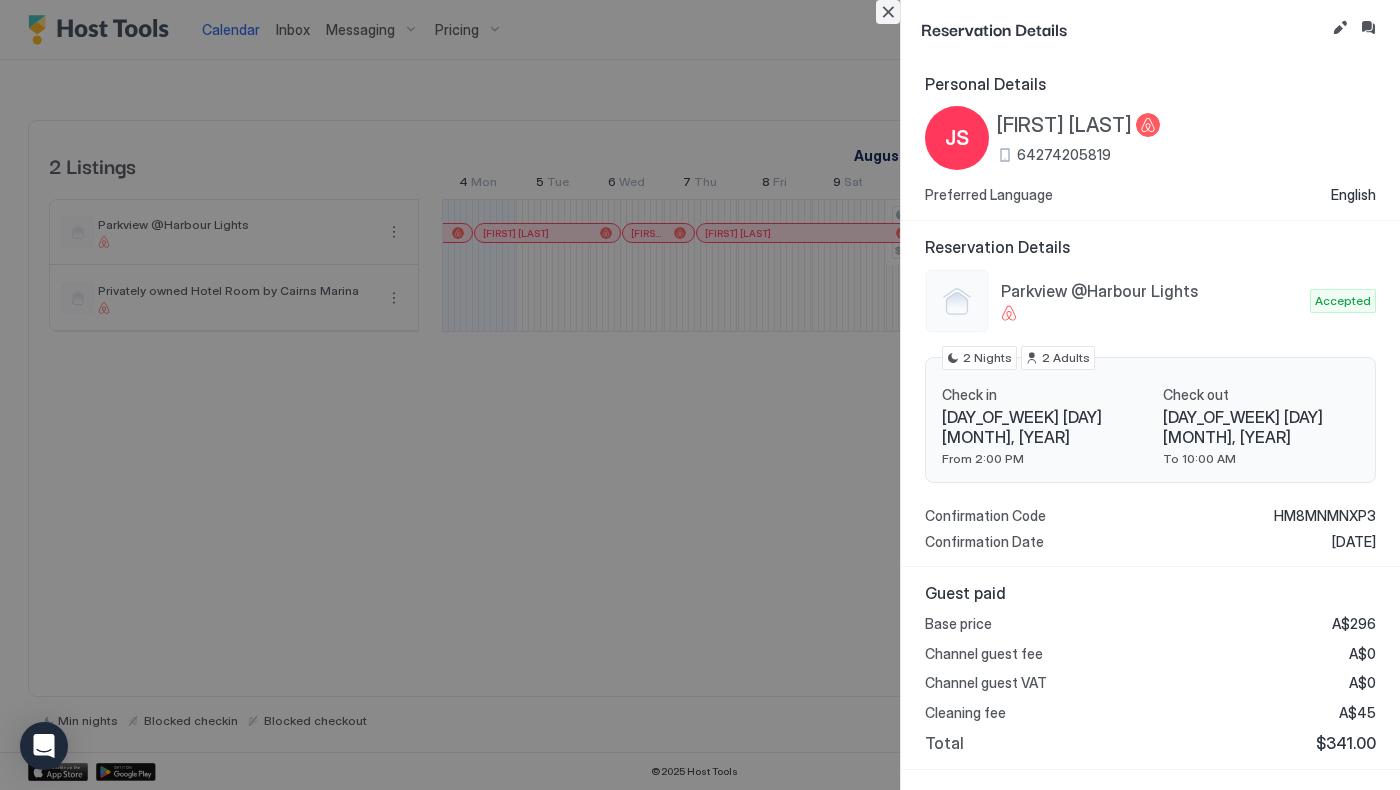 click at bounding box center [888, 12] 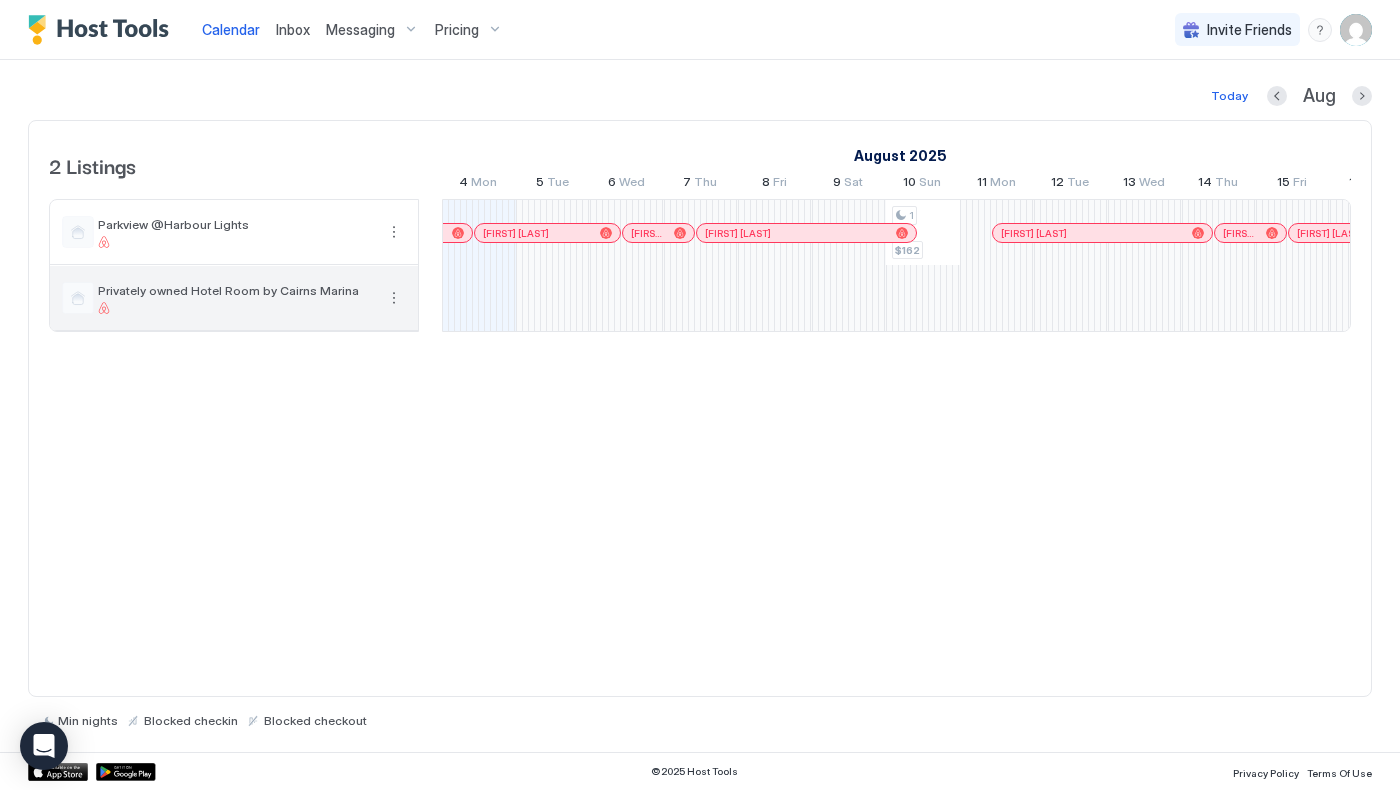 click at bounding box center (236, 308) 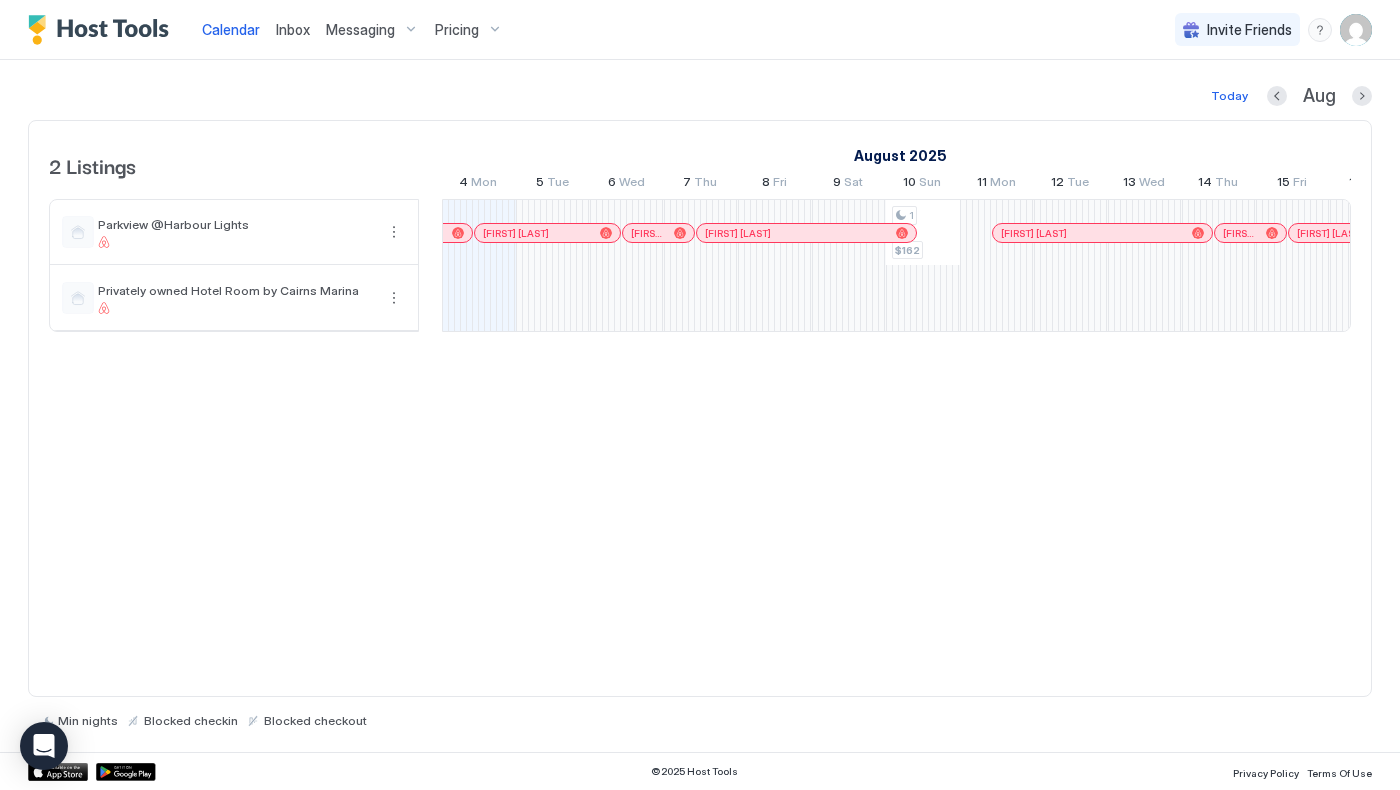 scroll, scrollTop: 0, scrollLeft: 928, axis: horizontal 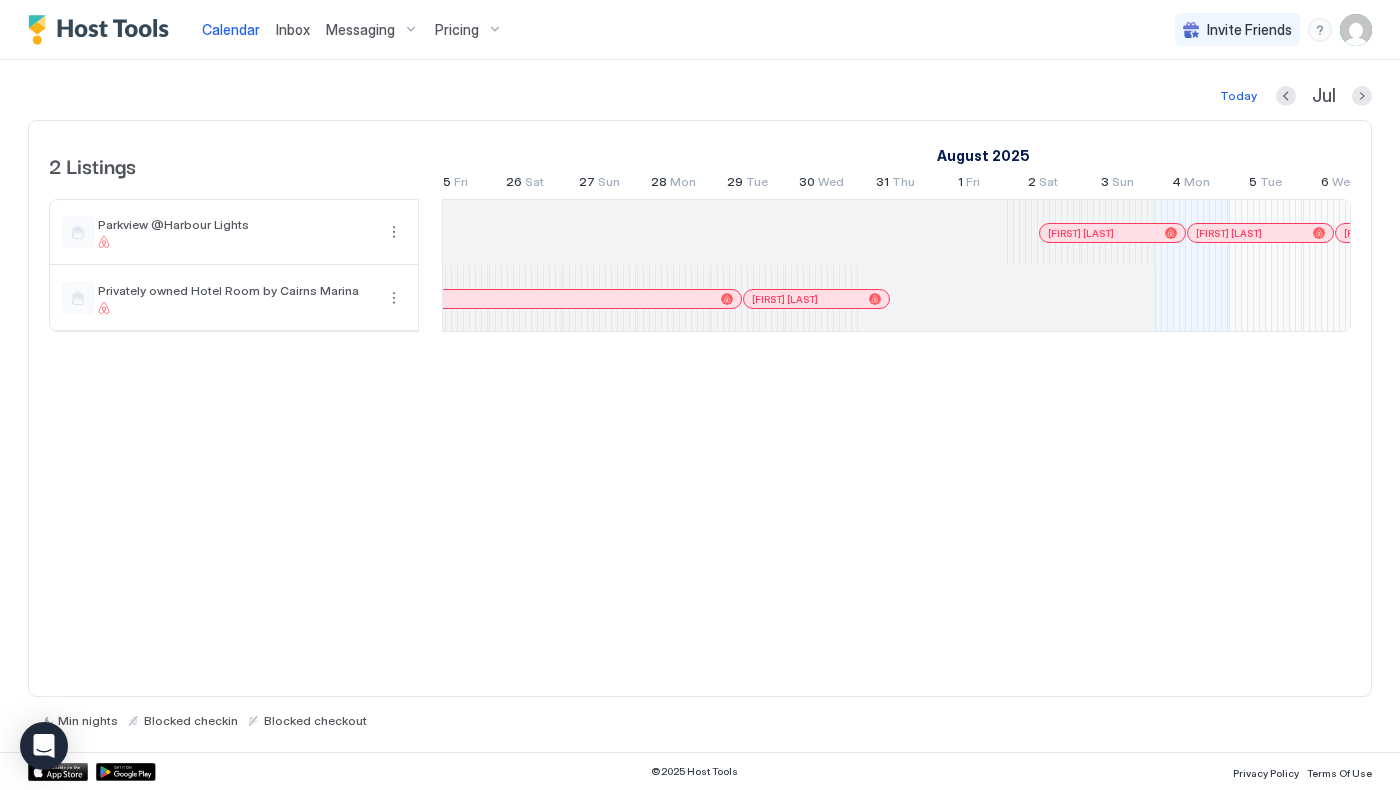click at bounding box center [773, 299] 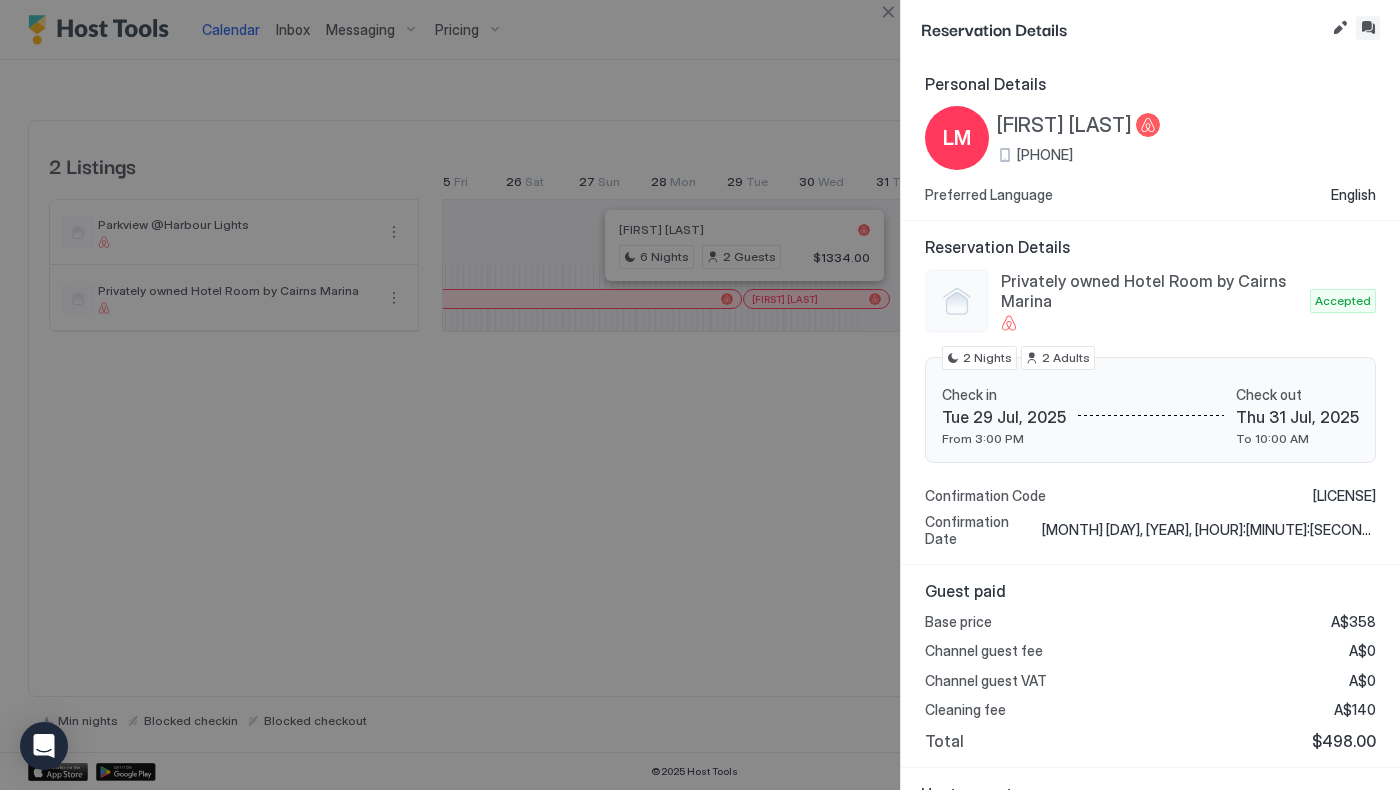 click at bounding box center [1368, 28] 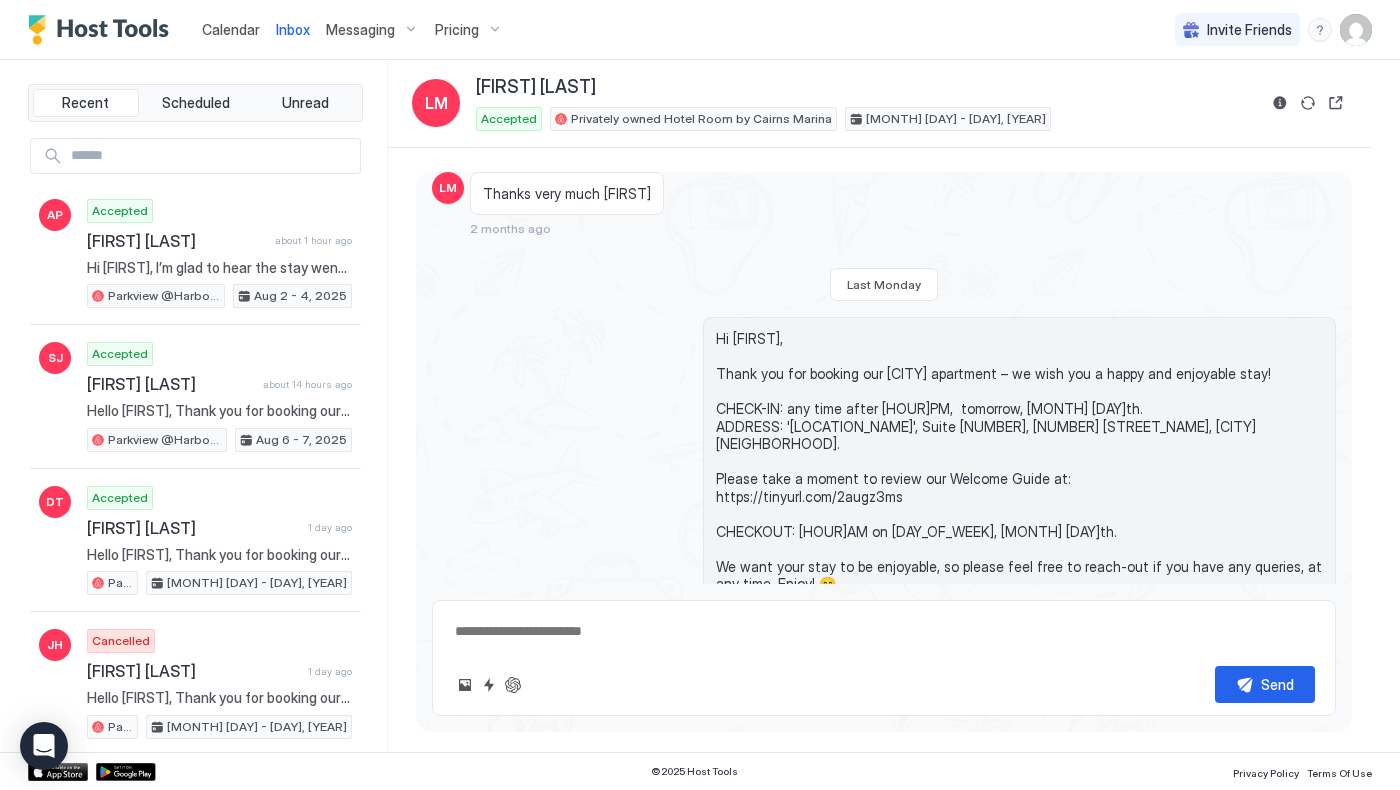 scroll, scrollTop: 340, scrollLeft: 0, axis: vertical 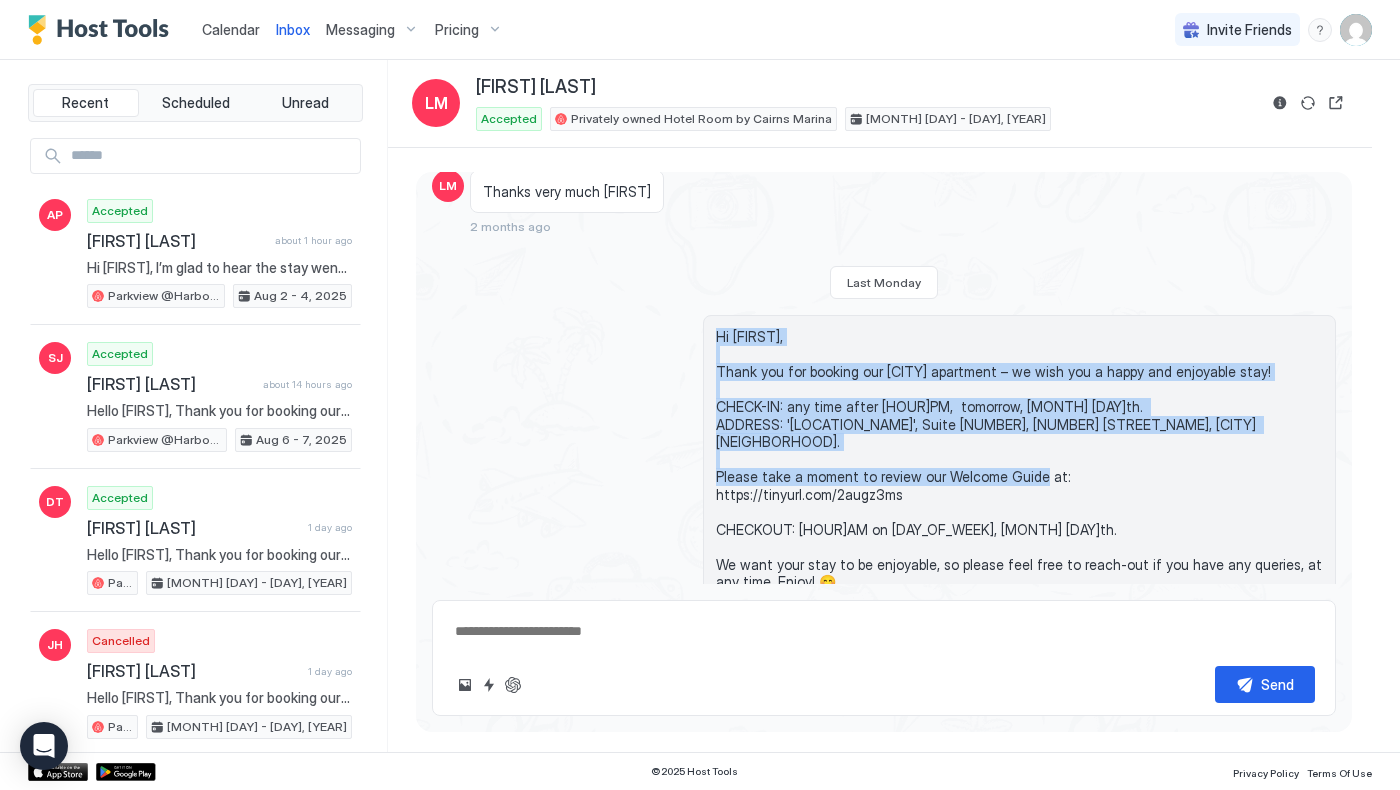 drag, startPoint x: 716, startPoint y: 338, endPoint x: 931, endPoint y: 501, distance: 269.80362 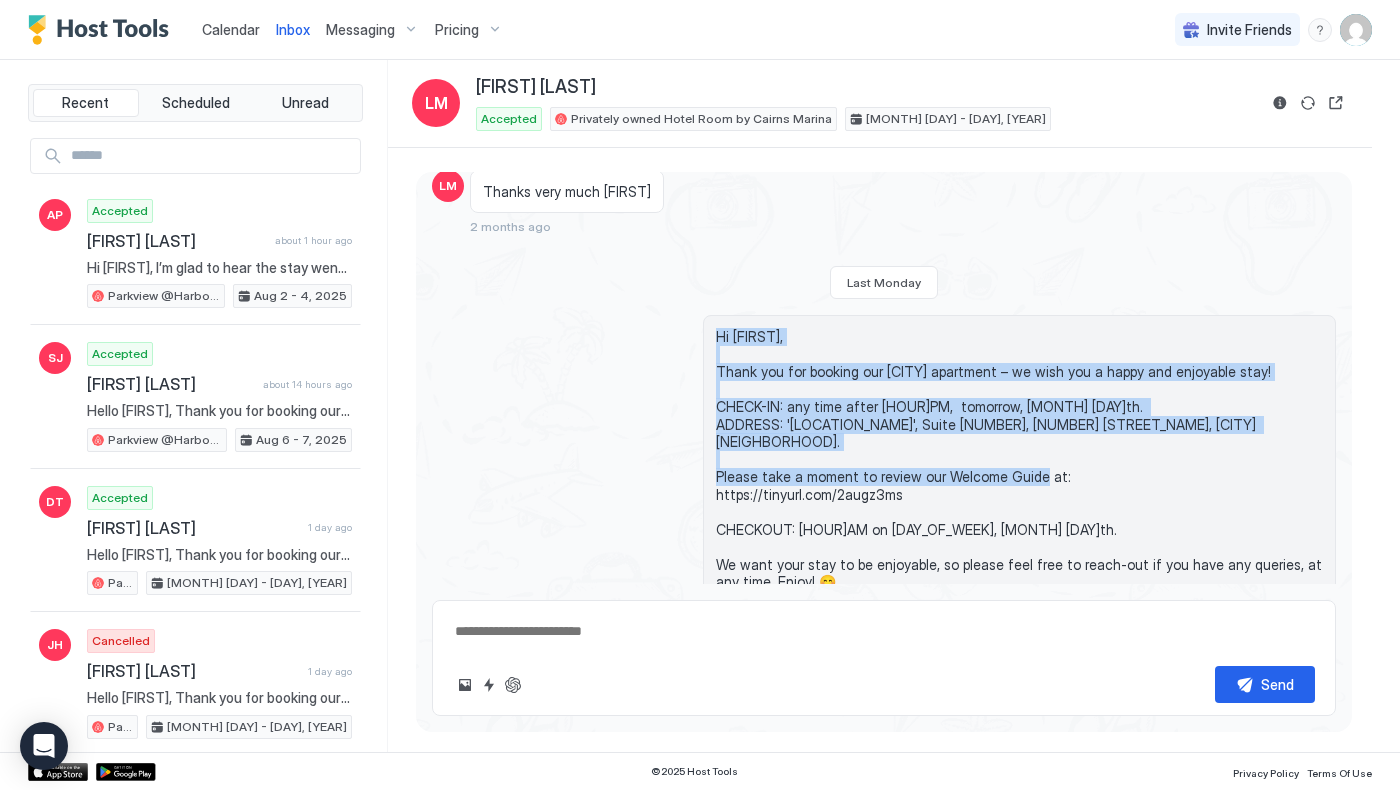 click on "Hi Laura,
Thank you for booking our Cairns apartment – we wish you a happy and enjoyable stay!
CHECK-IN: any time after 3PM,  tomorrow, July 29th.
ADDRESS: 'Harbour Lights', Suite 227, 1 Marlin Parade, Cairns City.
Please take a moment to review our Welcome Guide at:
https://tinyurl.com/2augz3ms
CHECKOUT: 10AM on Thu, July 31st.
We want your stay to be enjoyable, so please feel free to reach-out if you have any queries, at any time. Enjoy! 😊
Kind regards,
James" at bounding box center (1019, 485) 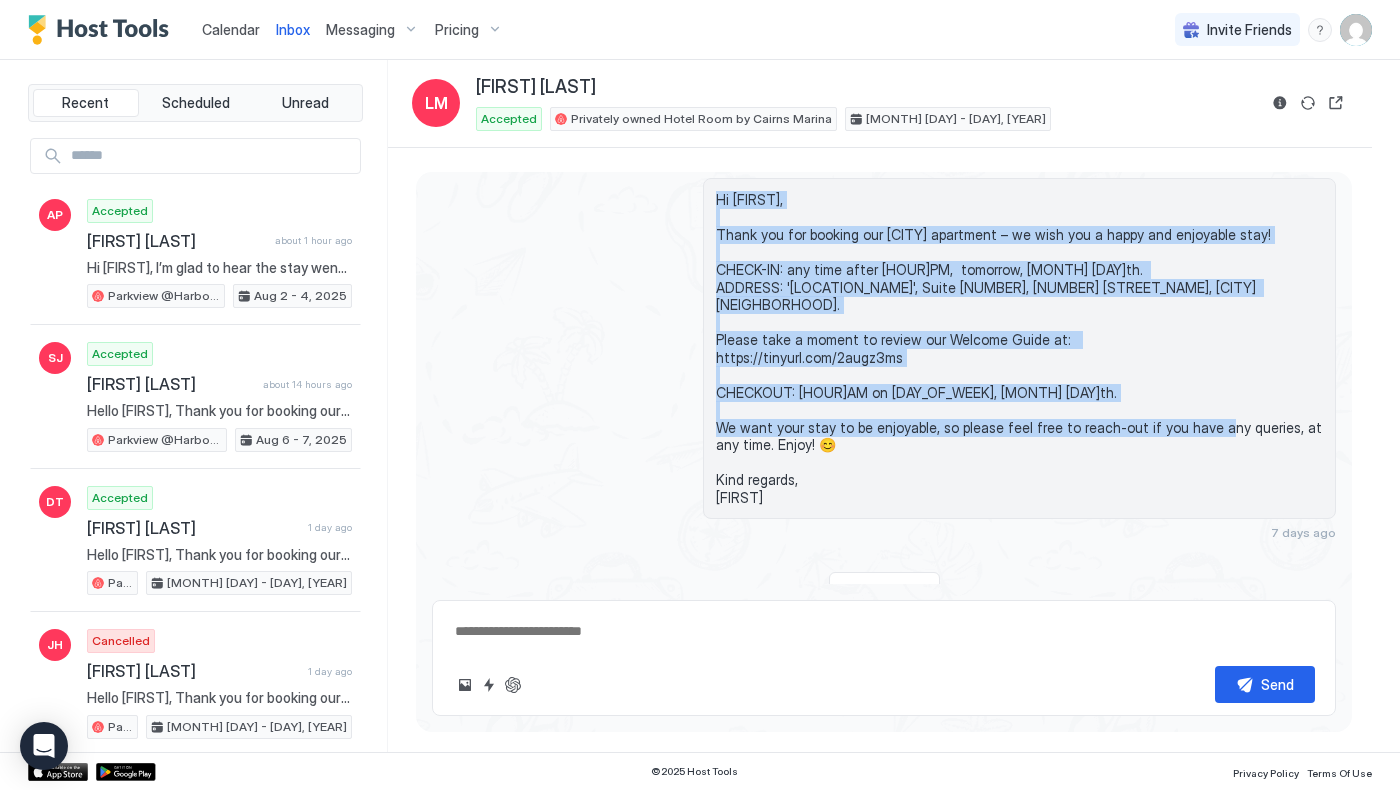 click on "Hi Laura,
Thank you for booking our Cairns apartment – we wish you a happy and enjoyable stay!
CHECK-IN: any time after 3PM,  tomorrow, July 29th.
ADDRESS: 'Harbour Lights', Suite 227, 1 Marlin Parade, Cairns City.
Please take a moment to review our Welcome Guide at:
https://tinyurl.com/2augz3ms
CHECKOUT: 10AM on Thu, July 31st.
We want your stay to be enjoyable, so please feel free to reach-out if you have any queries, at any time. Enjoy! 😊
Kind regards,
James" at bounding box center [1019, 348] 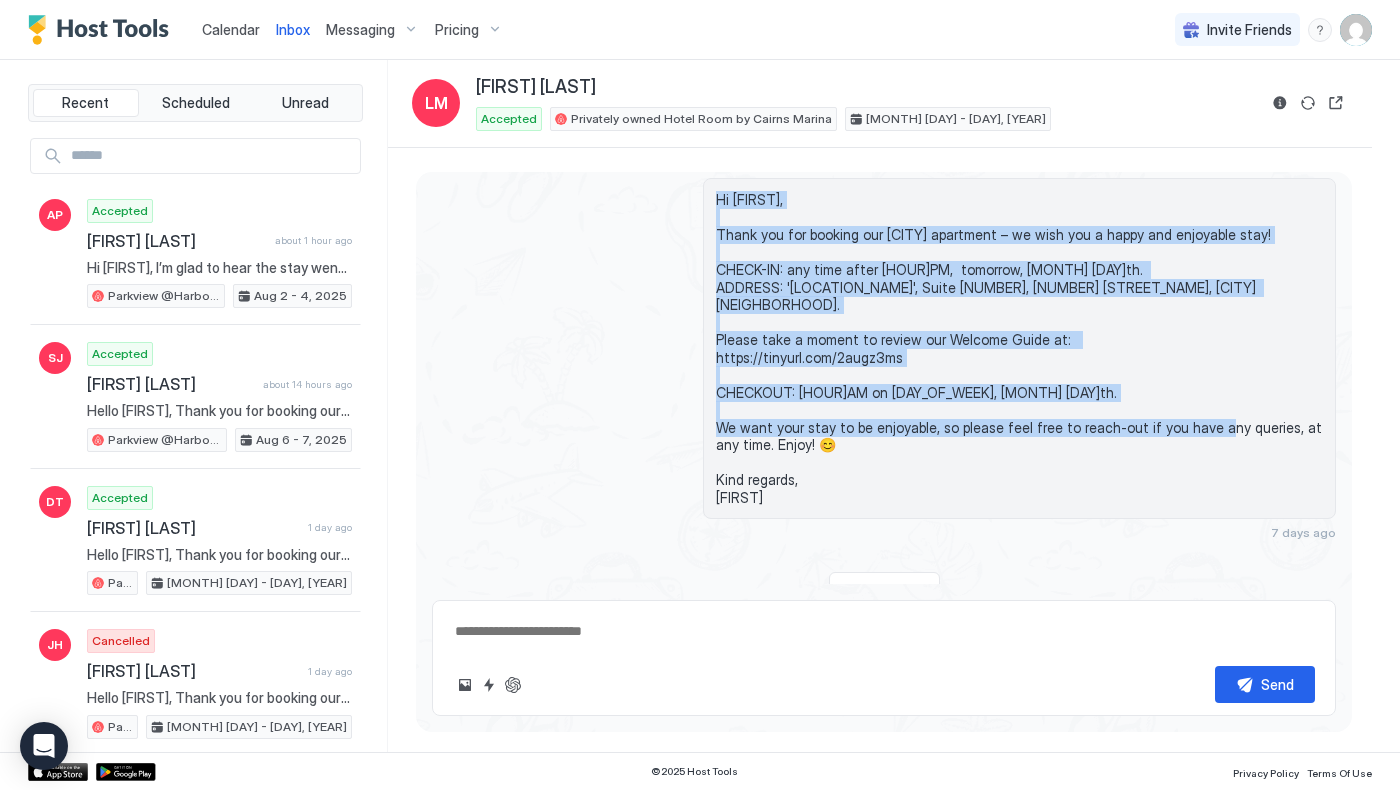copy on "Hi Laura,
Thank you for booking our Cairns apartment – we wish you a happy and enjoyable stay!
CHECK-IN: any time after 3PM,  tomorrow, July 29th.
ADDRESS: 'Harbour Lights', Suite 227, 1 Marlin Parade, Cairns City.
Please take a moment to review our Welcome Guide at:
https://tinyurl.com/2augz3ms
CHECKOUT: 10AM on Thu, July 31st.
We want your stay to be enjoyable, so please feel free to reach-out if you have any queries, at any time. Enjoy! 😊
Kind regards,
James" 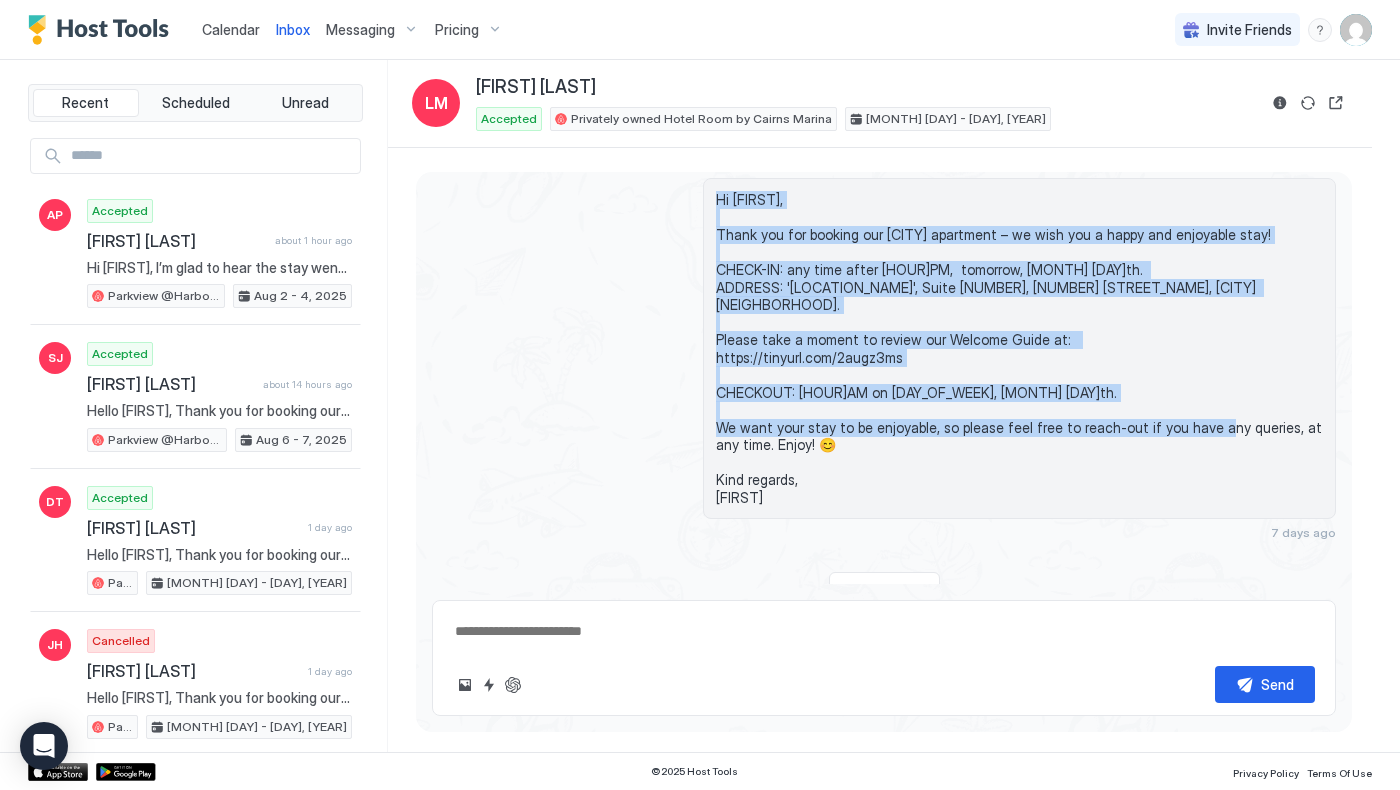 click on "Inbox" at bounding box center (293, 29) 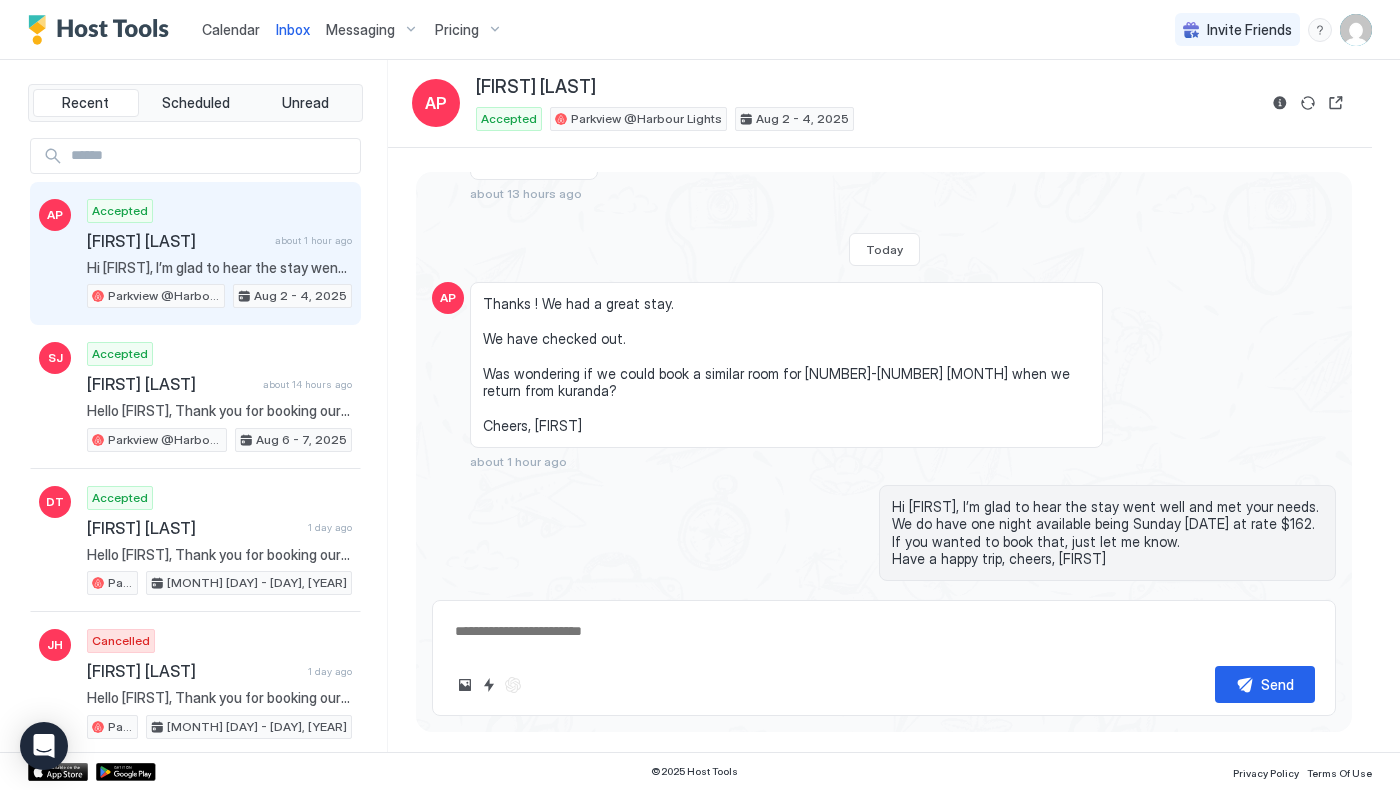 click on "Calendar" at bounding box center (231, 29) 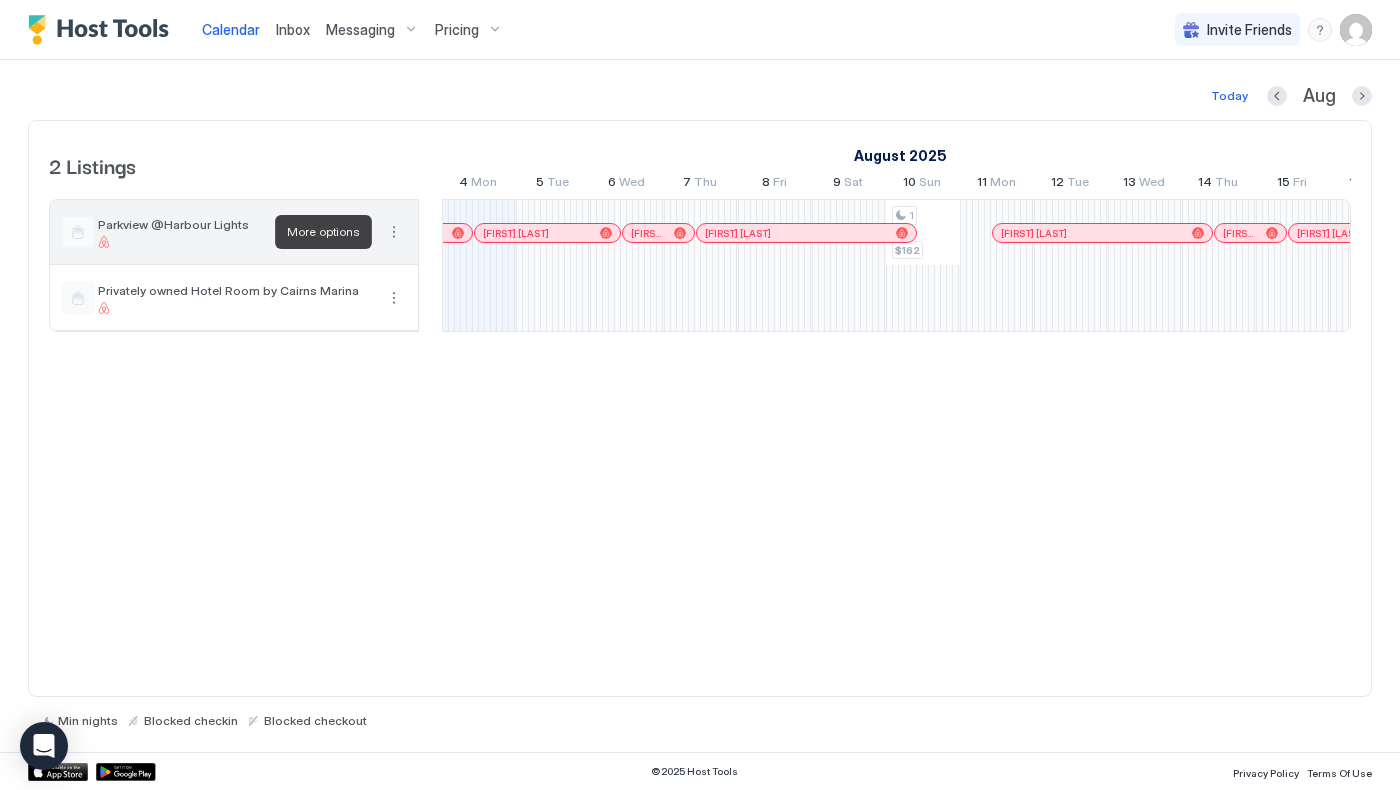 click at bounding box center [394, 232] 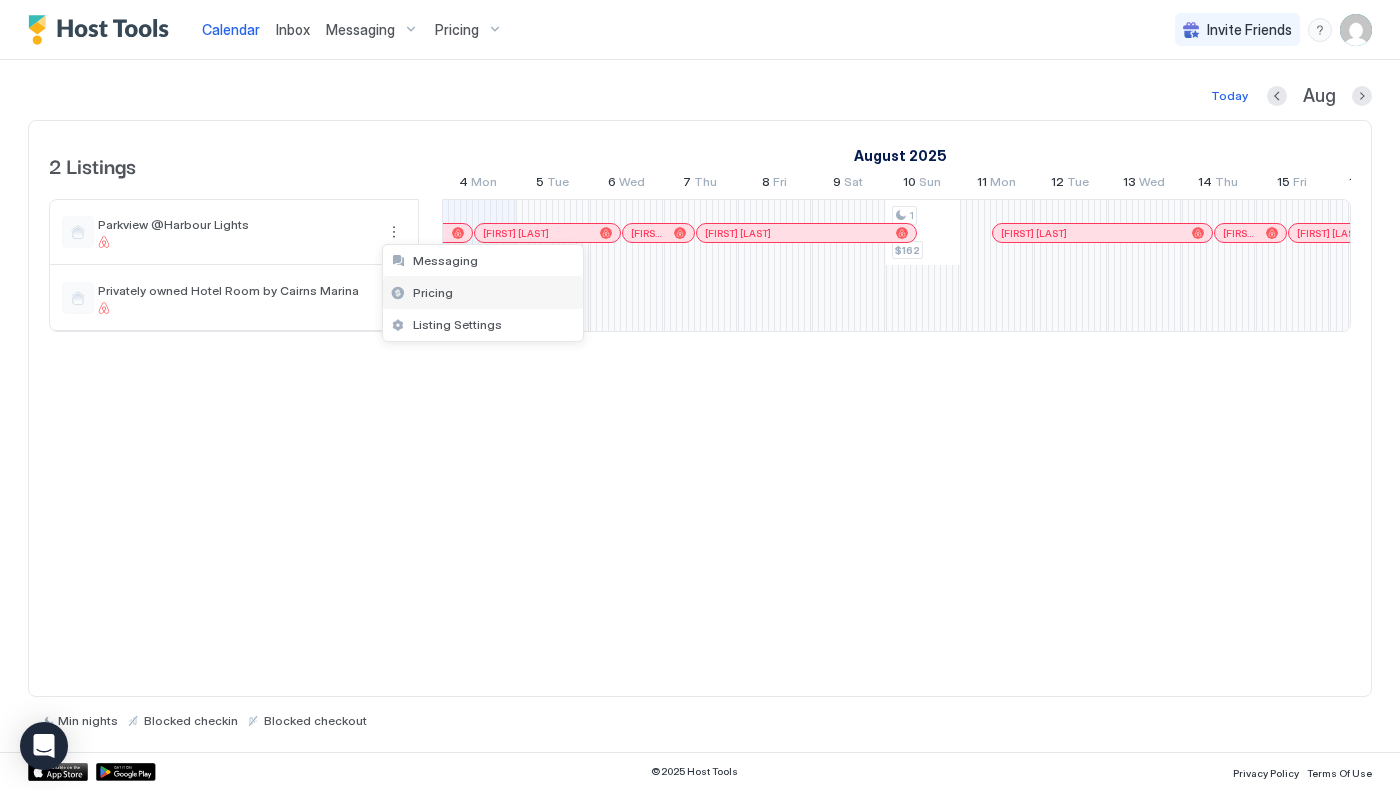 click on "Pricing" at bounding box center [433, 292] 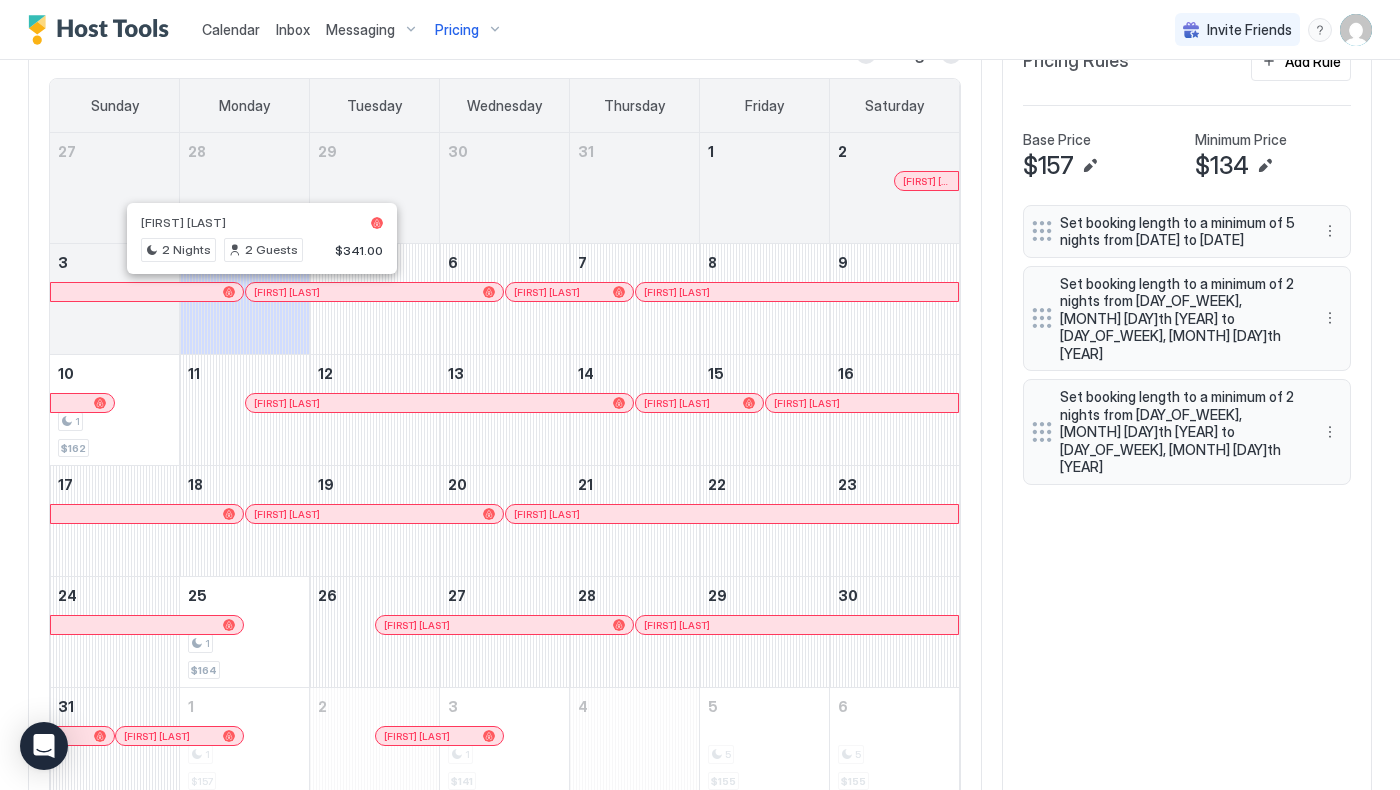 click at bounding box center [275, 292] 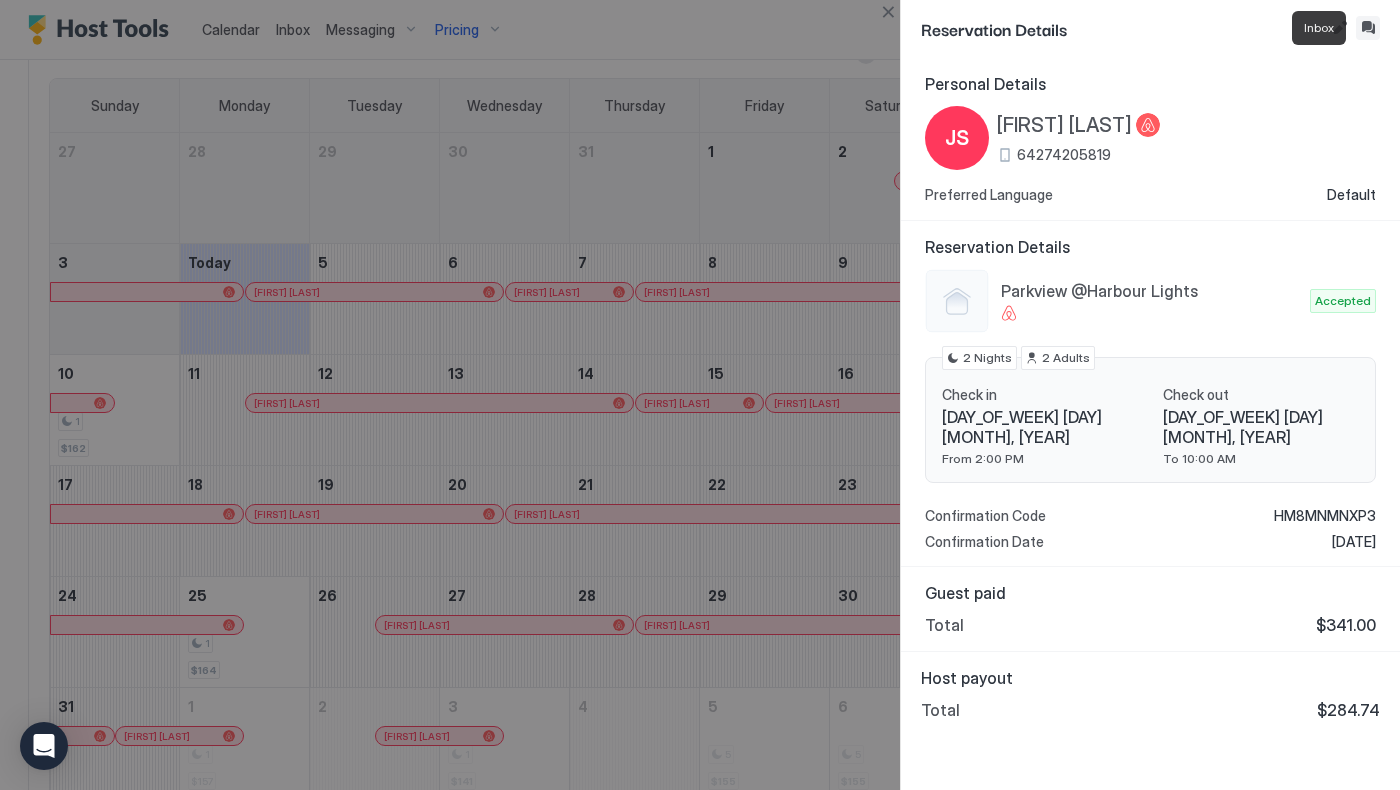 click at bounding box center [1368, 28] 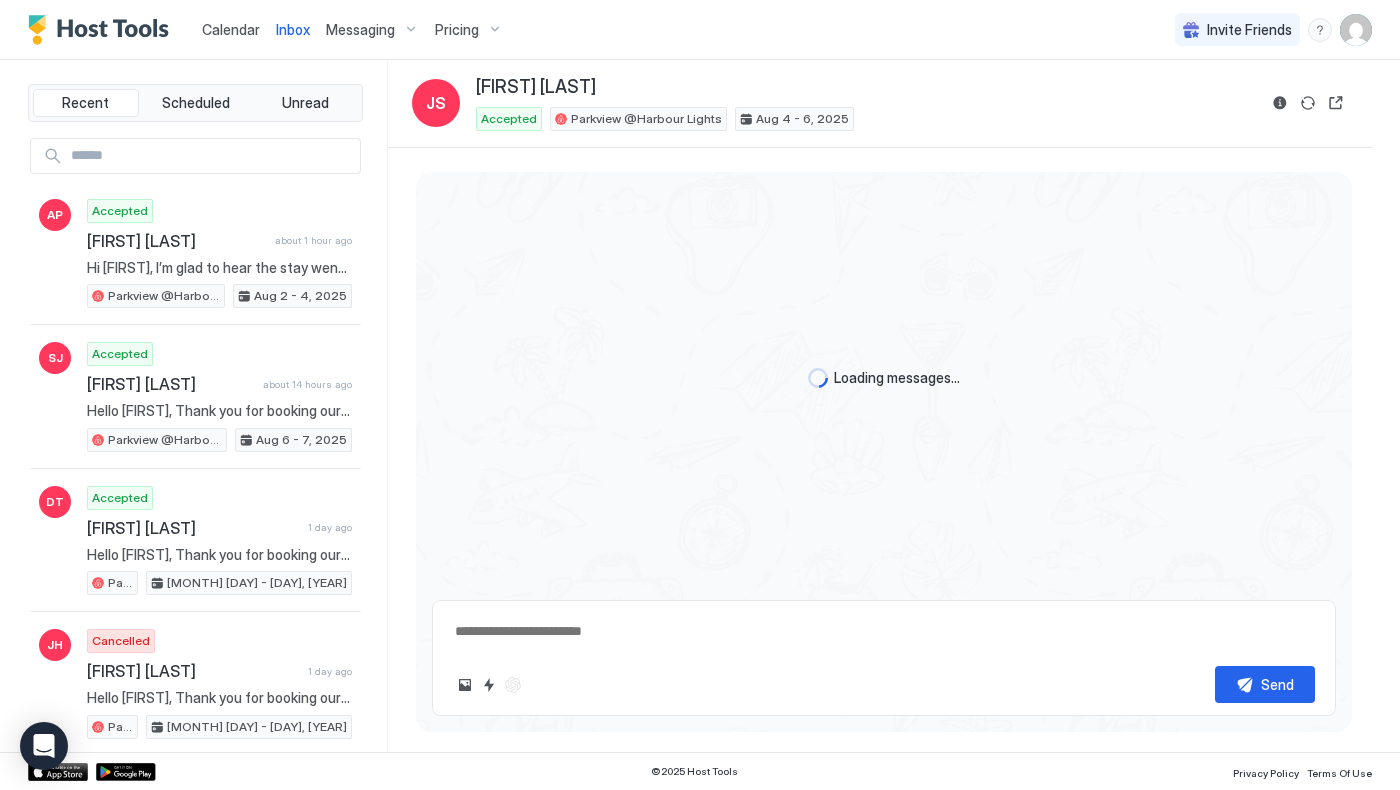 scroll, scrollTop: 550, scrollLeft: 0, axis: vertical 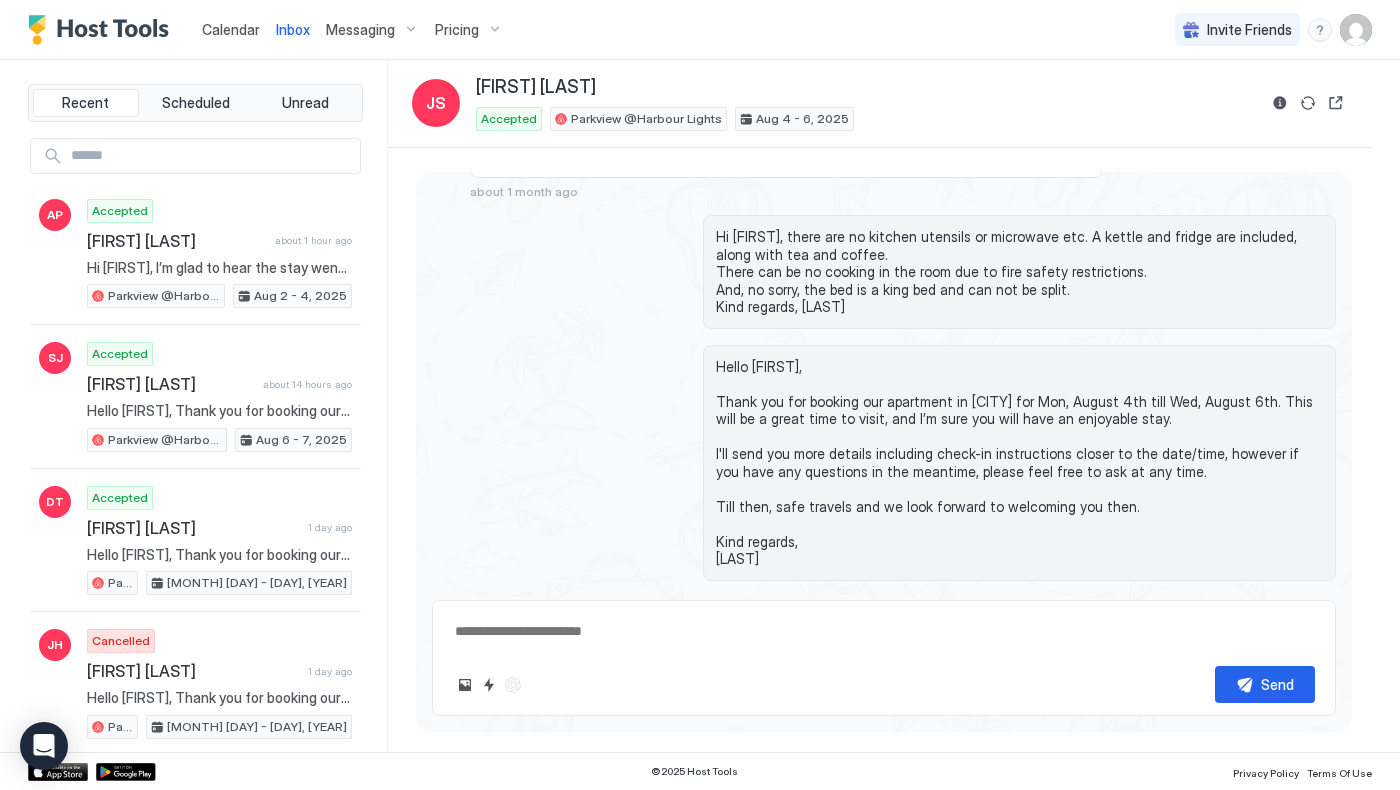 click at bounding box center (884, 631) 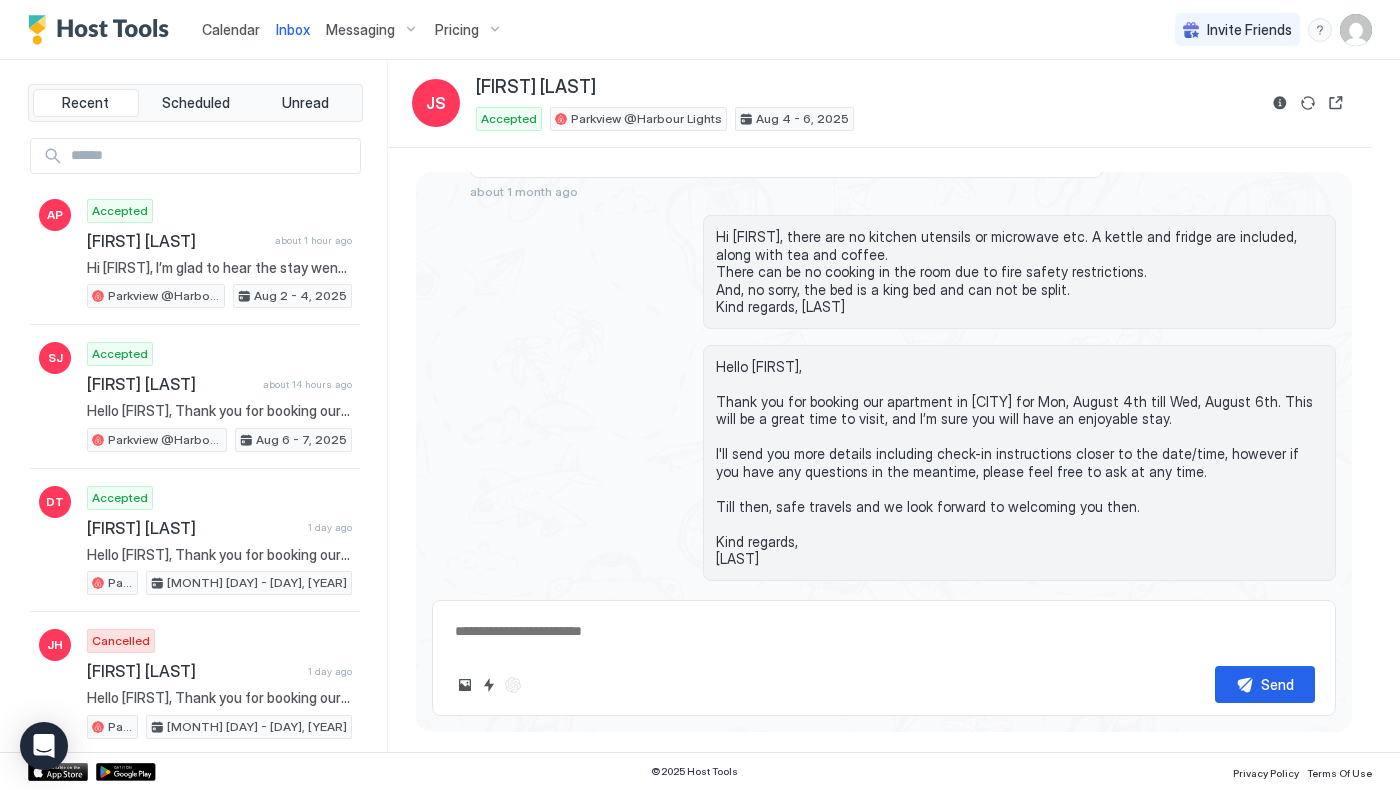 type on "*" 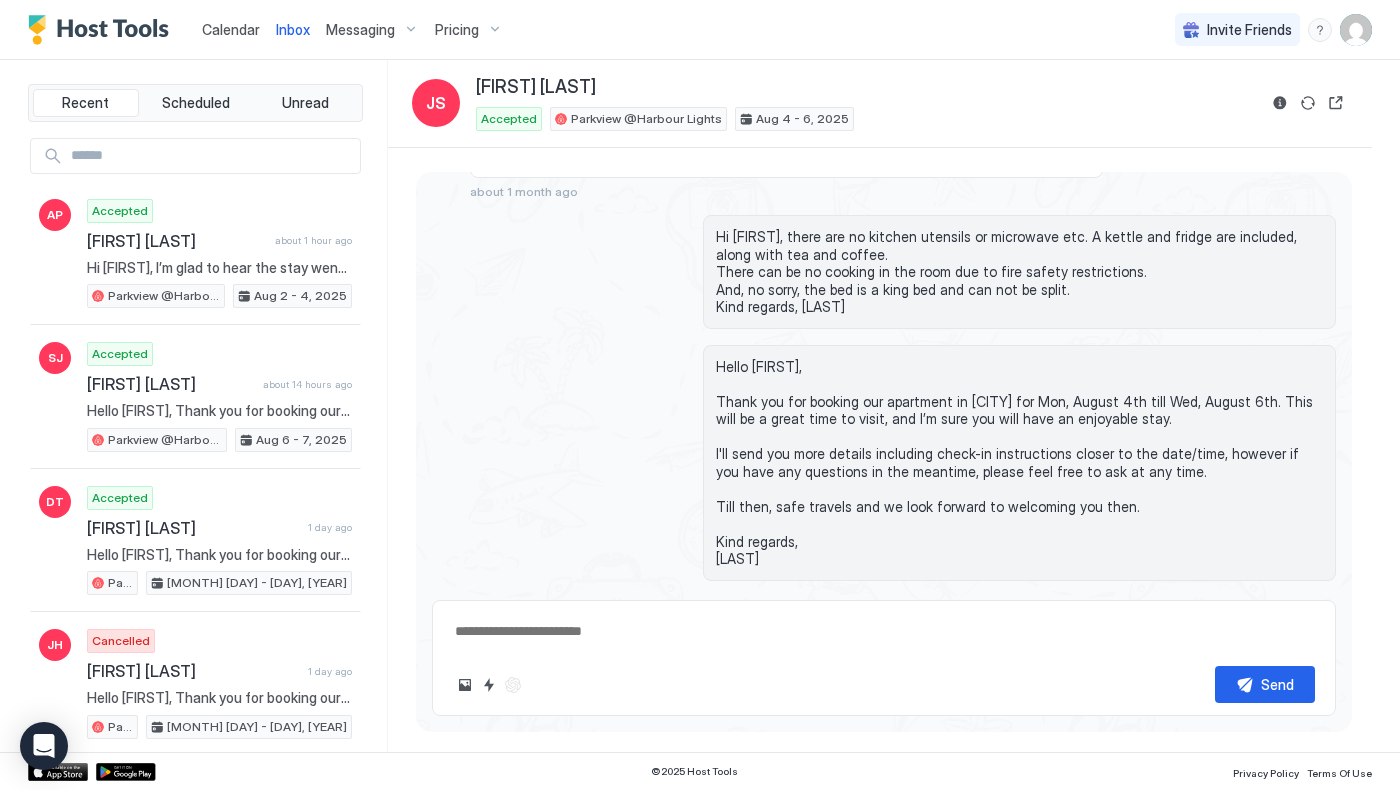 type on "**********" 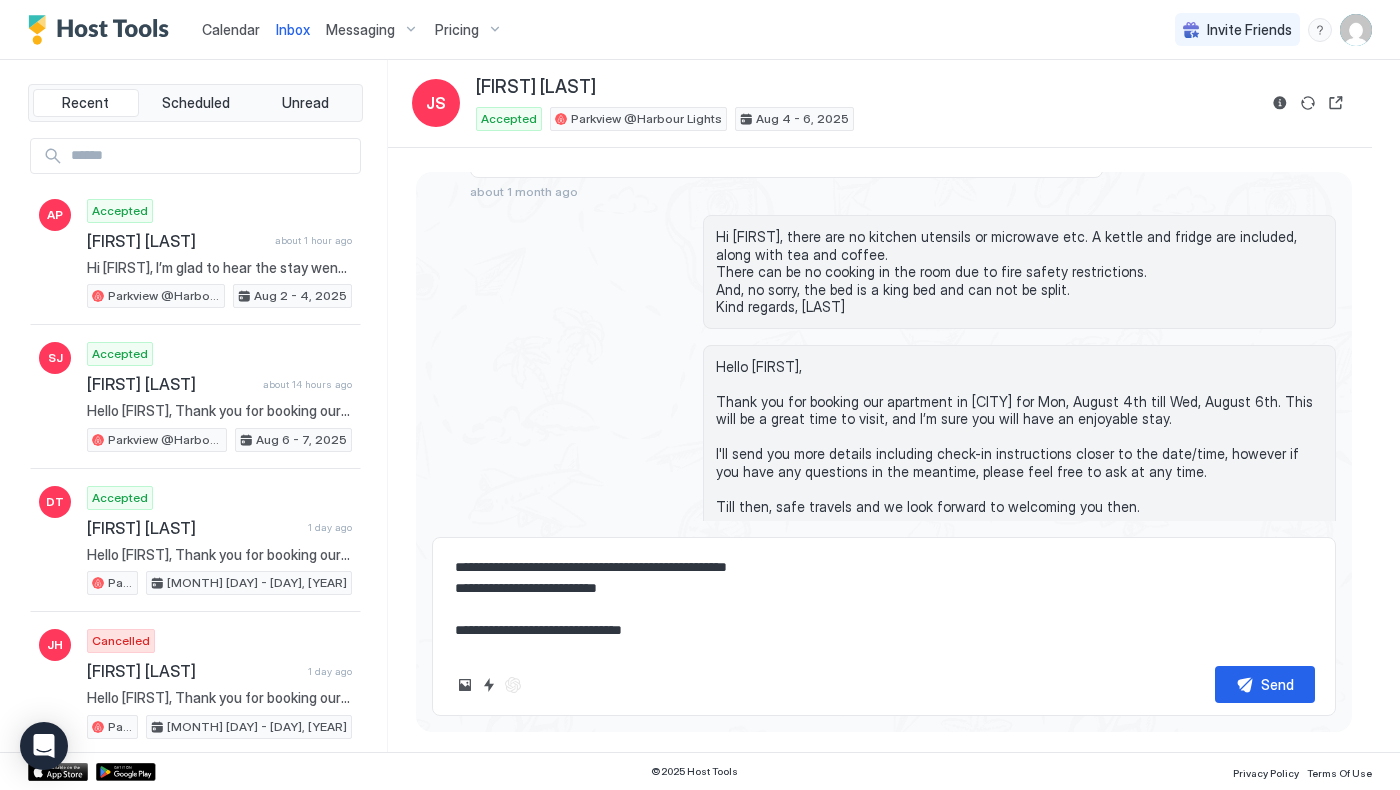 scroll, scrollTop: 0, scrollLeft: 0, axis: both 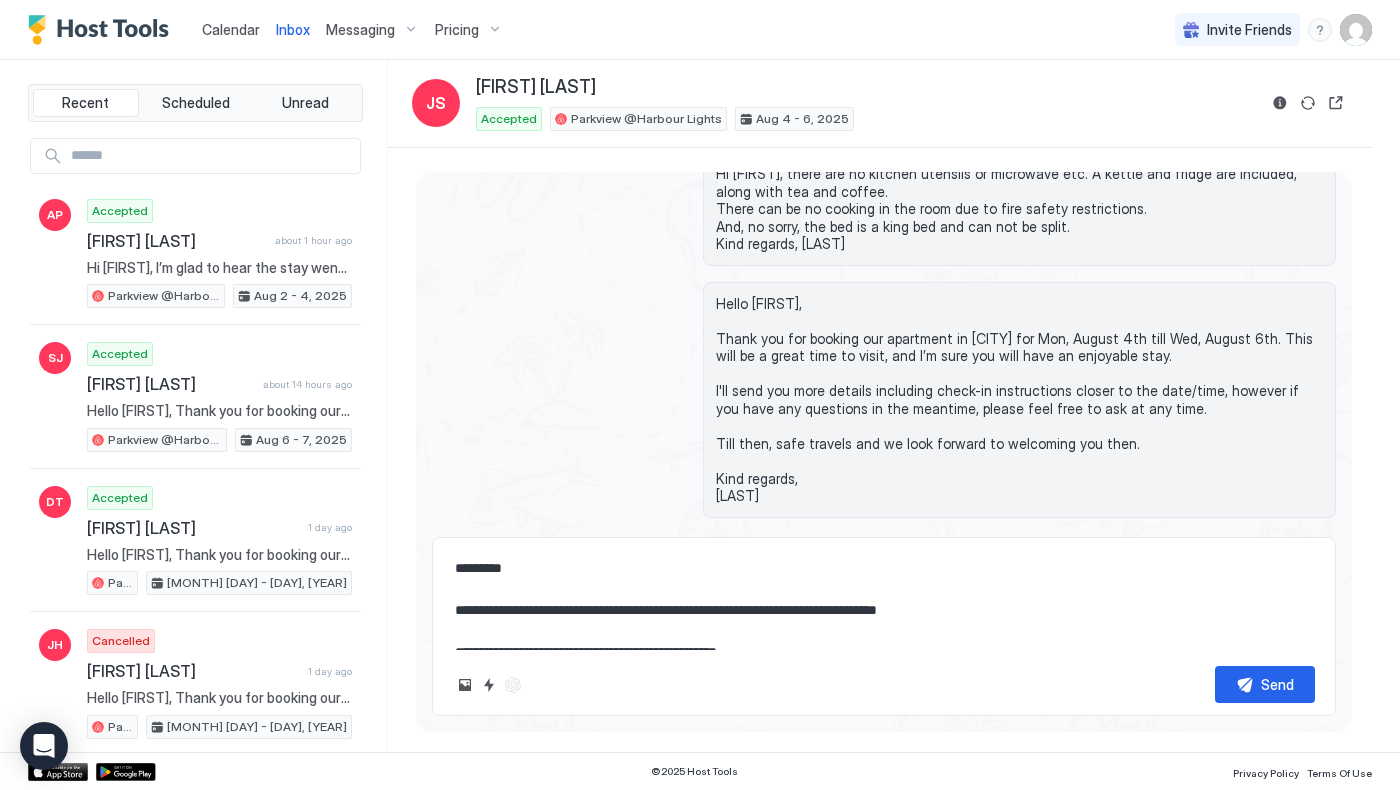 click on "**********" at bounding box center (884, 600) 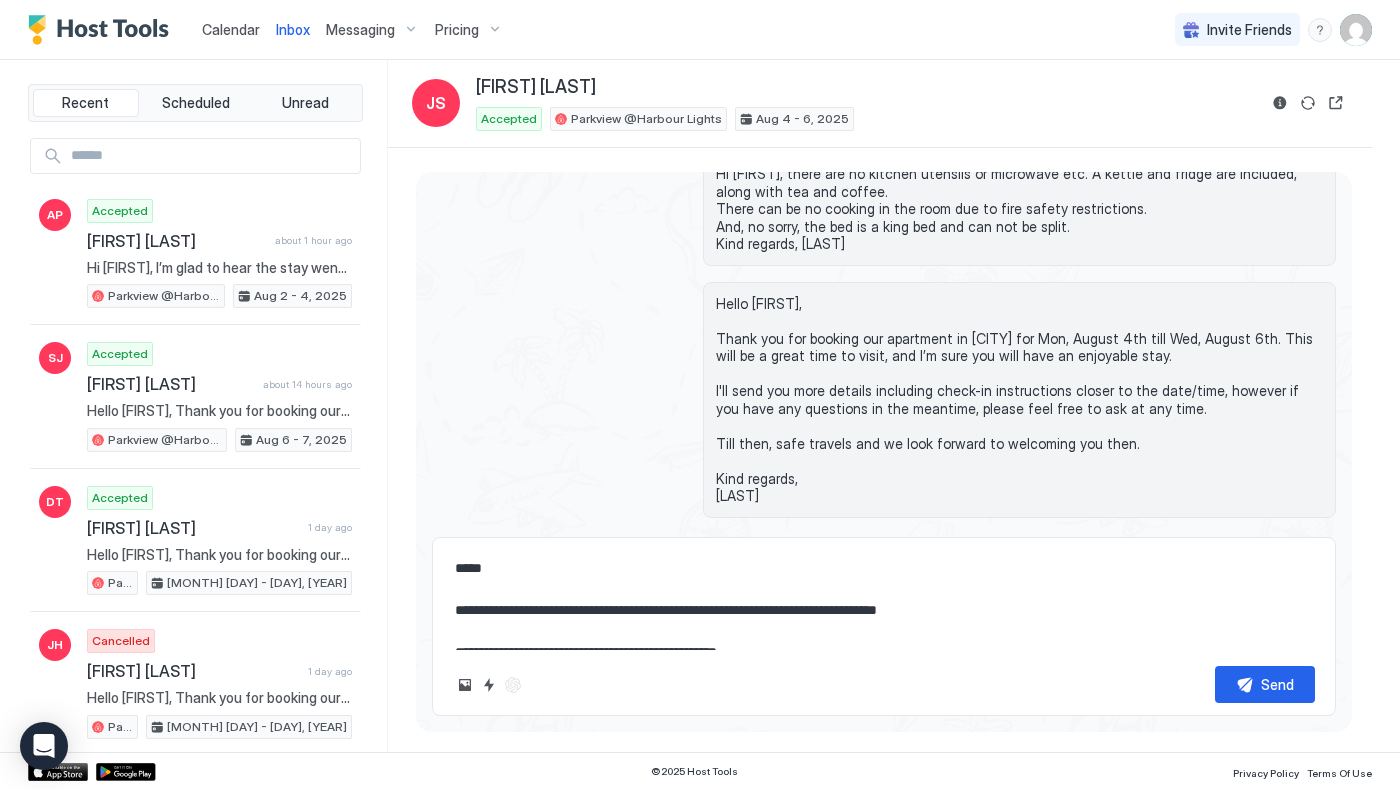 type on "*" 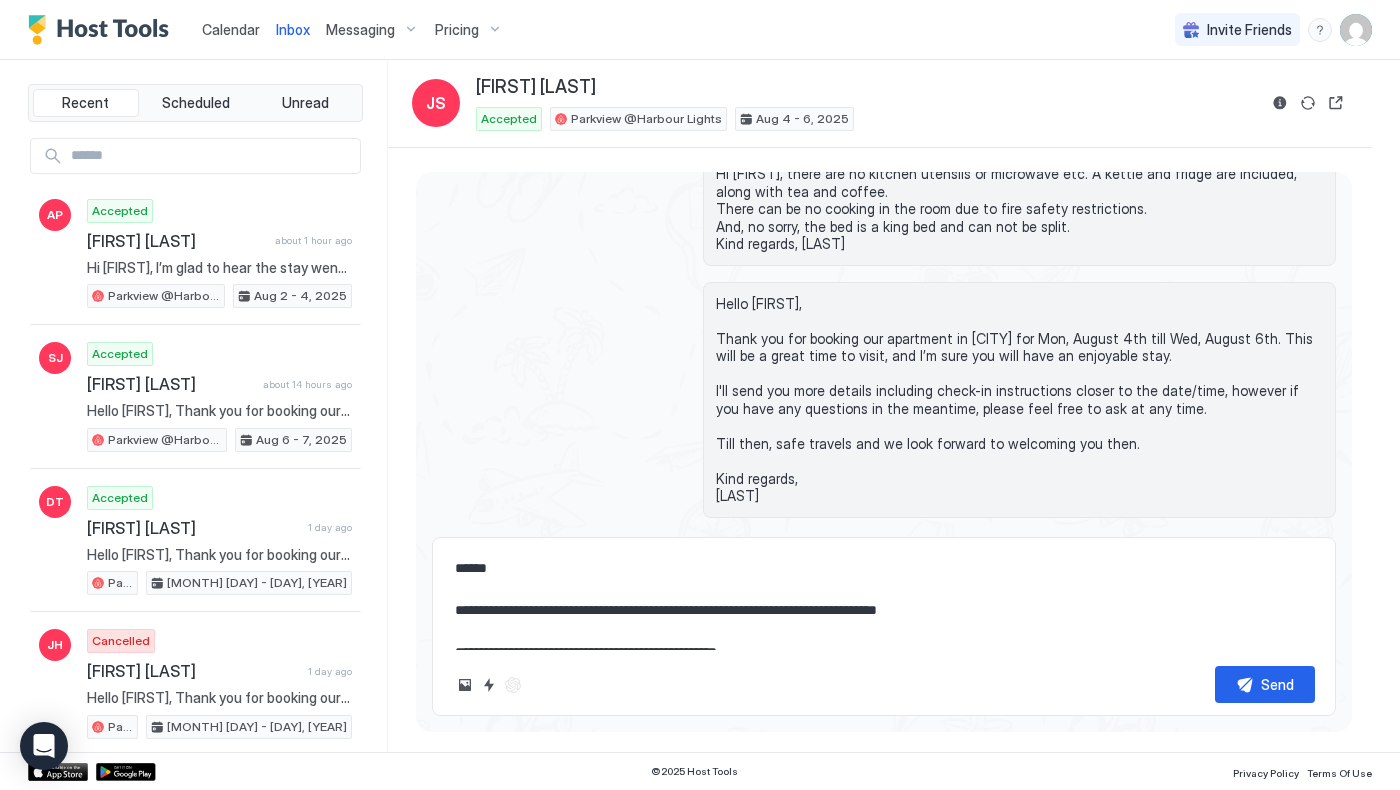 type on "*" 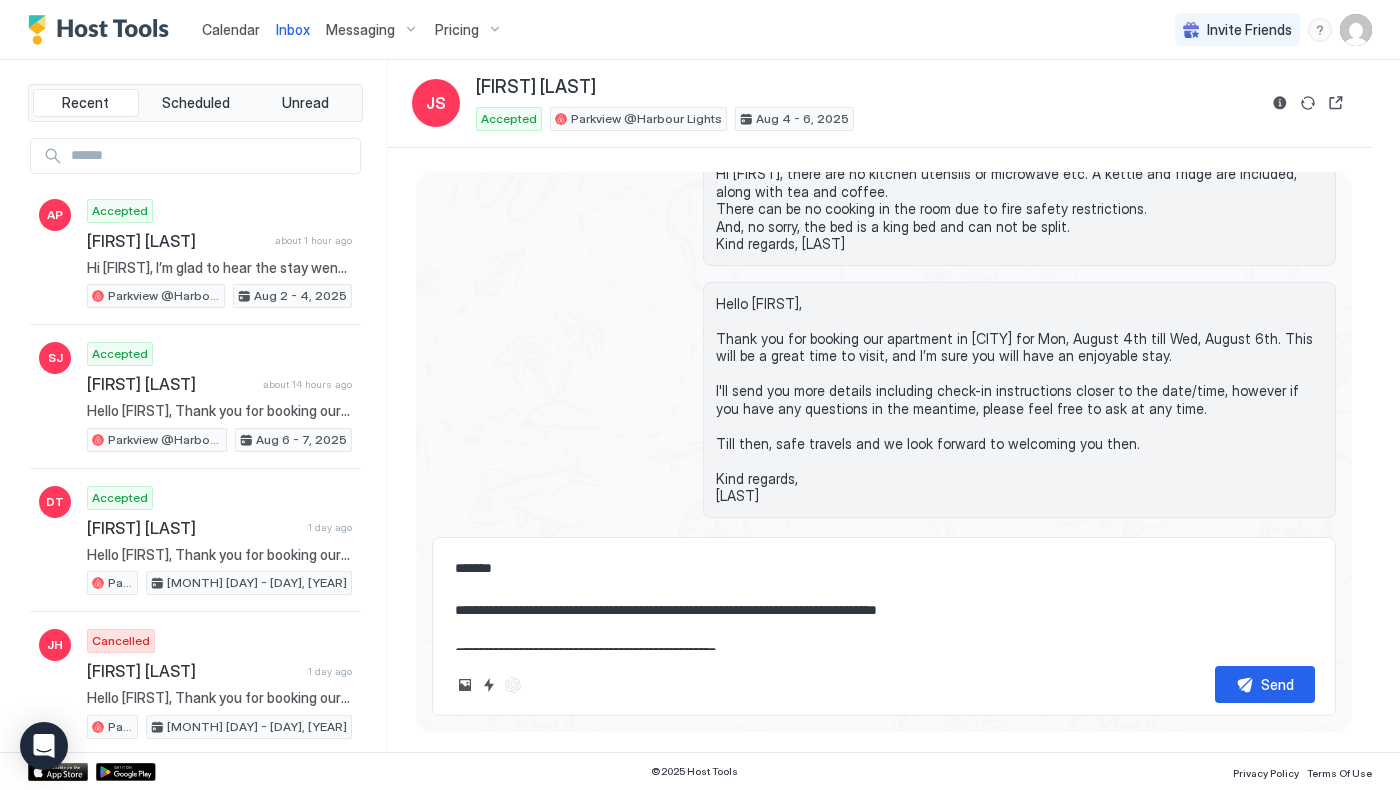 type on "*" 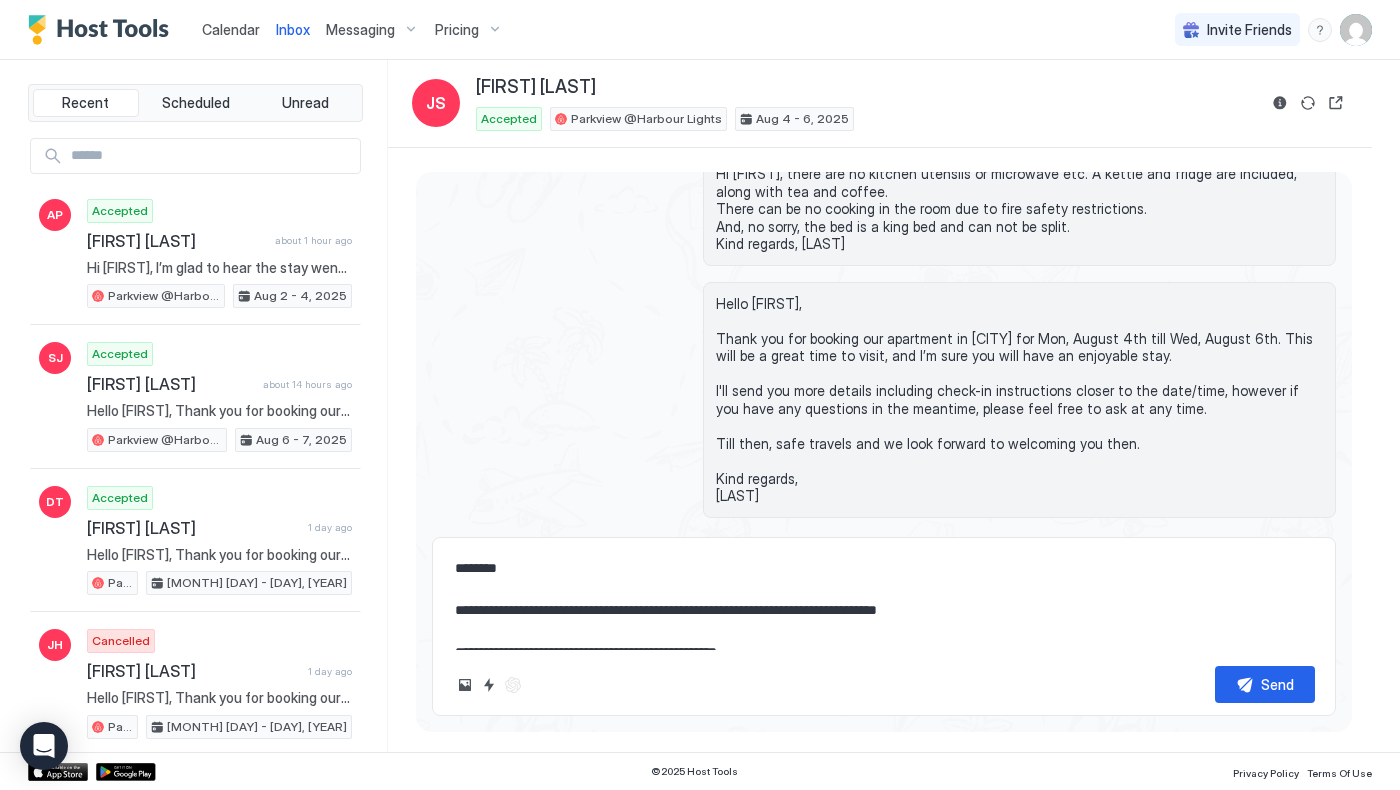click on "**********" at bounding box center [884, 600] 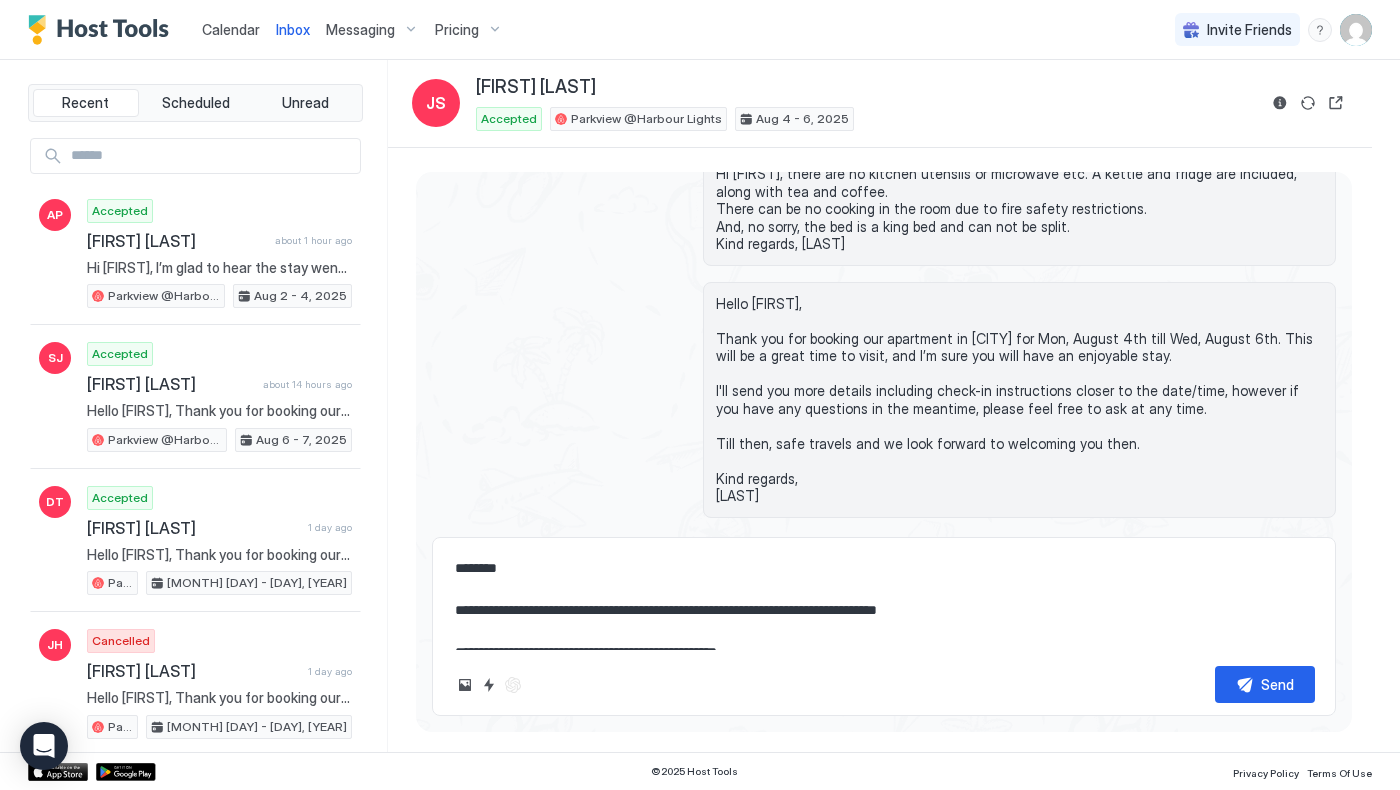 type on "*" 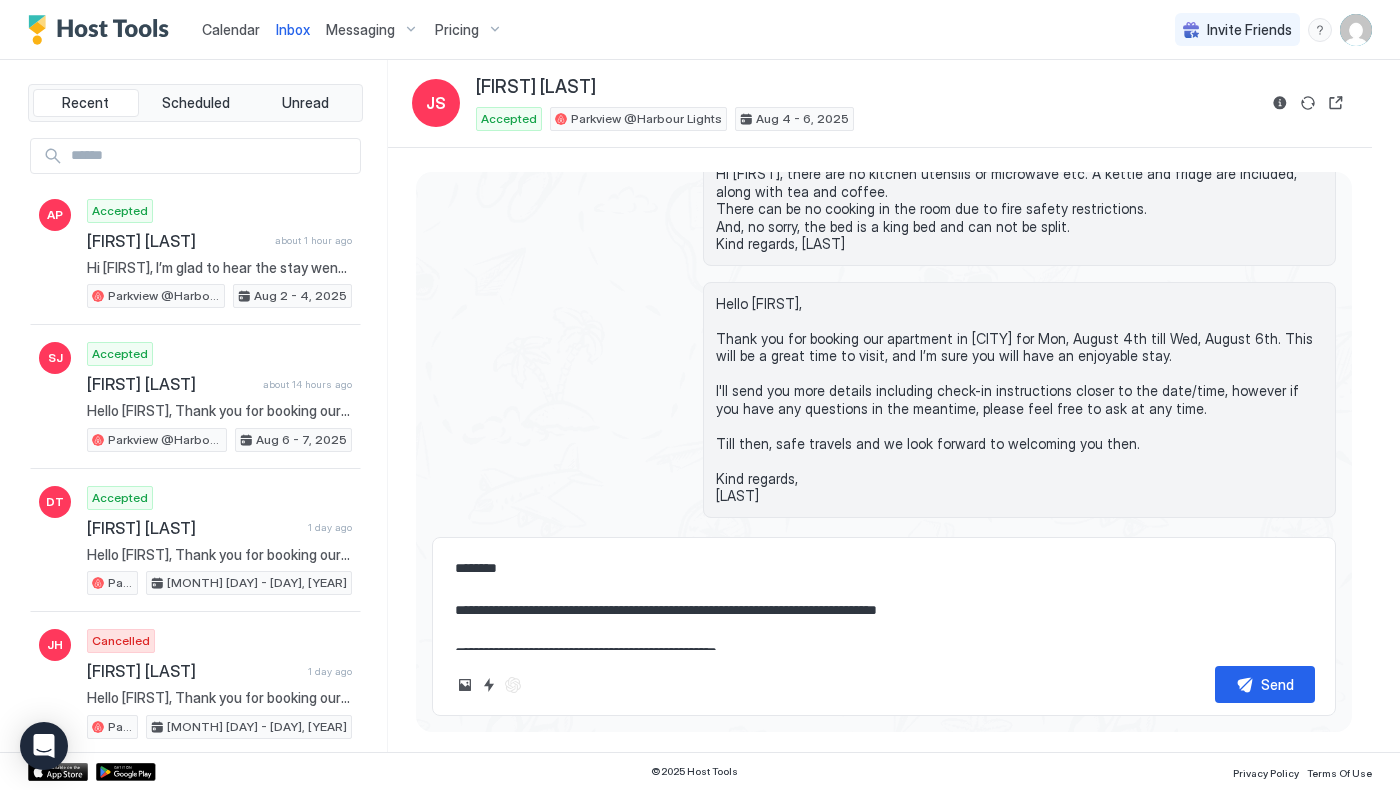type on "**********" 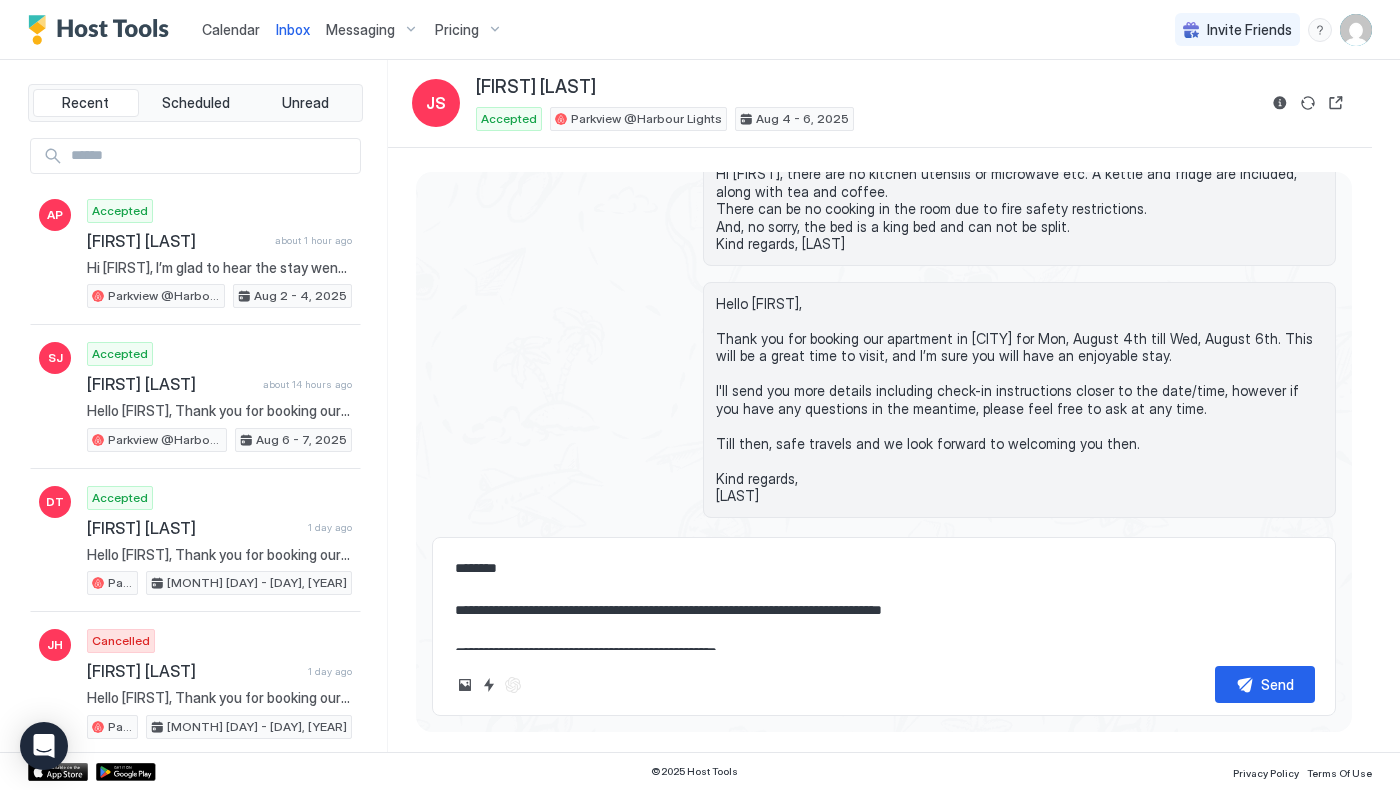 type on "*" 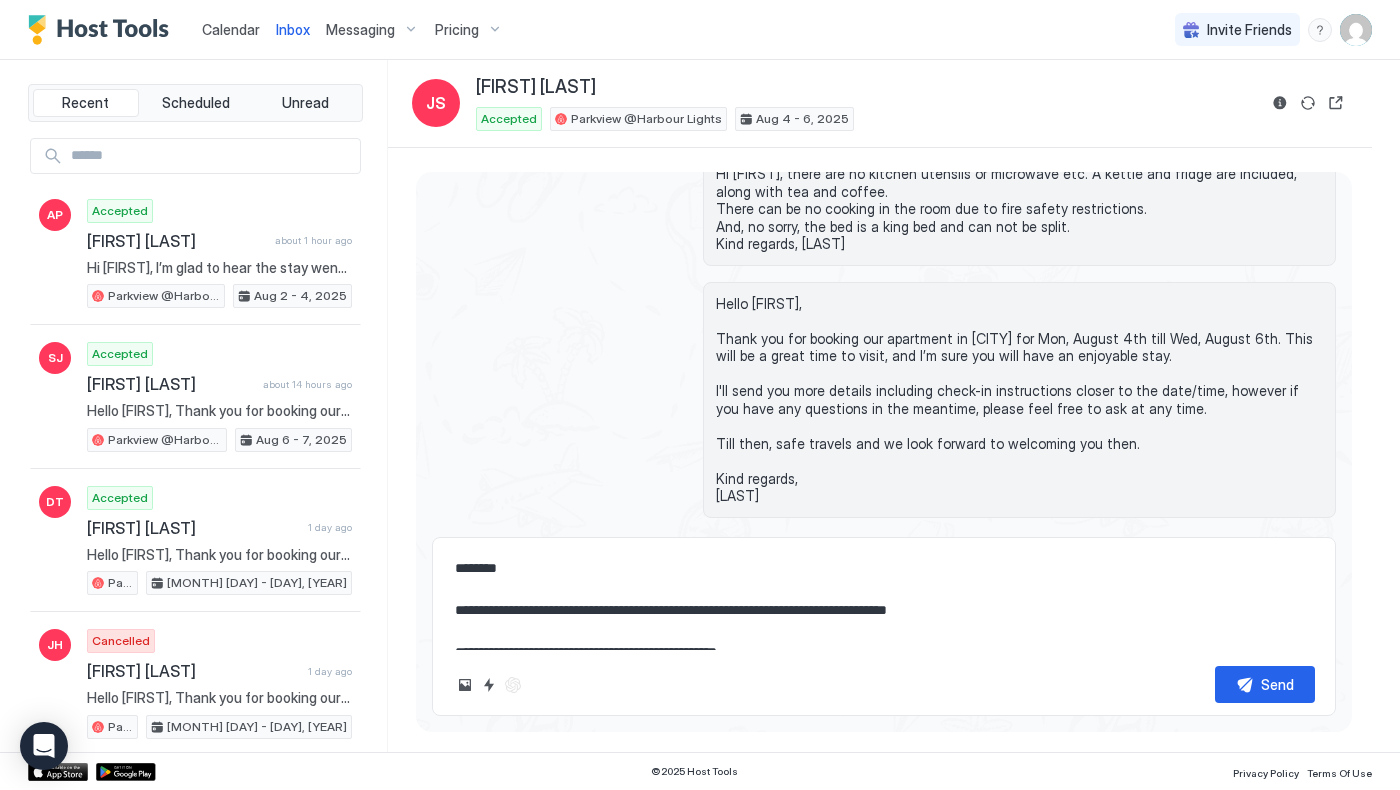 type on "*" 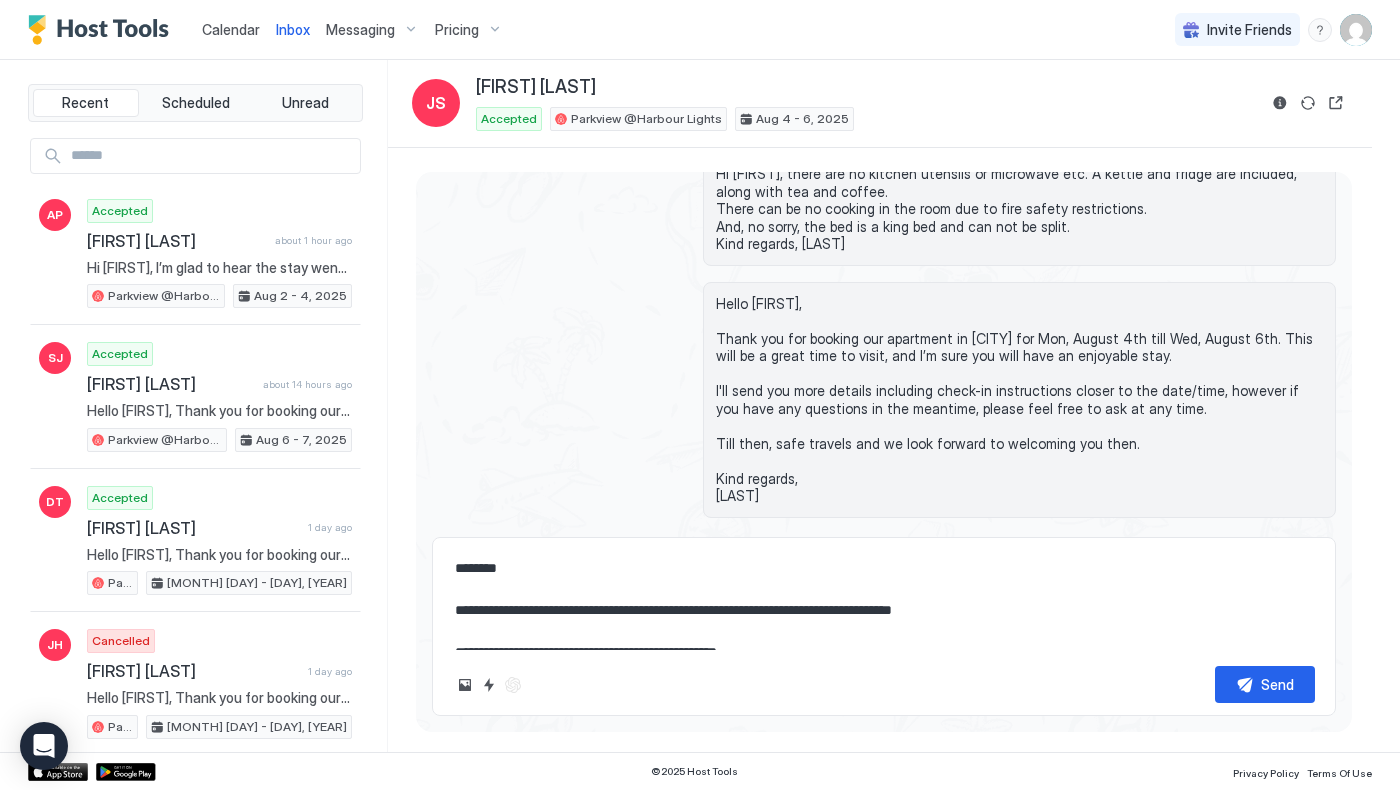 type on "*" 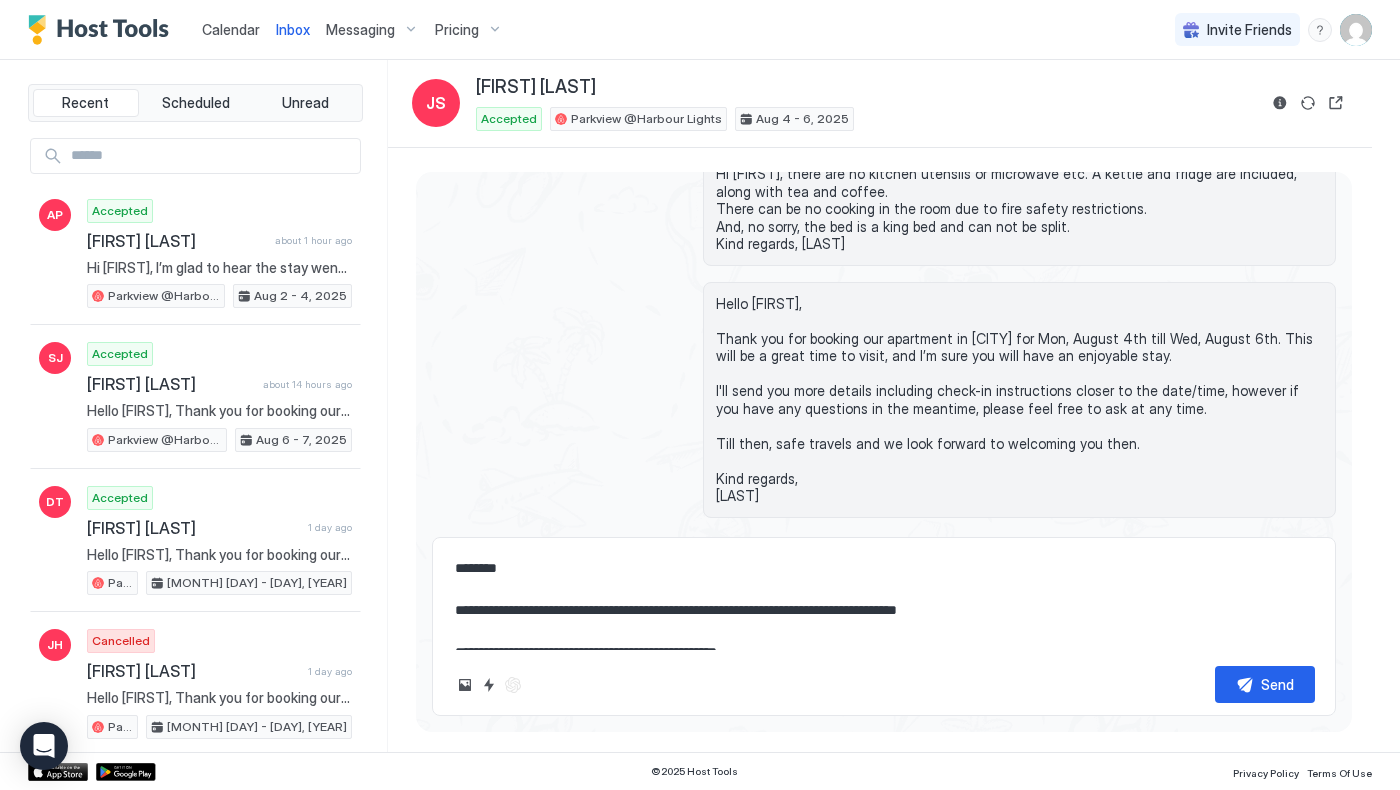 type on "*" 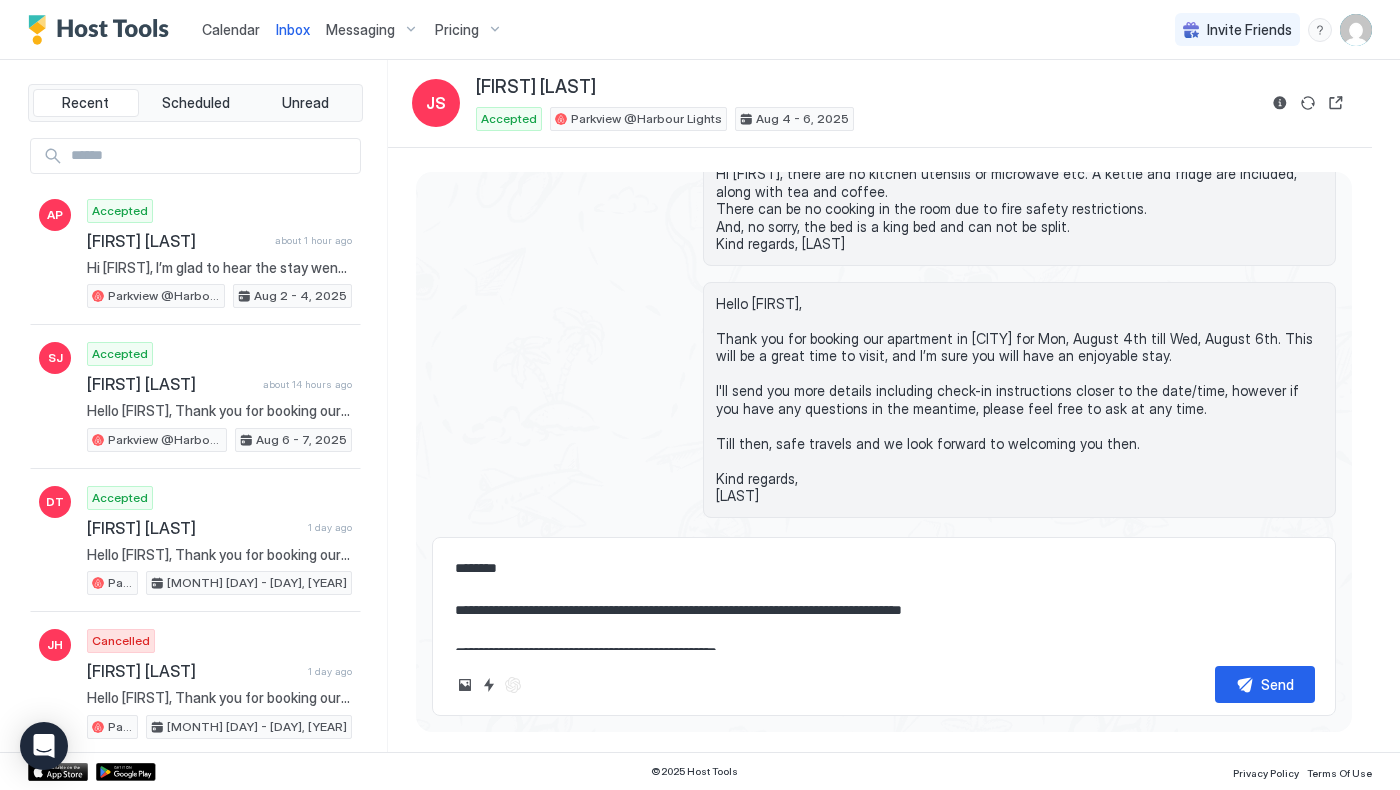 type on "*" 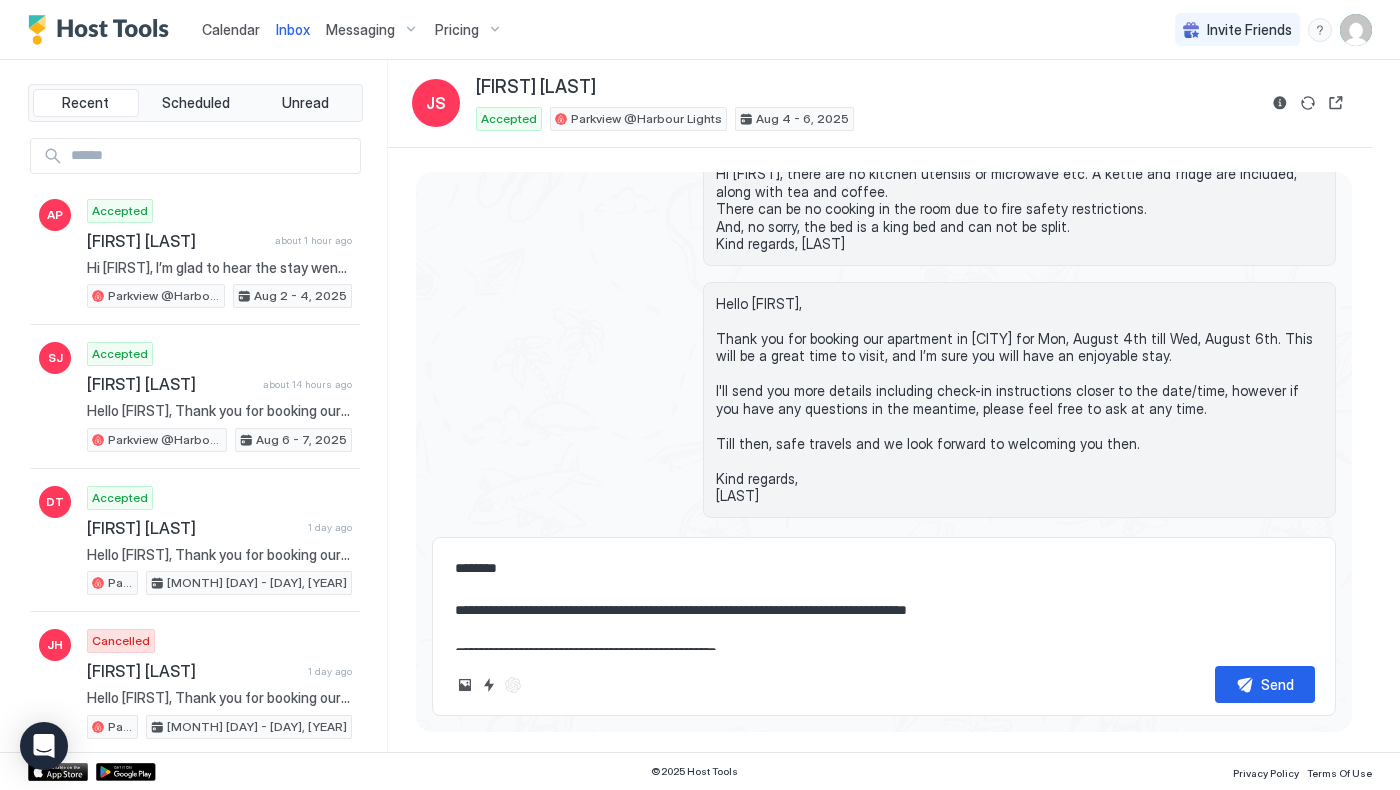 type on "*" 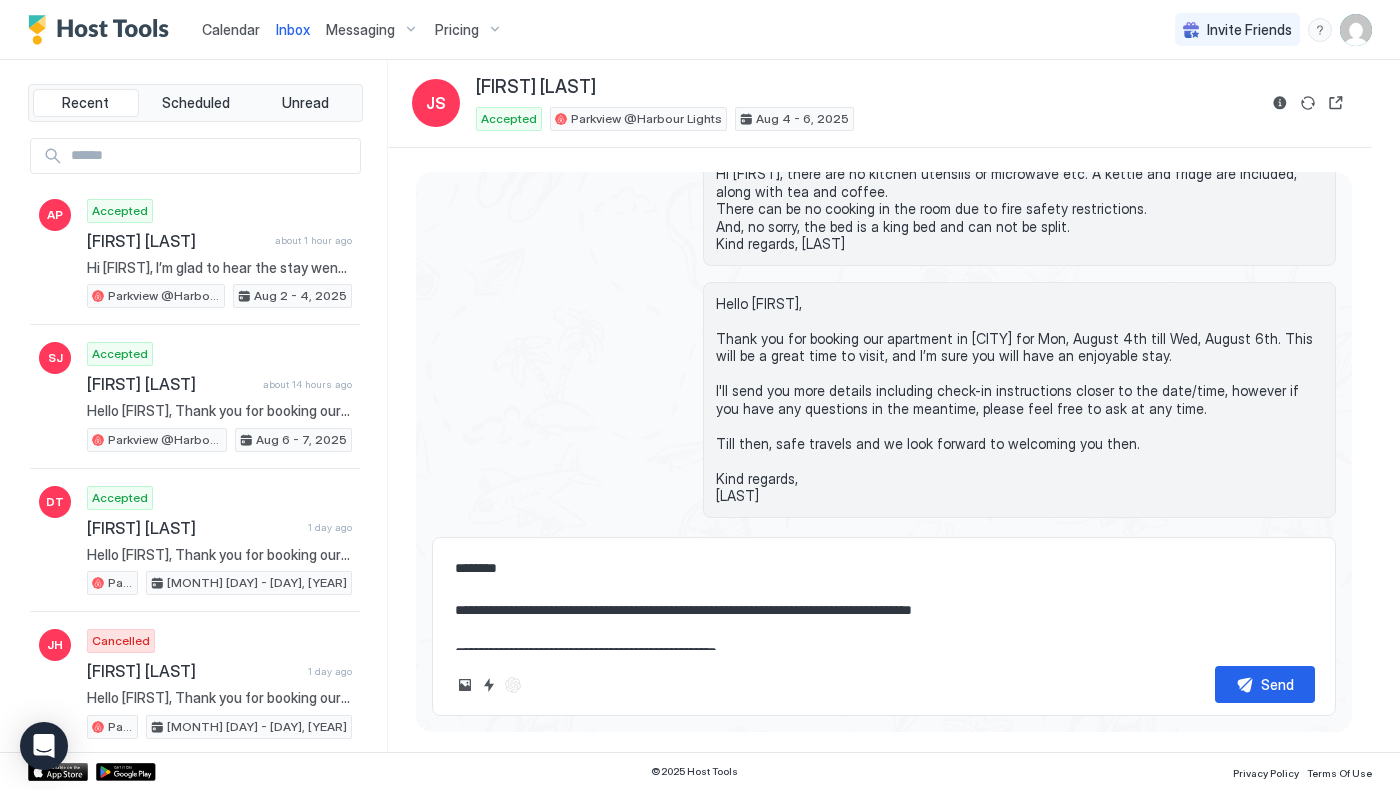 type on "*" 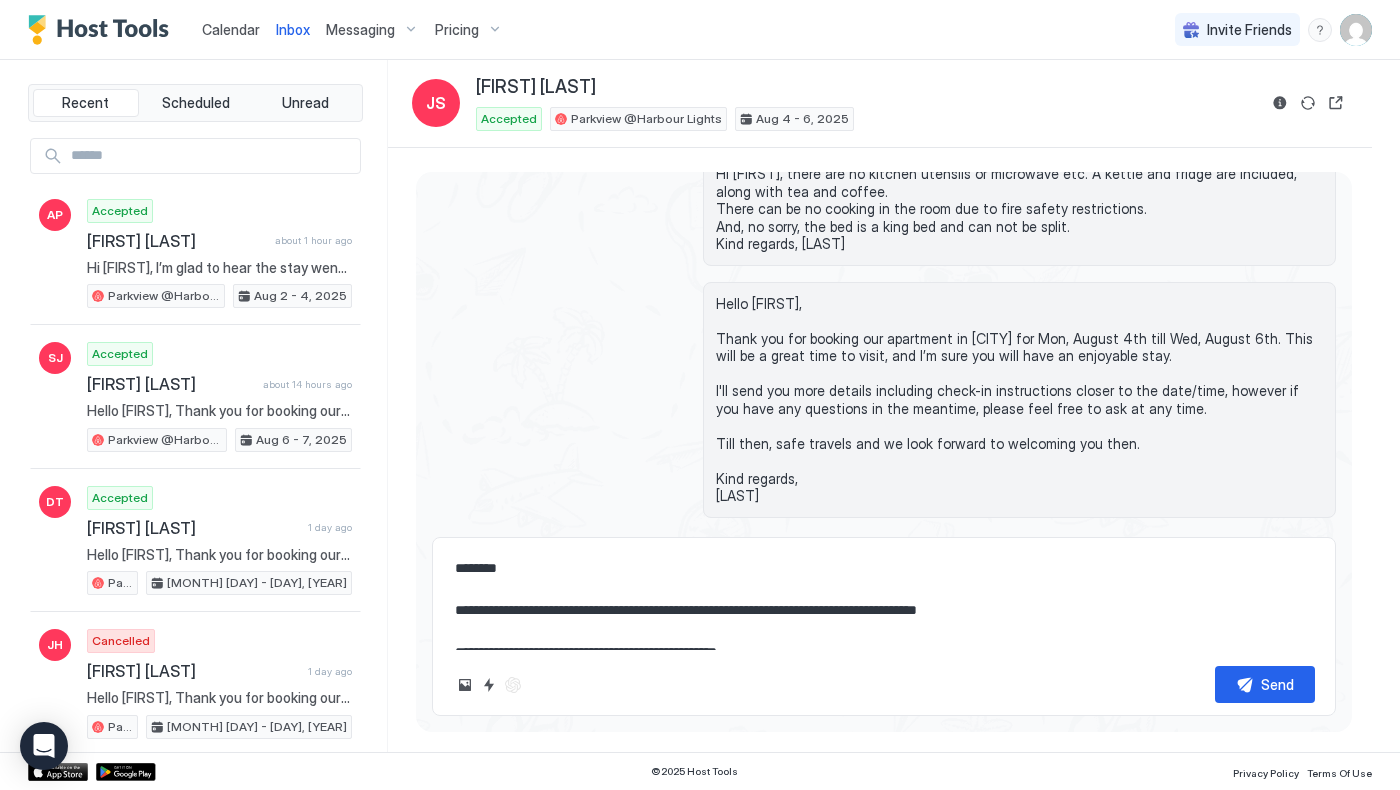 type on "*" 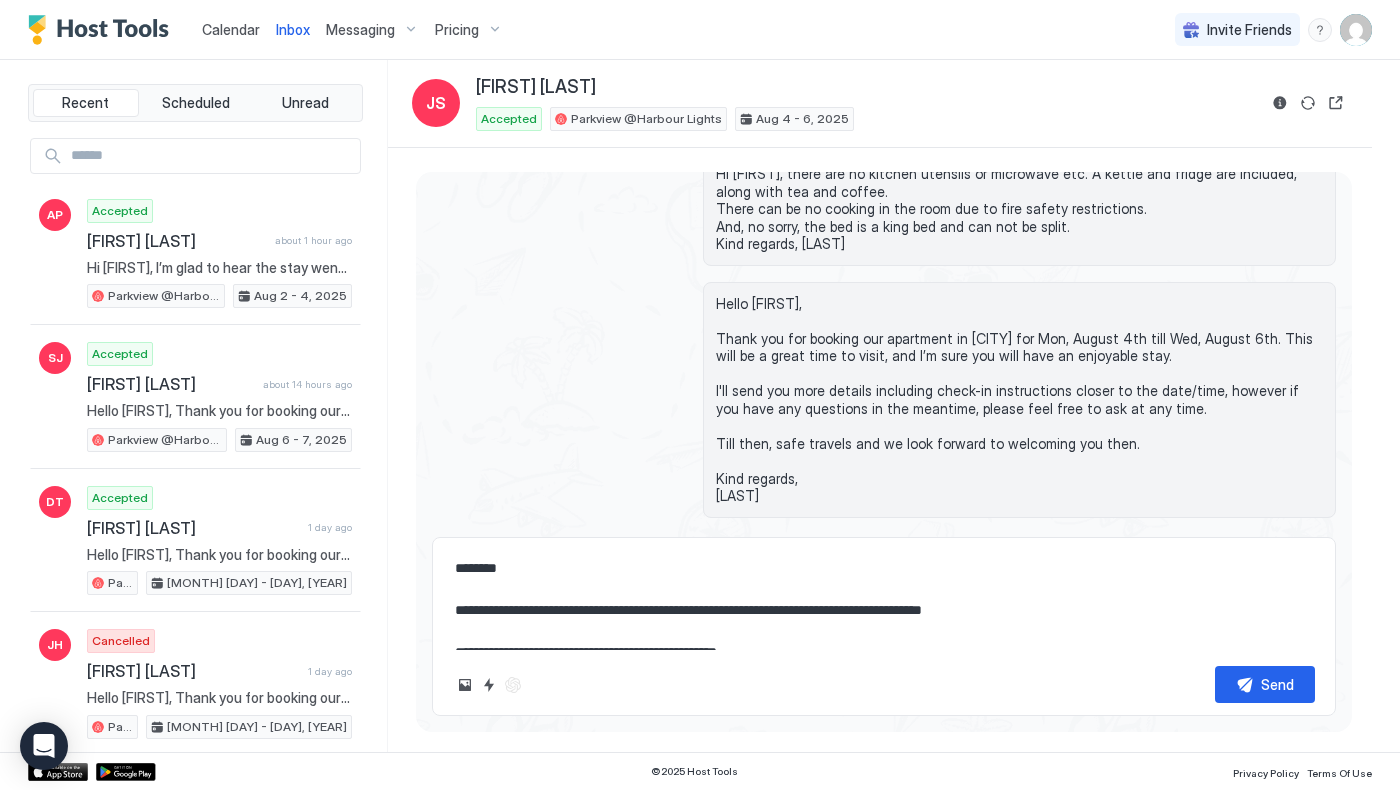 type on "*" 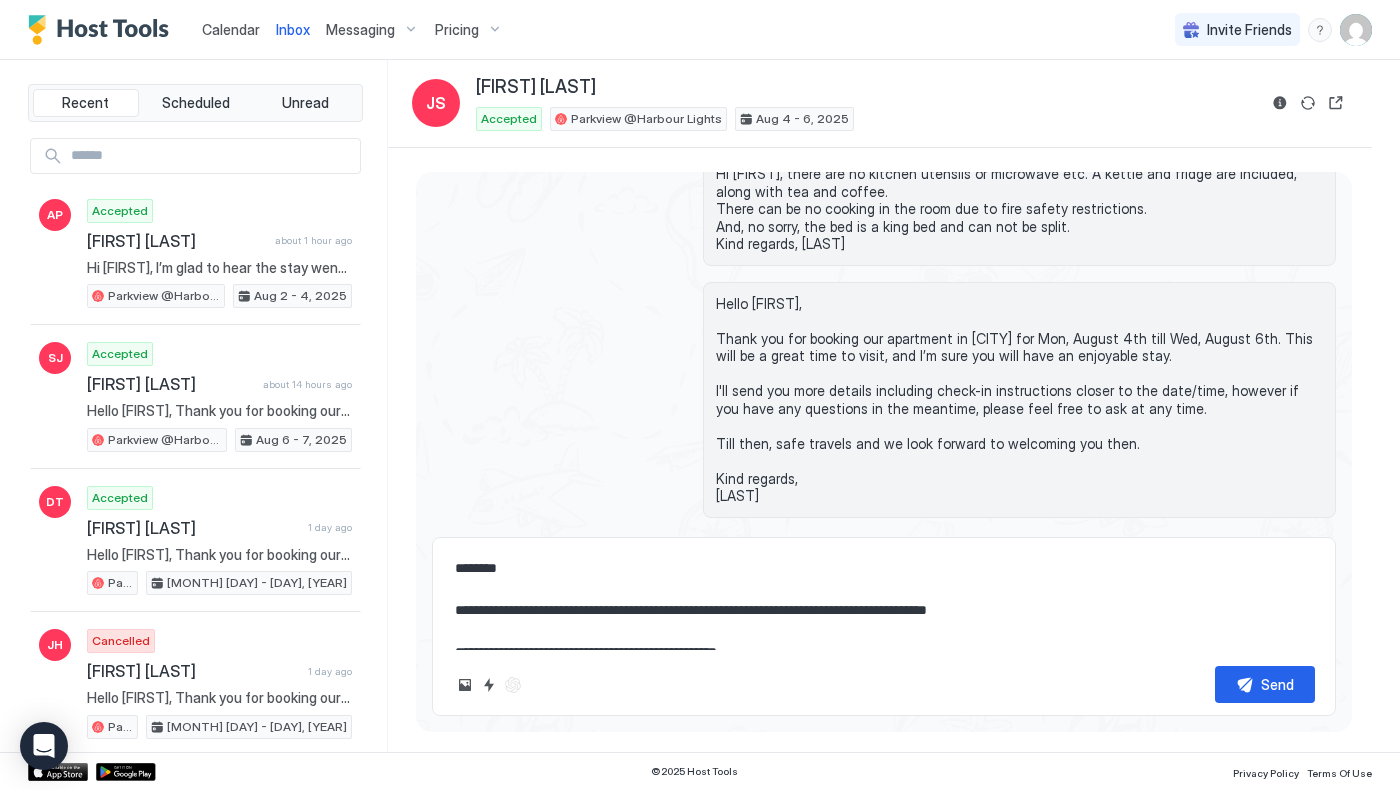 type on "*" 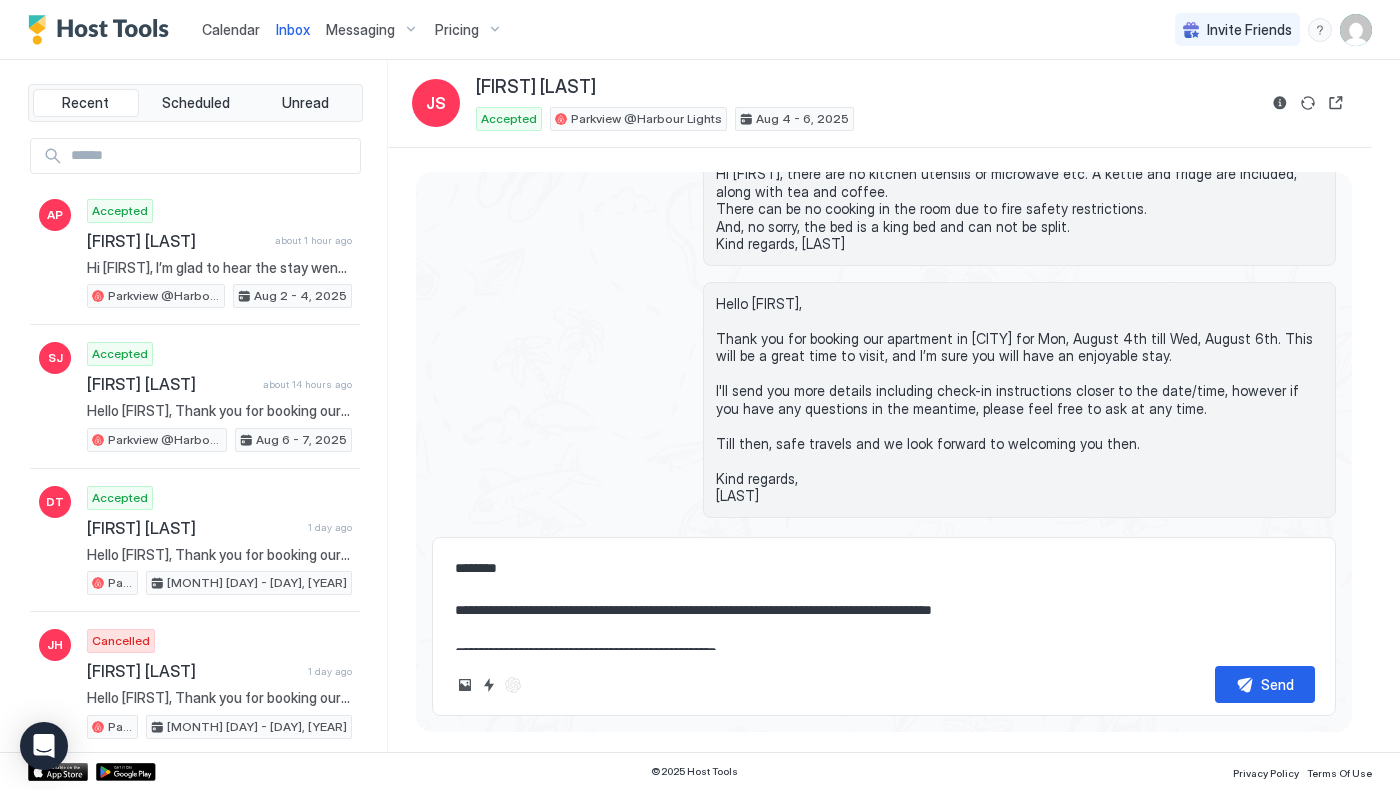 type on "*" 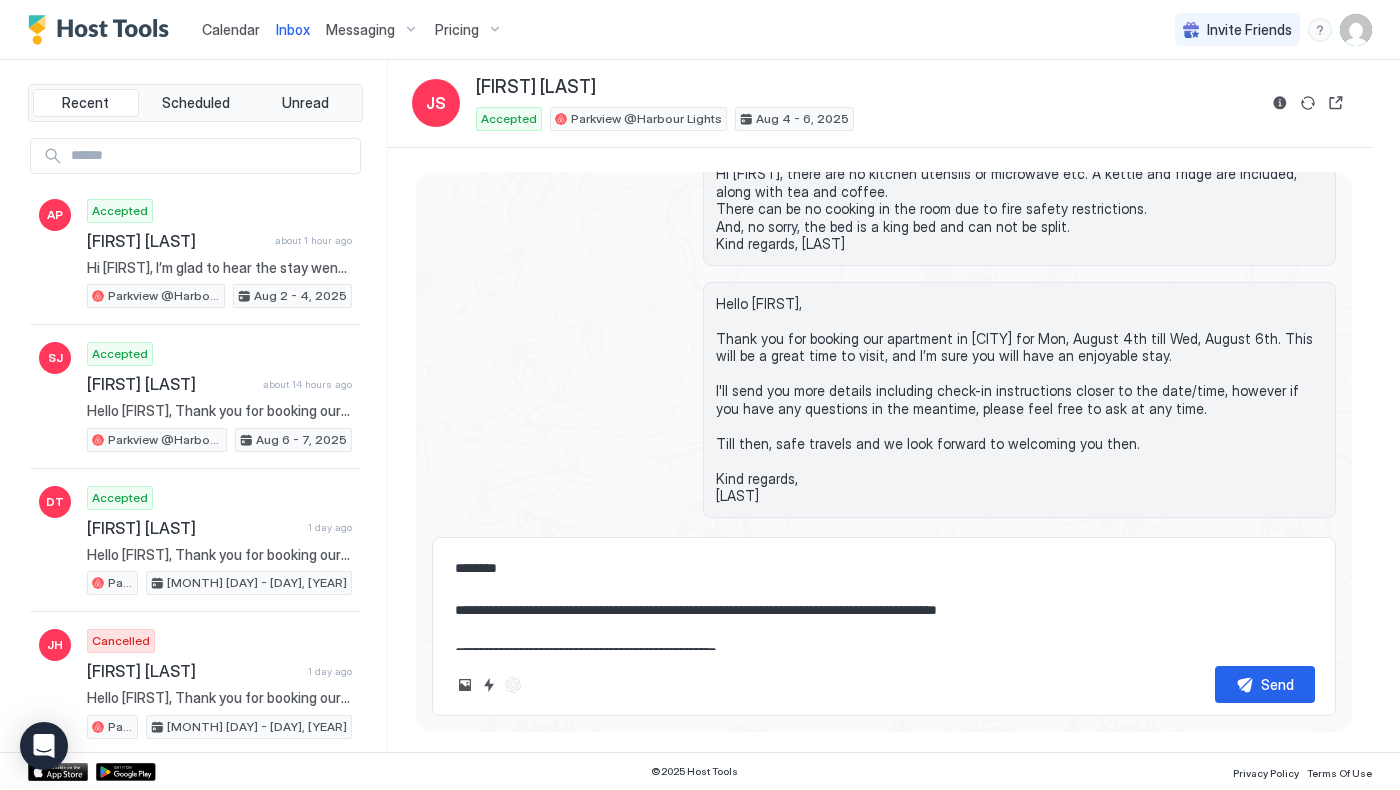 type on "*" 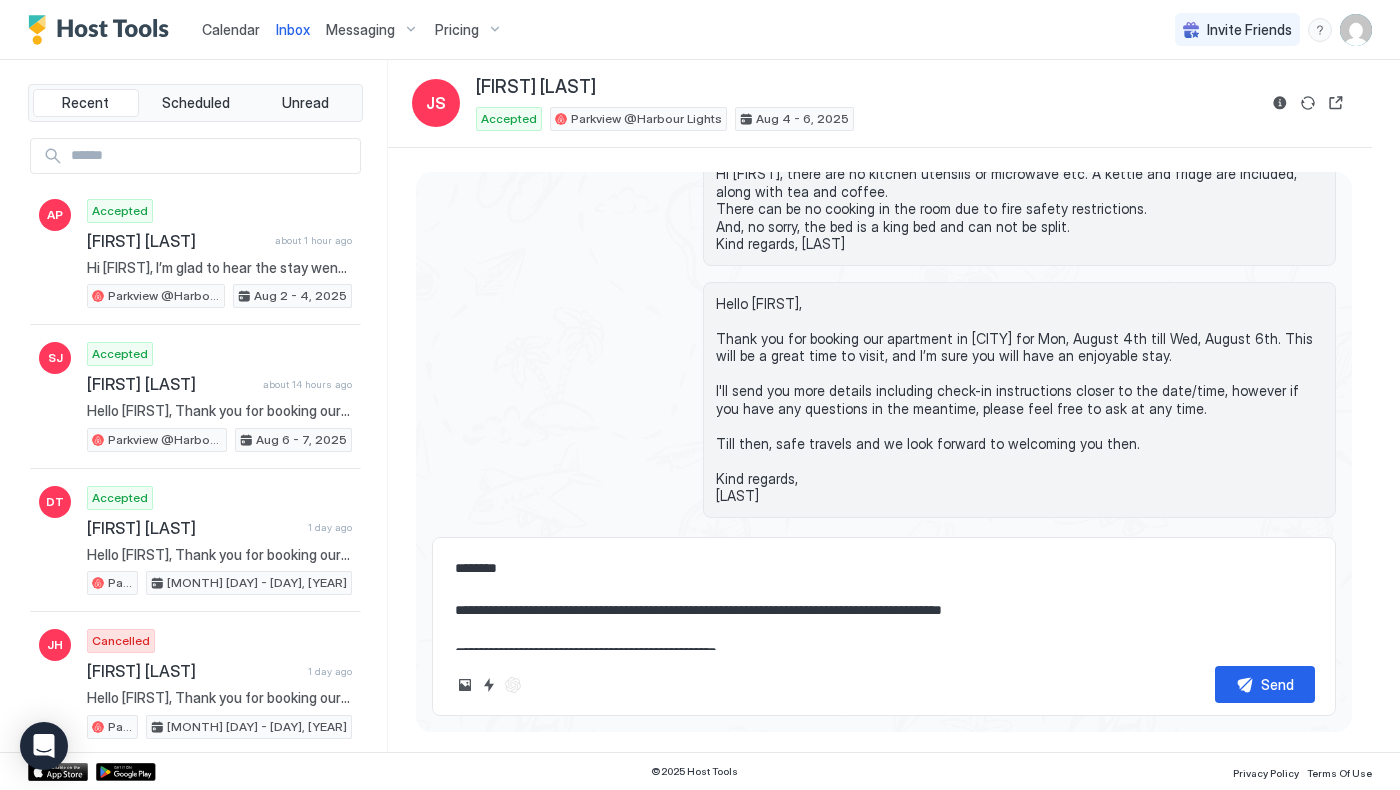 type on "*" 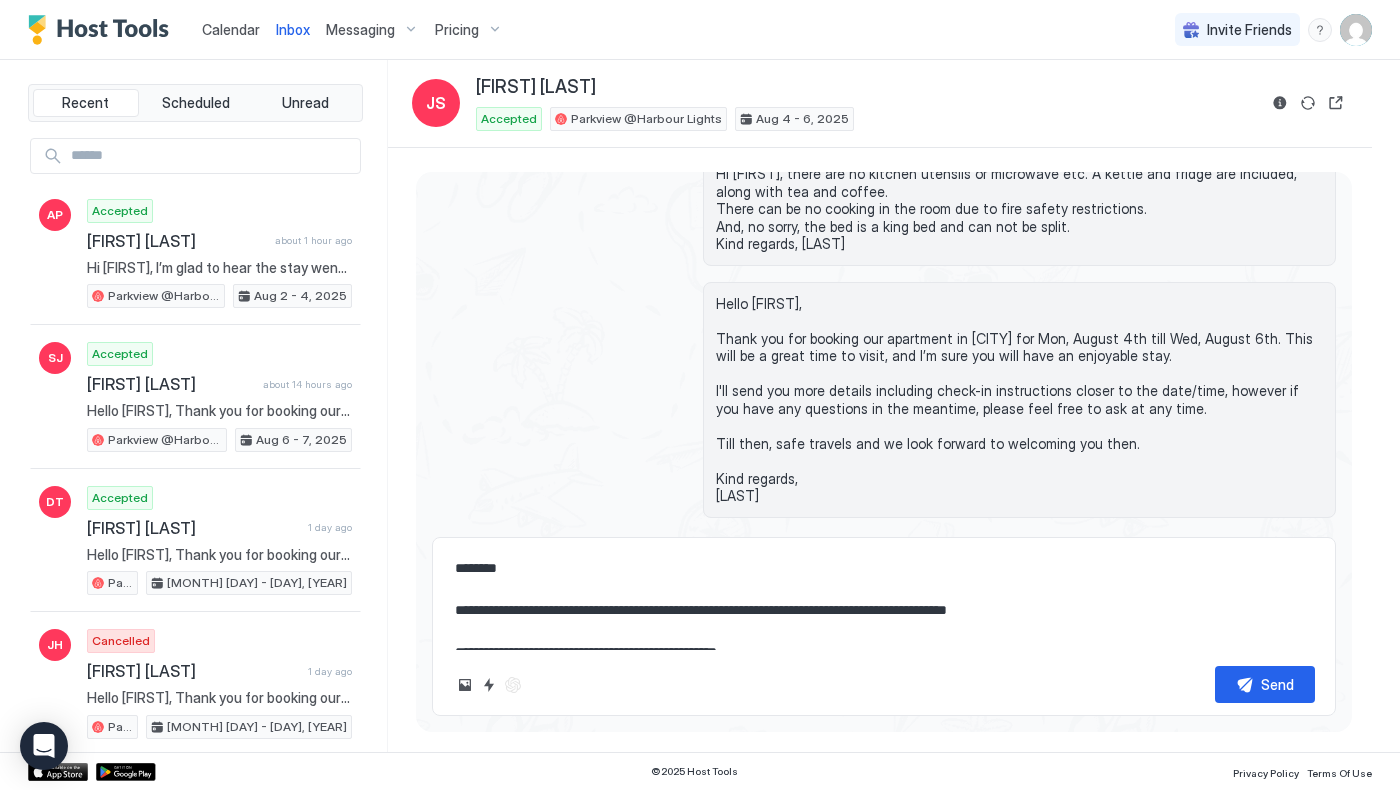 type on "*" 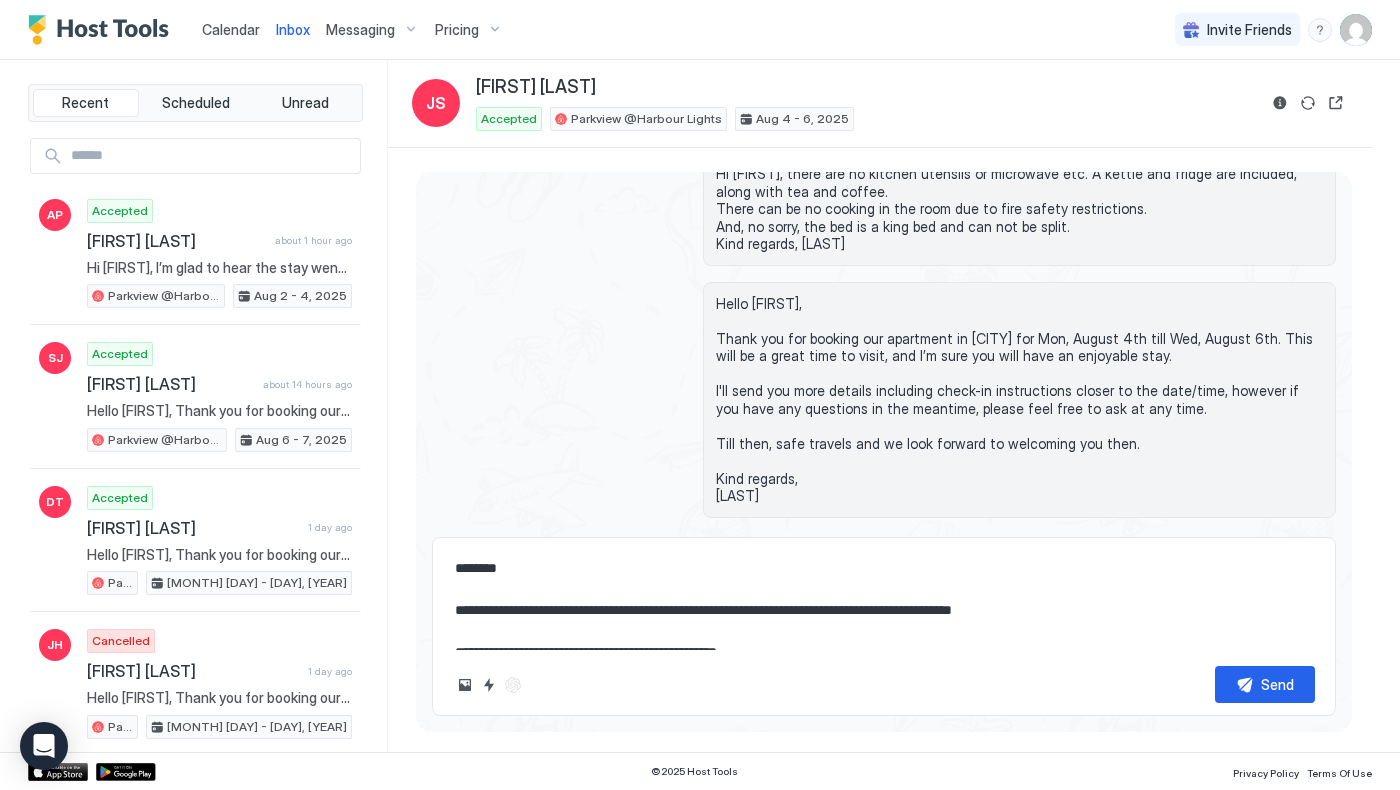 type on "*" 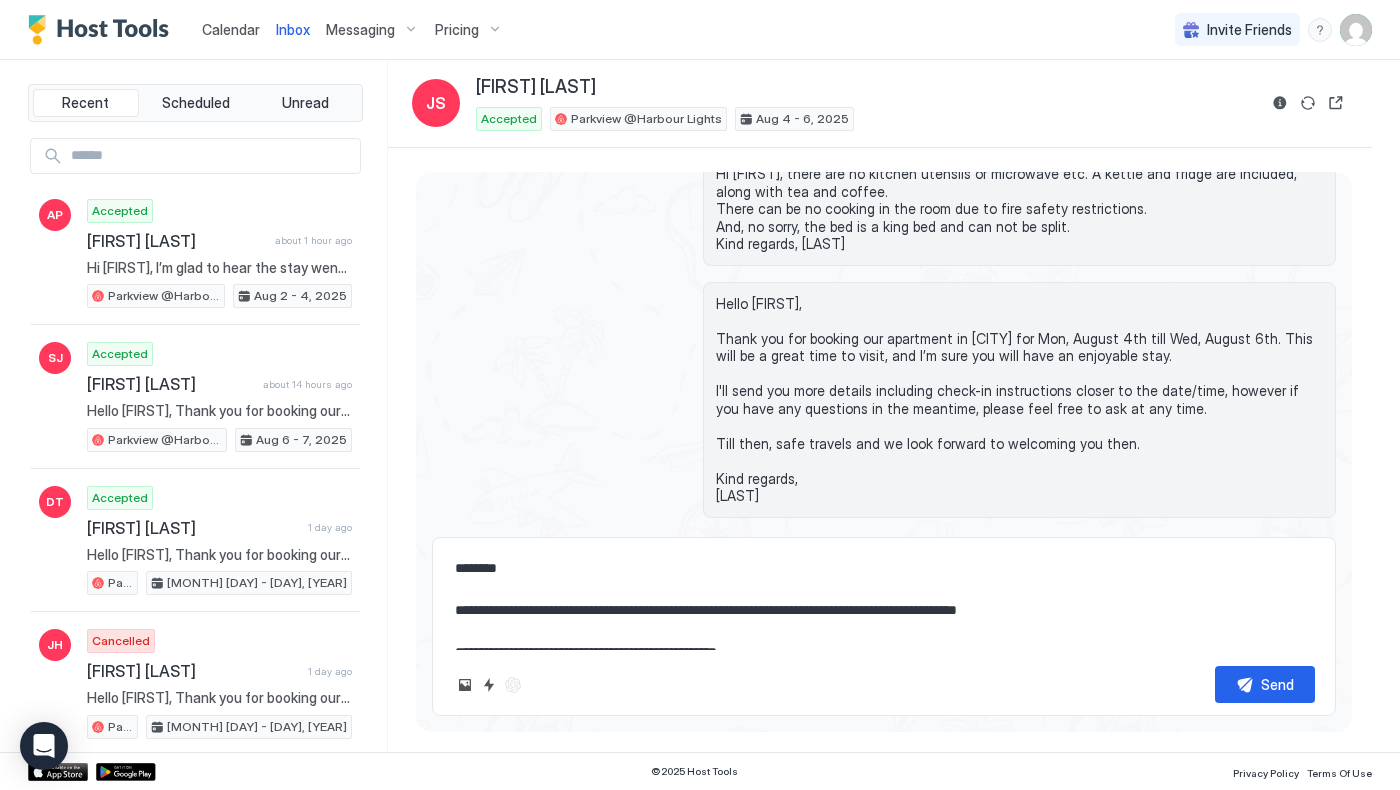 type on "*" 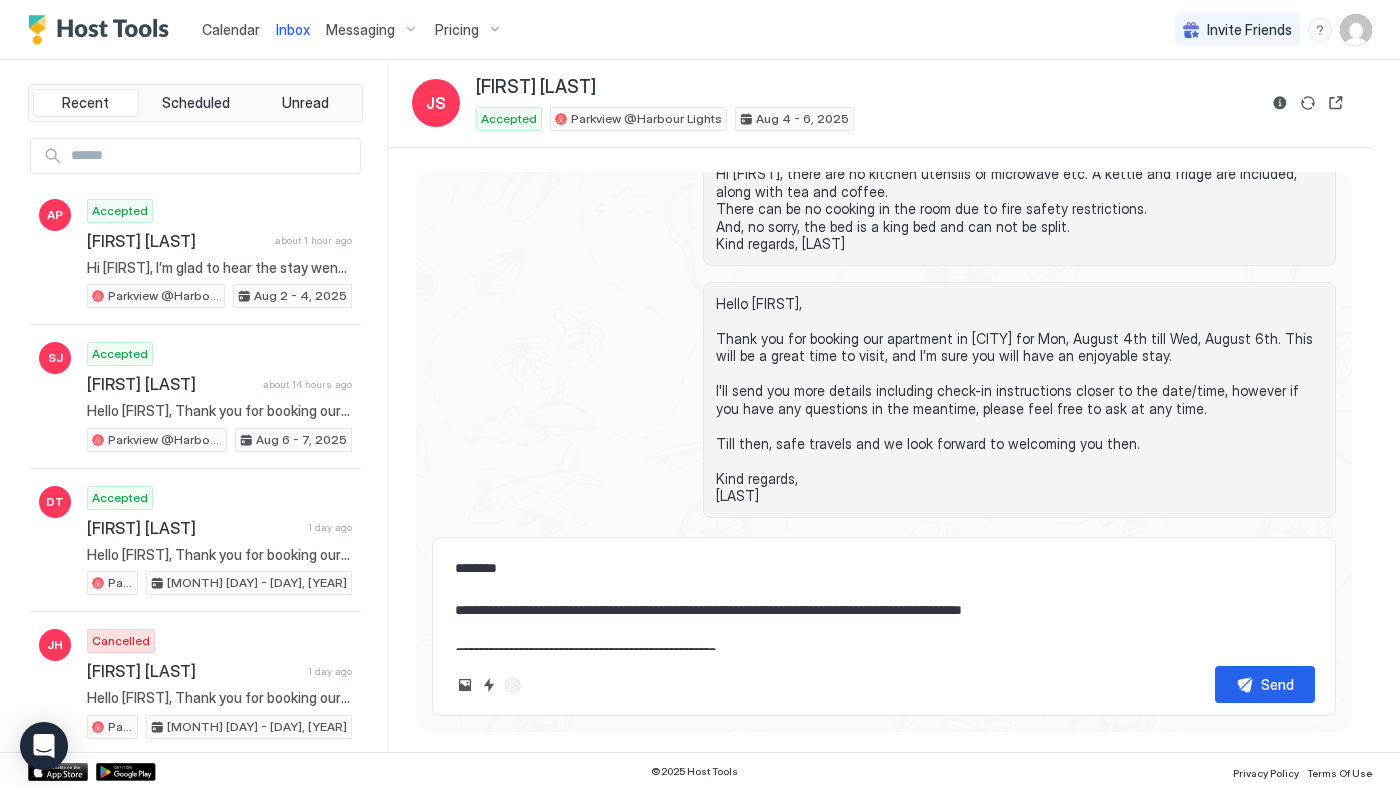 type on "*" 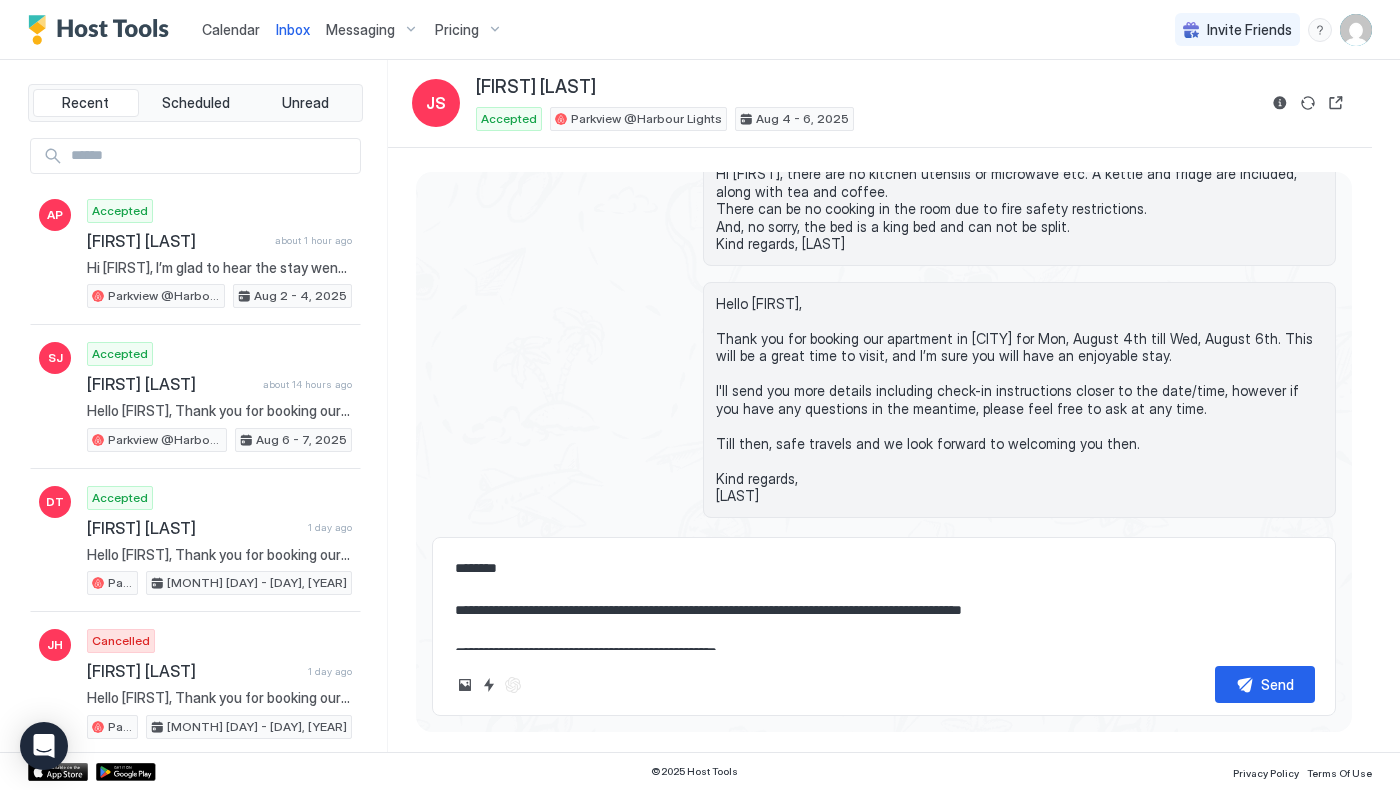 type on "**********" 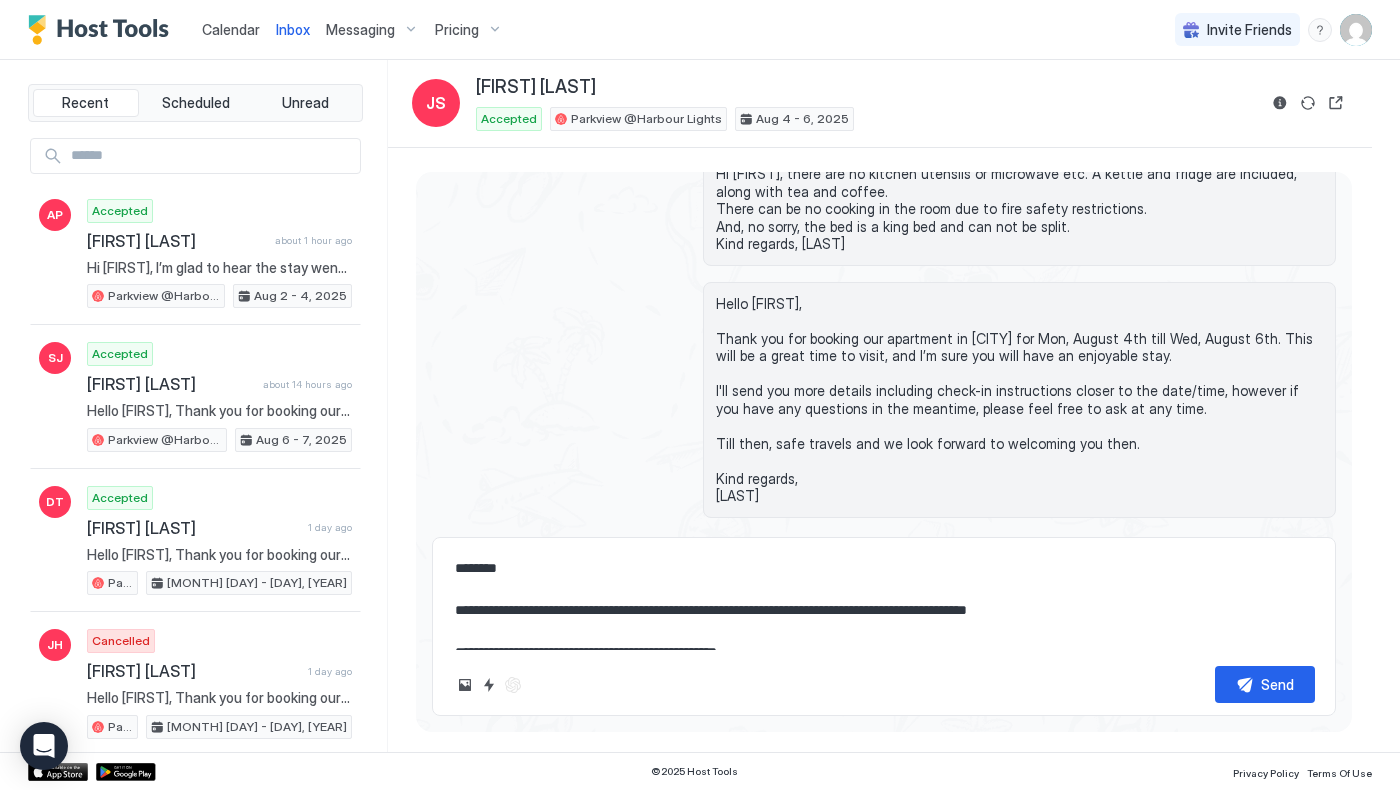 type on "*" 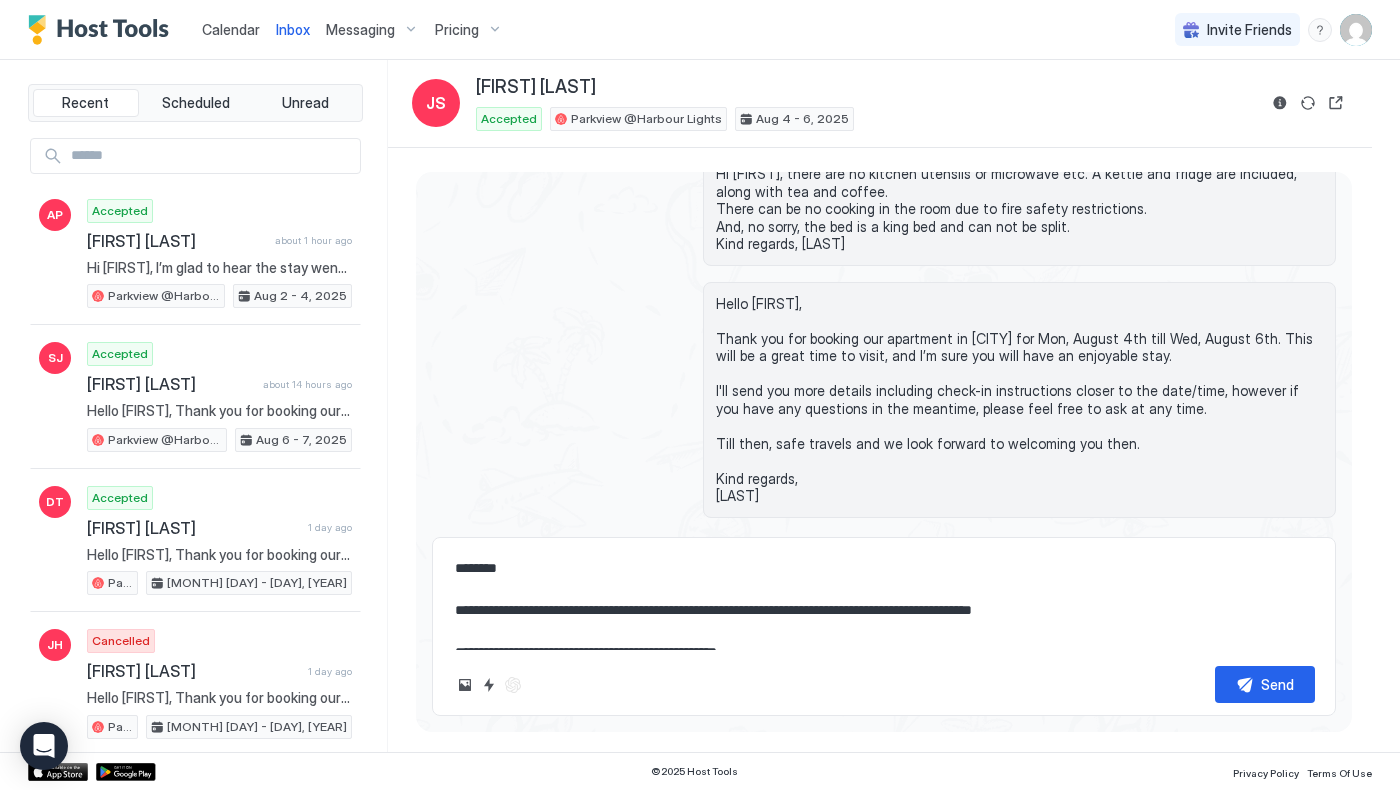 type on "*" 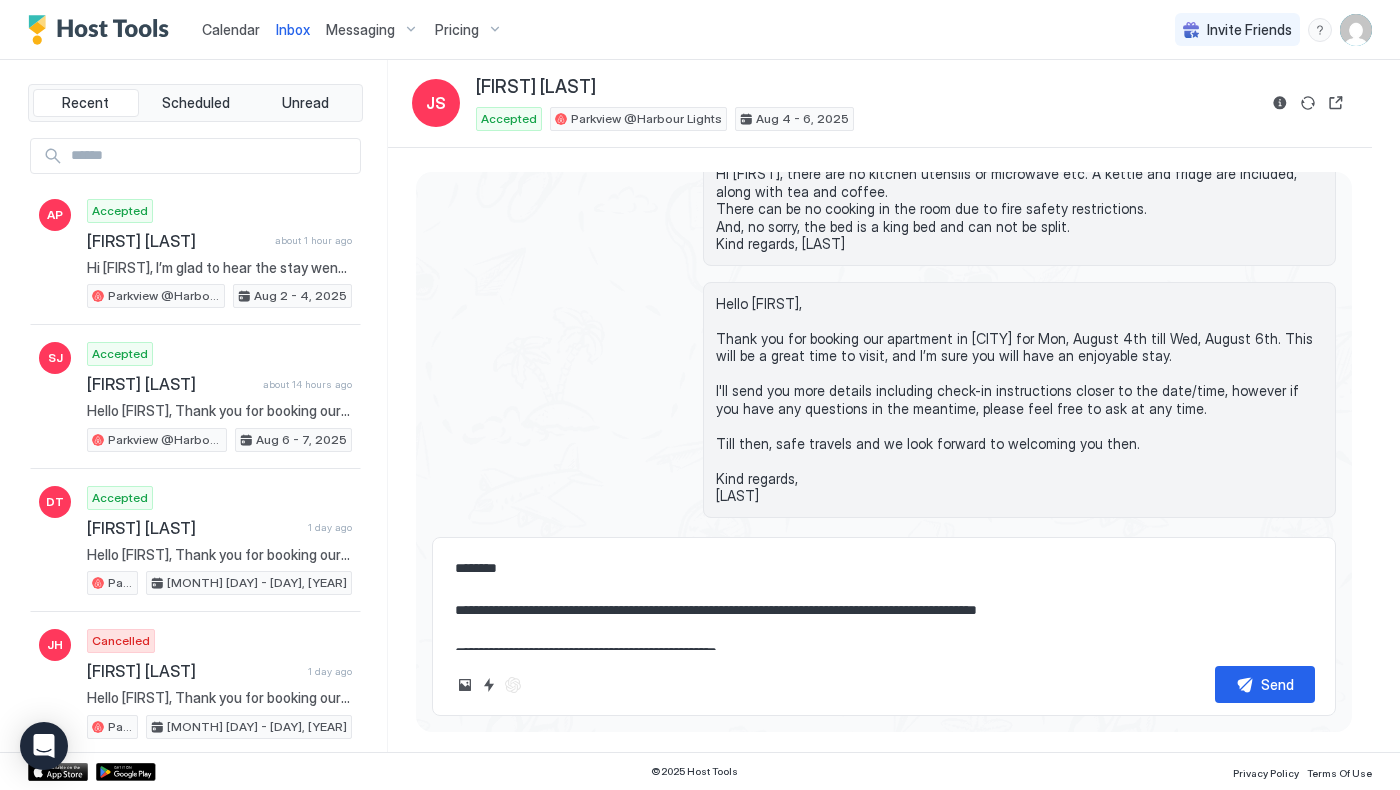 type on "*" 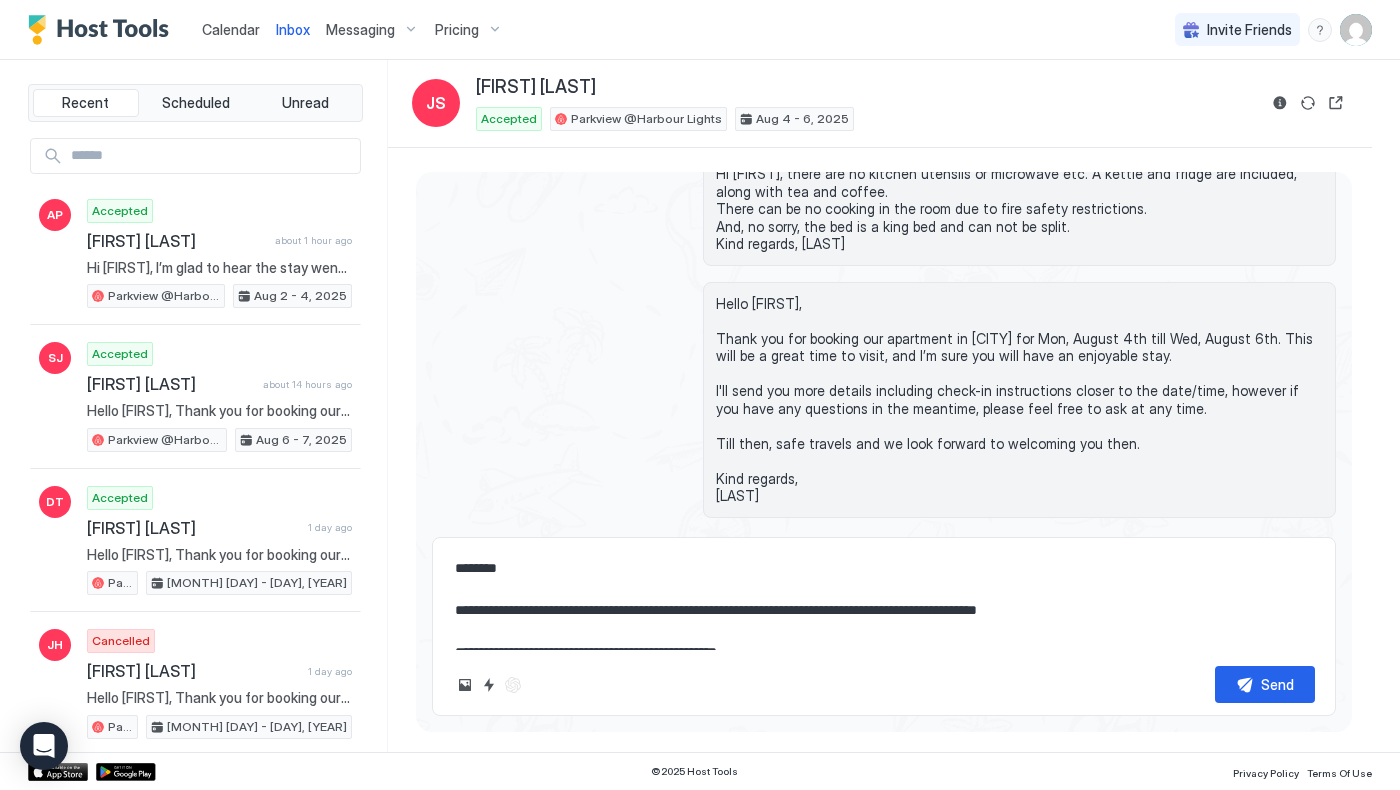 type on "**********" 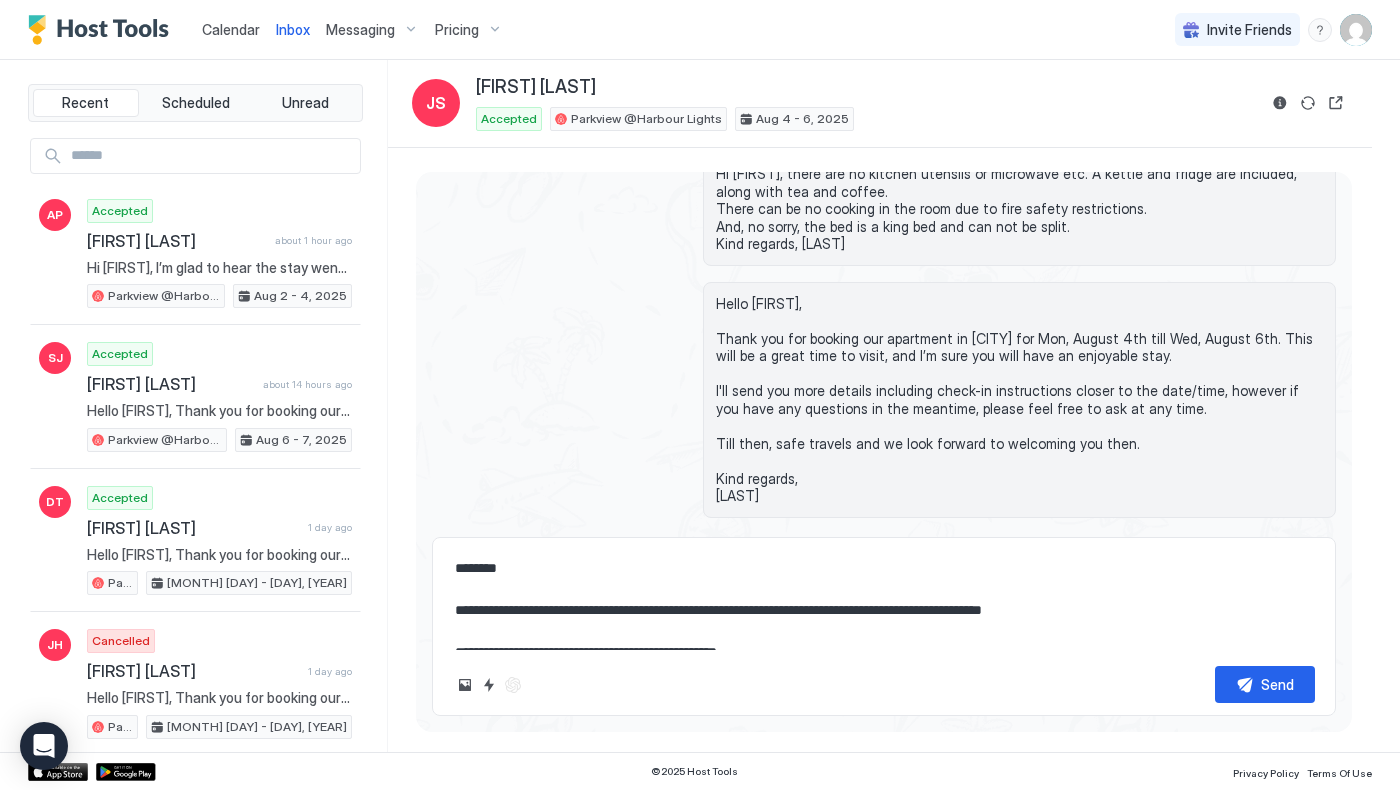 type on "*" 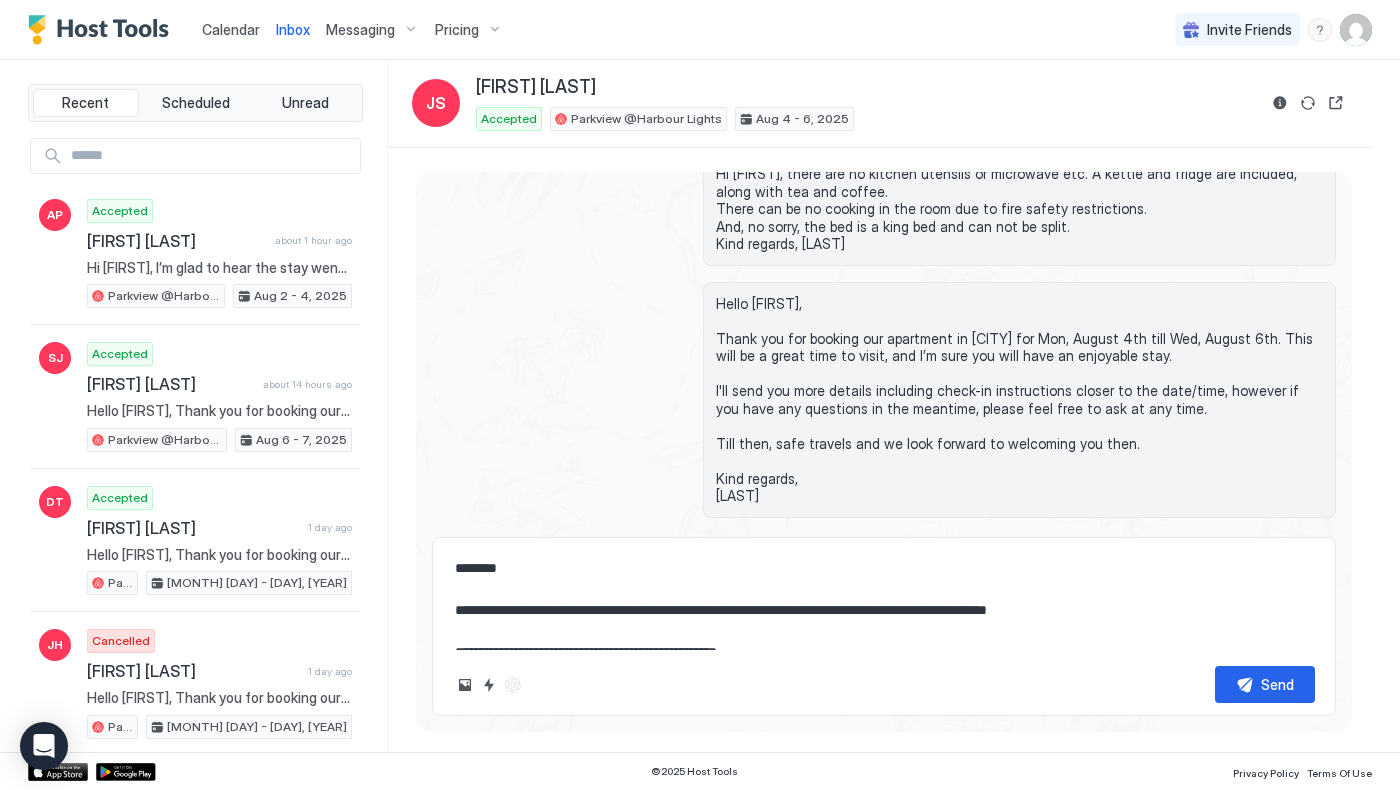 type on "*" 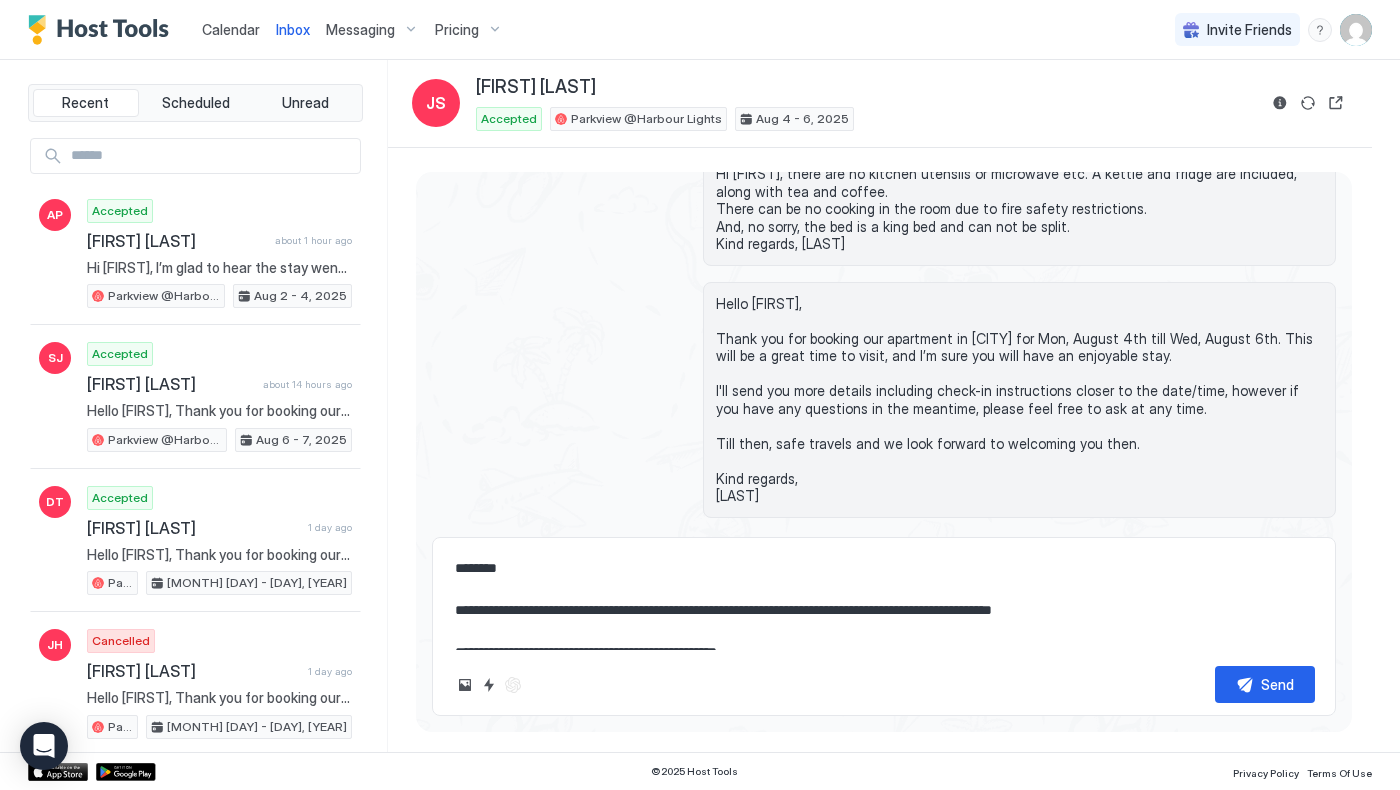 type on "*" 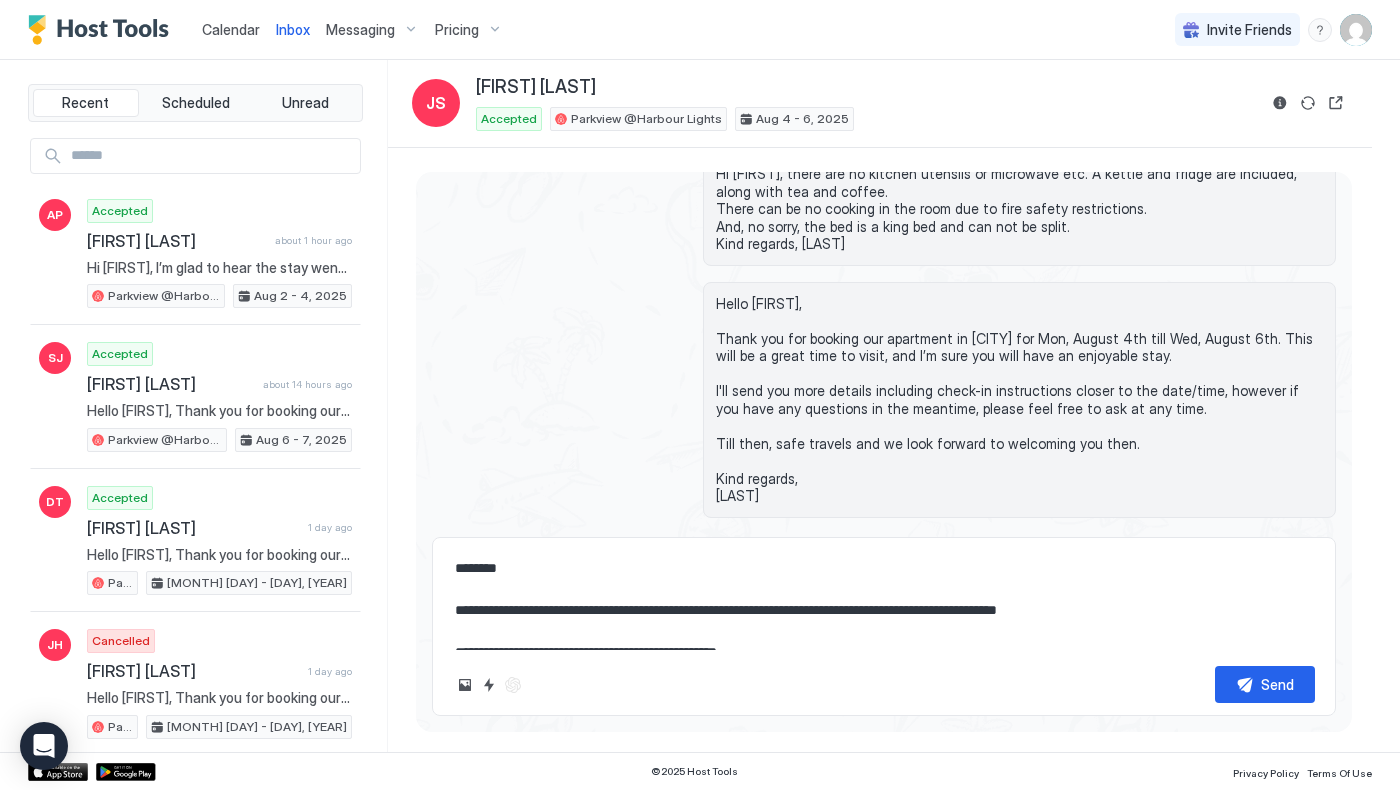 type on "*" 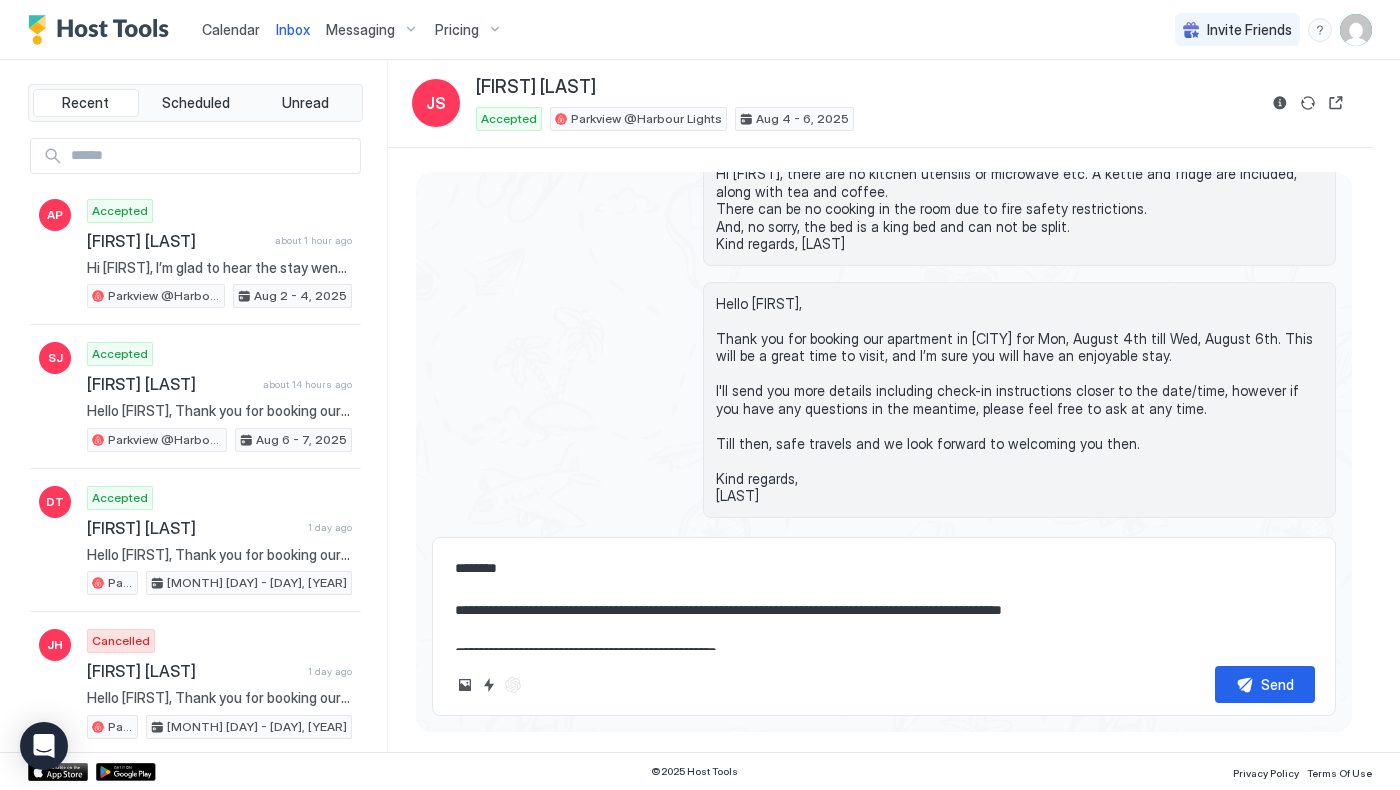 type on "*" 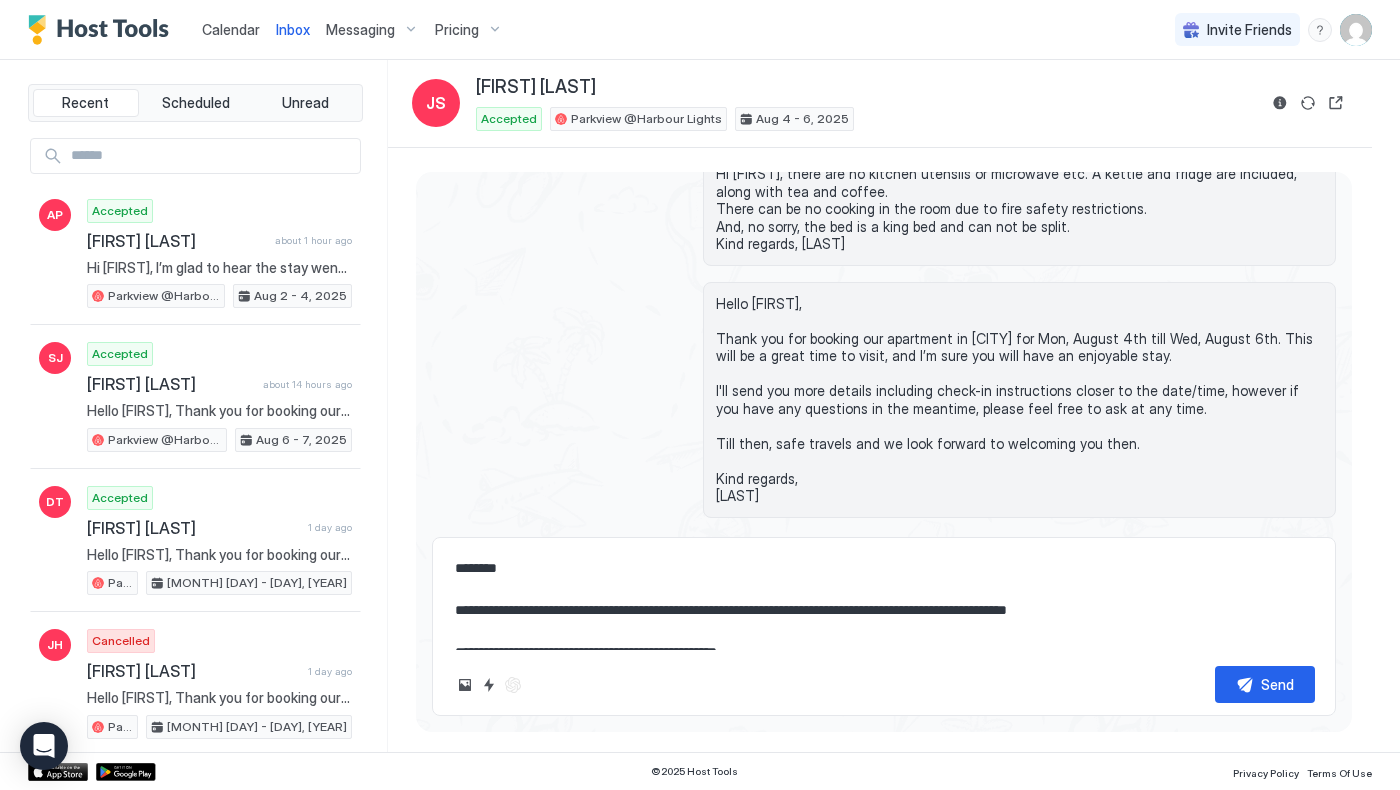 type on "*" 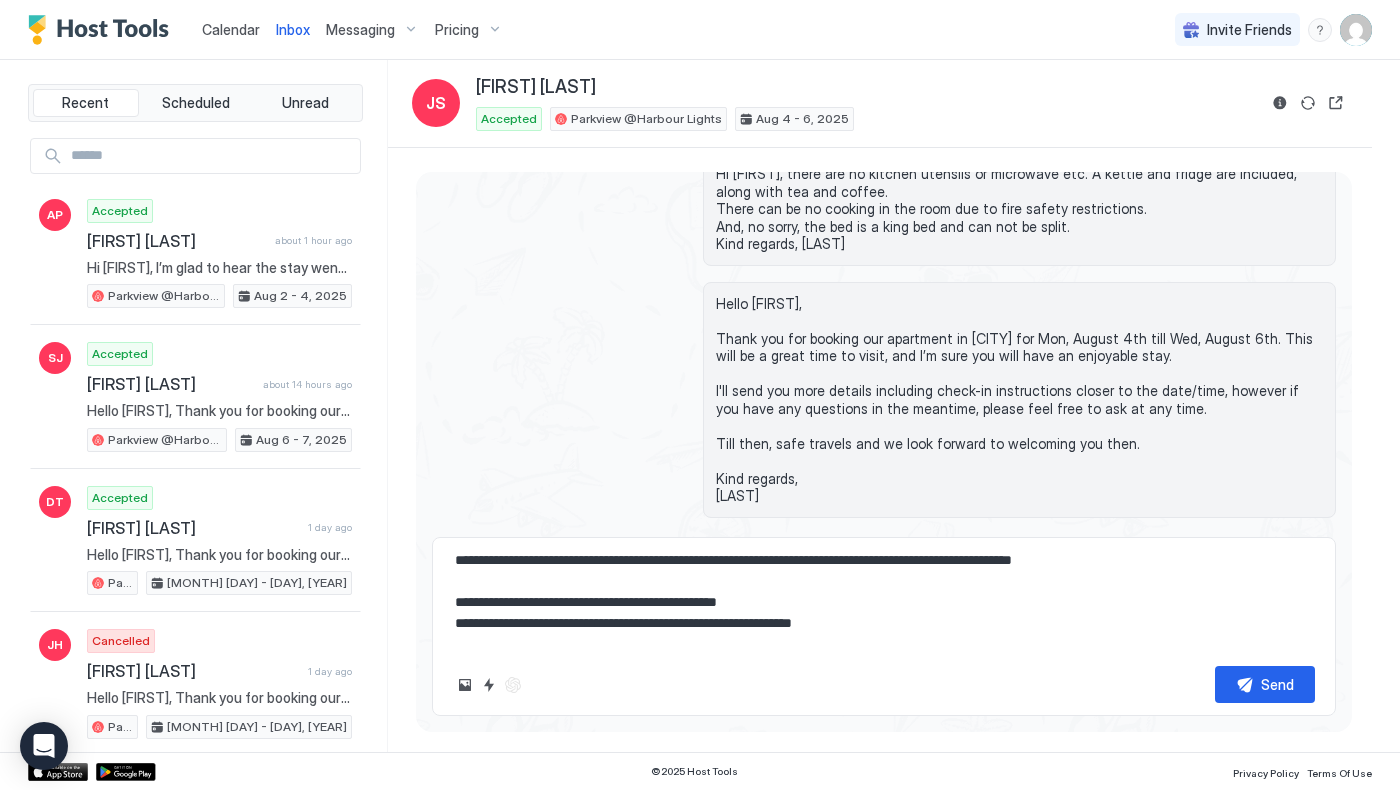 scroll, scrollTop: 52, scrollLeft: 0, axis: vertical 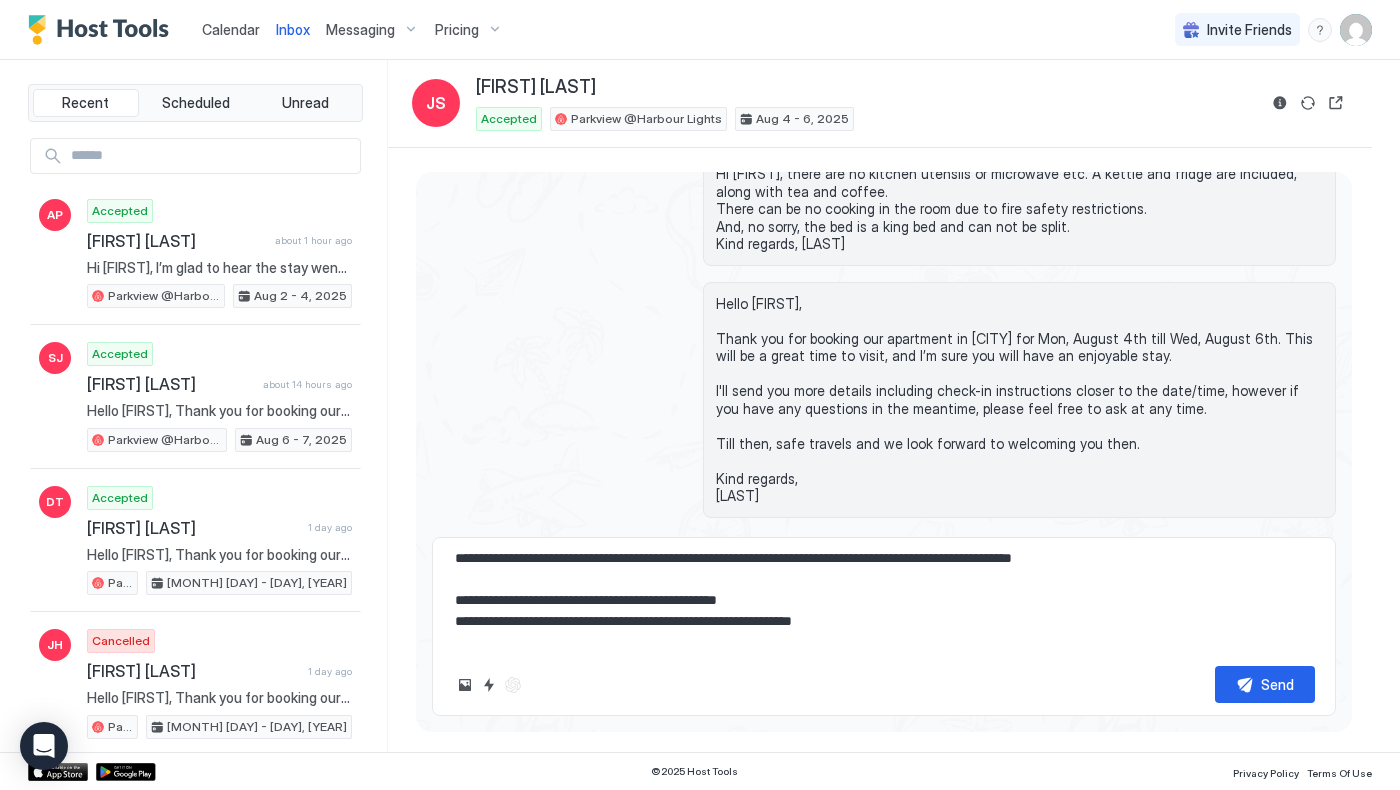 click on "**********" at bounding box center [884, 600] 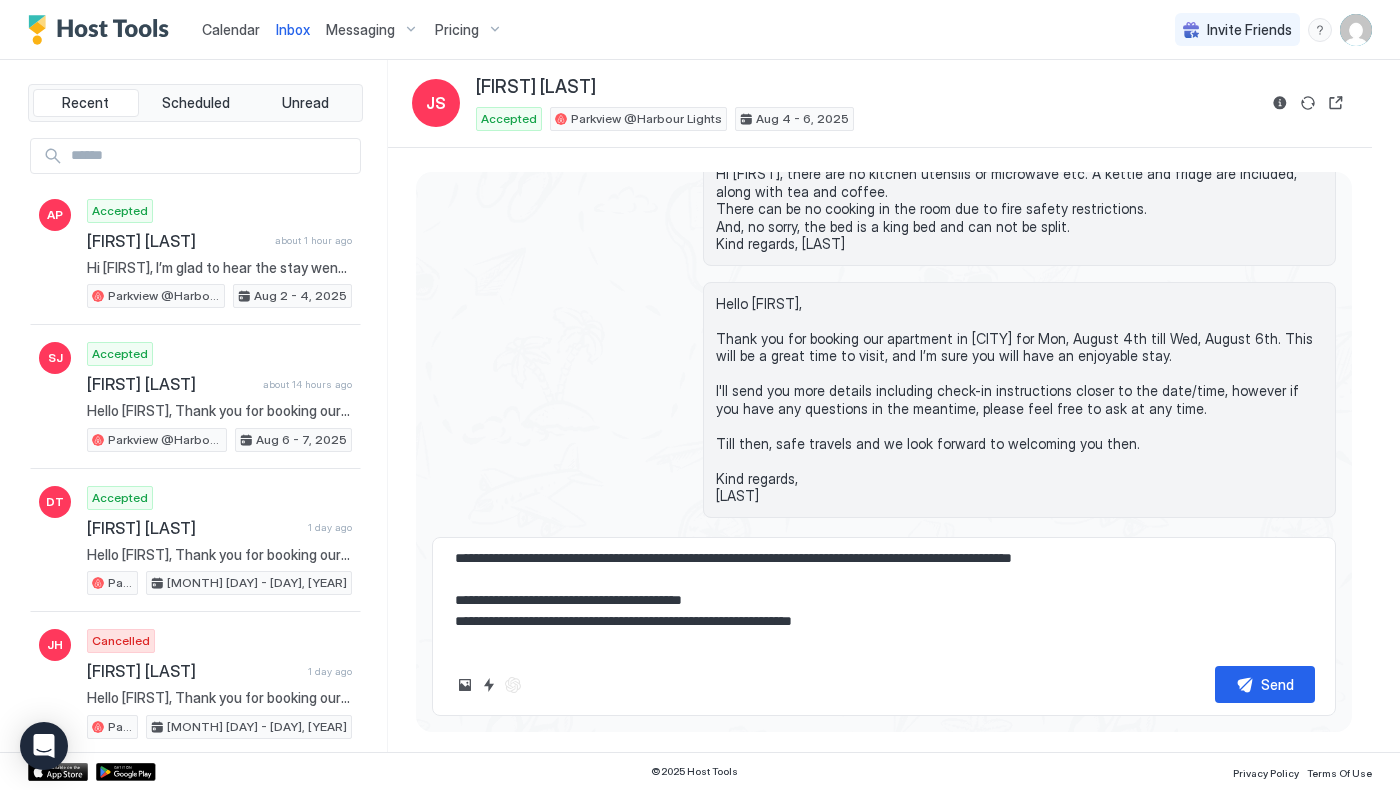 type on "*" 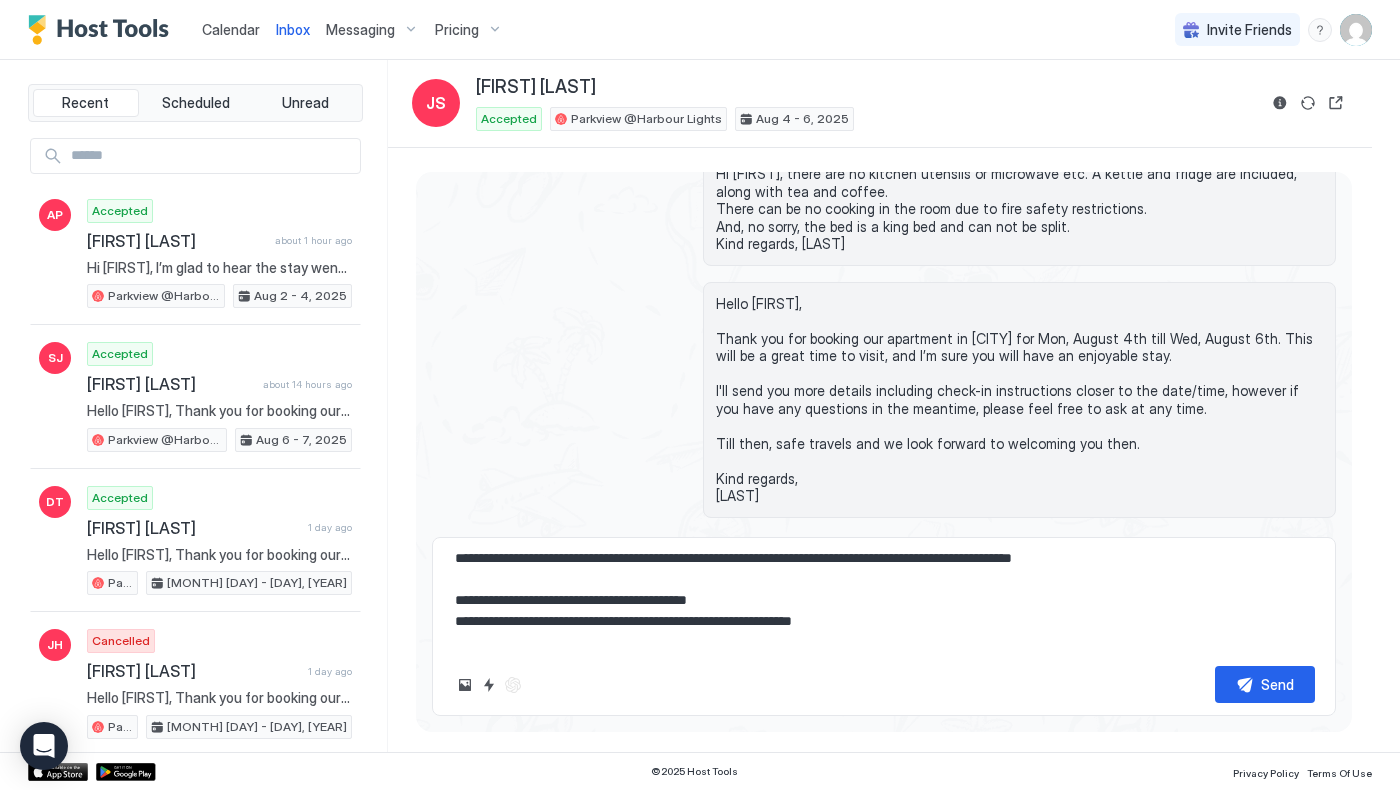 type on "*" 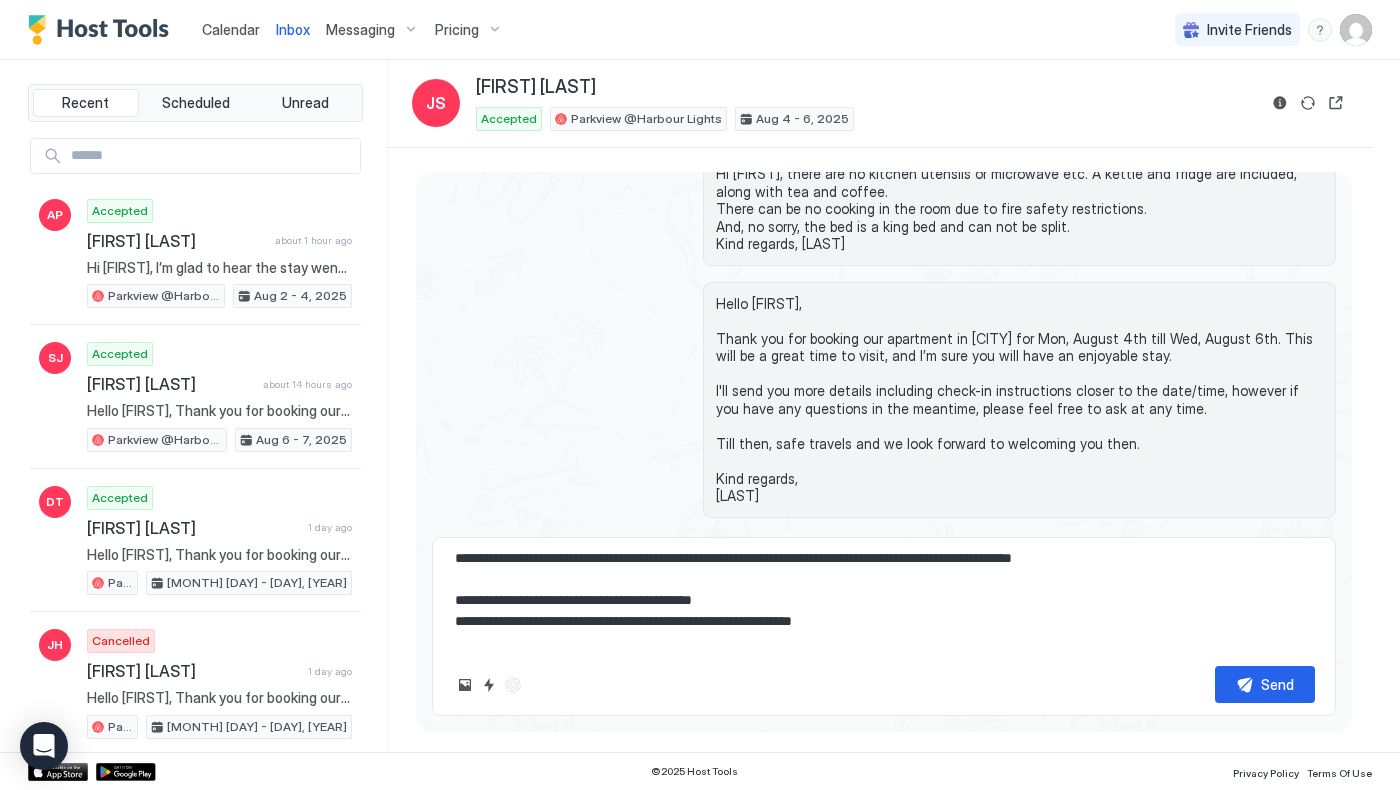 type on "*" 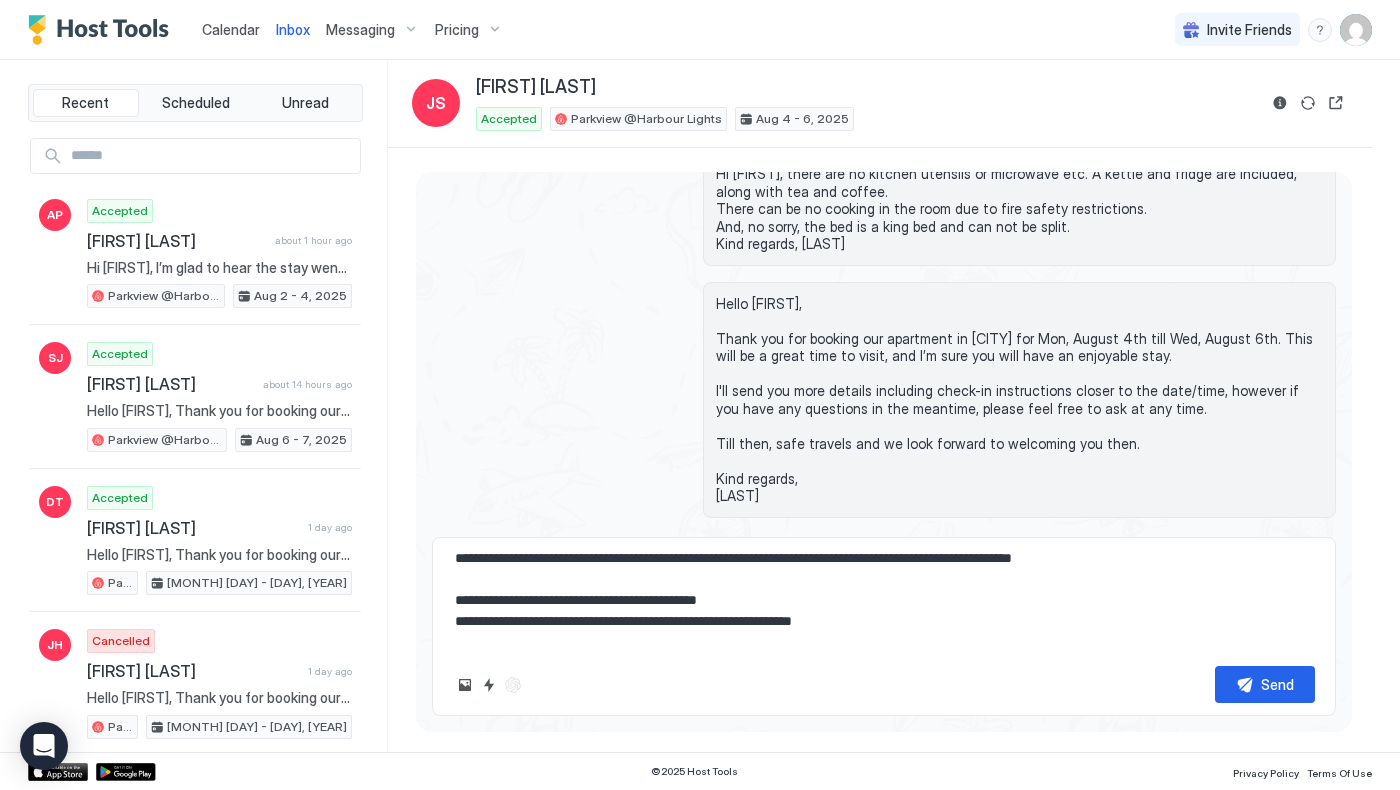 type on "*" 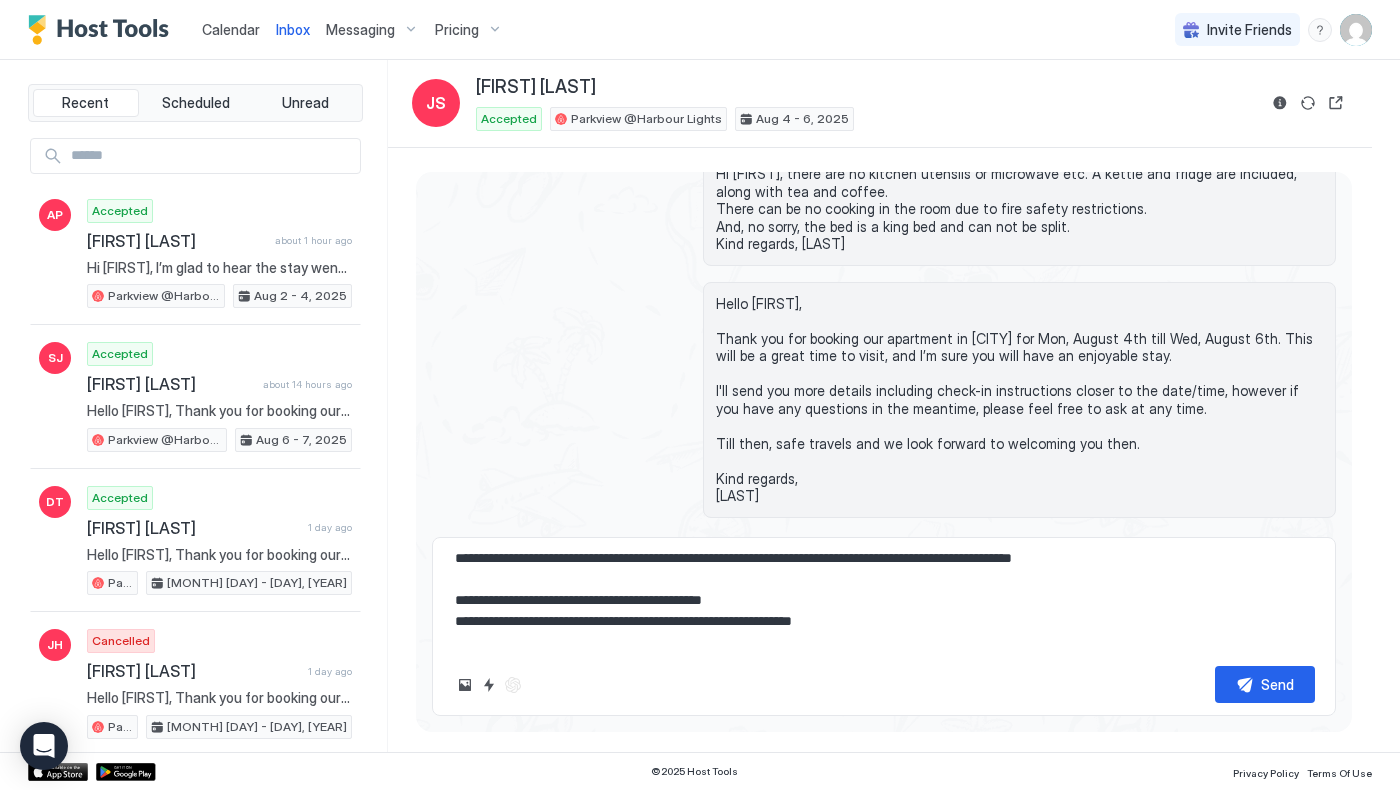 click on "**********" at bounding box center (884, 600) 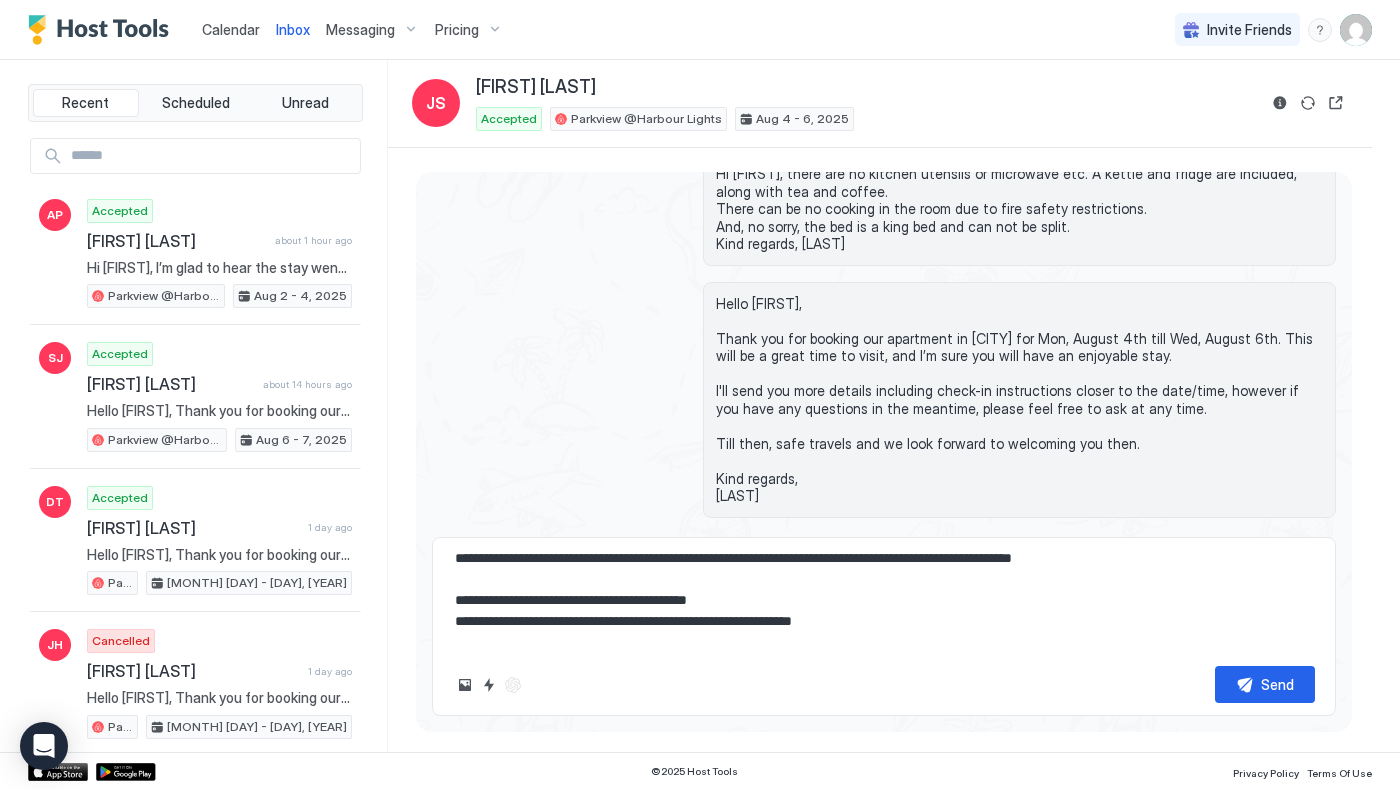 type on "*" 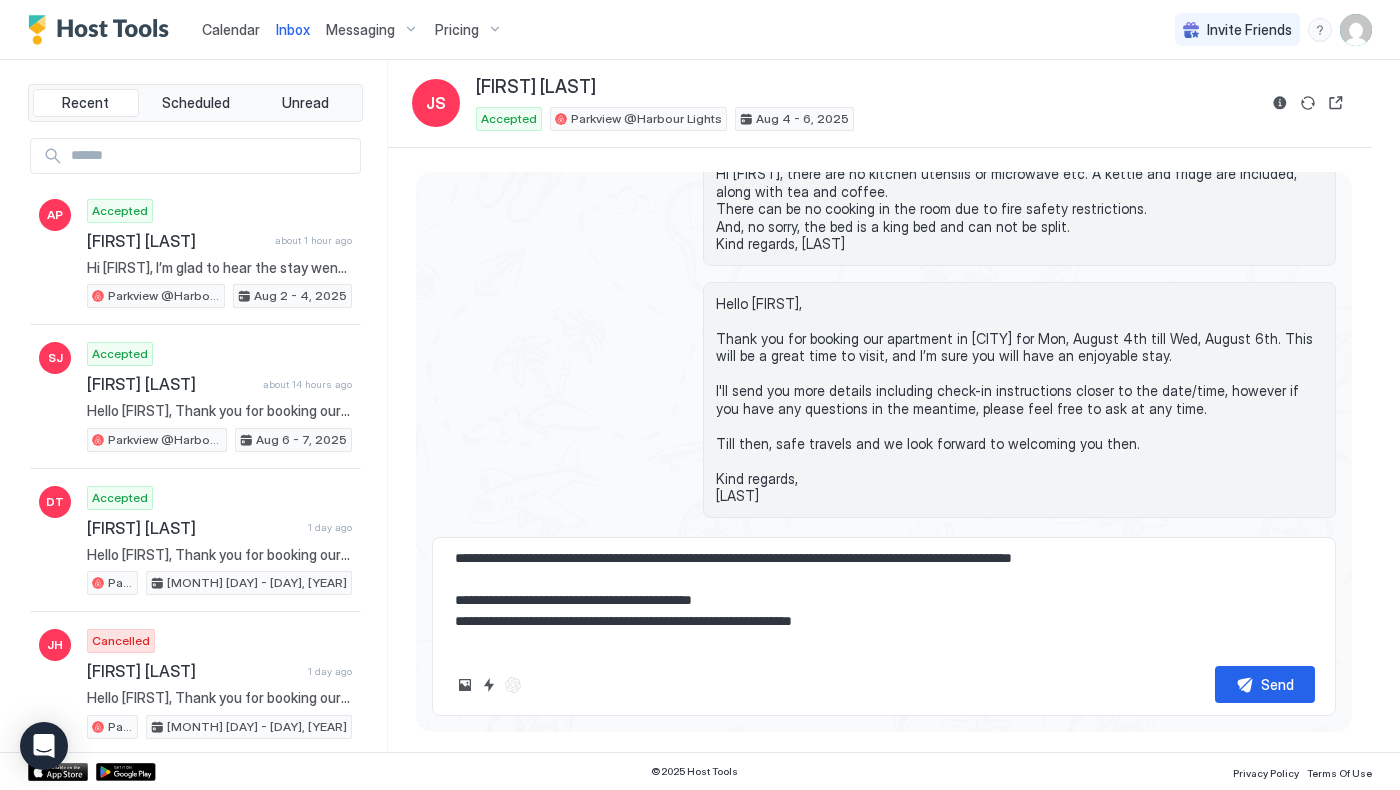 type on "*" 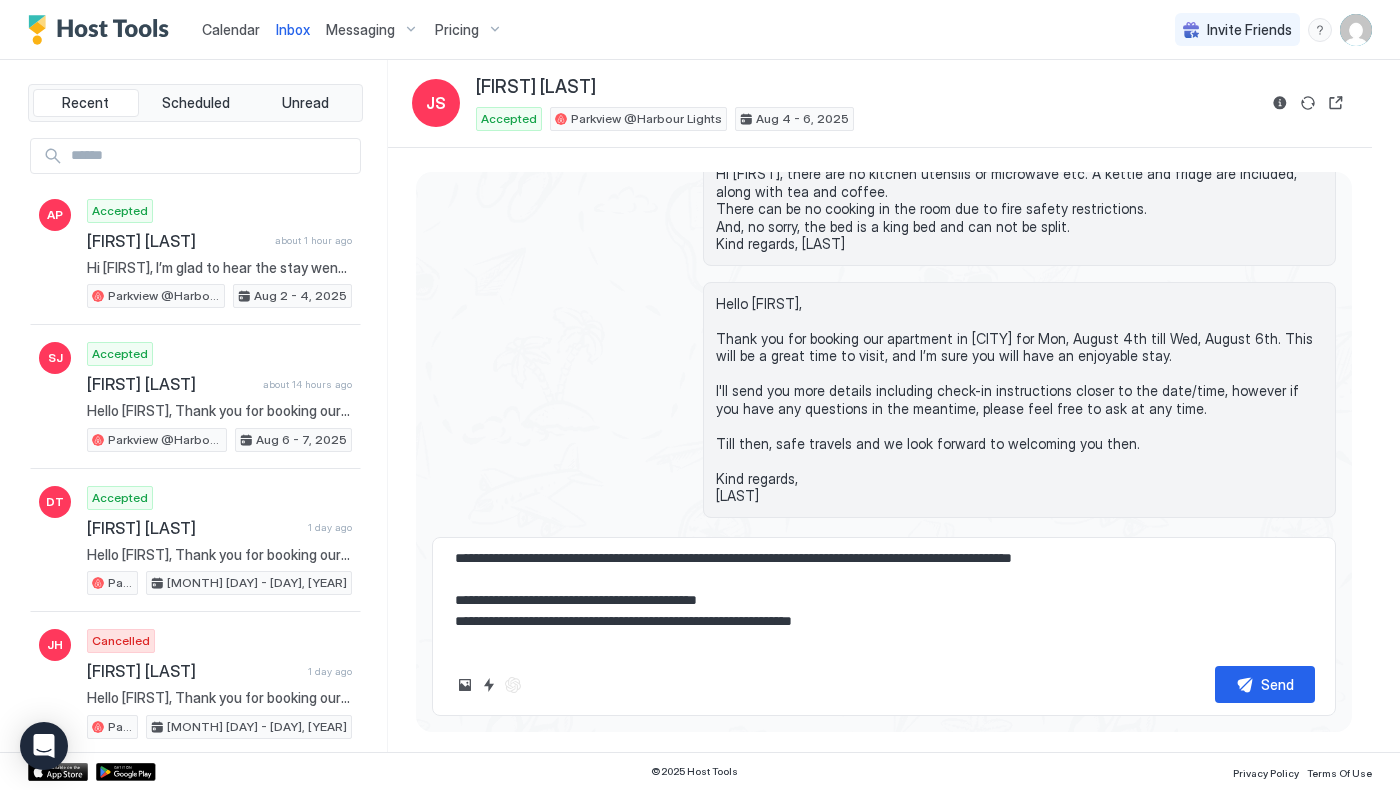 type on "*" 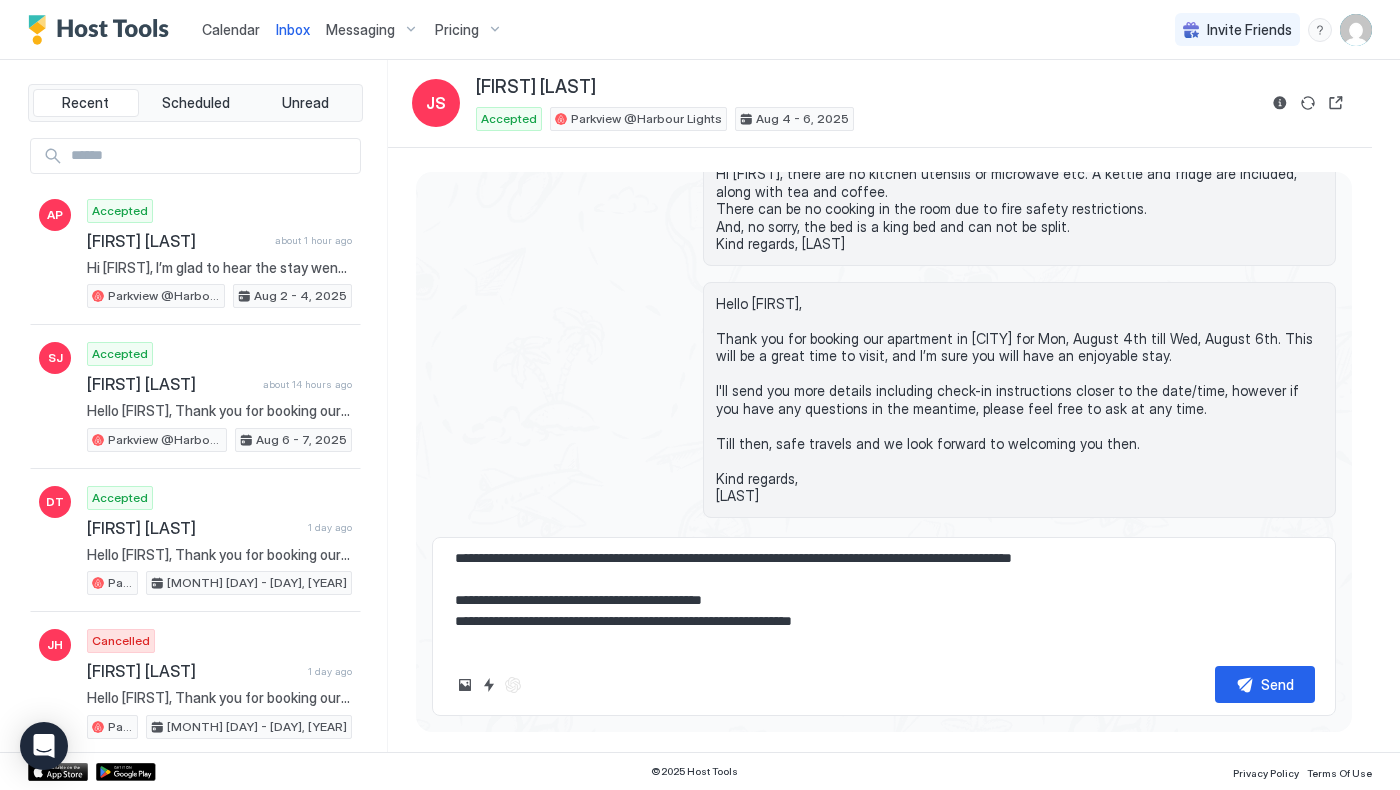 type on "*" 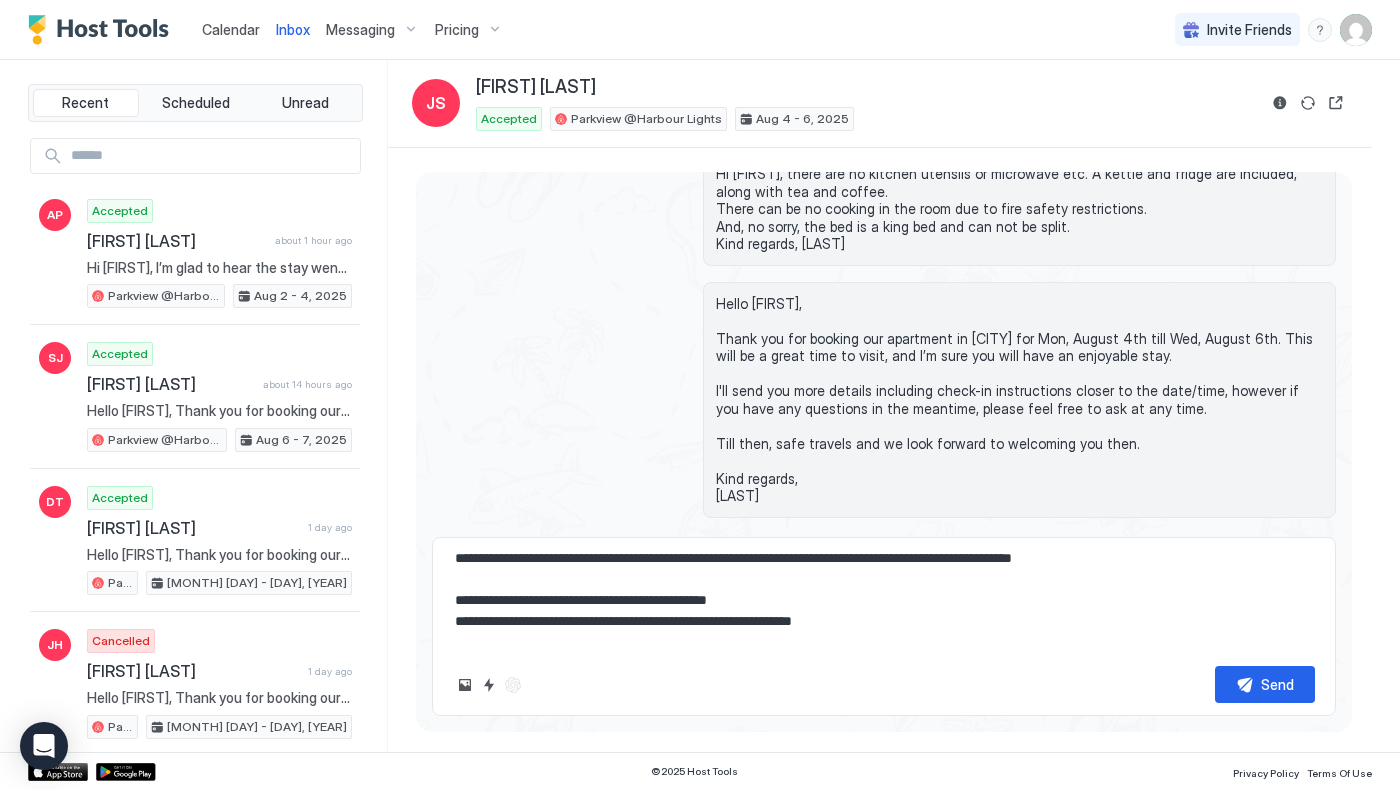 type on "*" 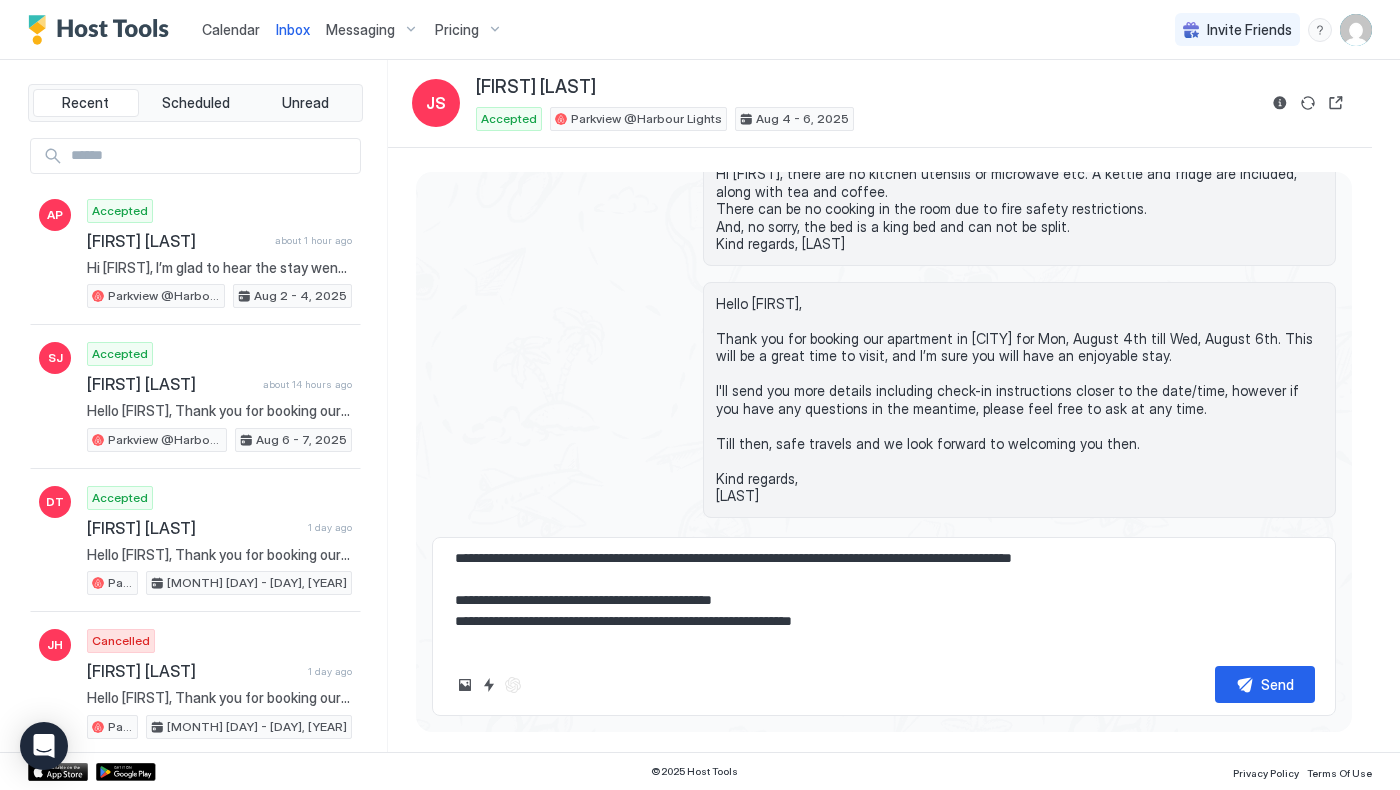 drag, startPoint x: 758, startPoint y: 603, endPoint x: 746, endPoint y: 605, distance: 12.165525 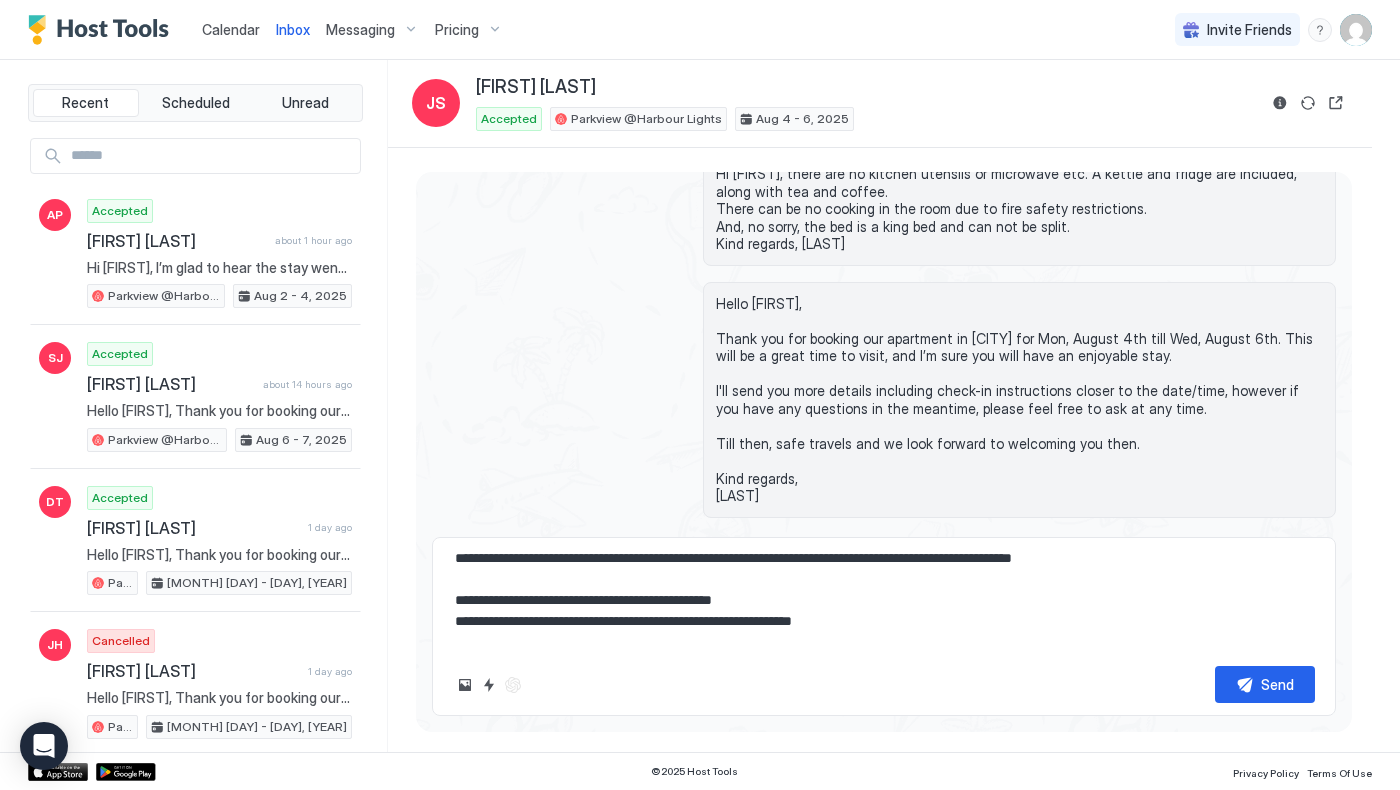 click on "**********" at bounding box center (884, 600) 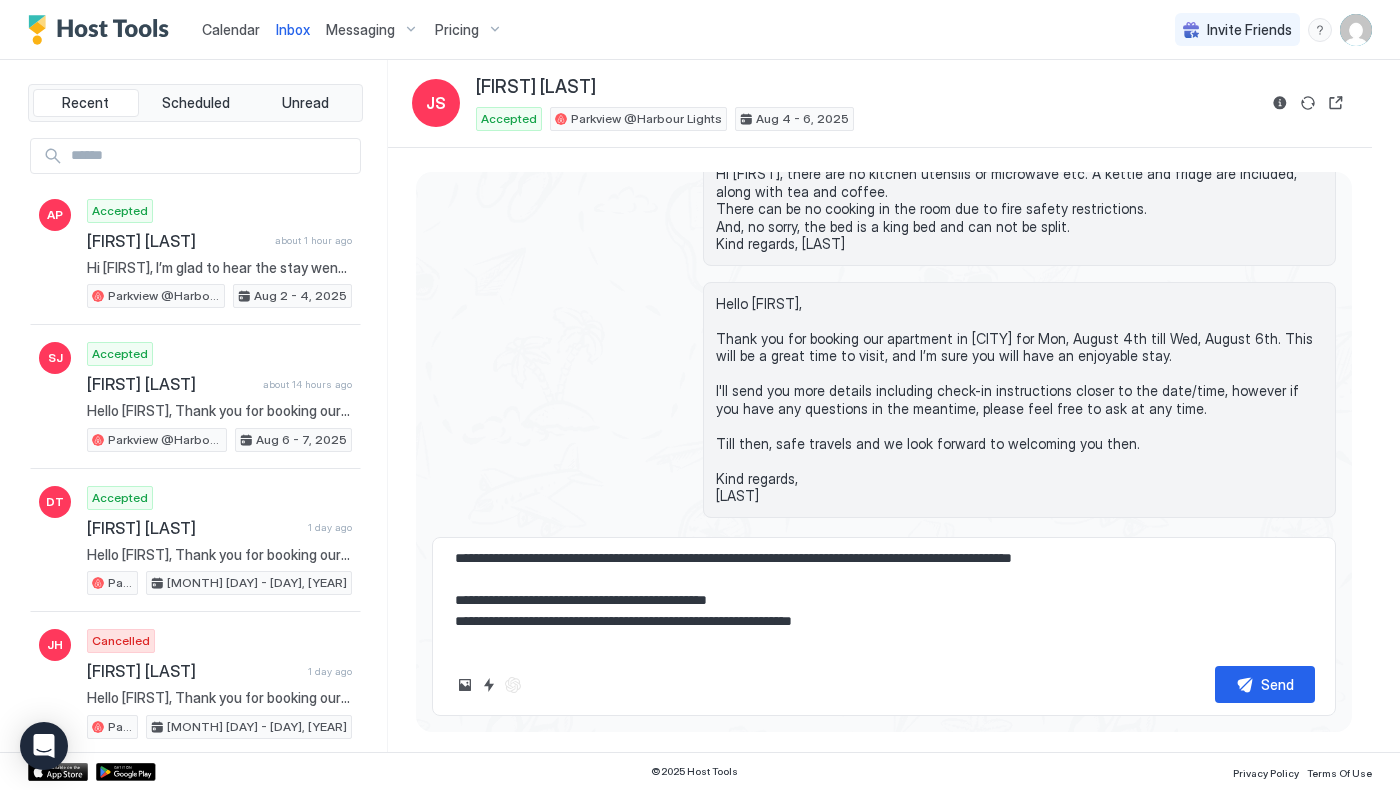 click on "**********" at bounding box center (884, 600) 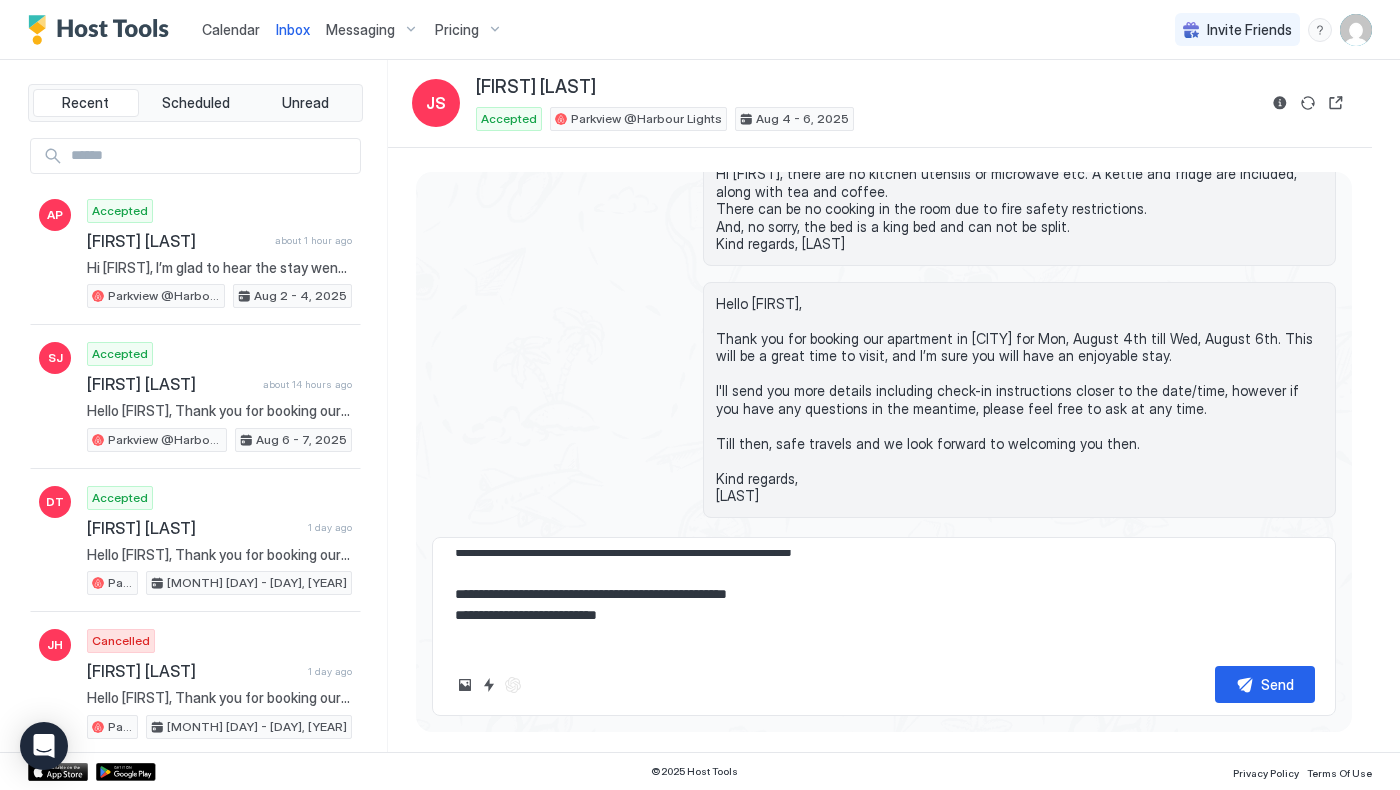scroll, scrollTop: 120, scrollLeft: 0, axis: vertical 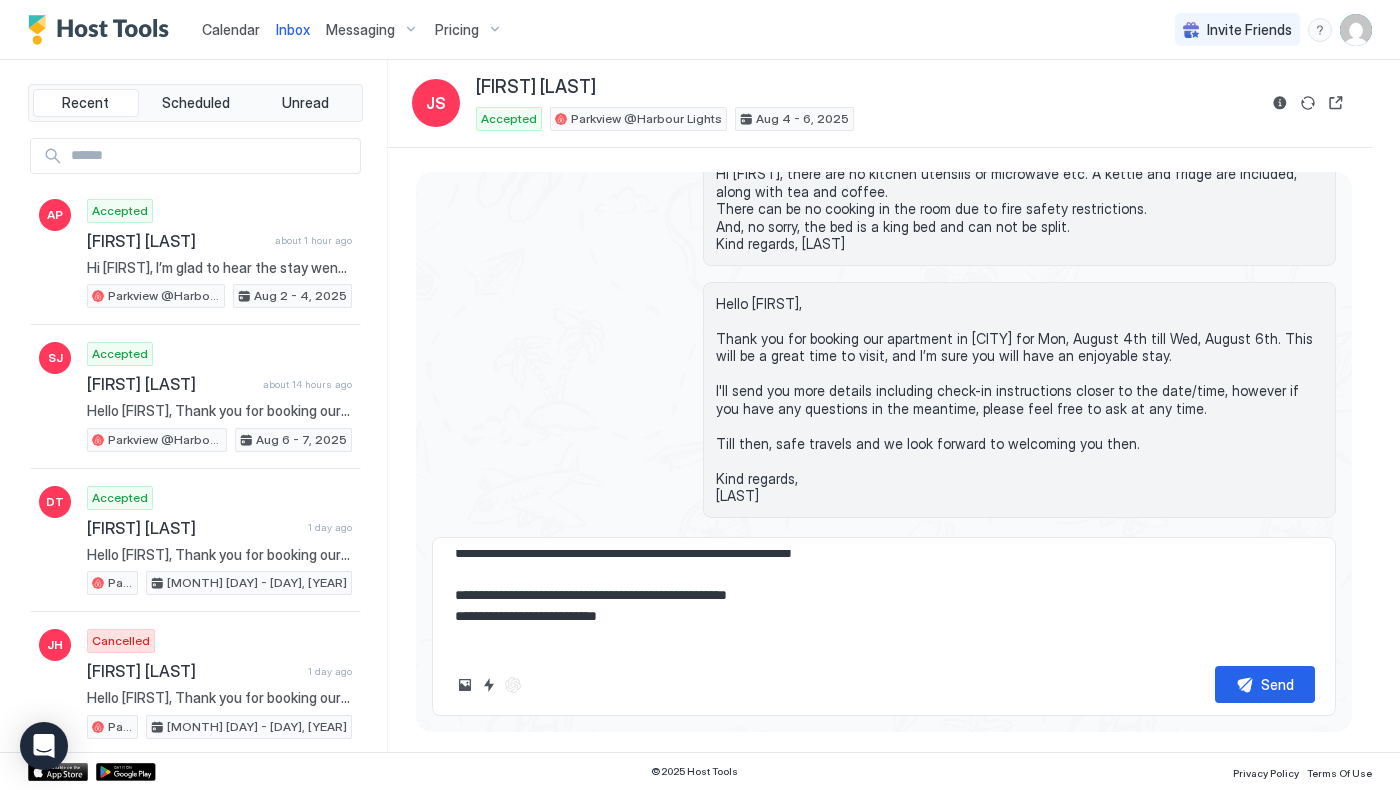 type on "**********" 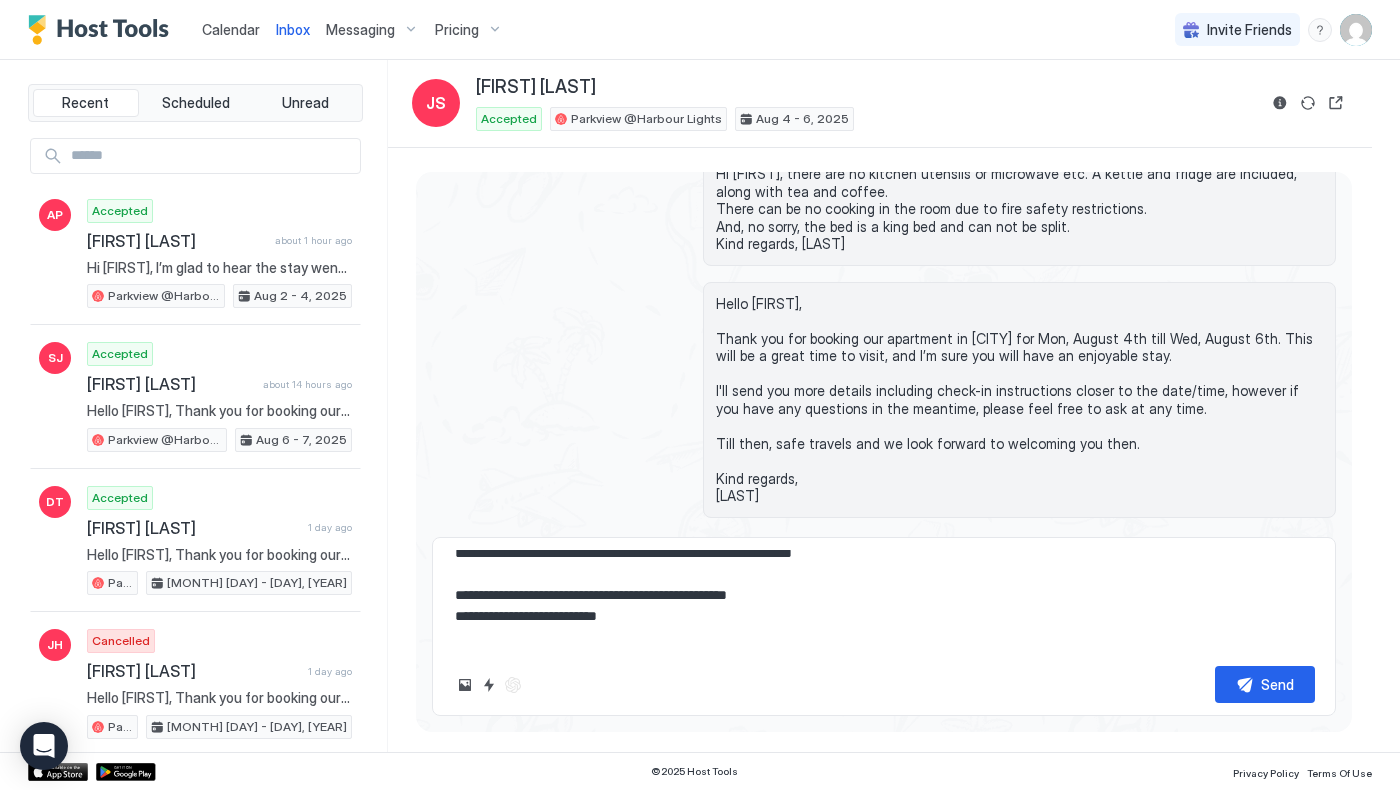 click on "**********" at bounding box center [884, 600] 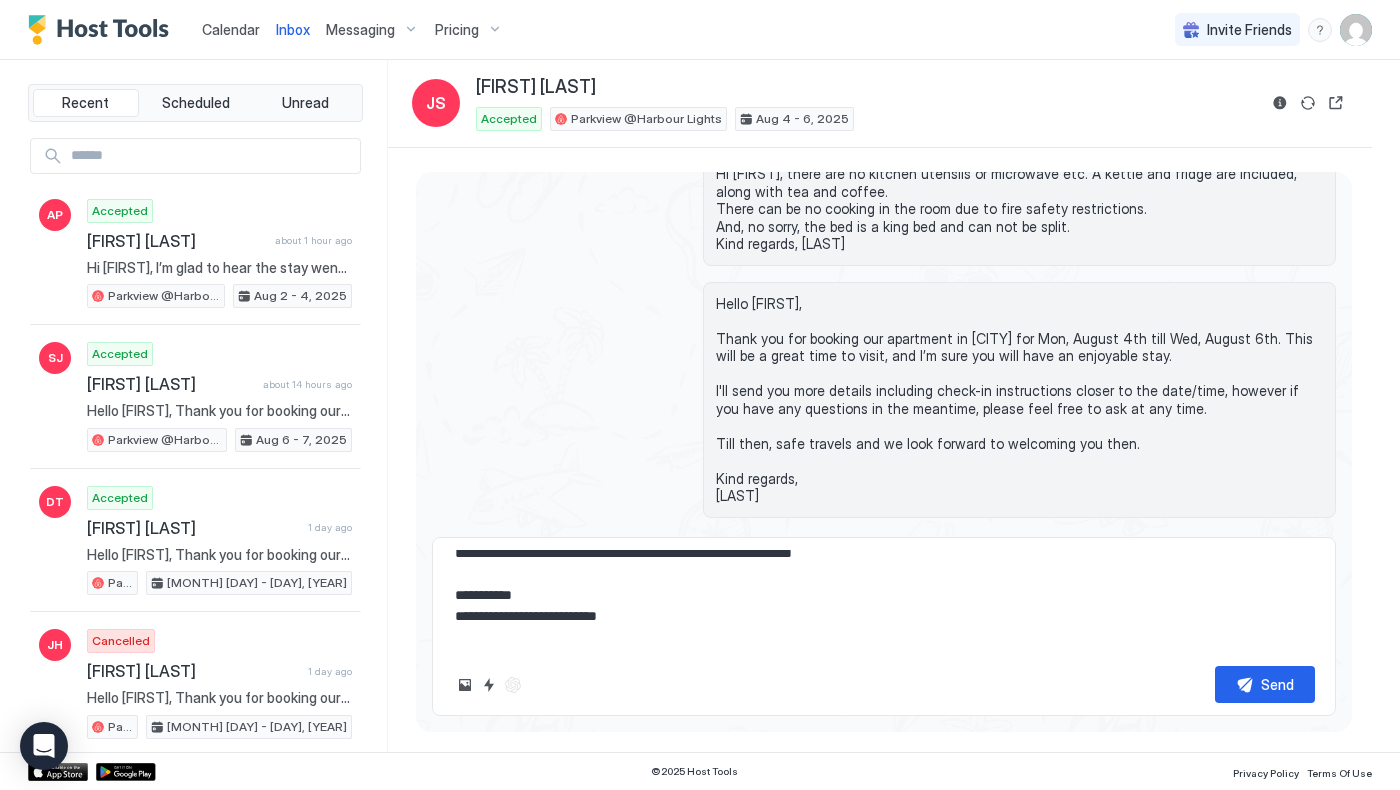 type on "*" 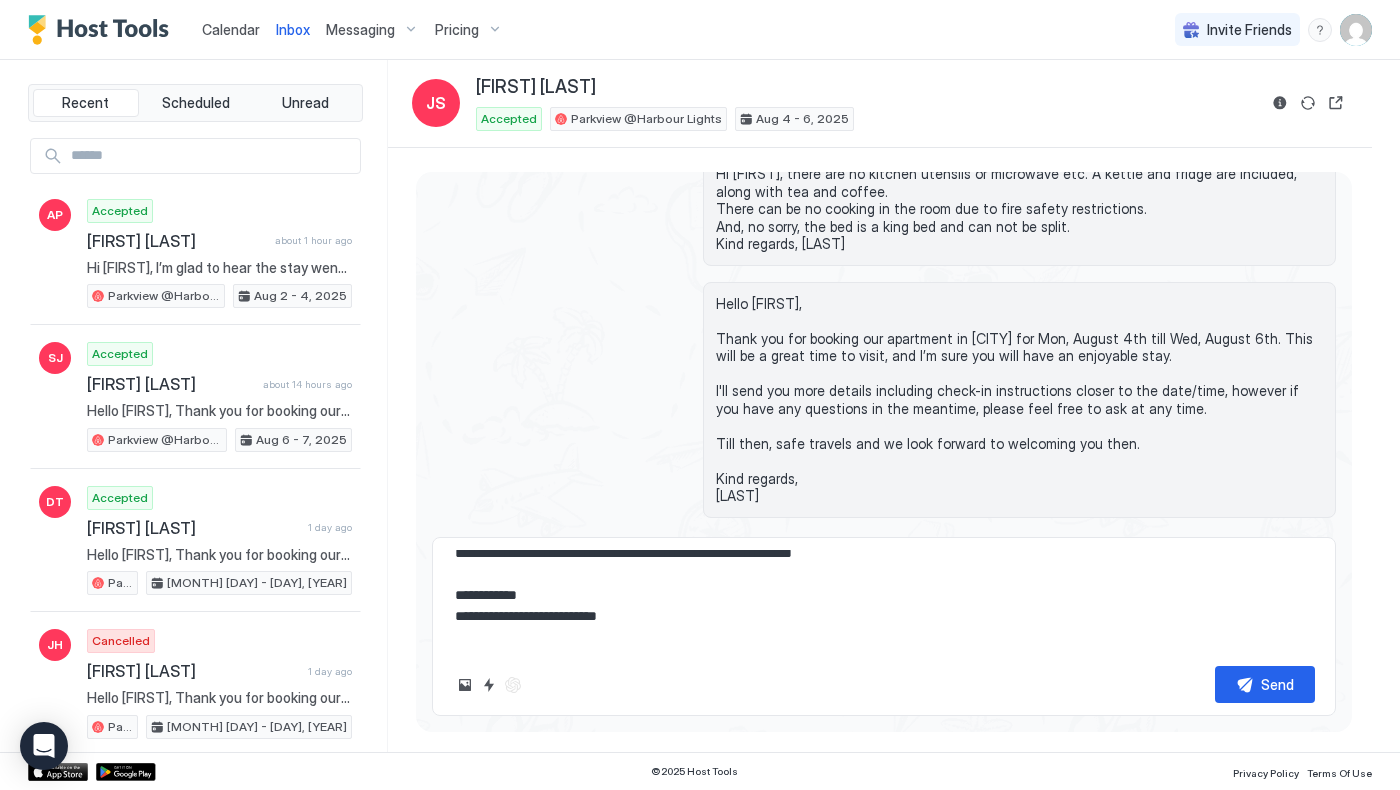 type on "*" 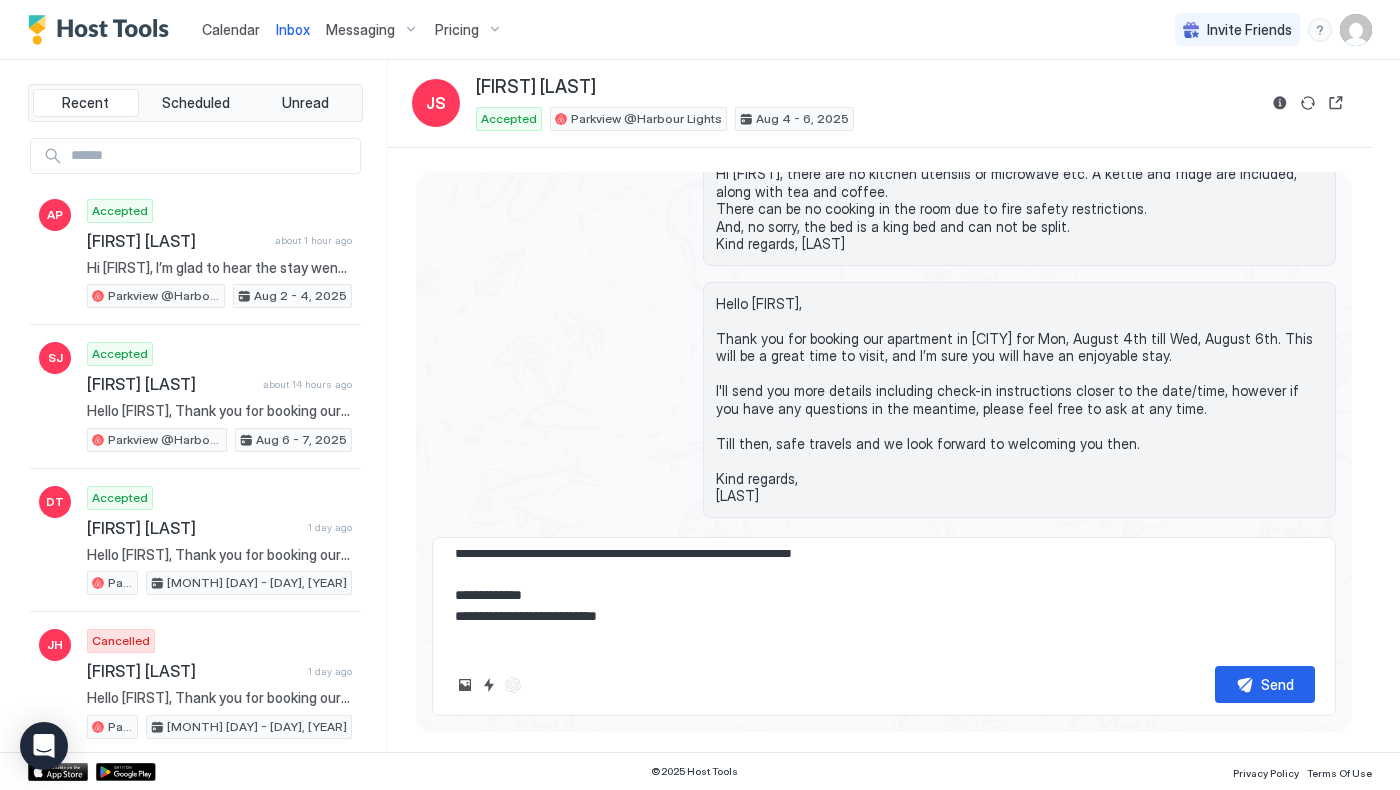 type on "*" 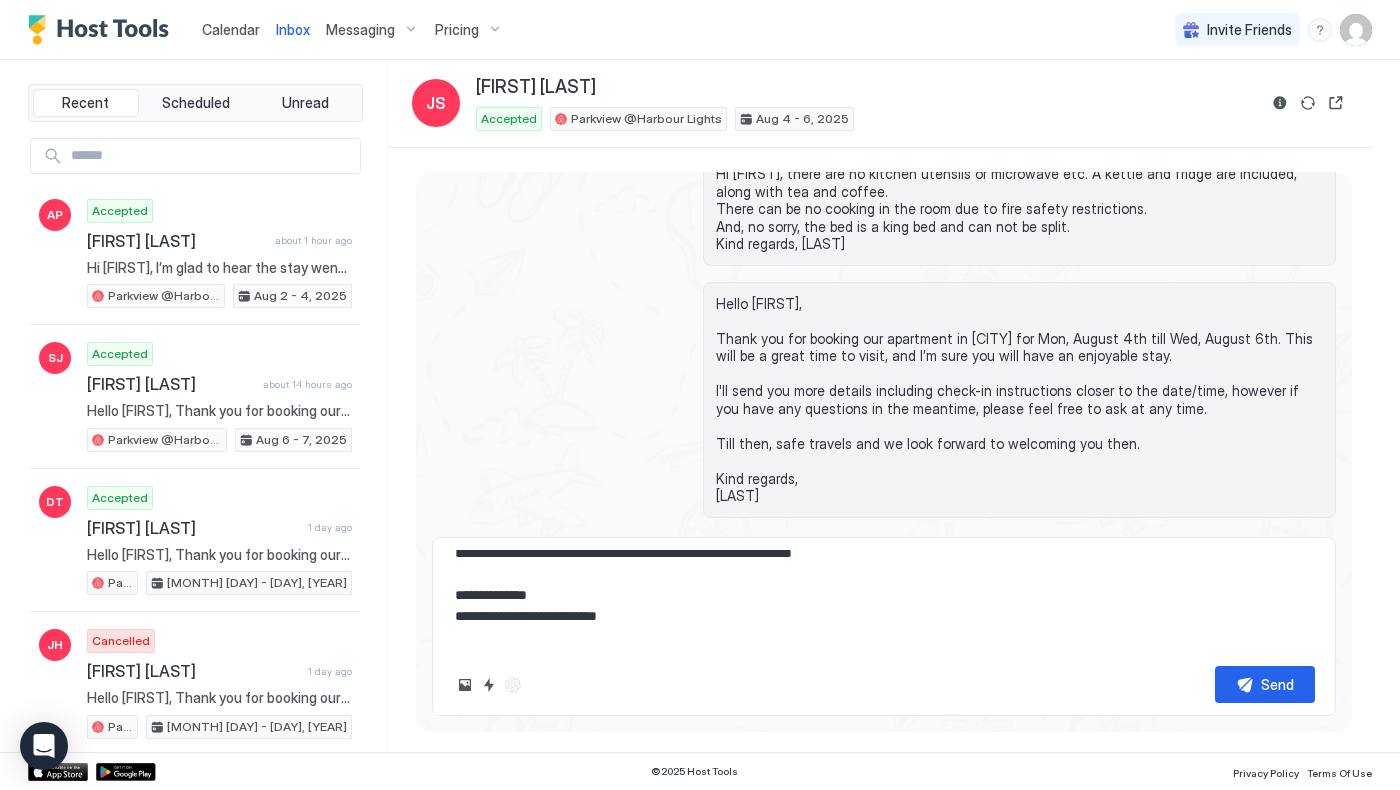 type on "*" 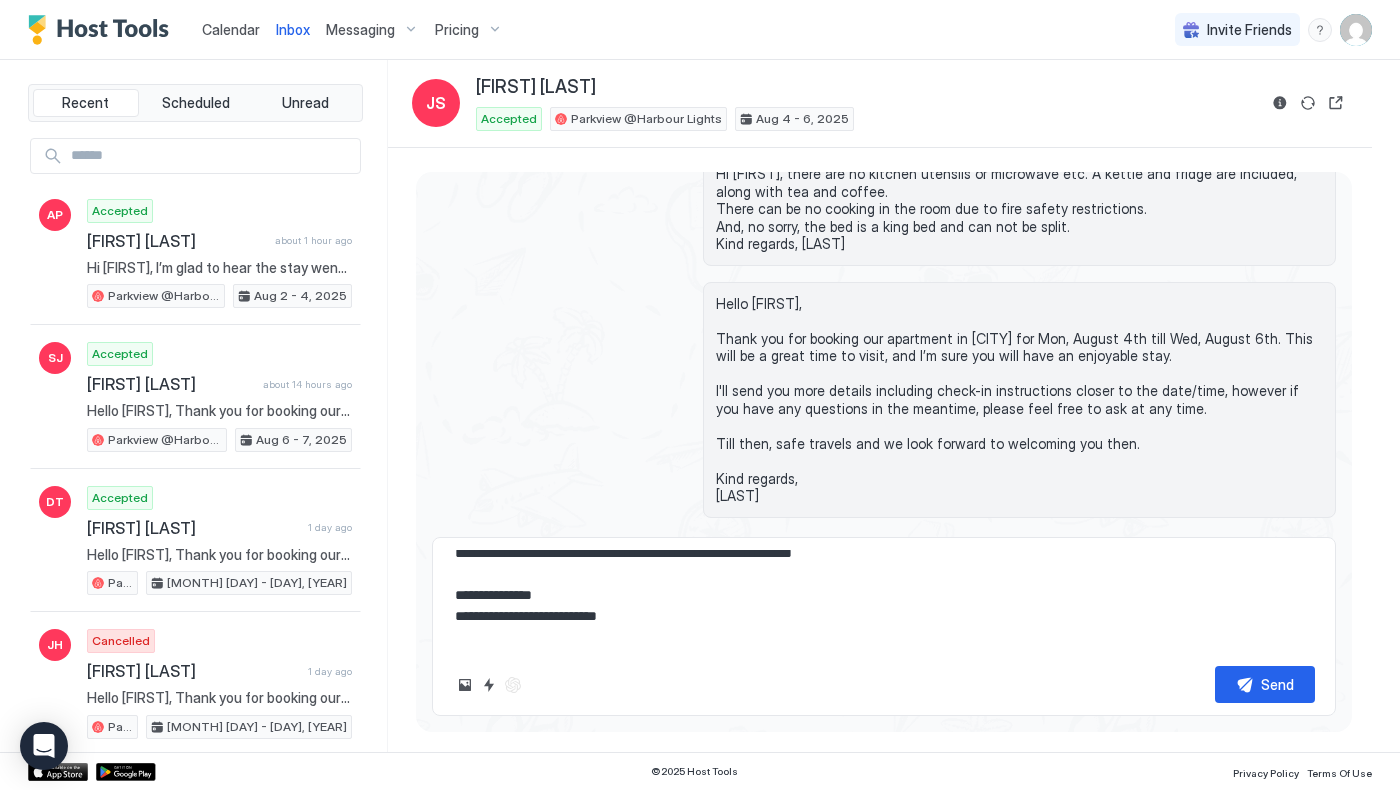 type on "*" 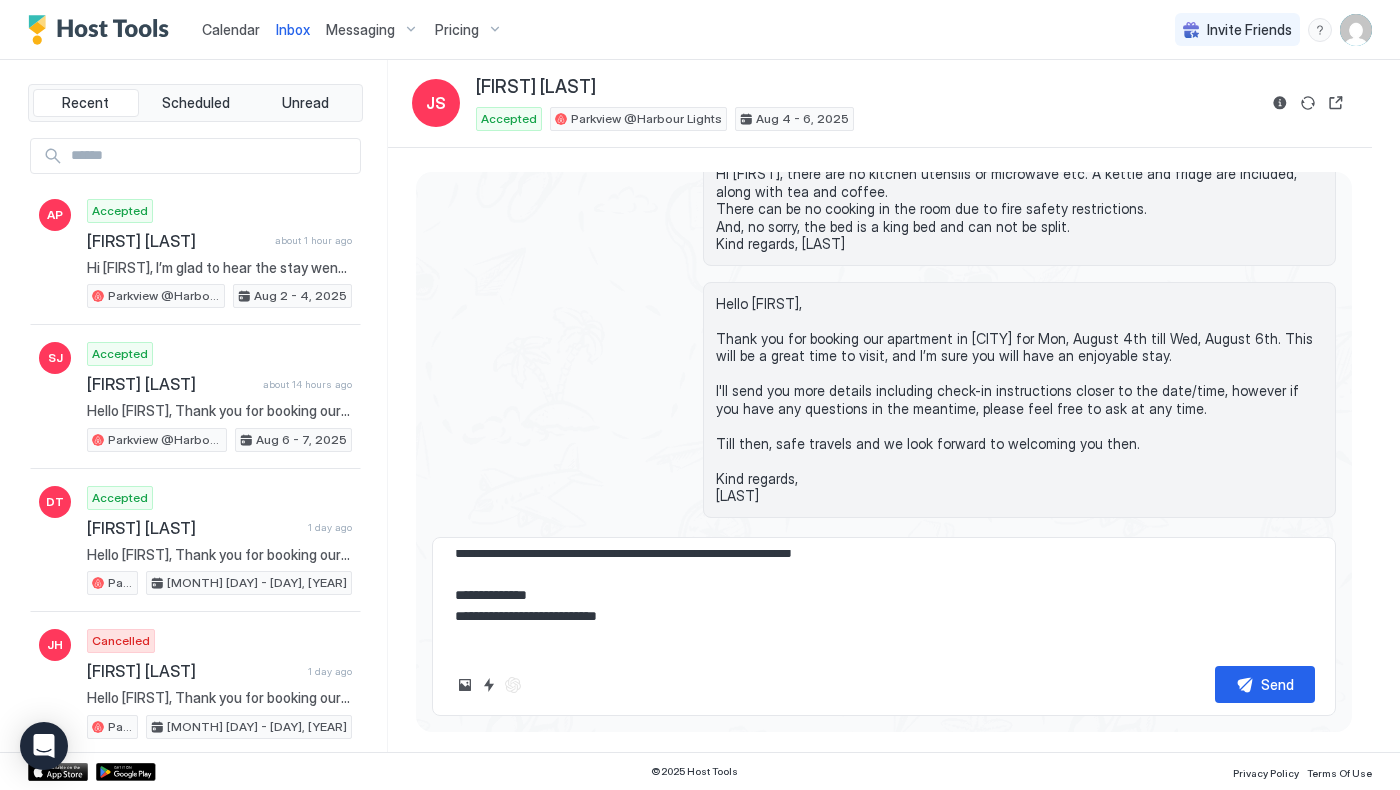 type on "*" 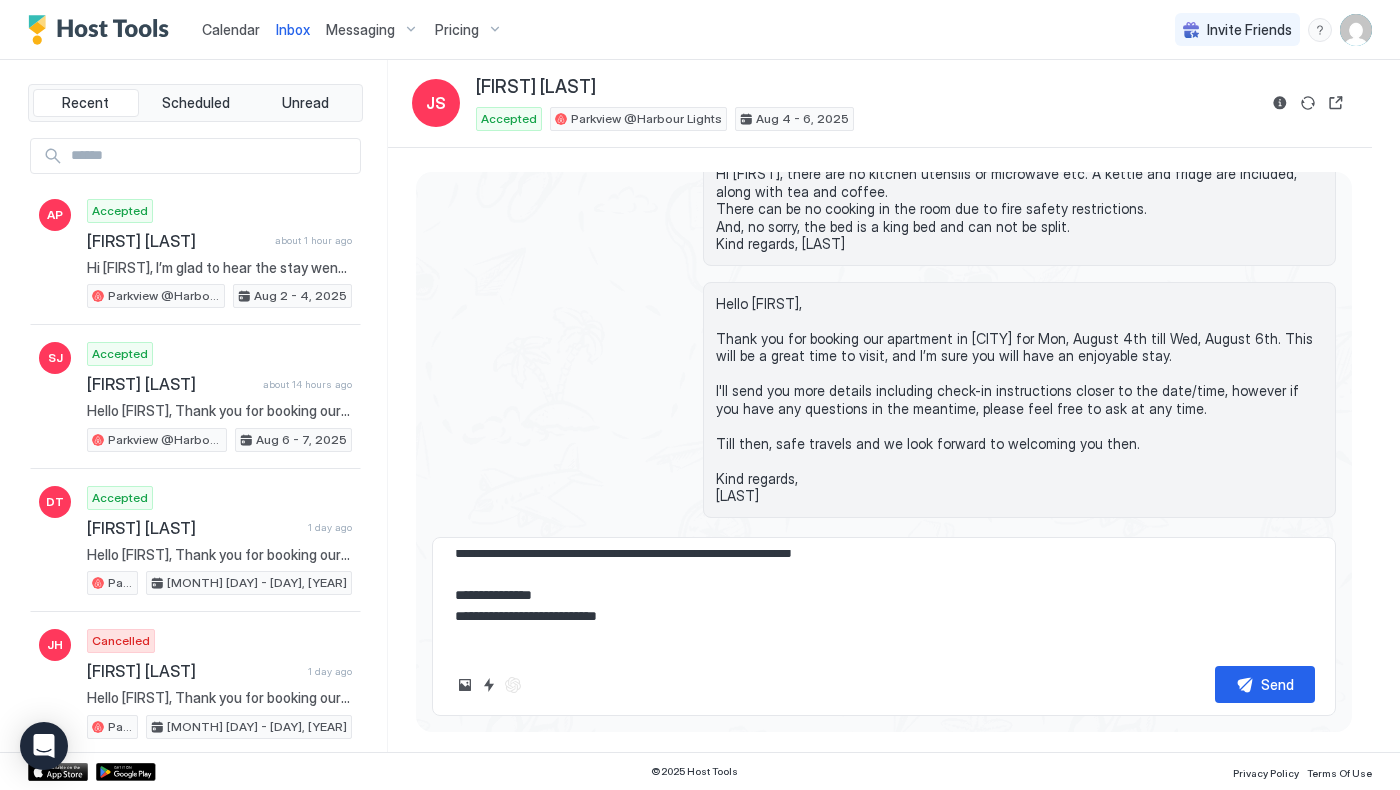 type on "*" 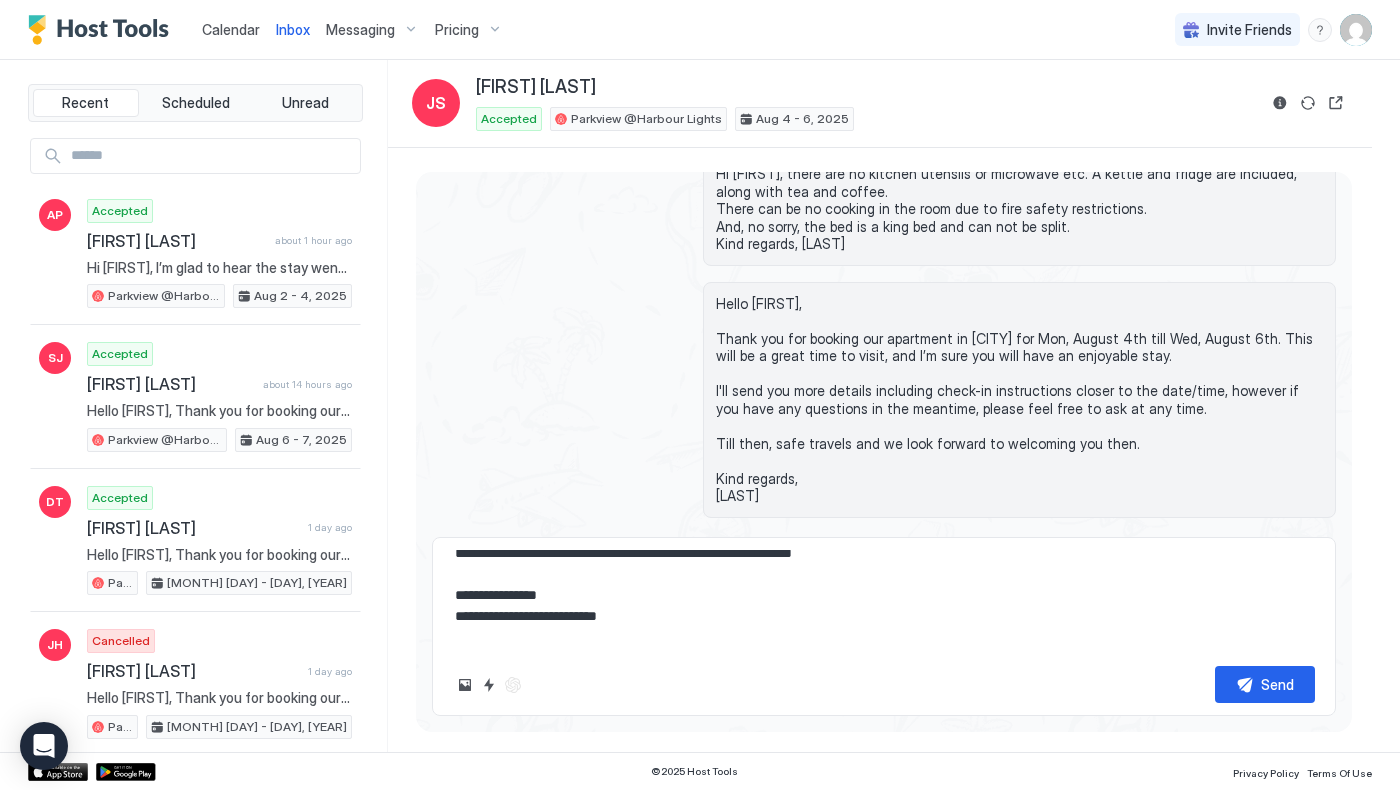 type on "*" 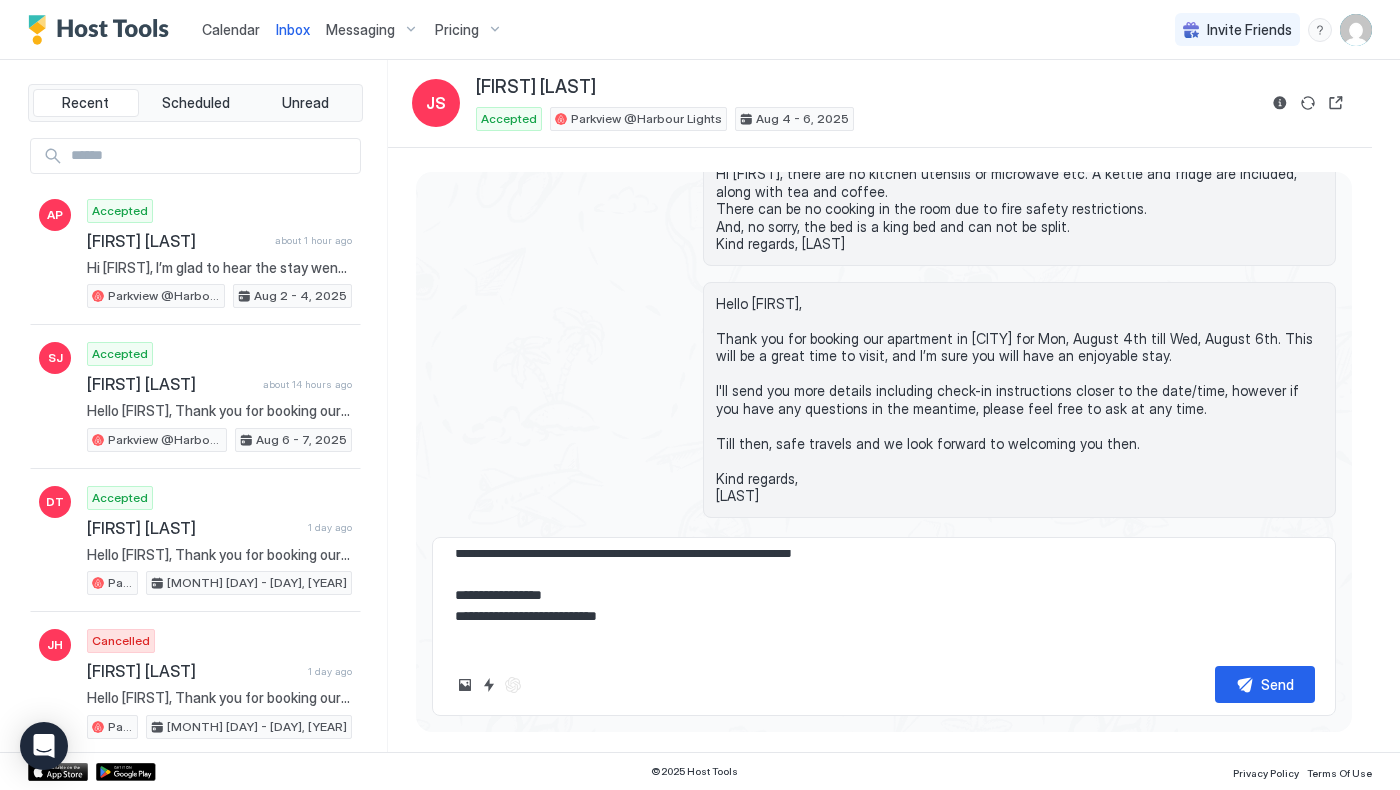 type on "*" 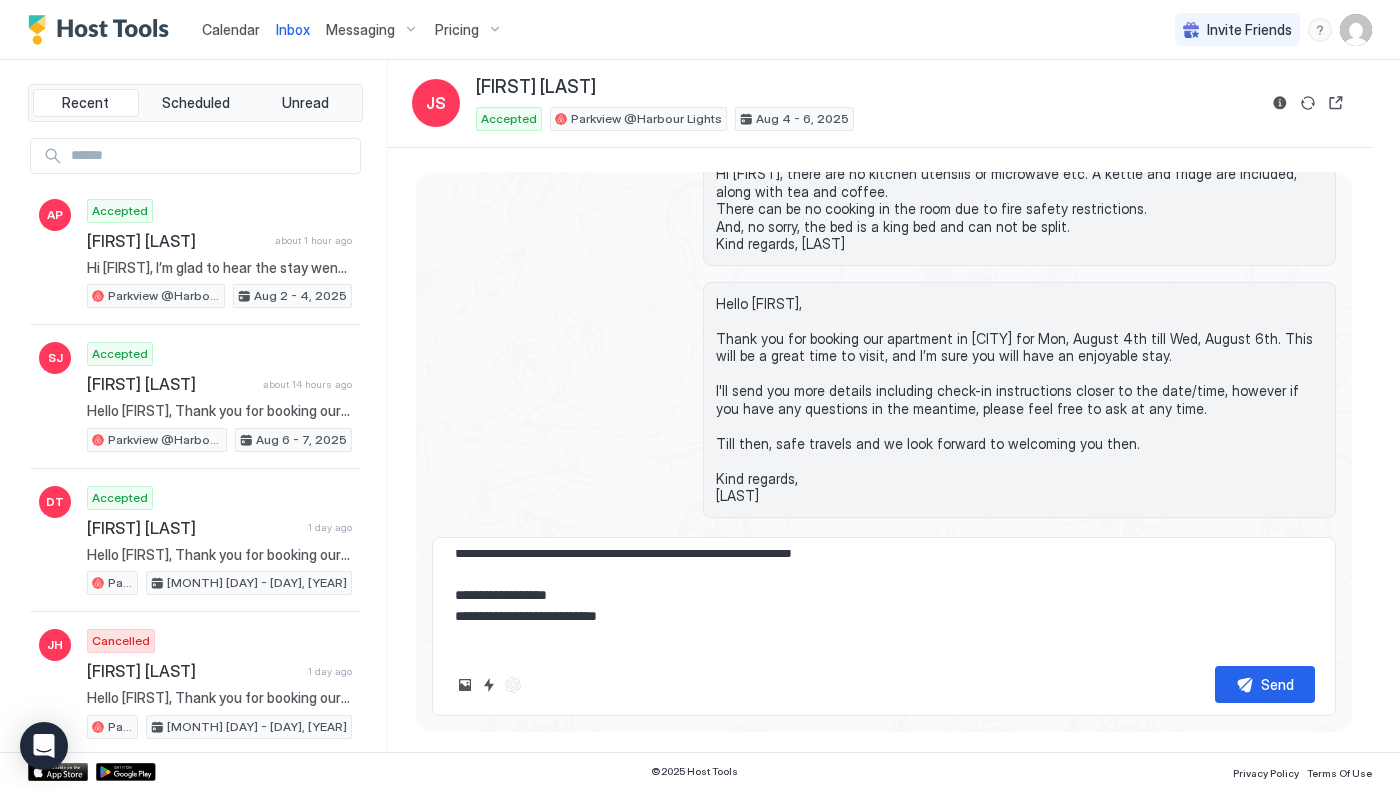 type on "*" 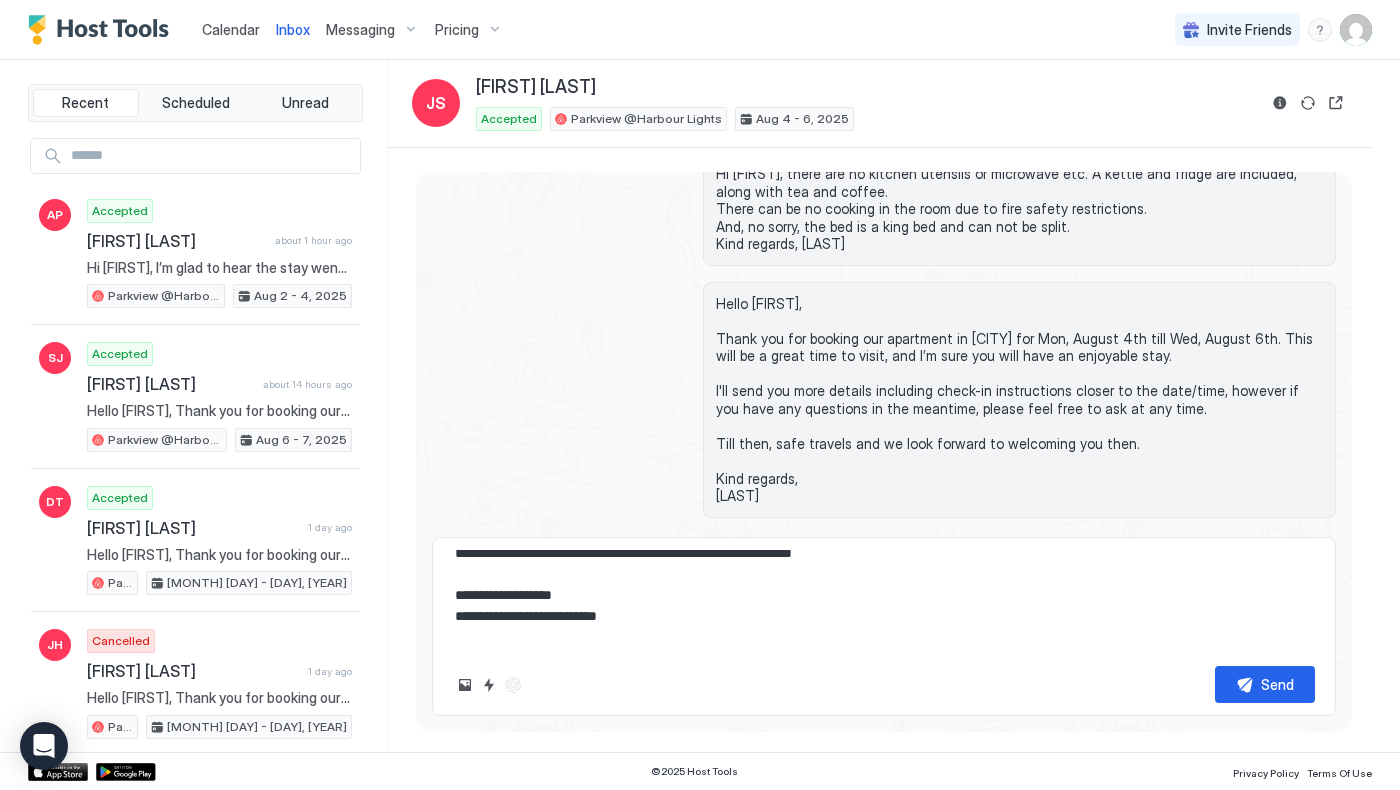 type on "*" 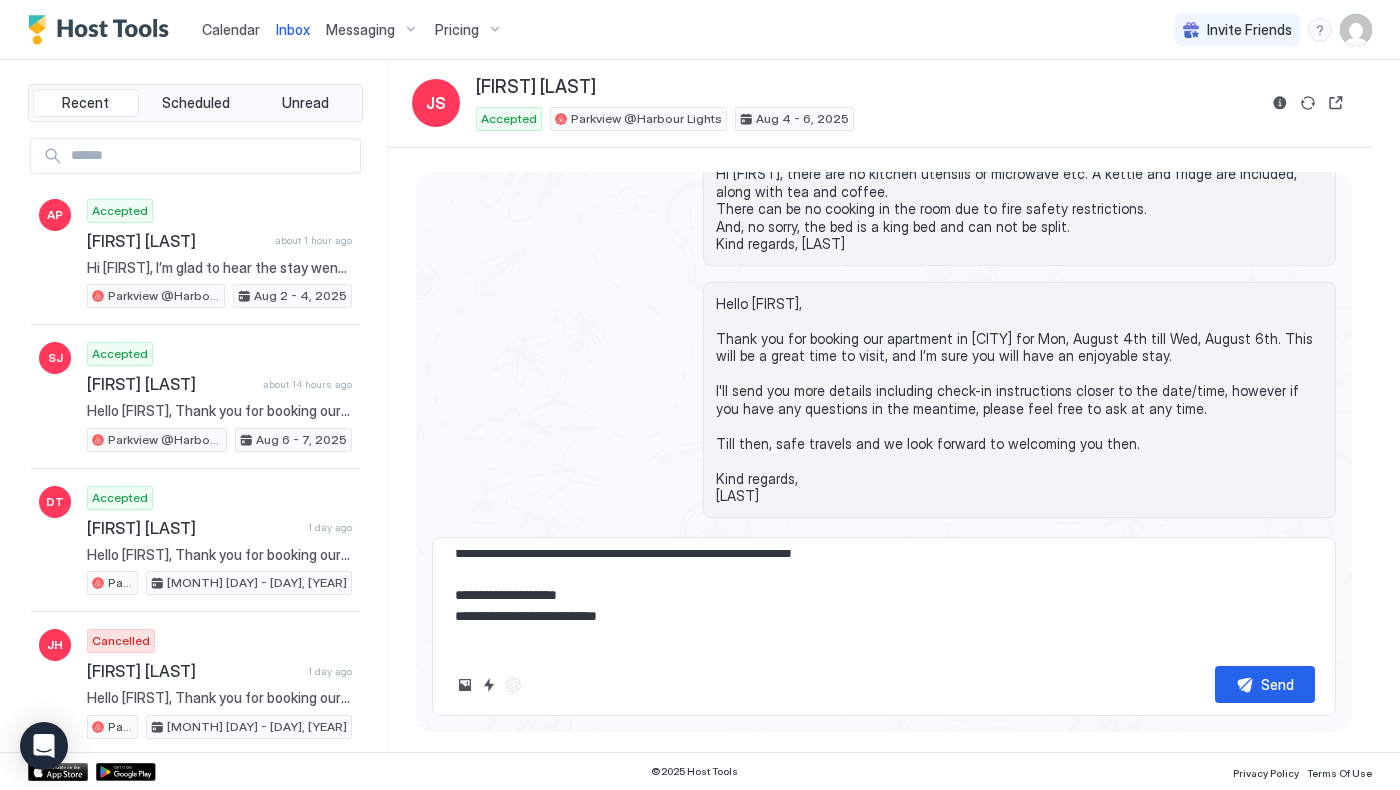 type on "*" 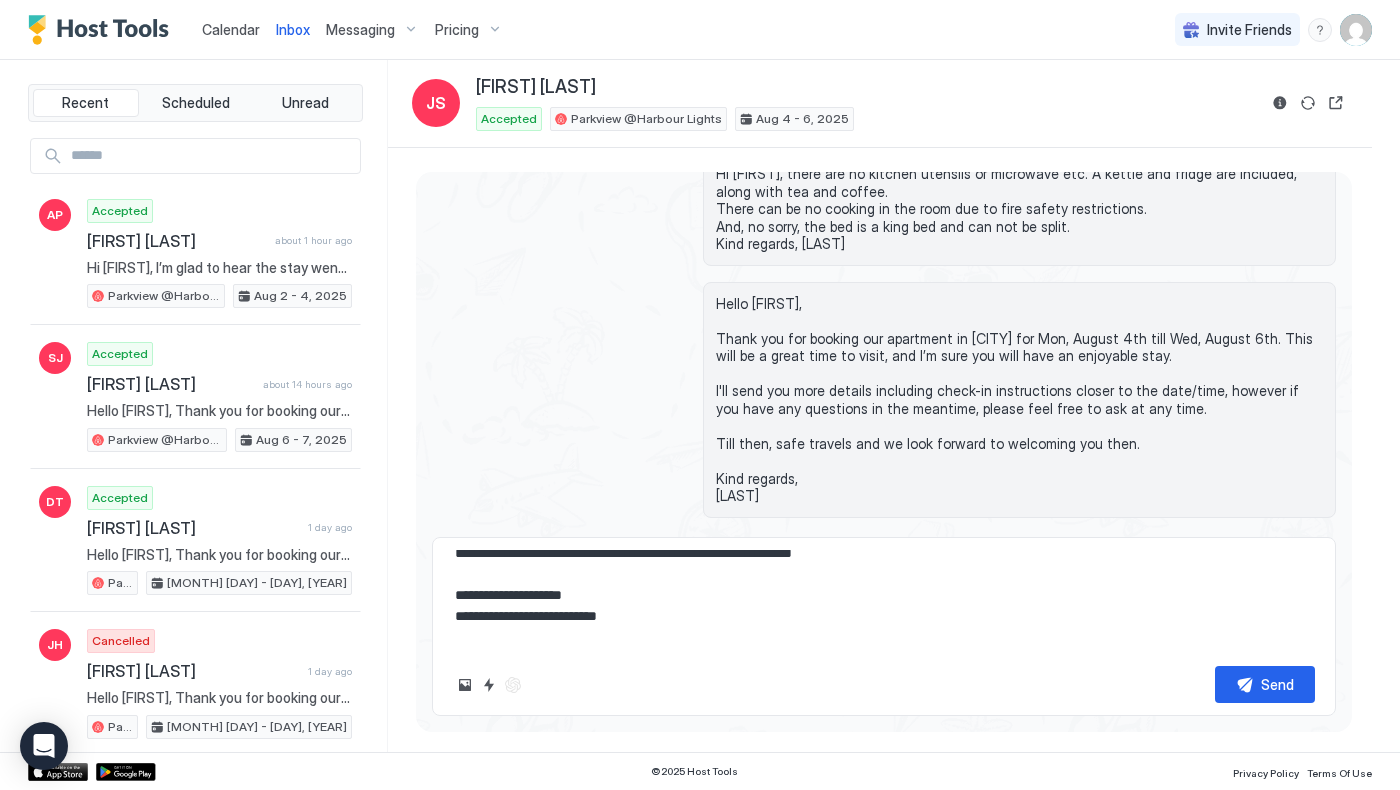 type on "*" 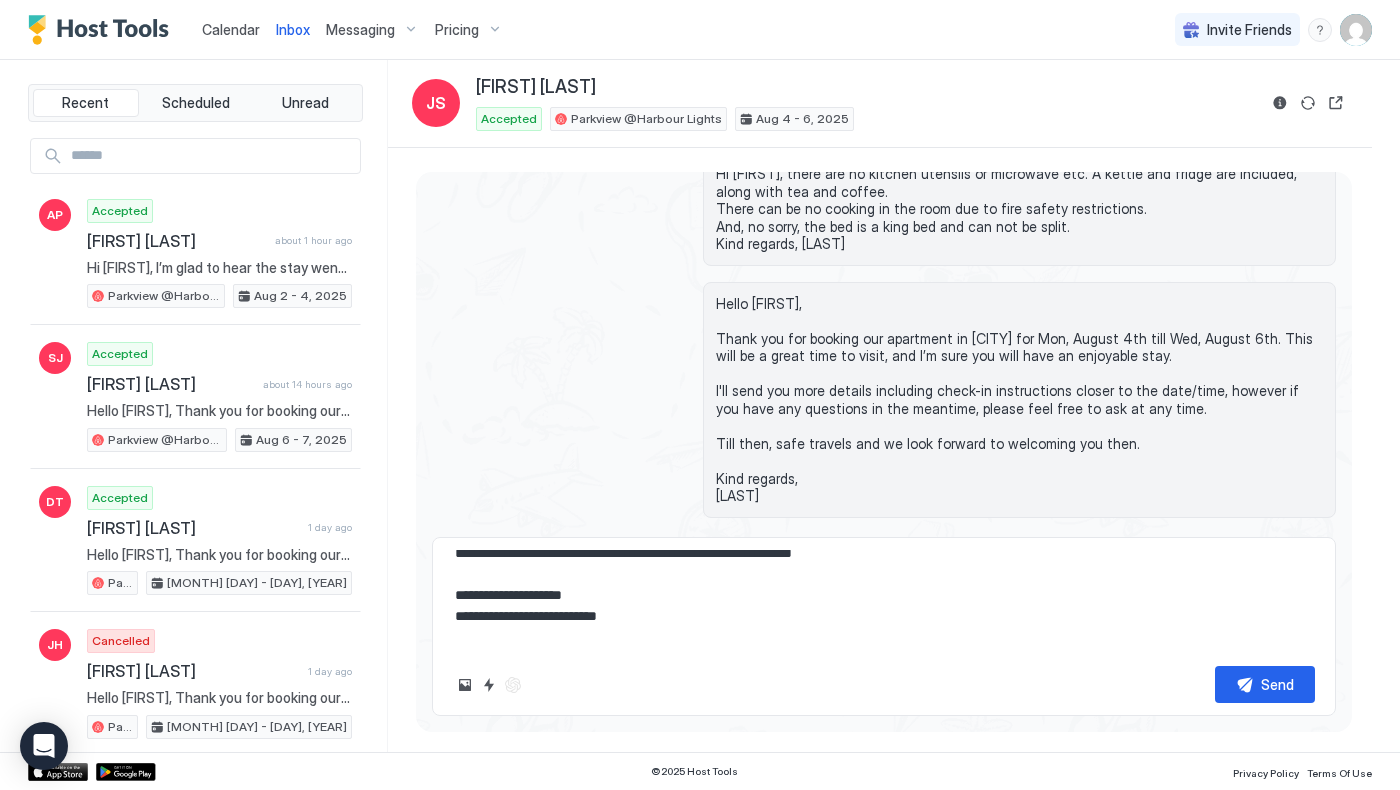 type on "**********" 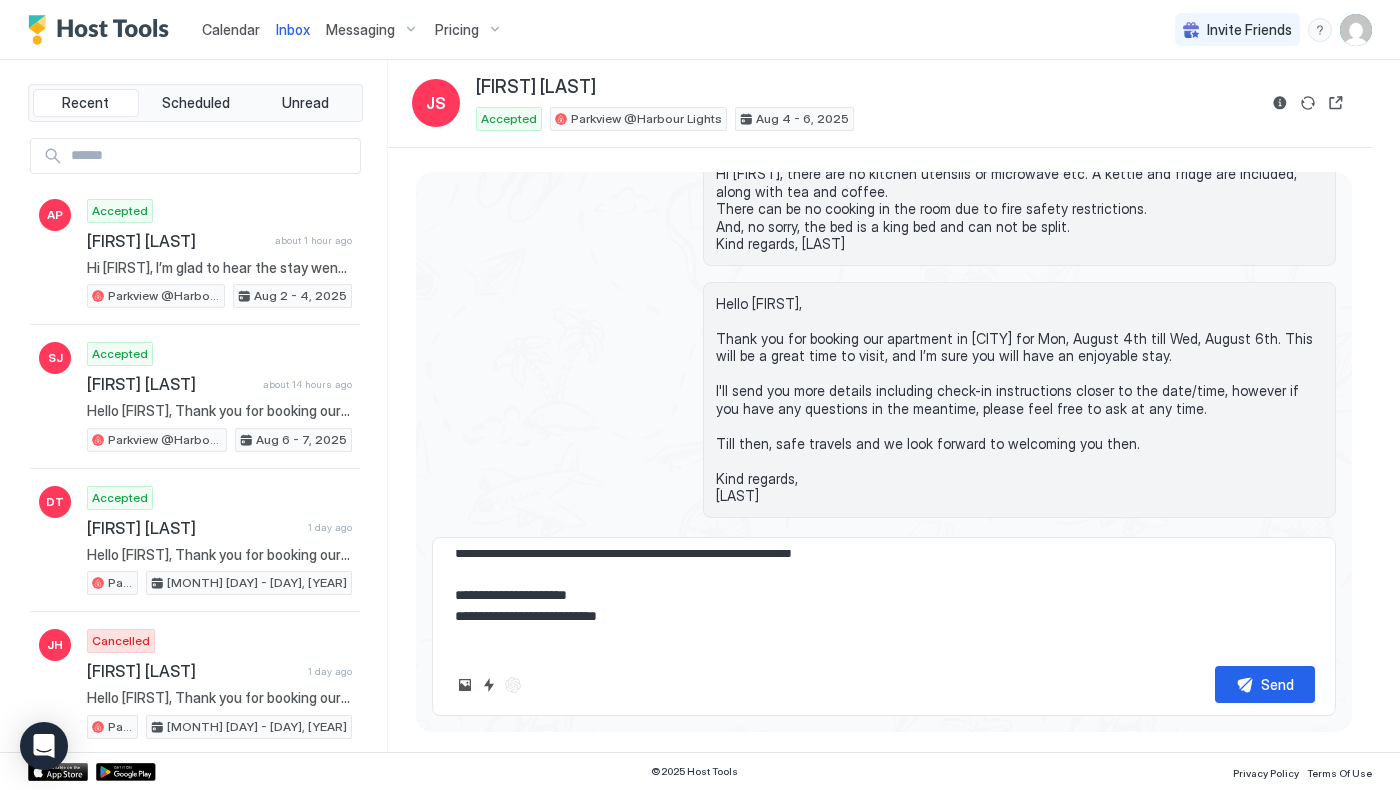 type on "*" 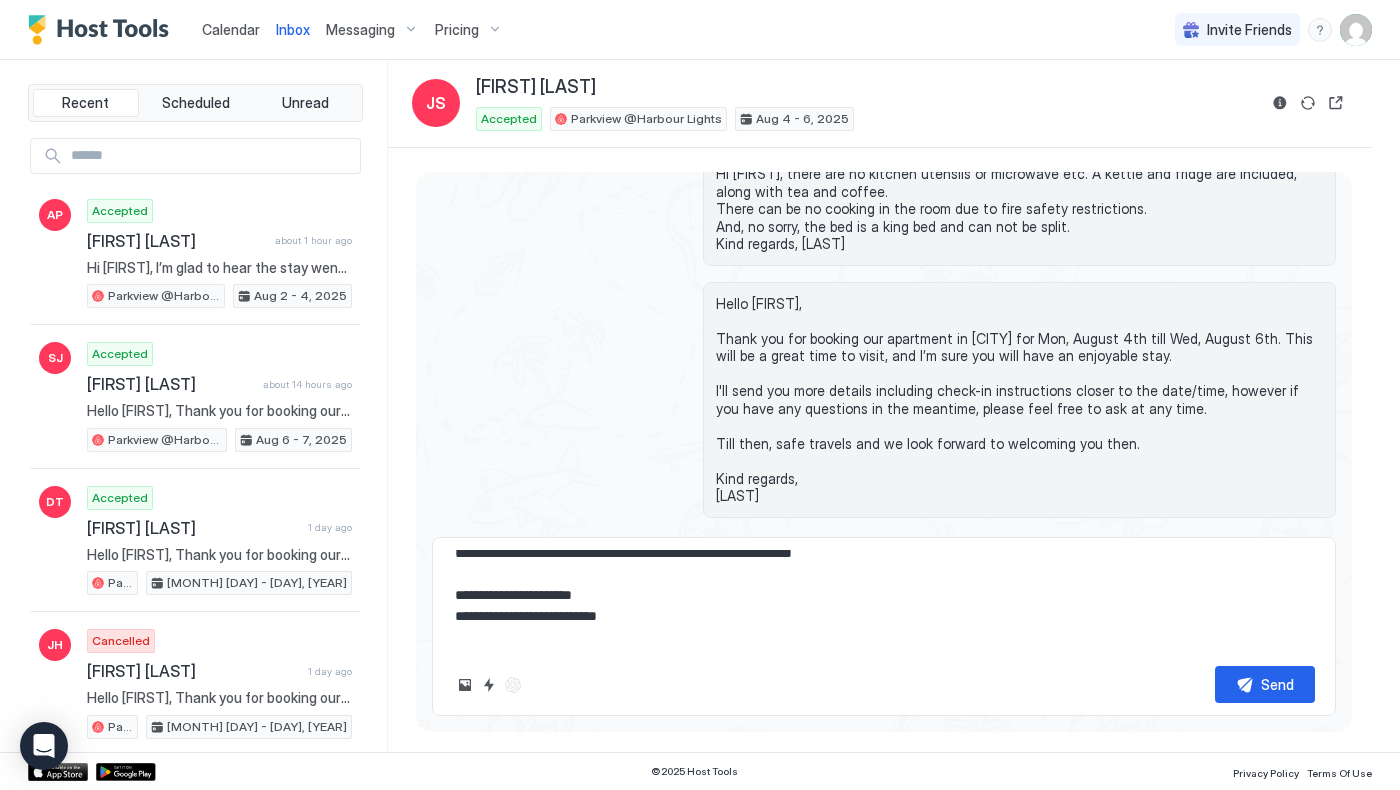 type on "*" 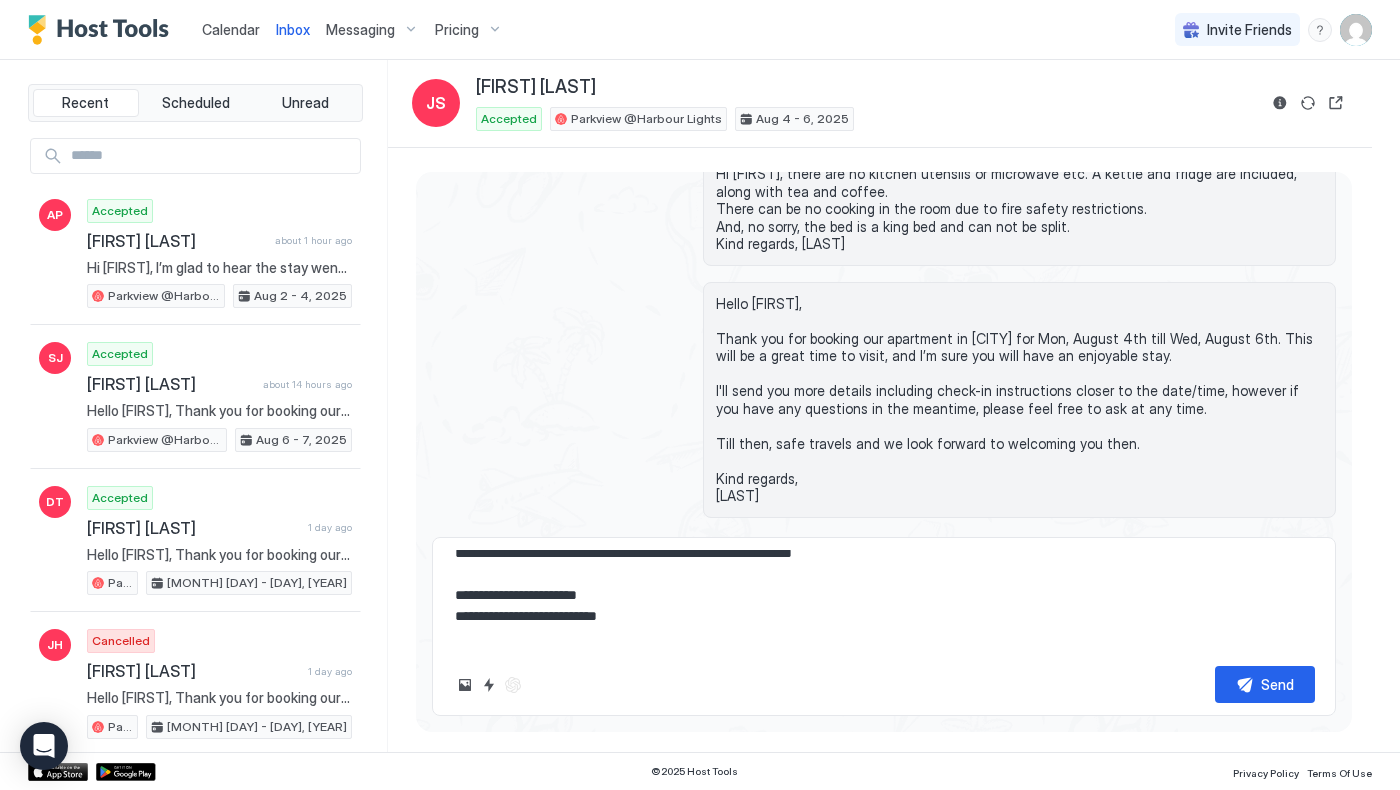 type on "*" 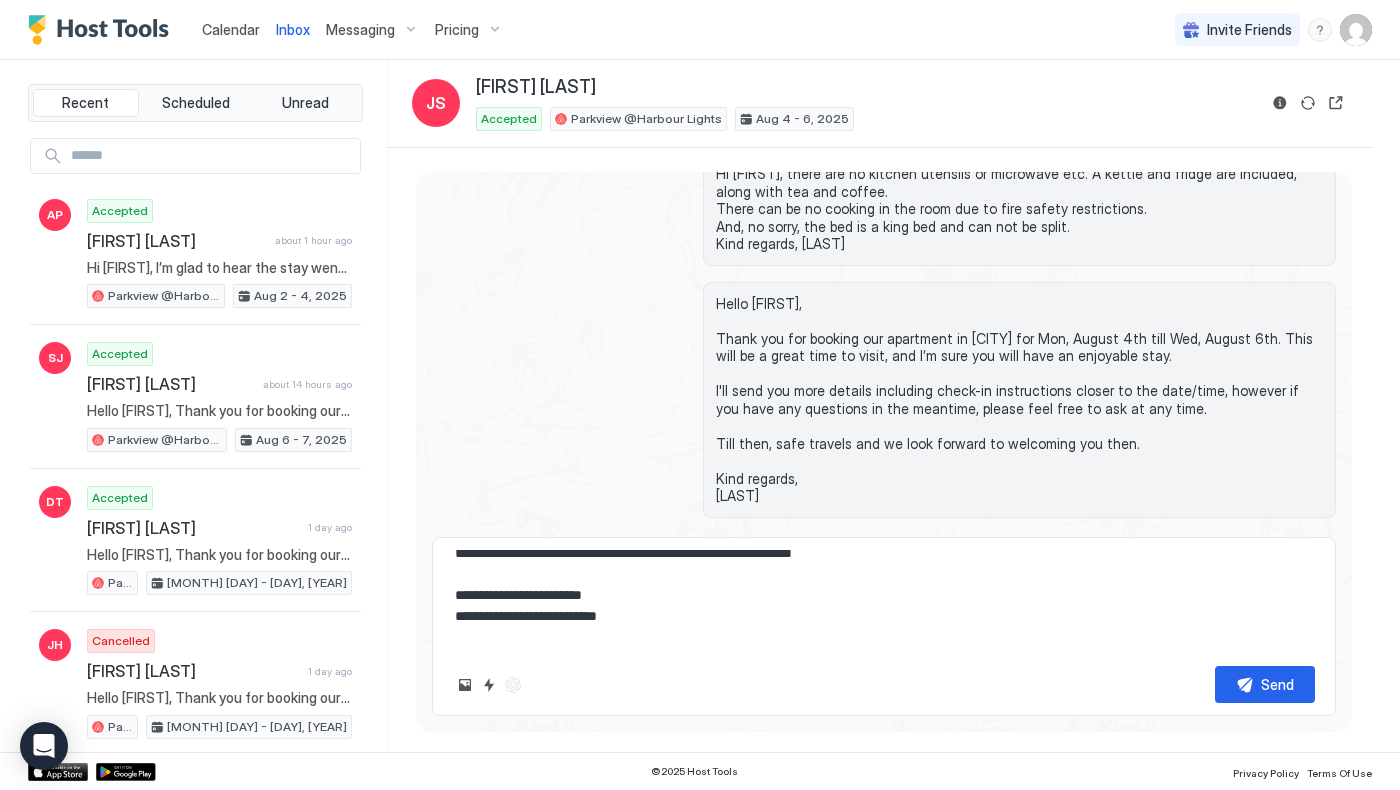 type on "*" 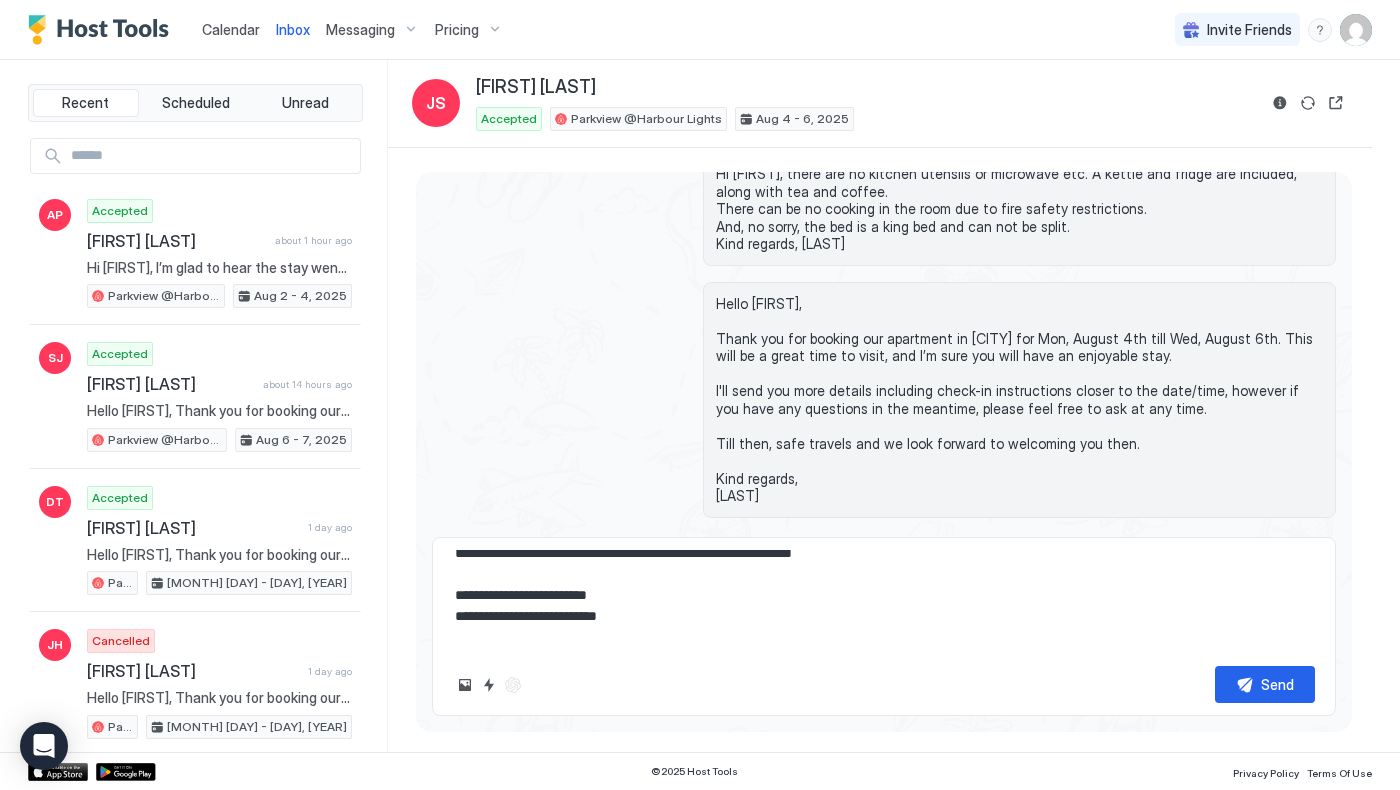 type on "*" 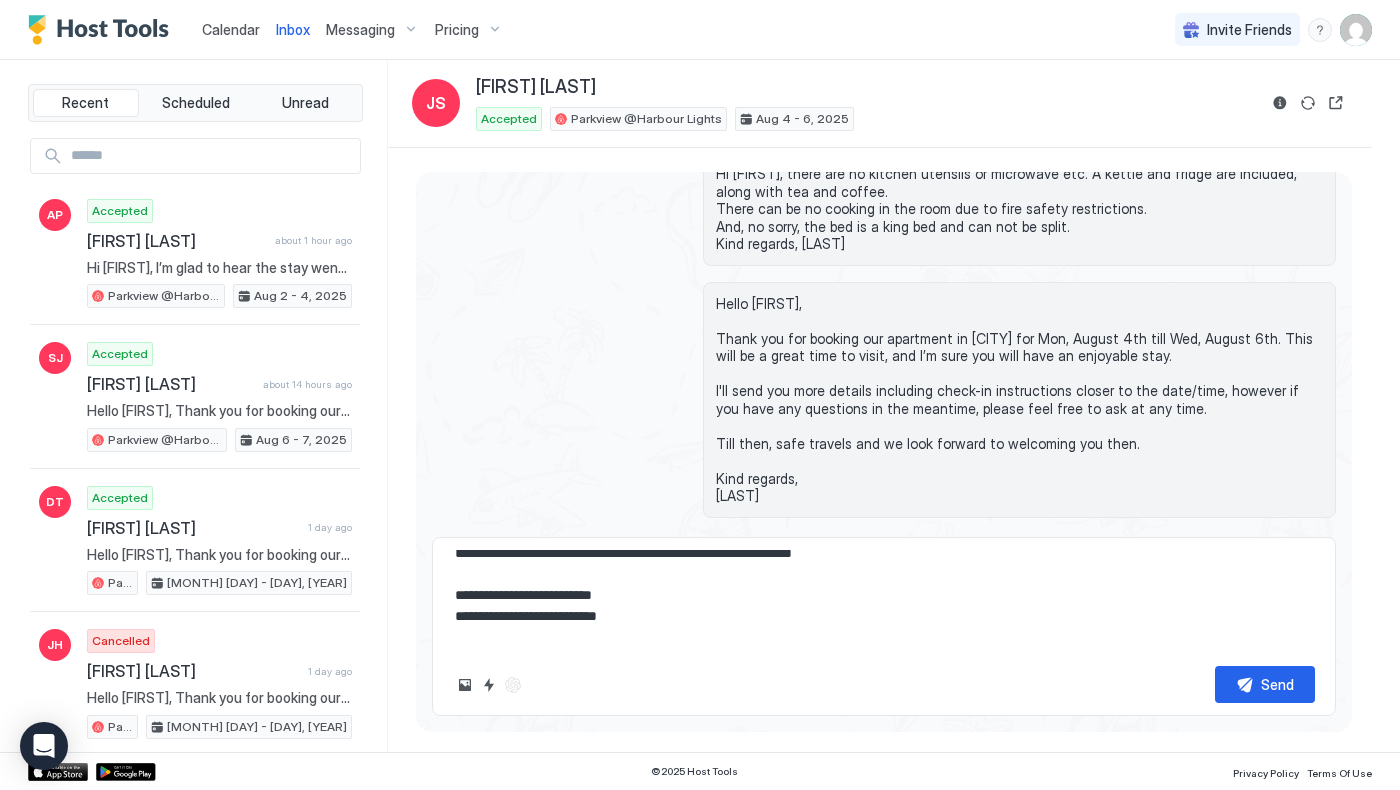 type on "*" 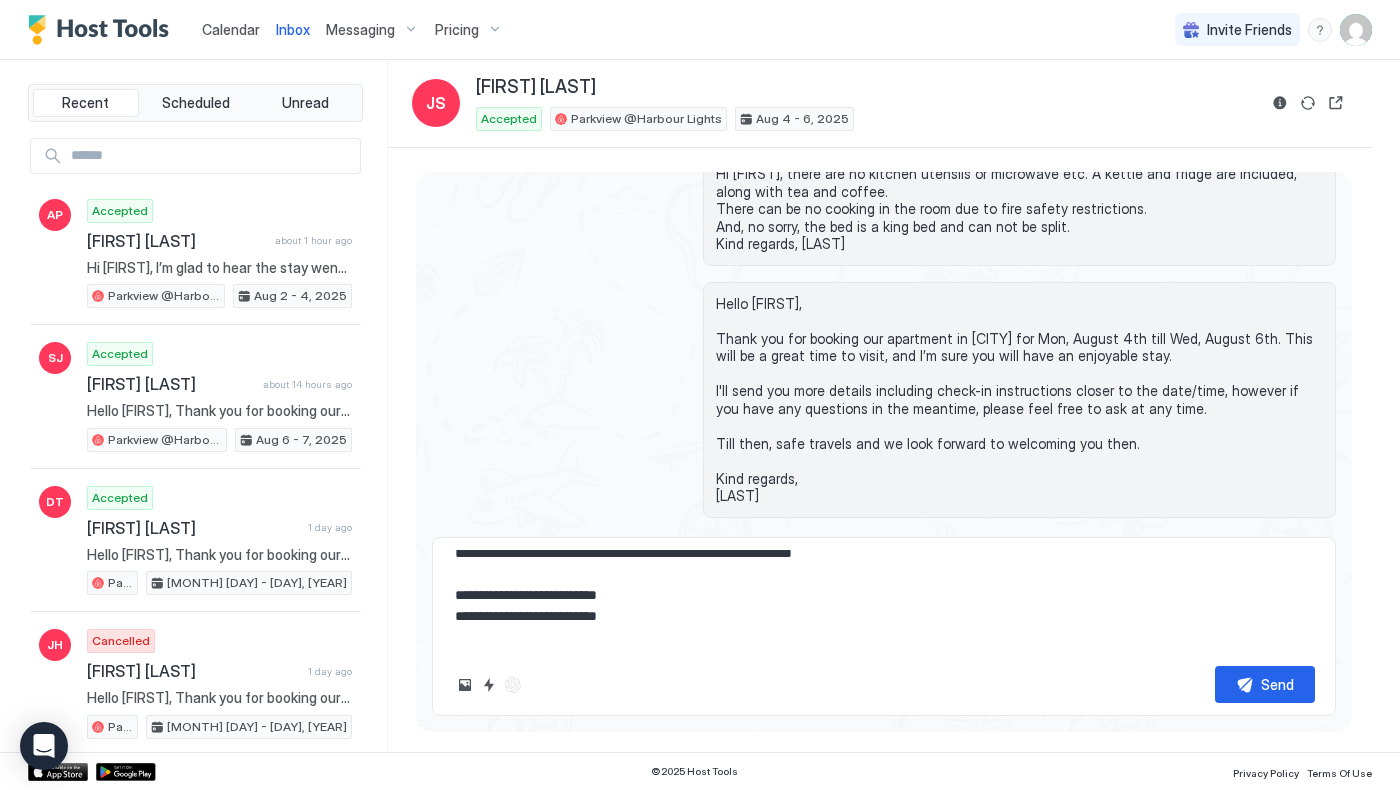 type on "*" 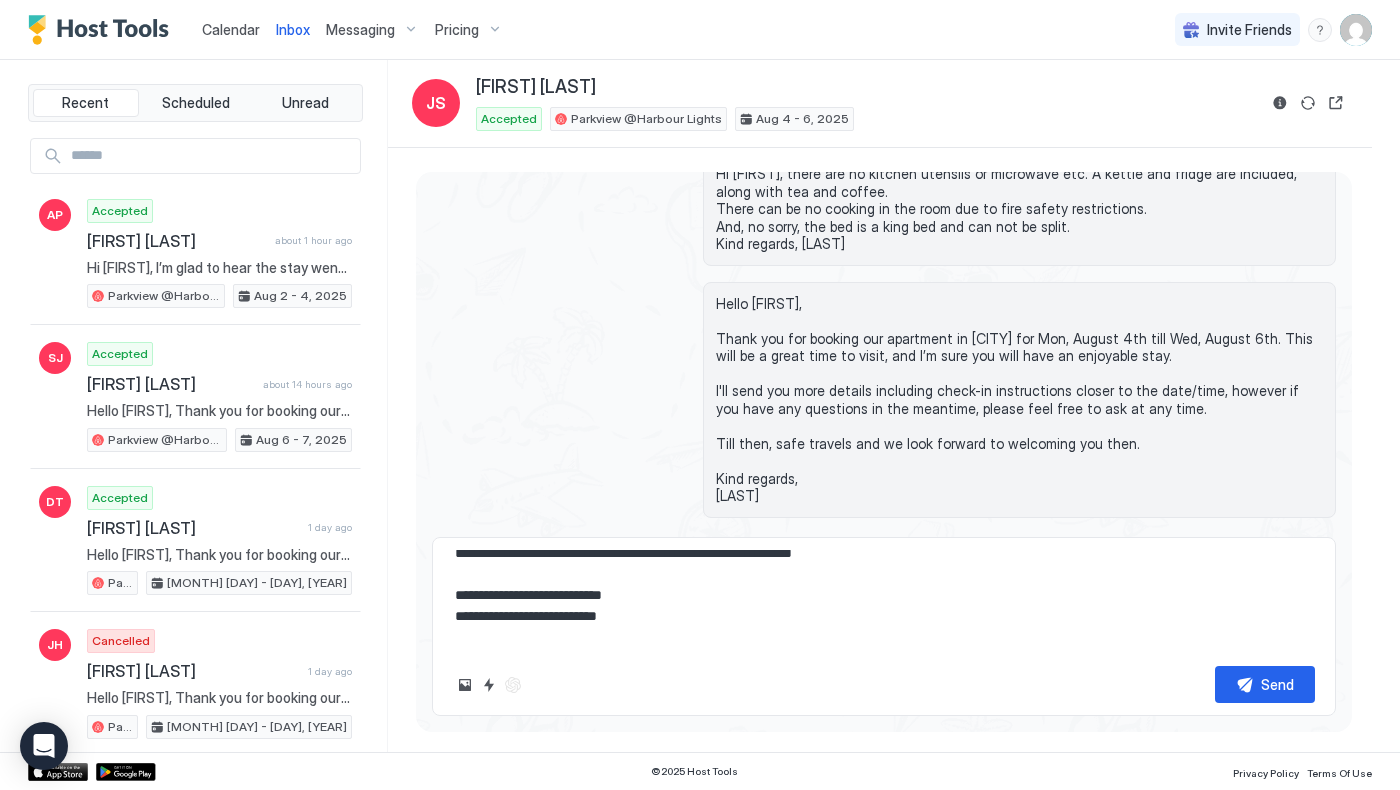 type on "*" 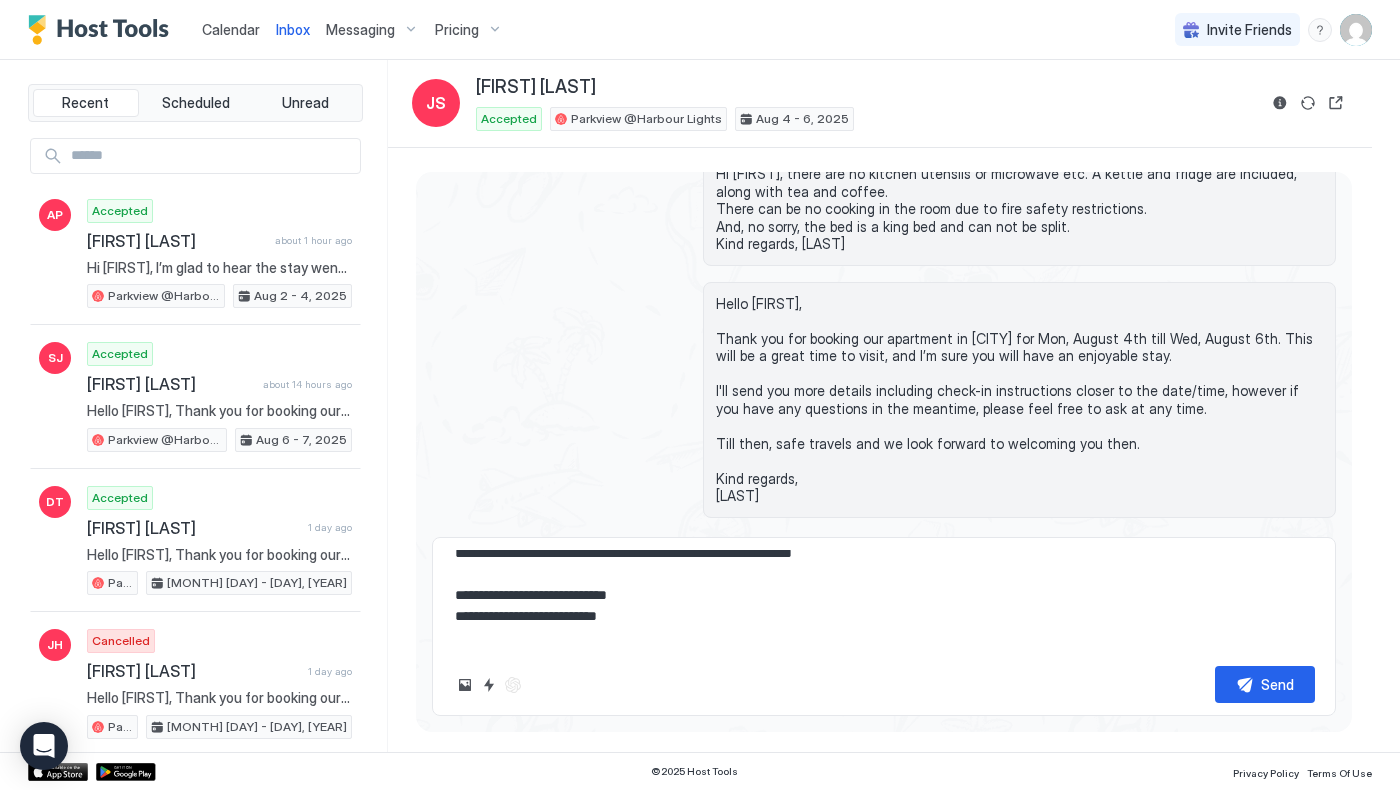 type on "*" 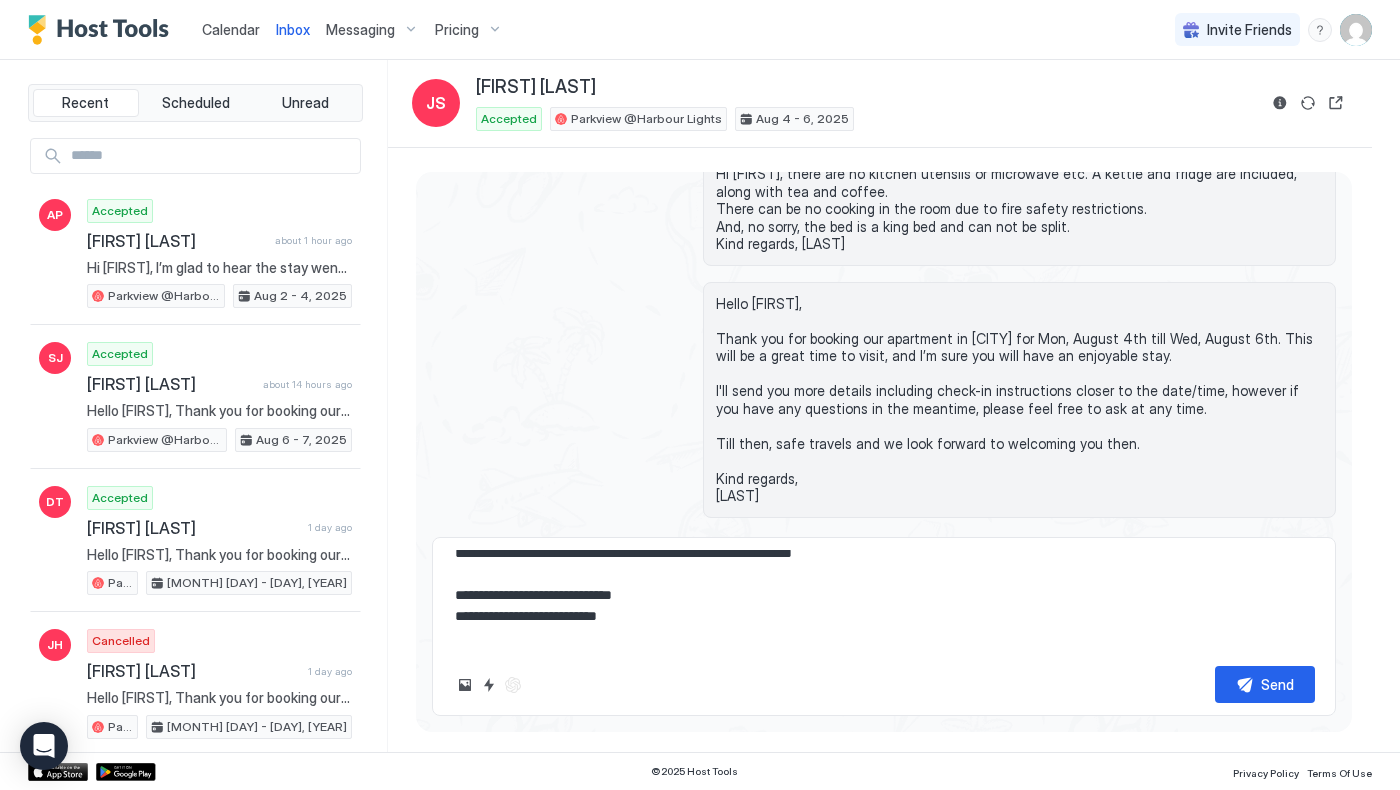 type on "*" 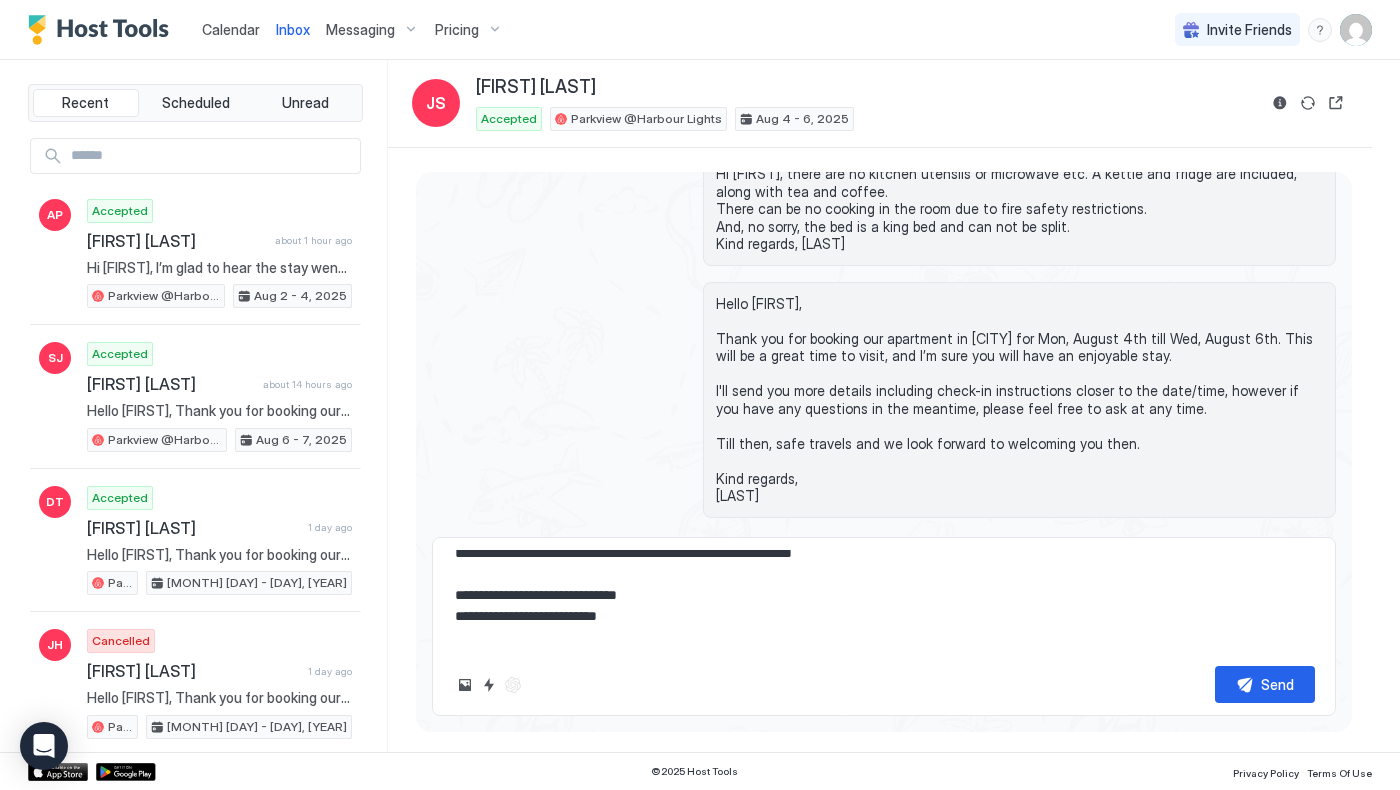 type on "*" 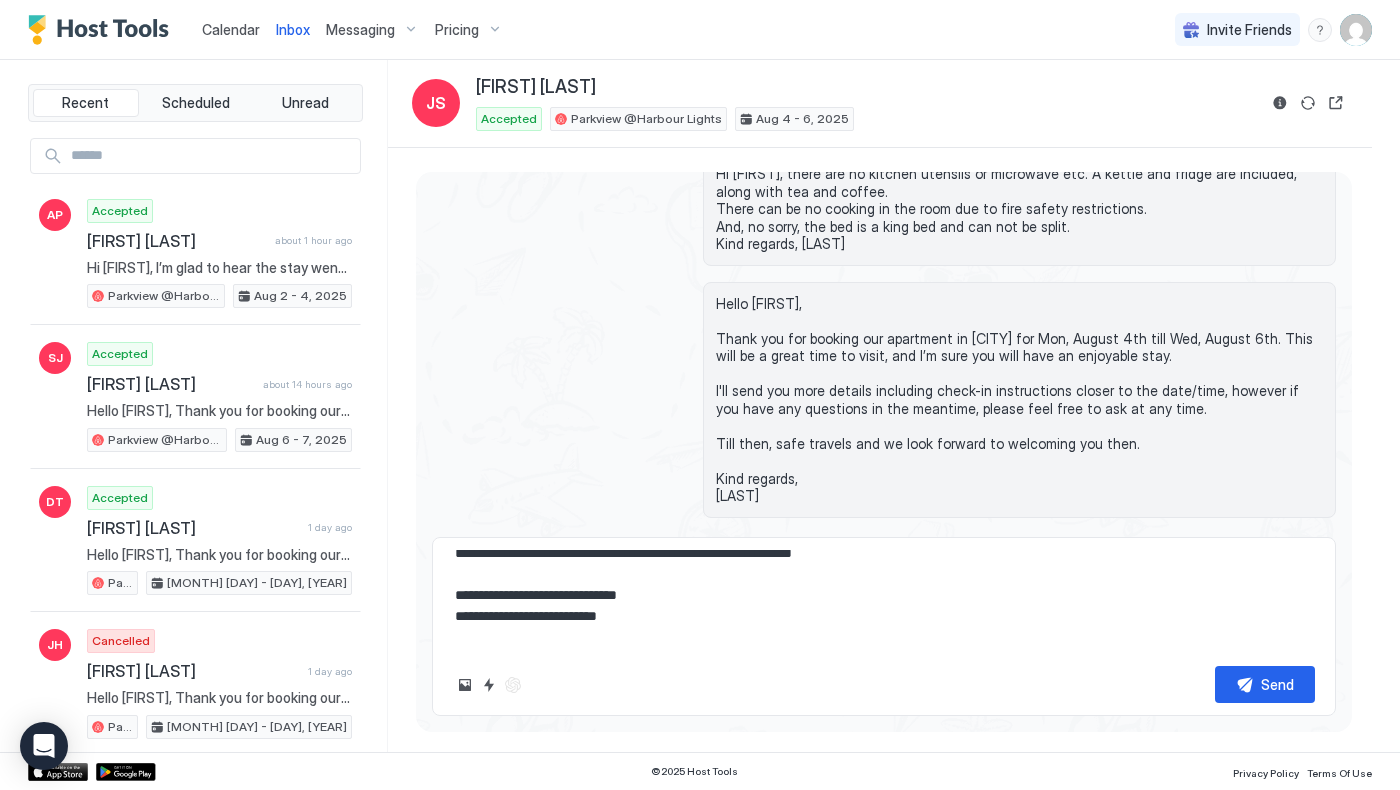 type on "**********" 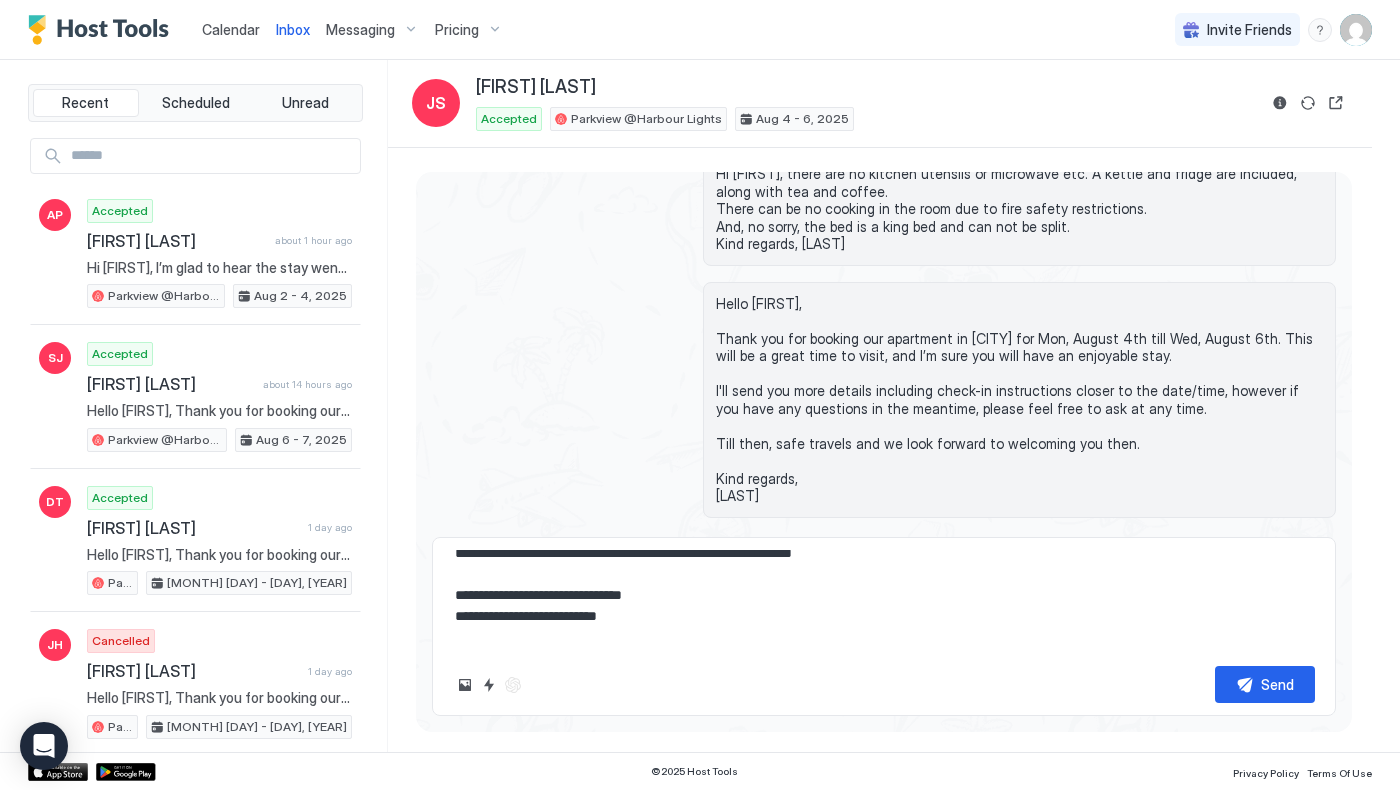 type on "*" 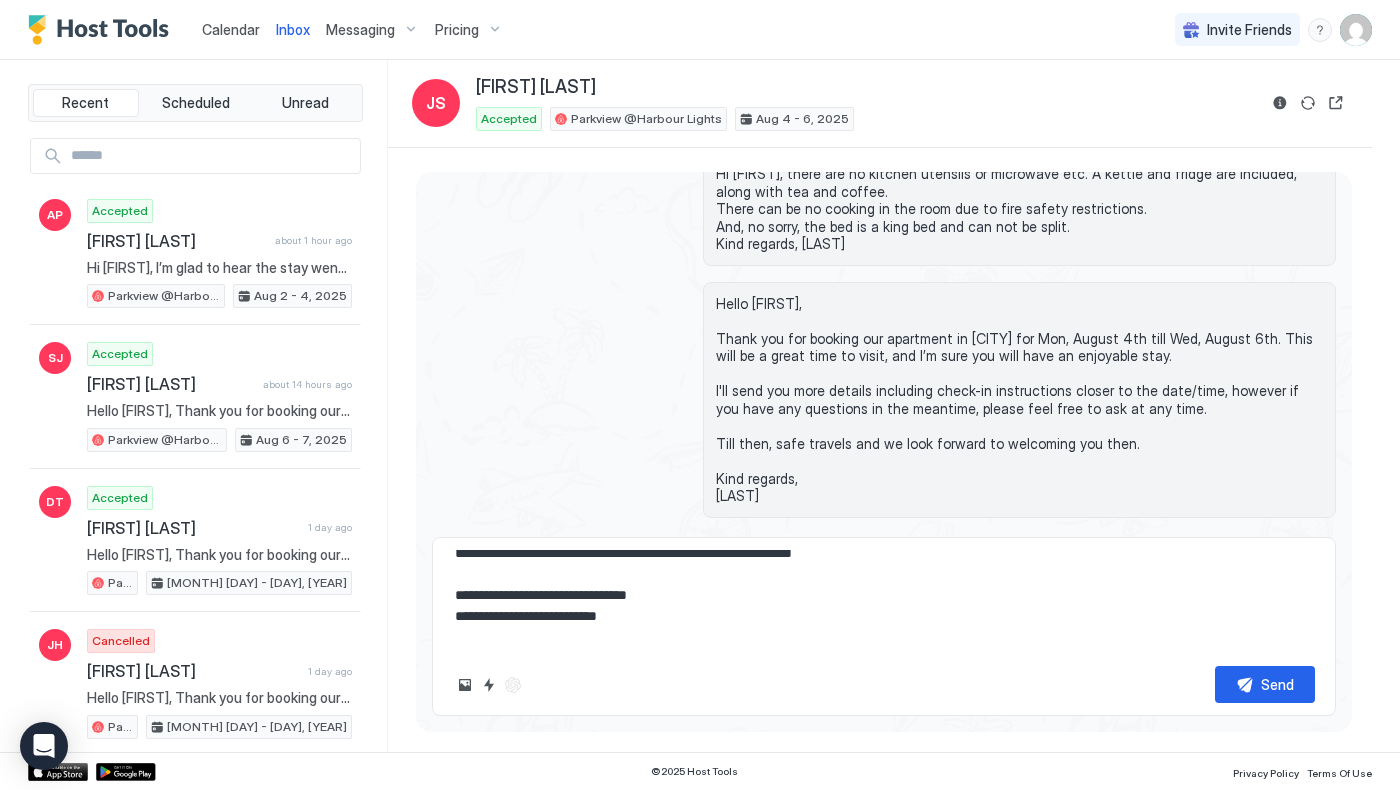 type on "*" 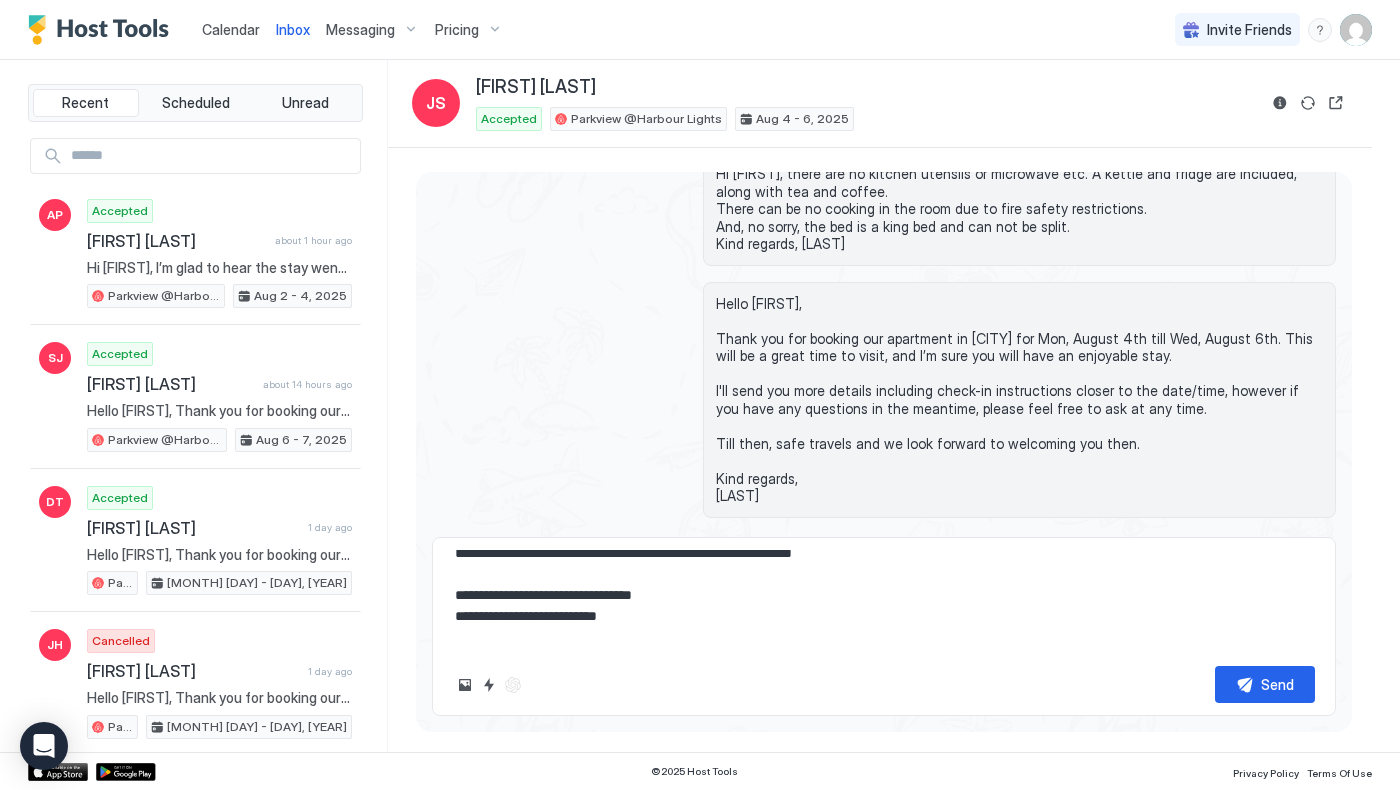 type on "*" 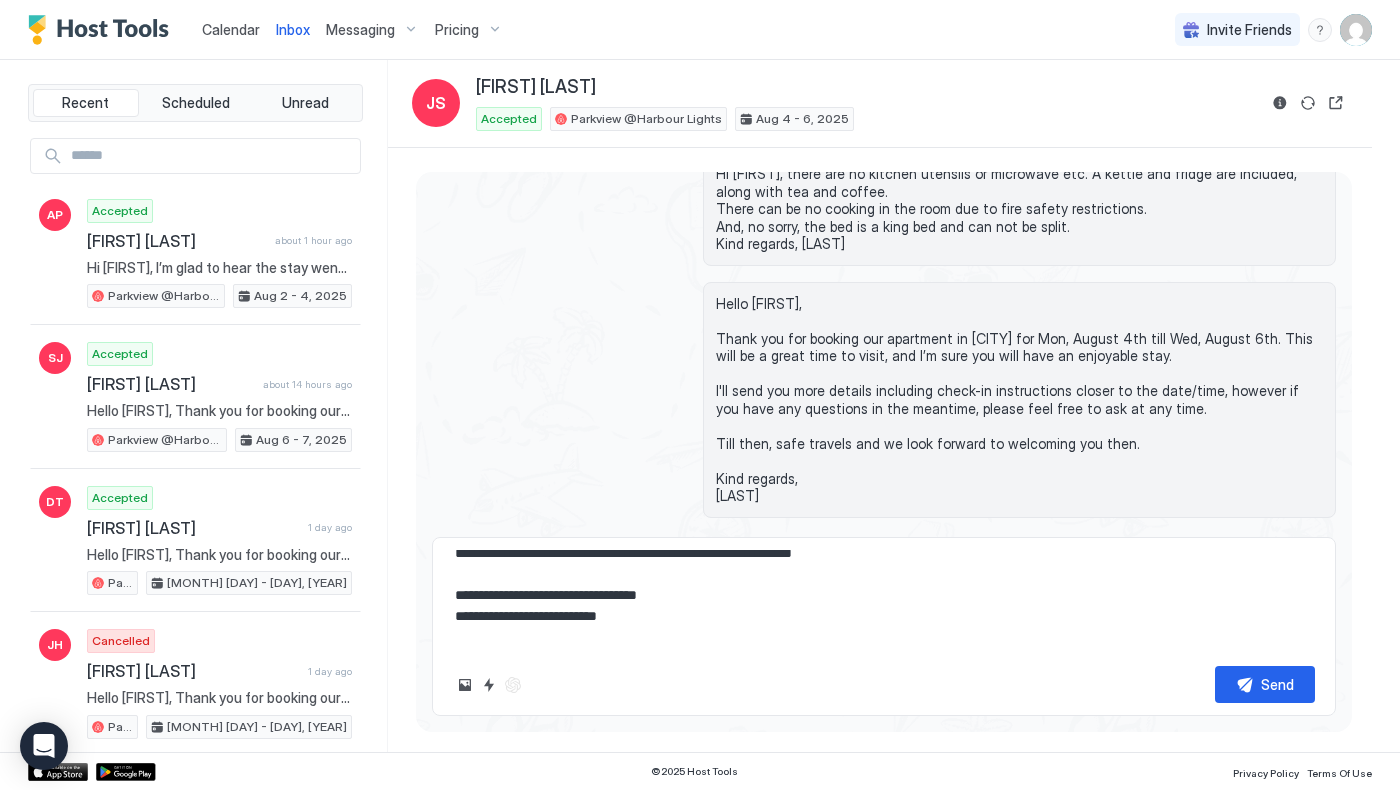 type on "*" 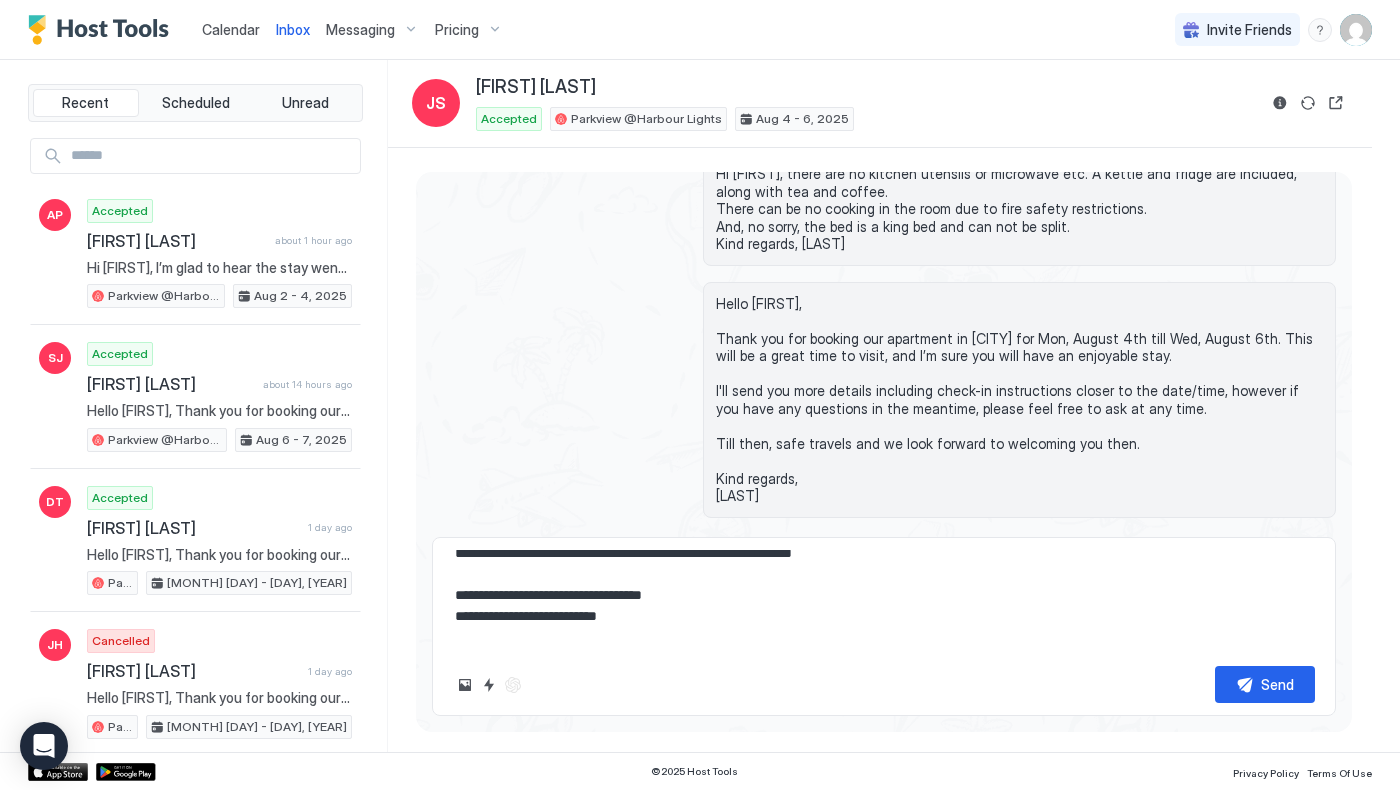 type on "*" 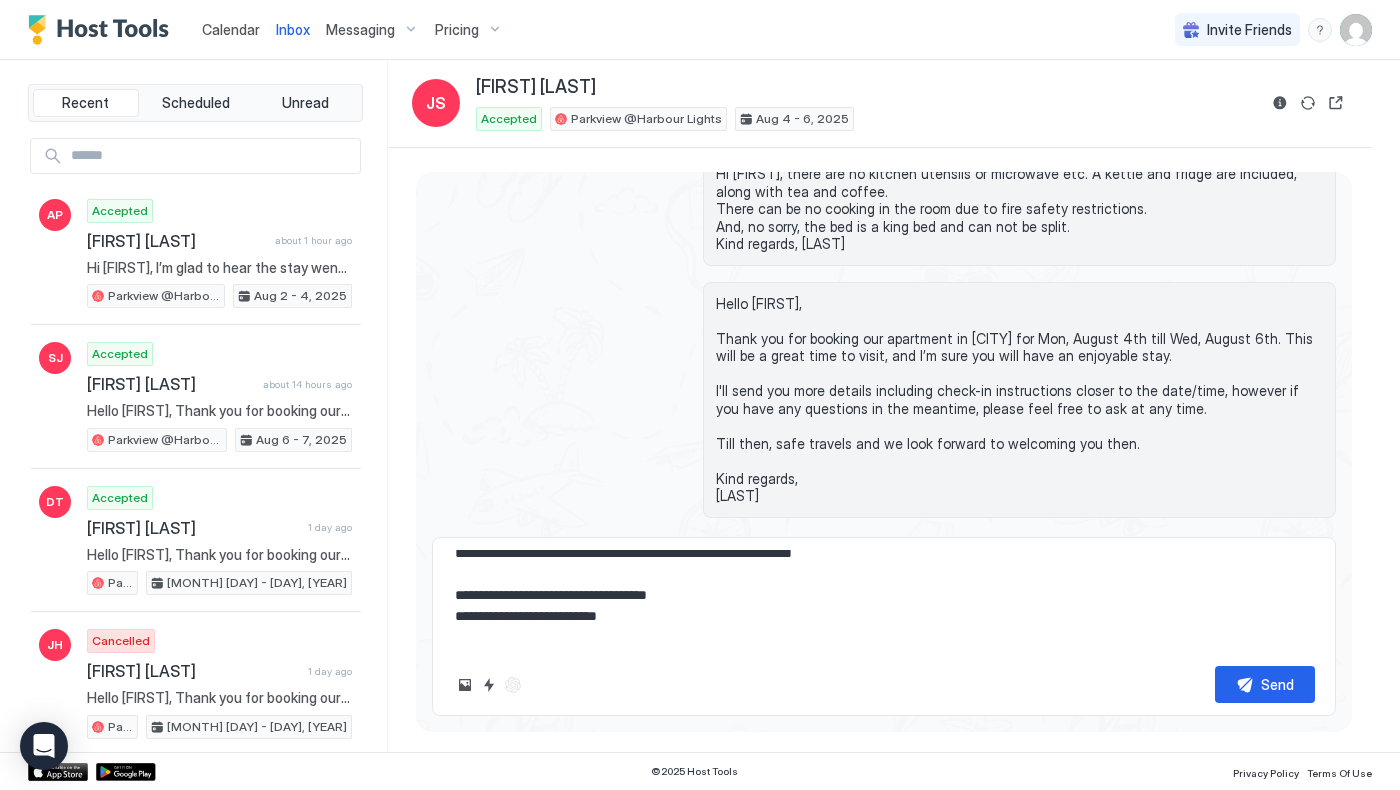 type on "*" 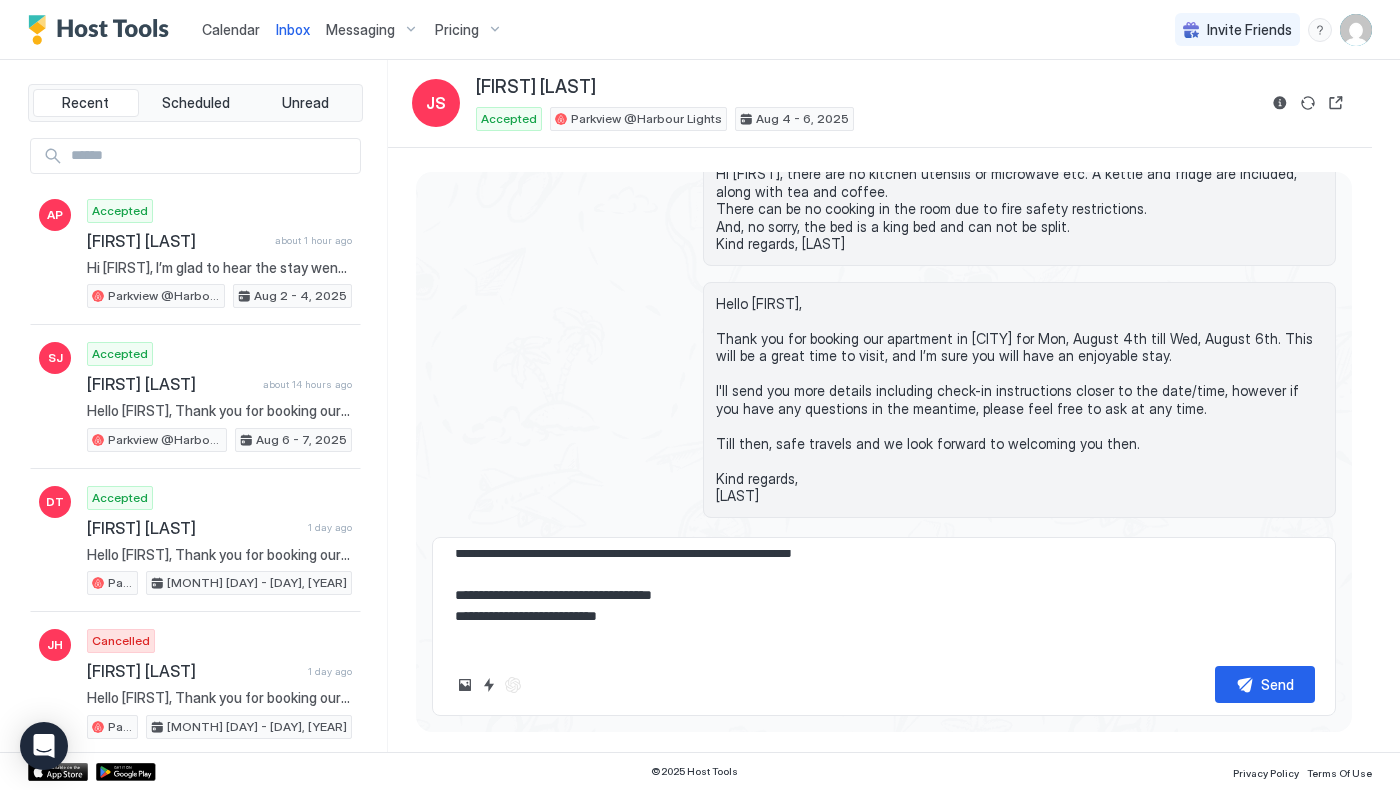 type on "*" 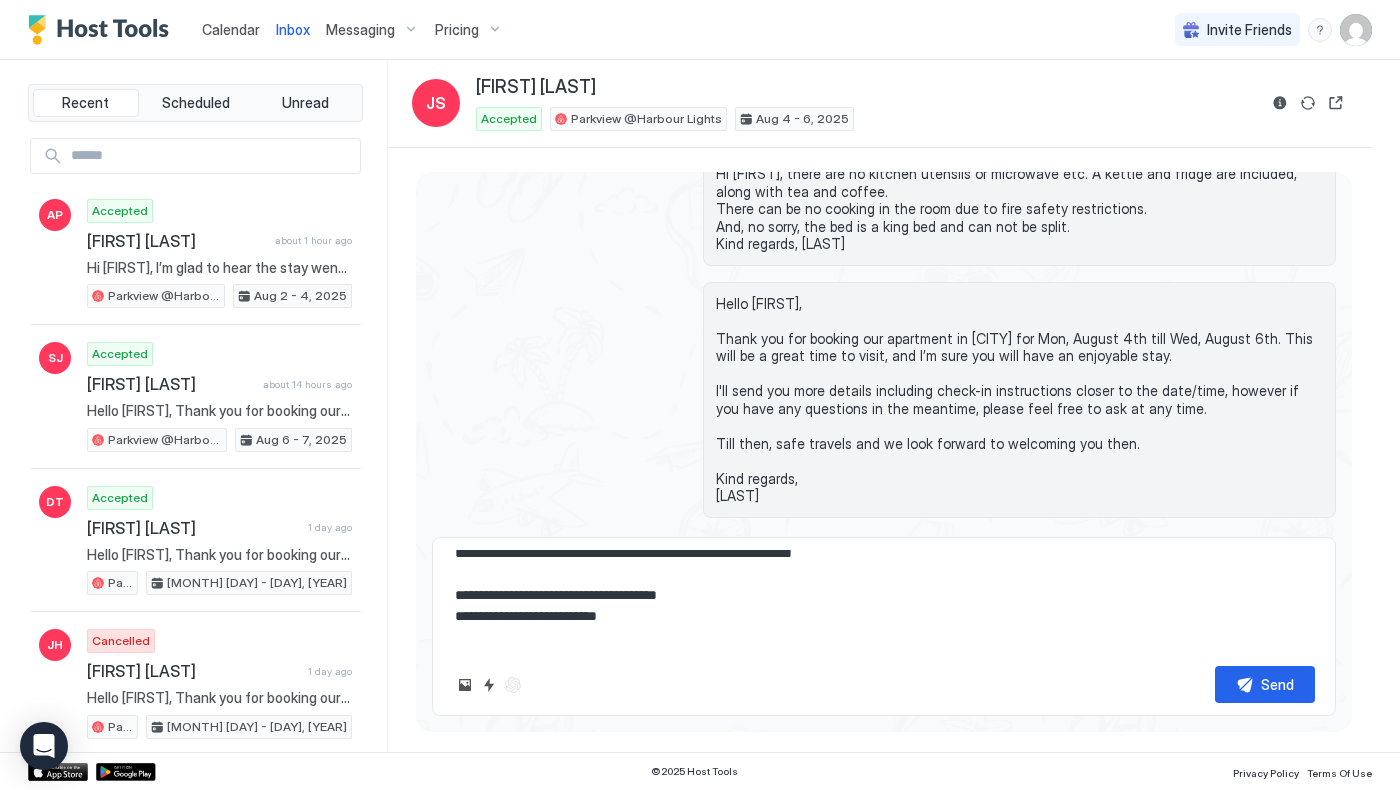 type on "*" 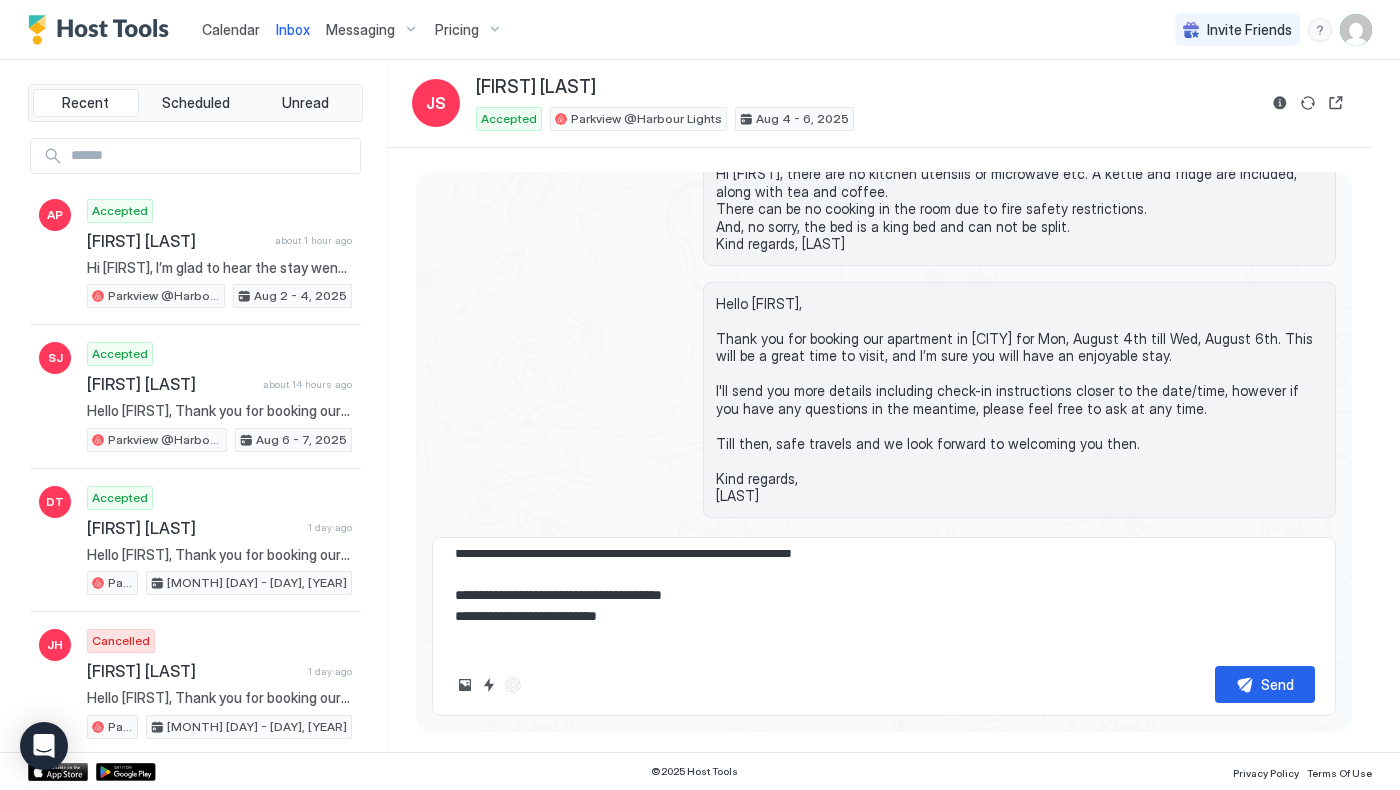 type on "*" 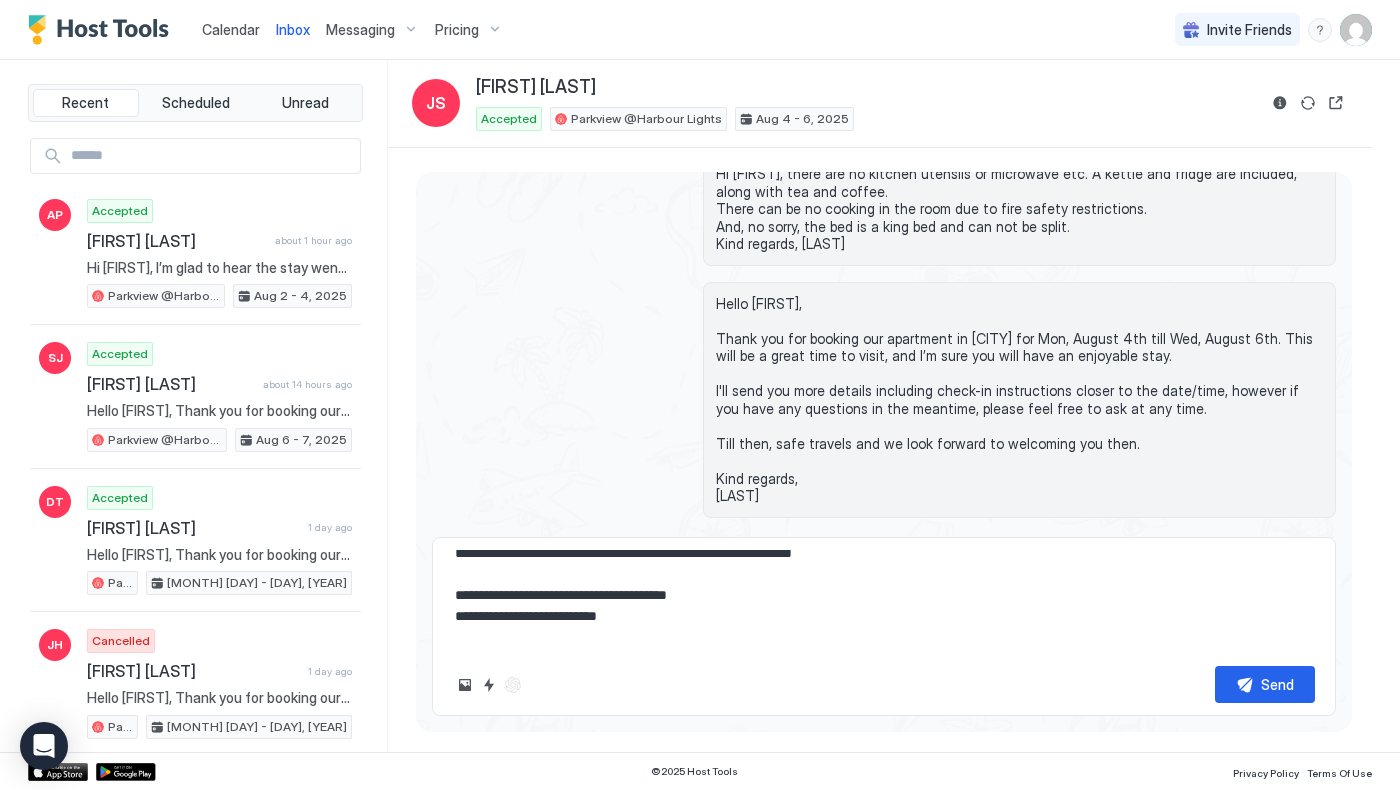 type on "*" 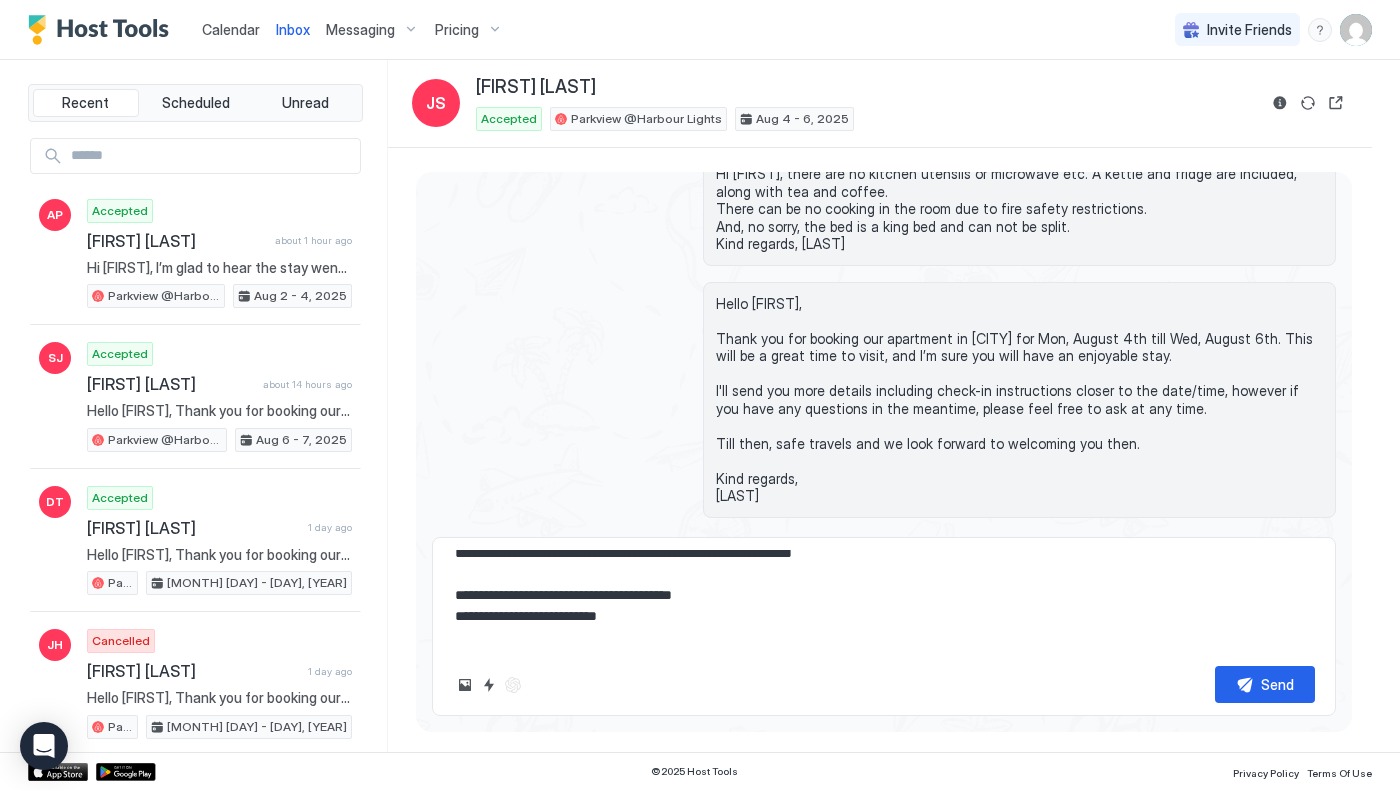 type on "*" 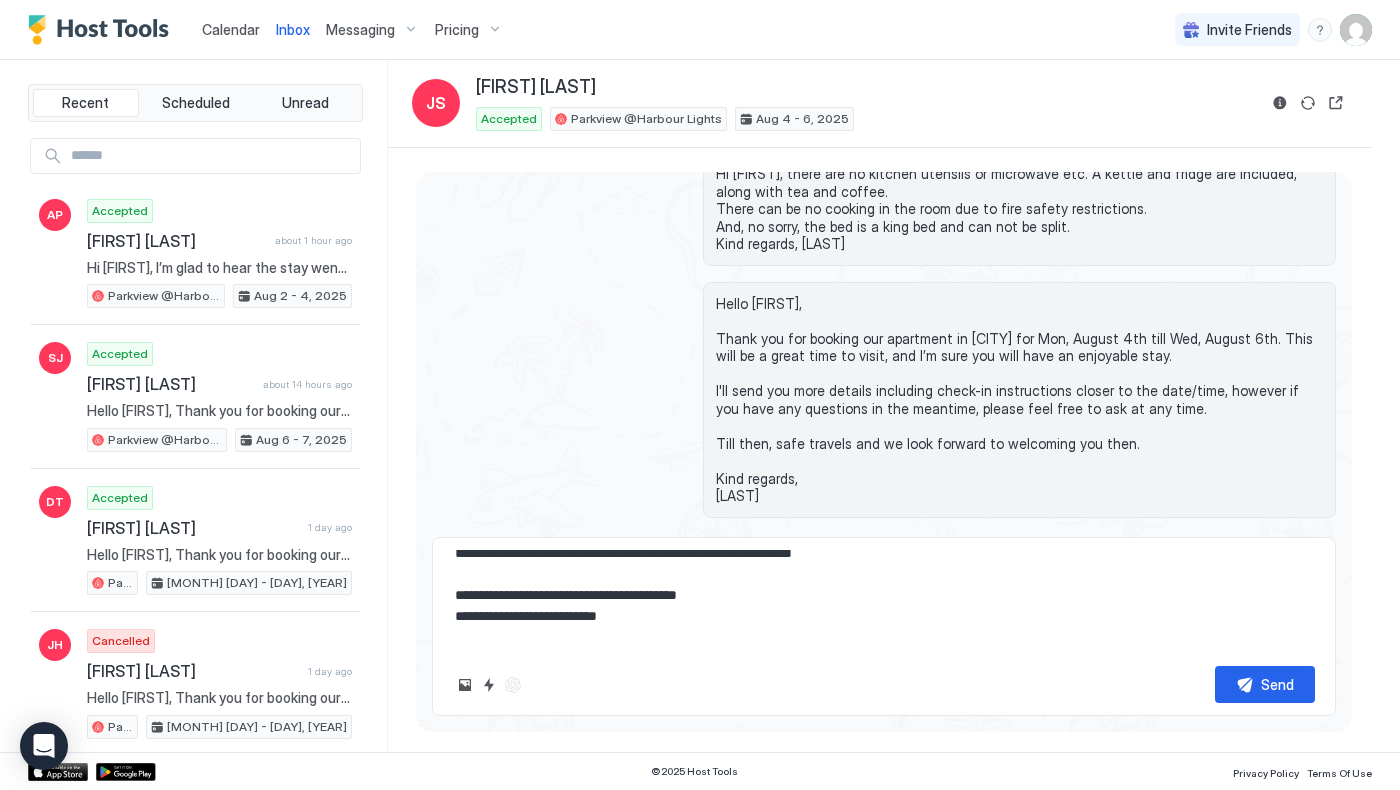 type on "*" 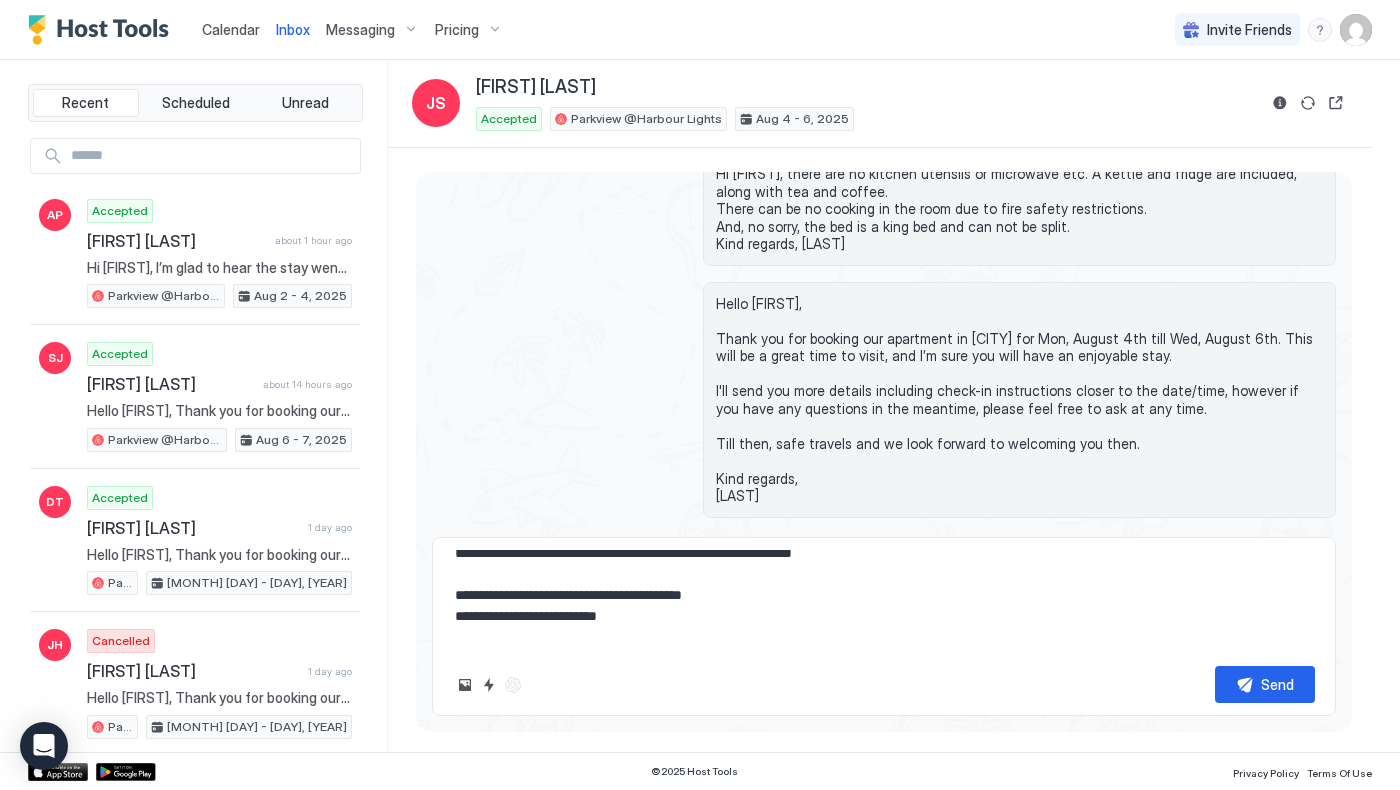 type on "*" 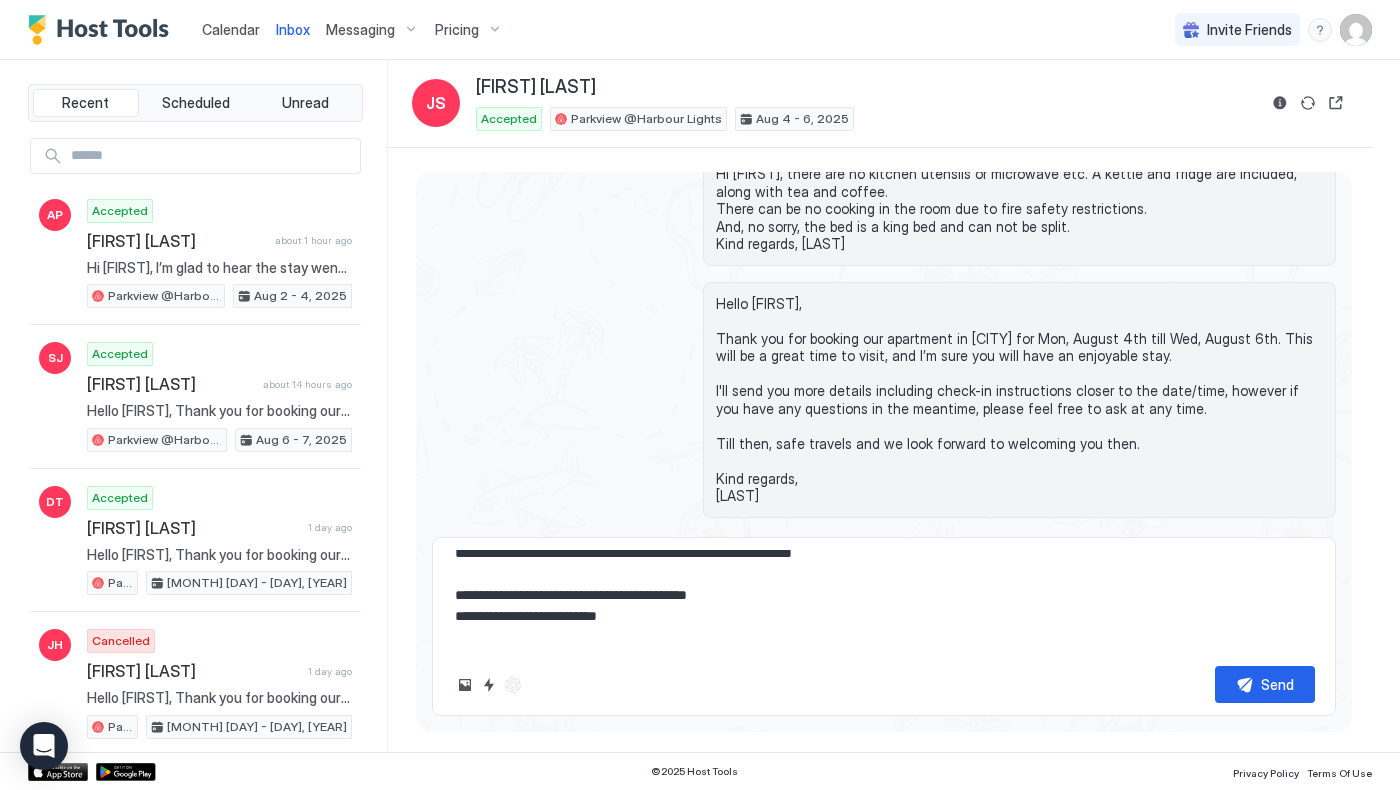 type on "*" 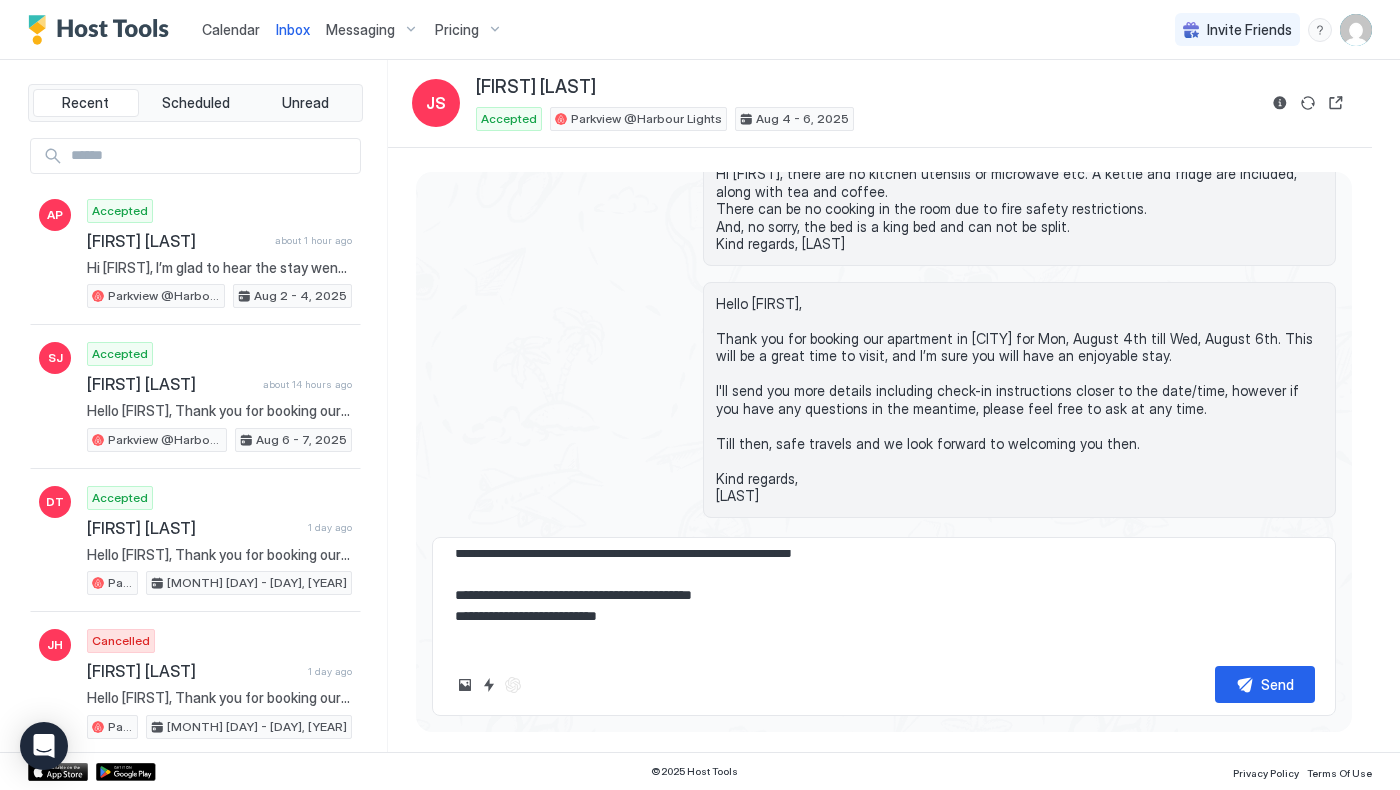 type on "*" 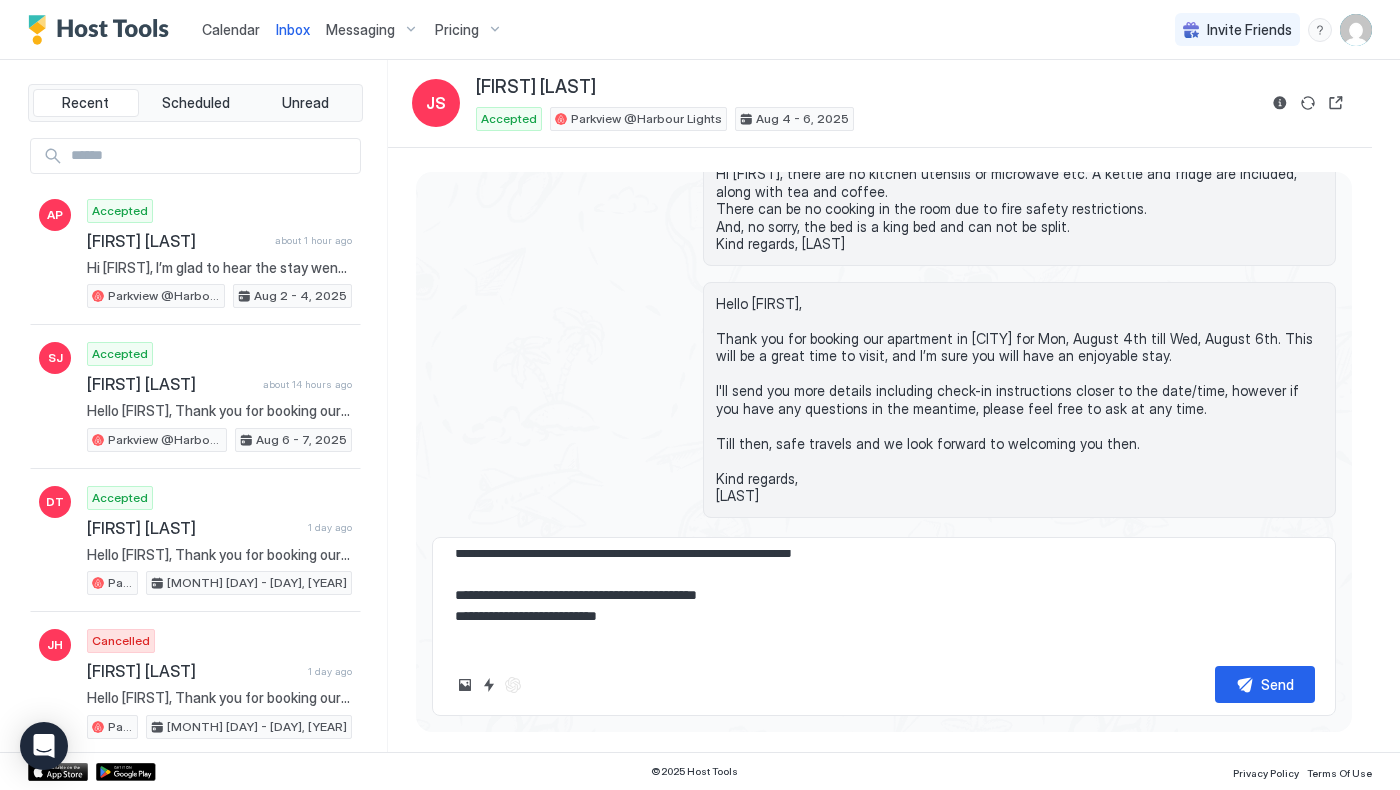type on "*" 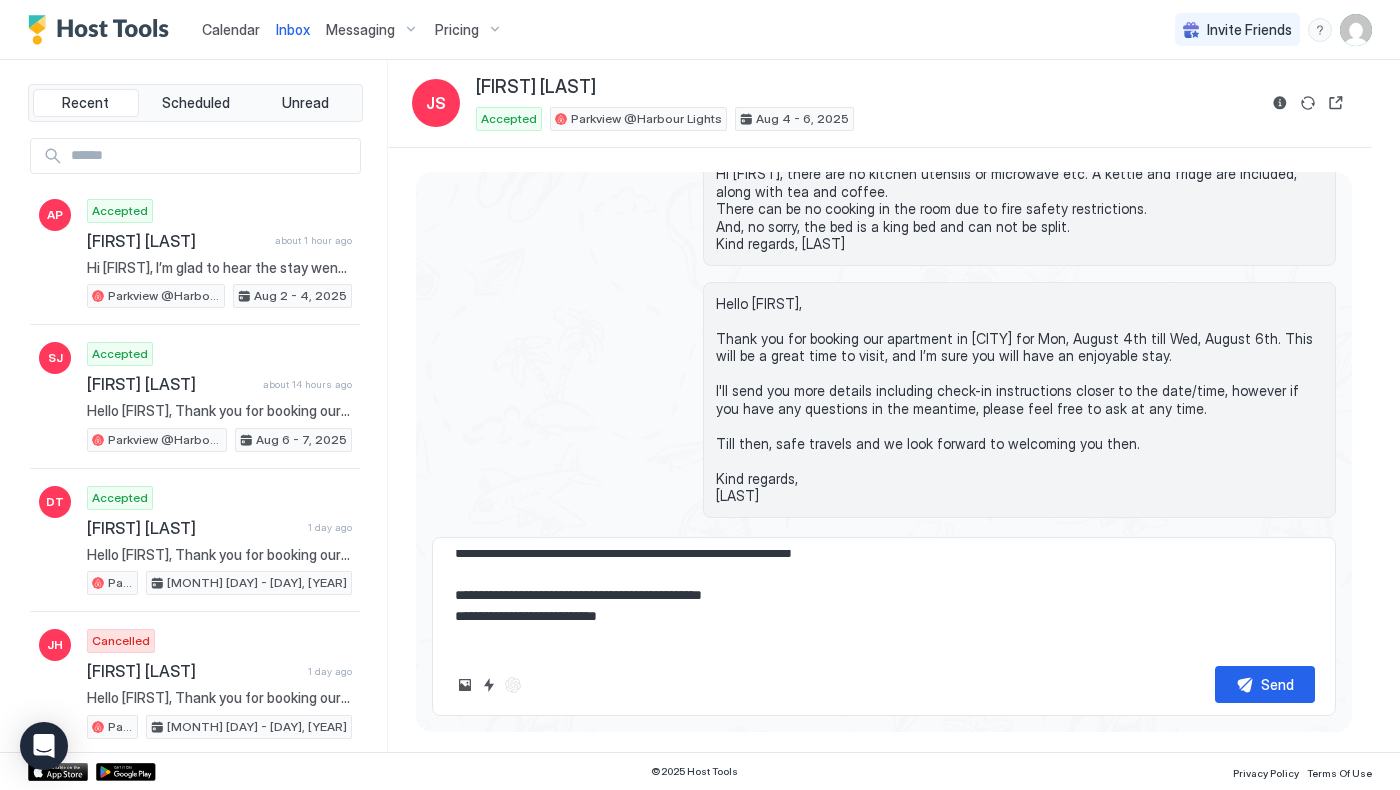 type on "*" 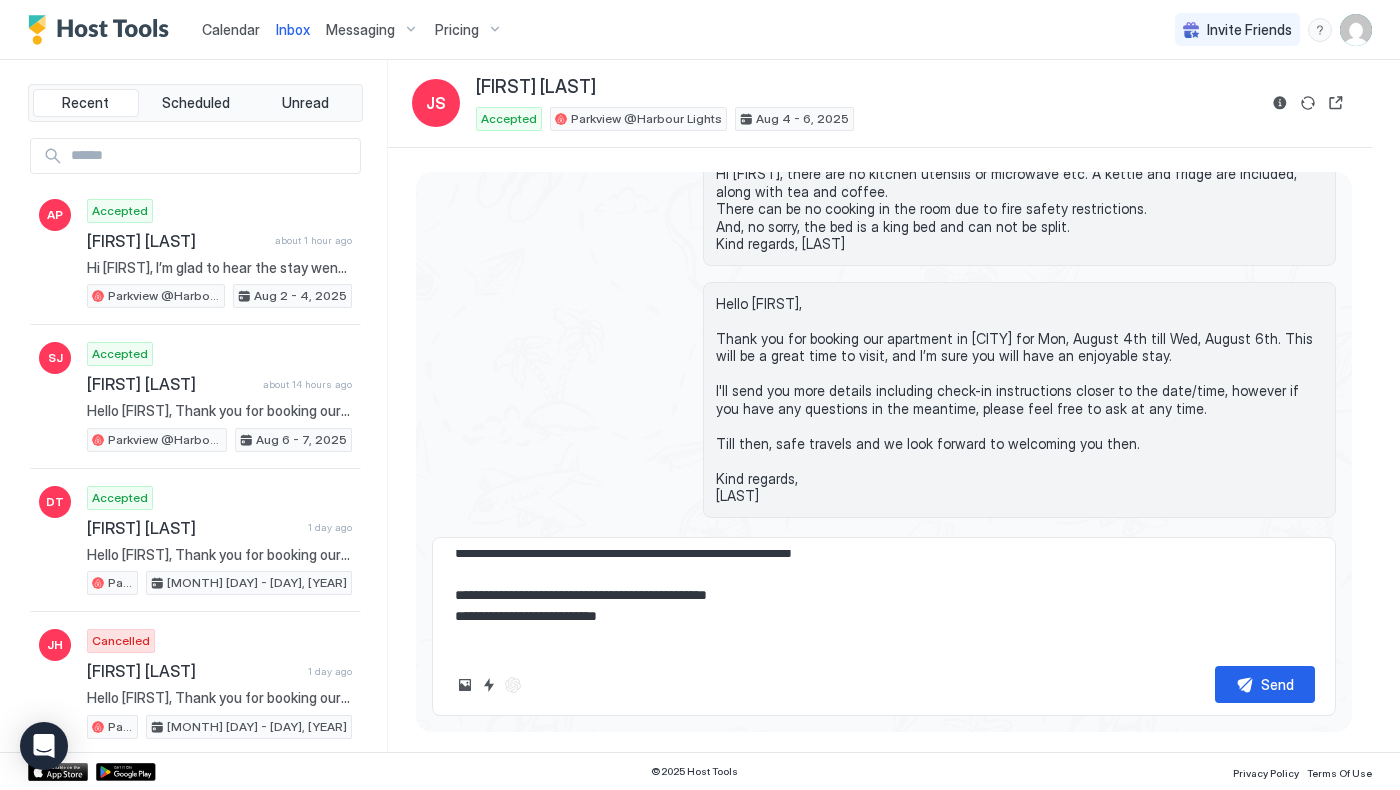 type on "*" 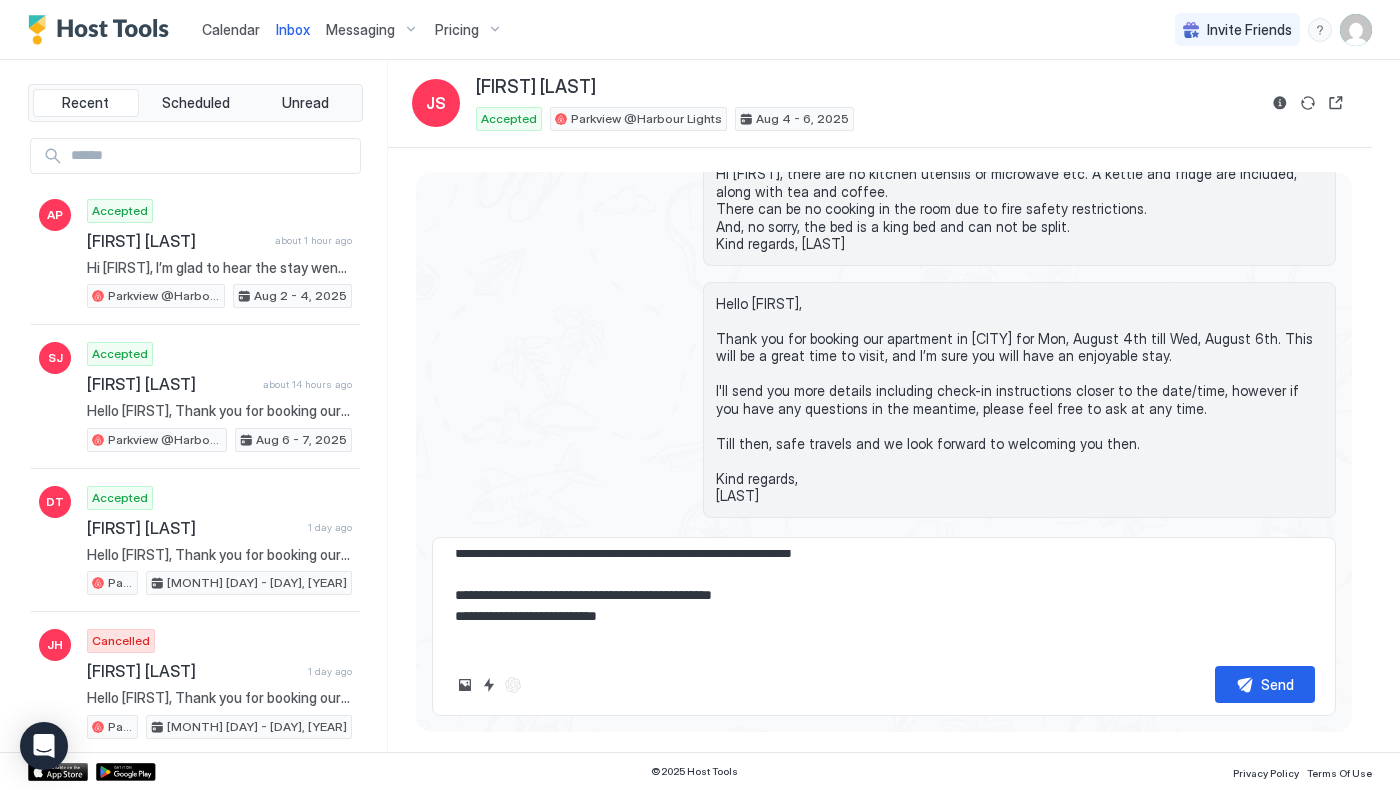 type on "*" 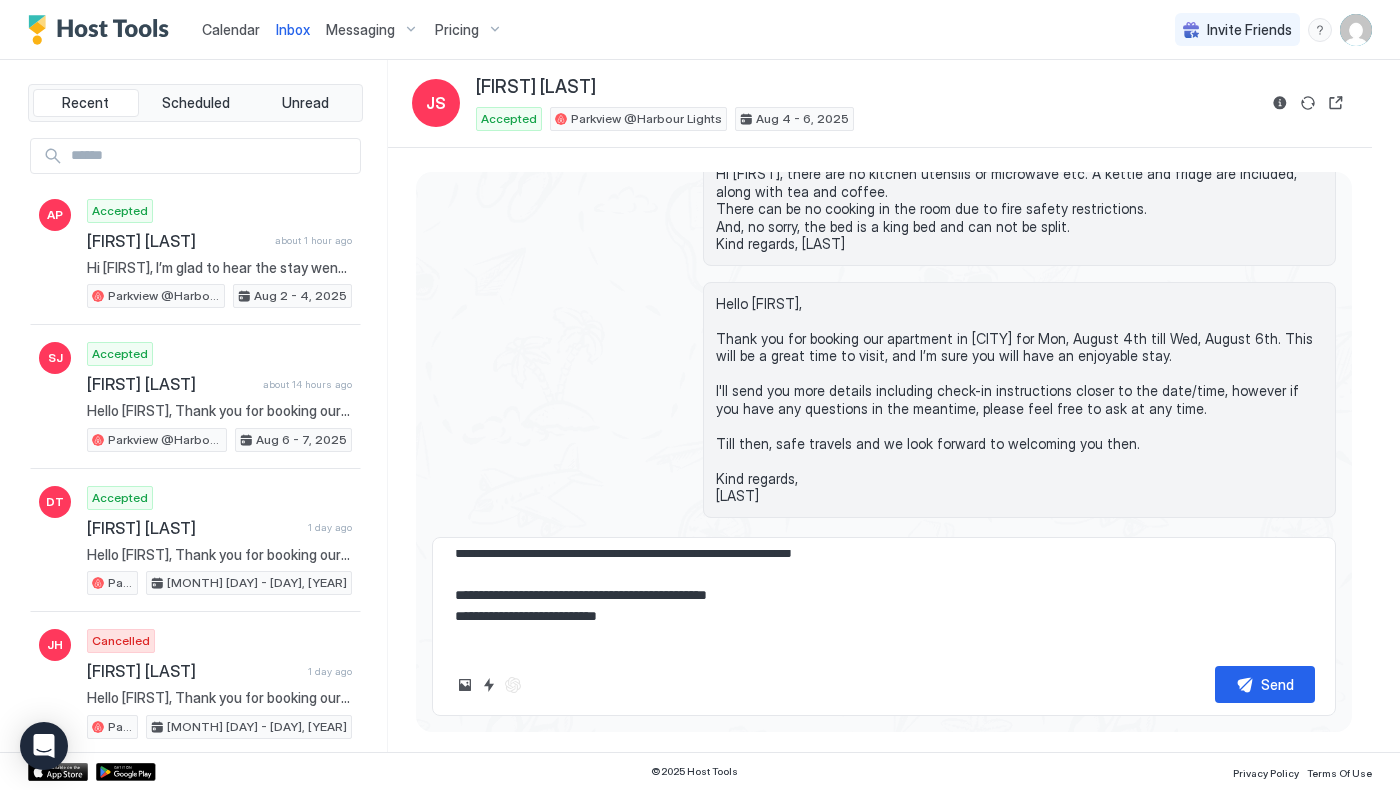 type on "*" 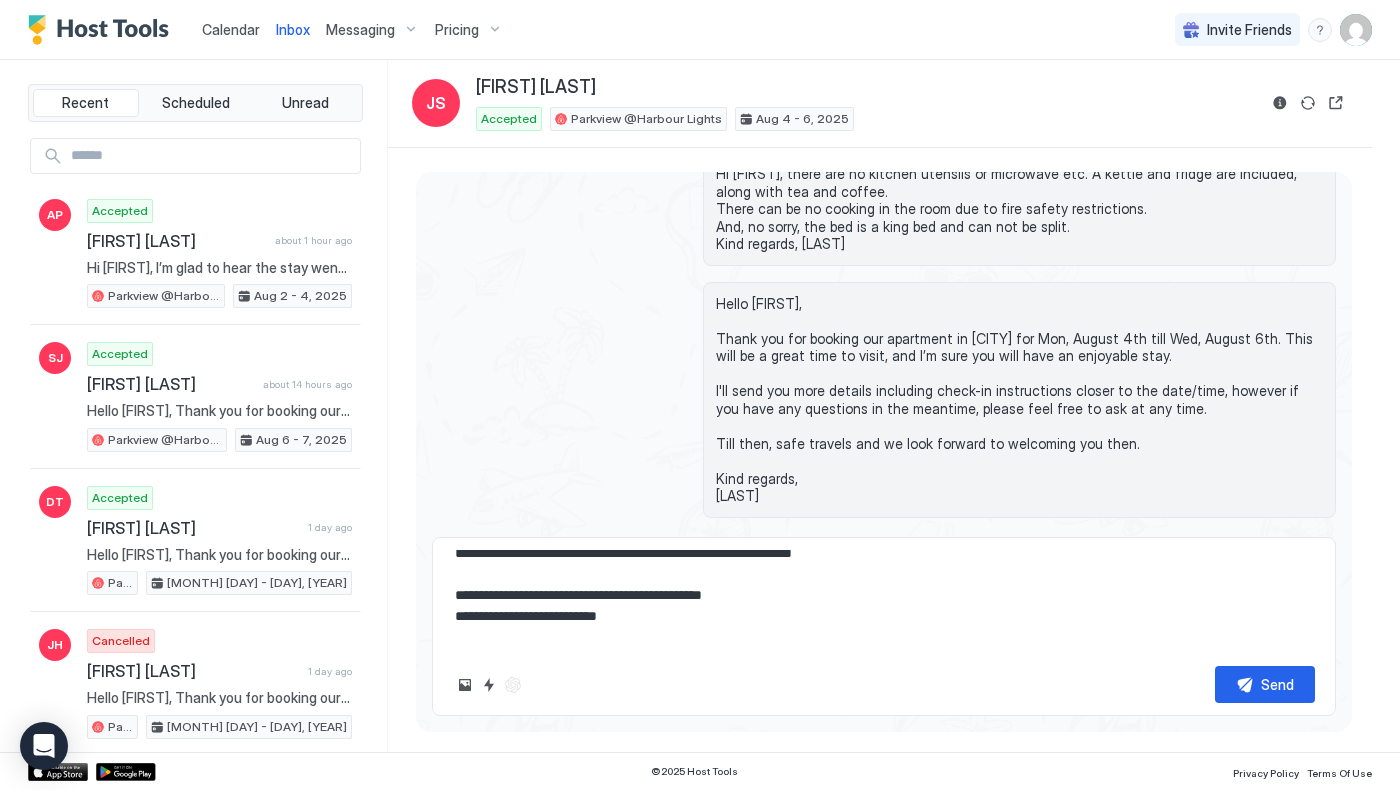 type on "*" 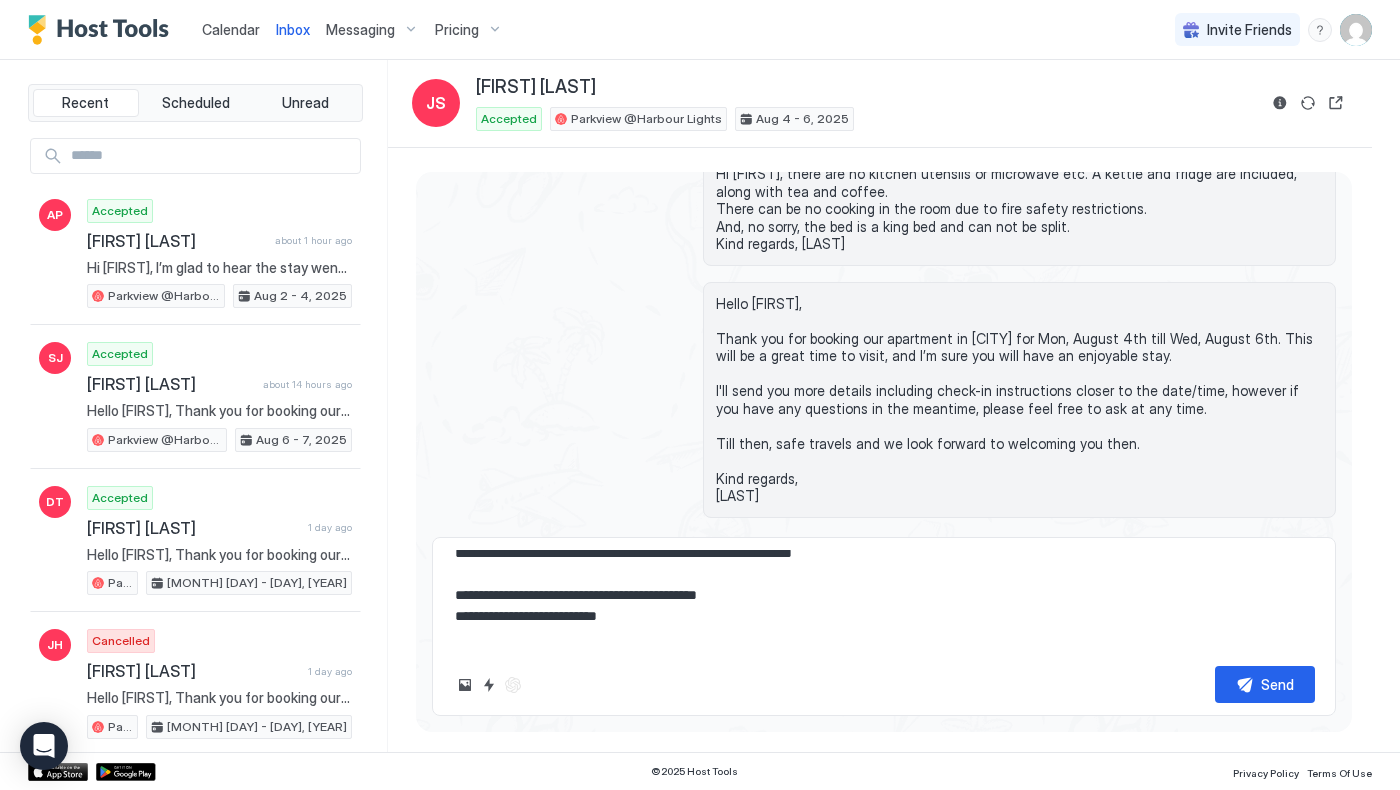 type on "*" 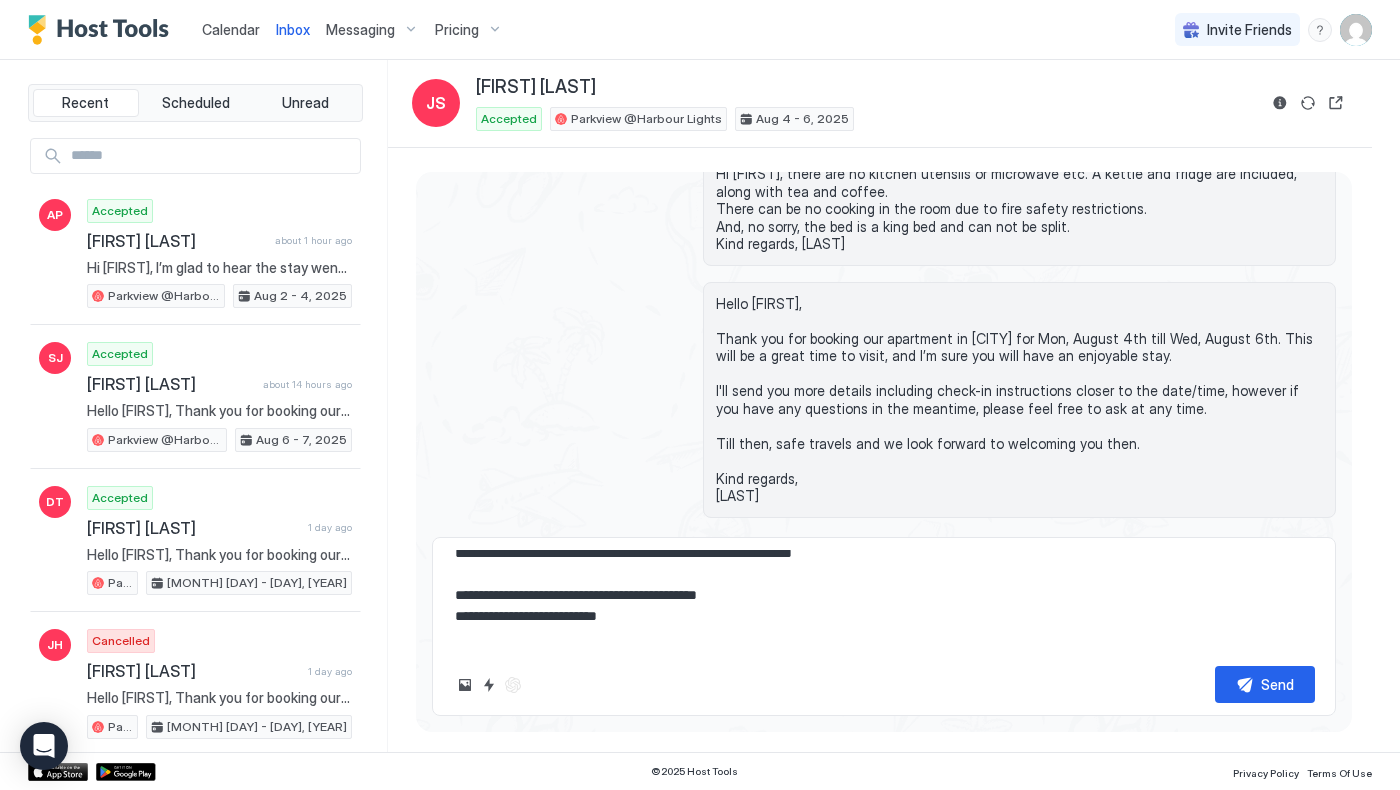 type on "**********" 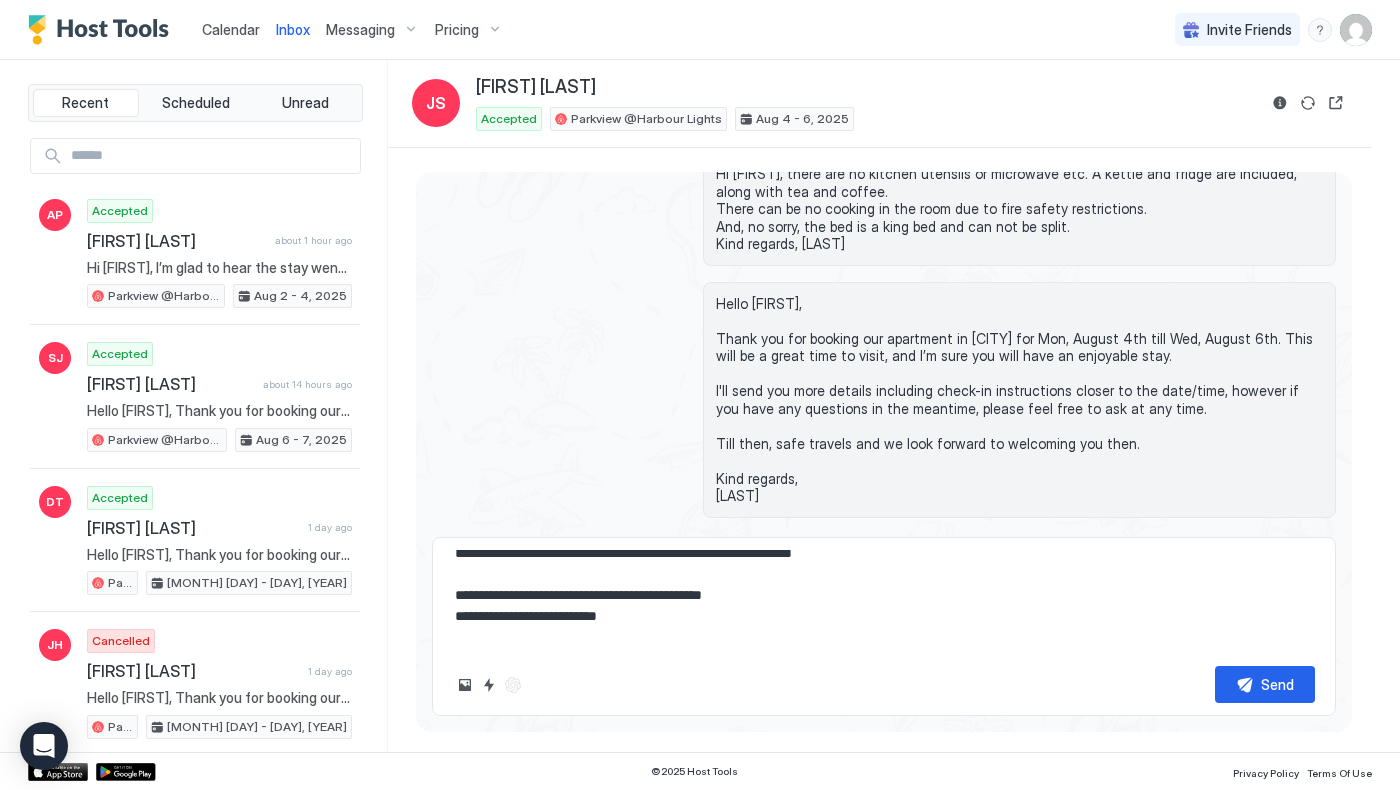 type on "*" 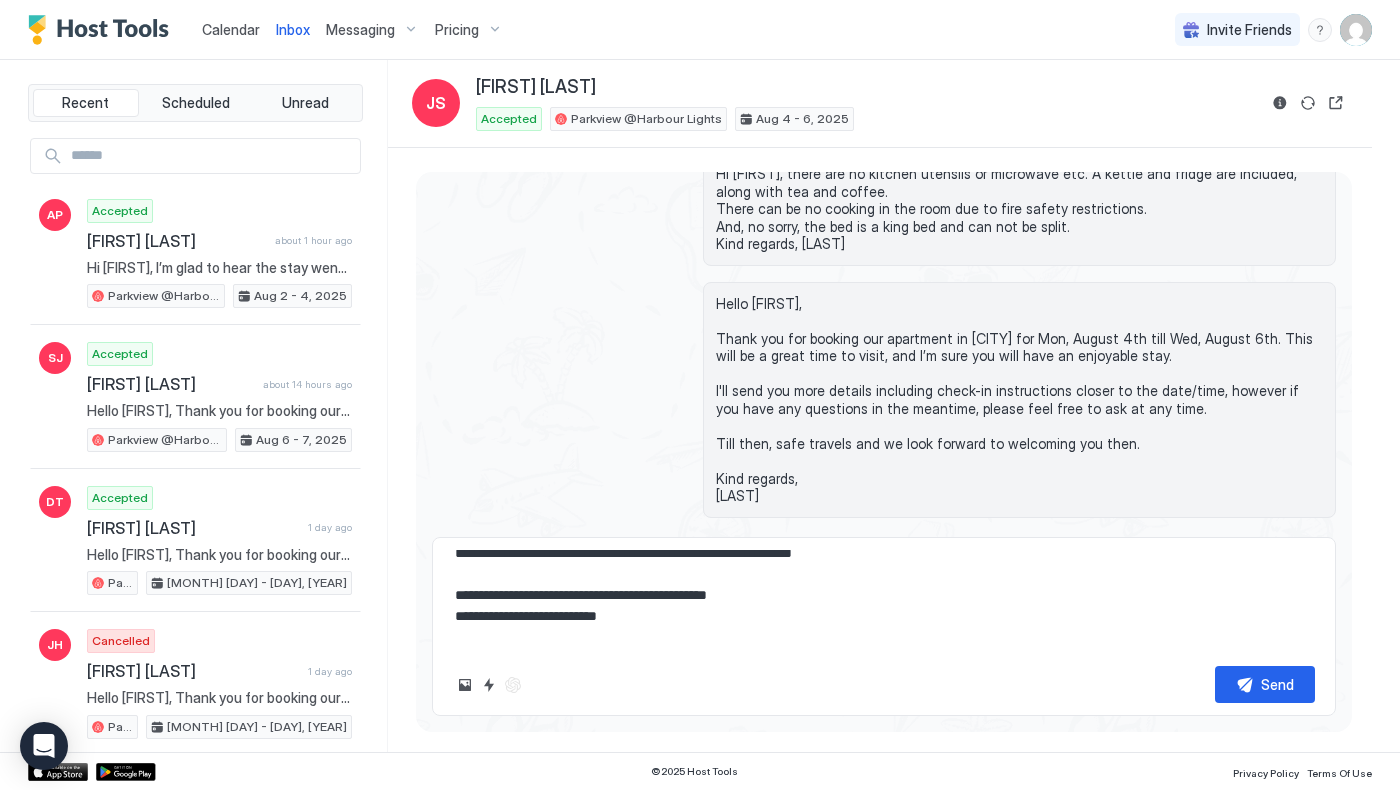type on "*" 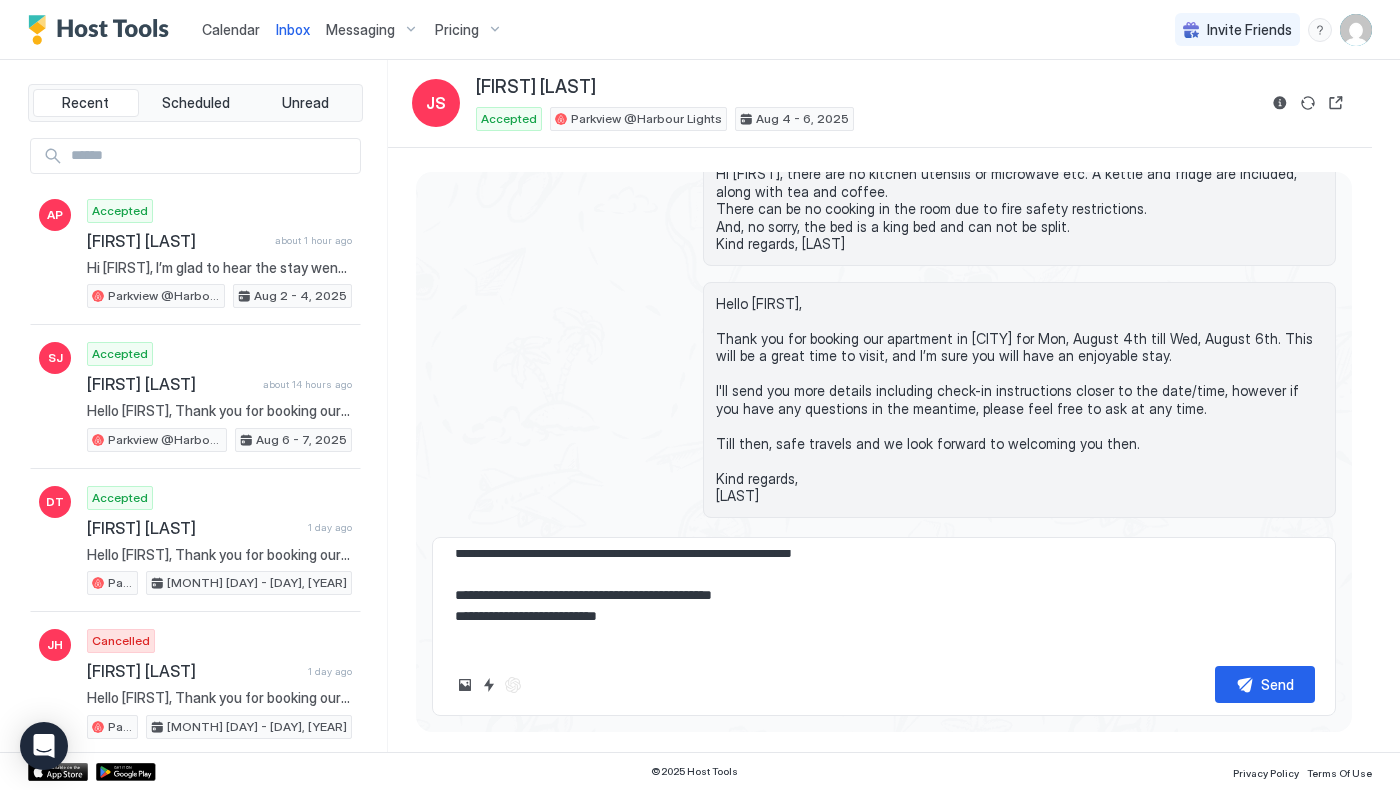 type on "*" 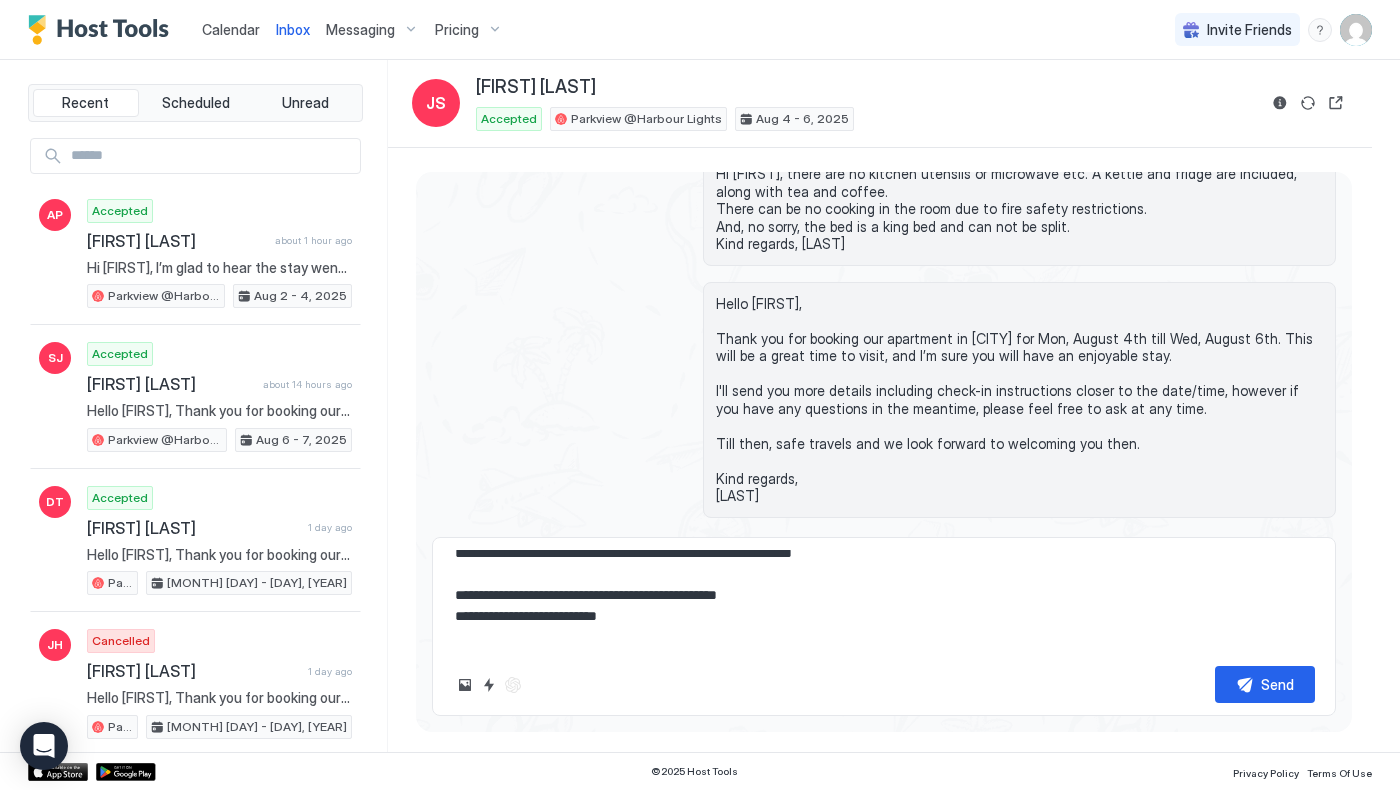 type on "*" 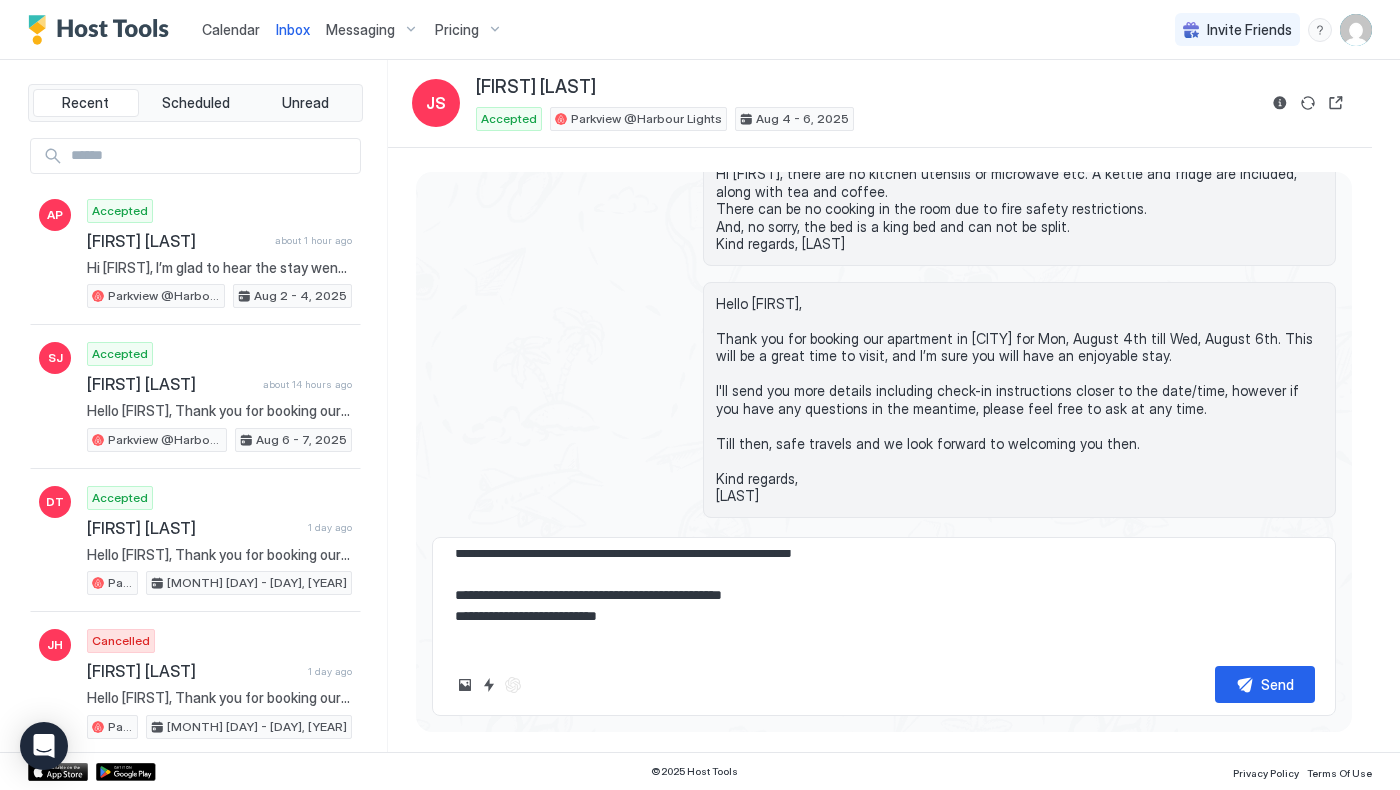 type on "*" 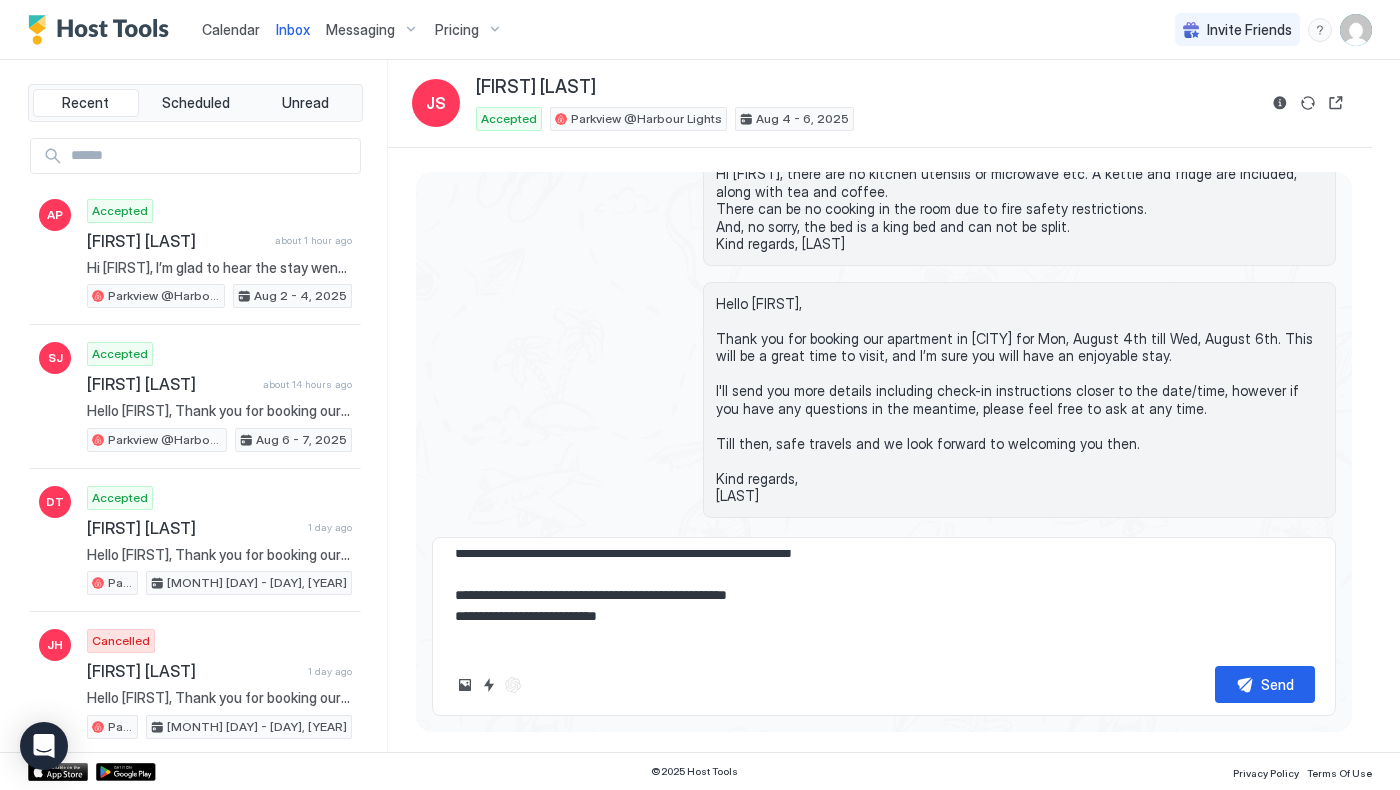 type on "*" 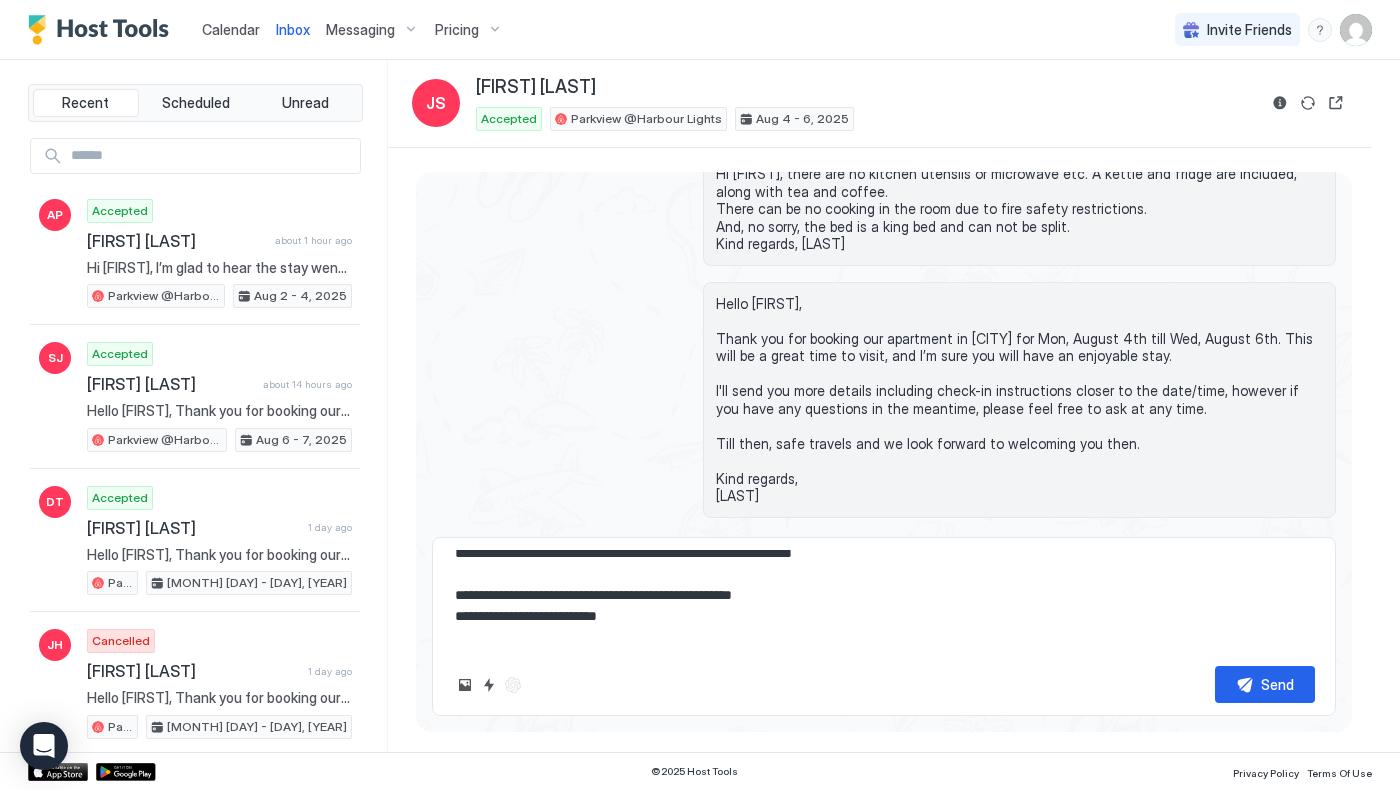 type on "*" 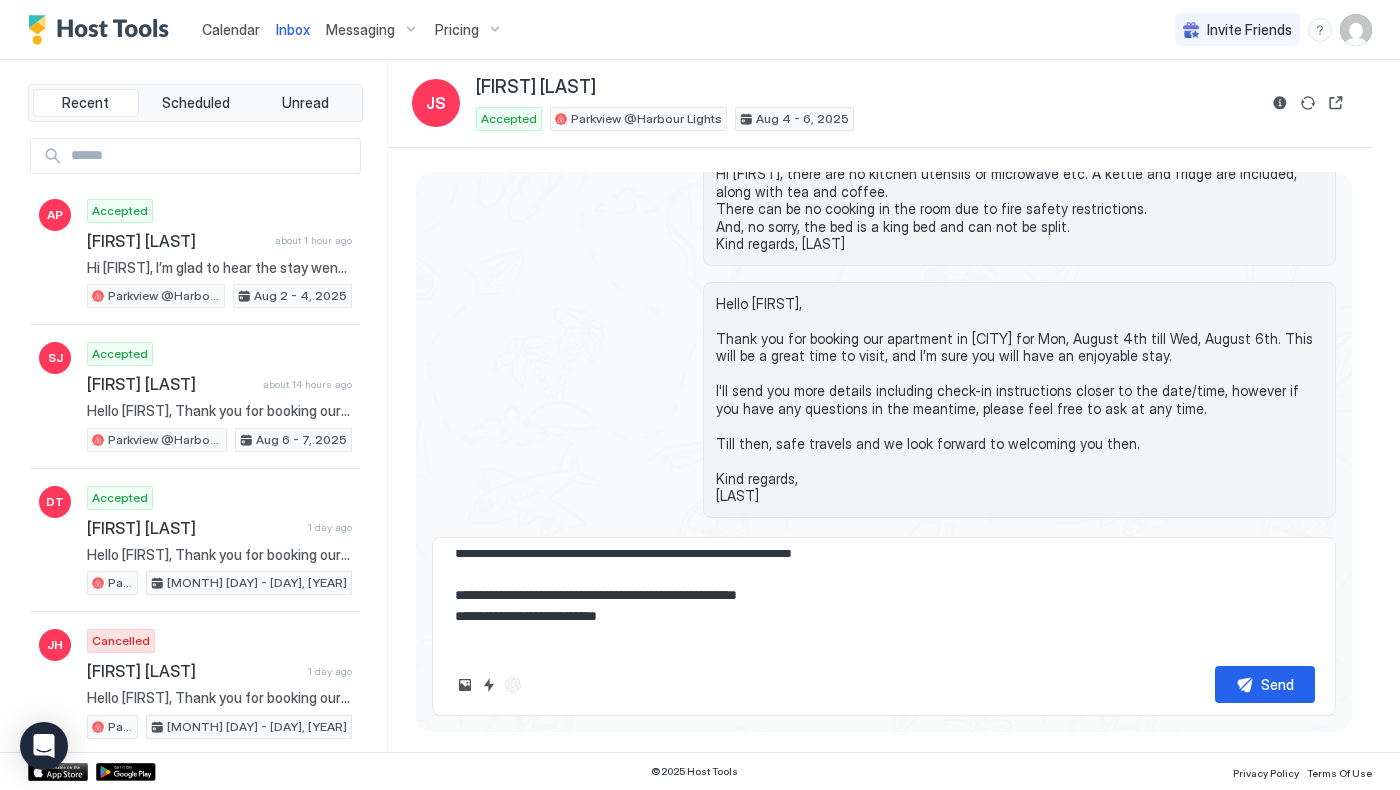 type 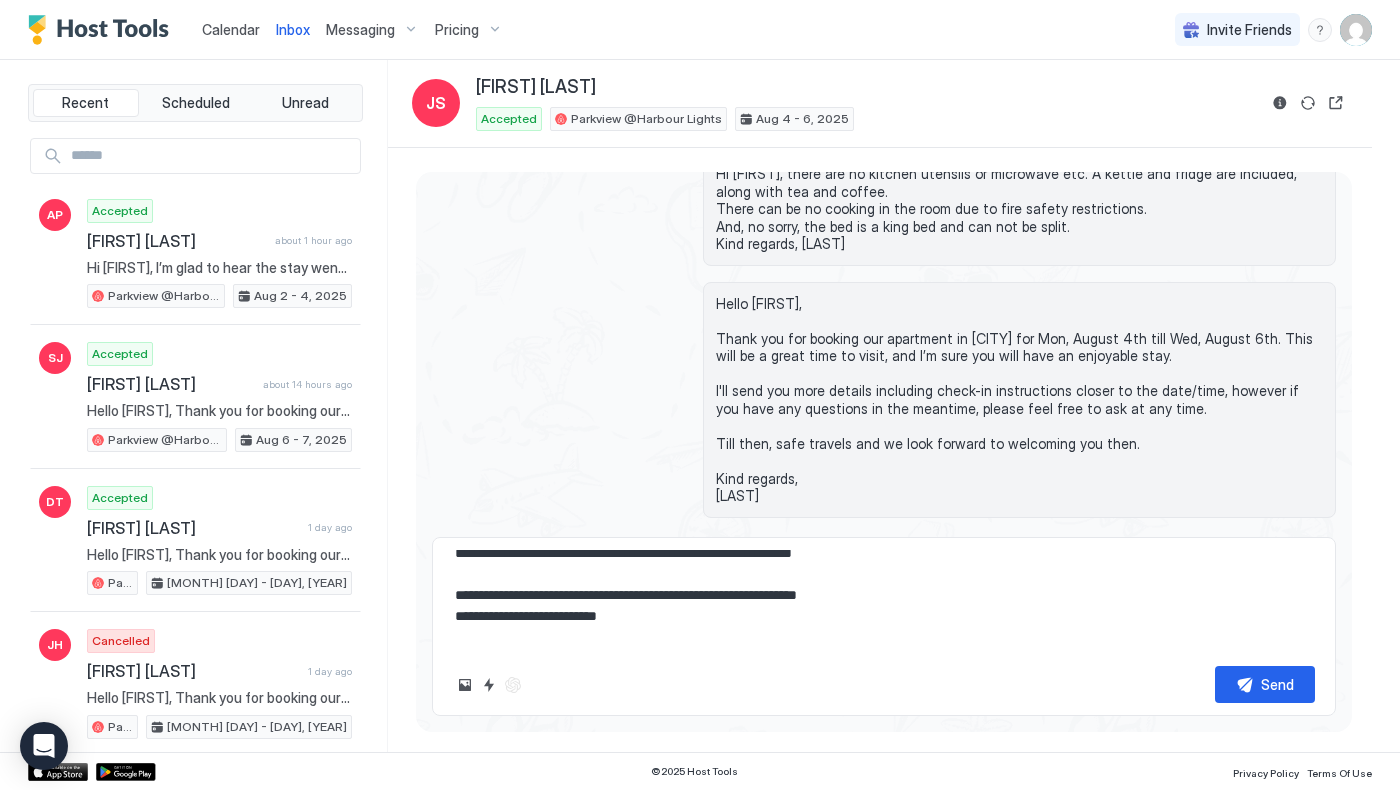 click on "**********" at bounding box center [884, 600] 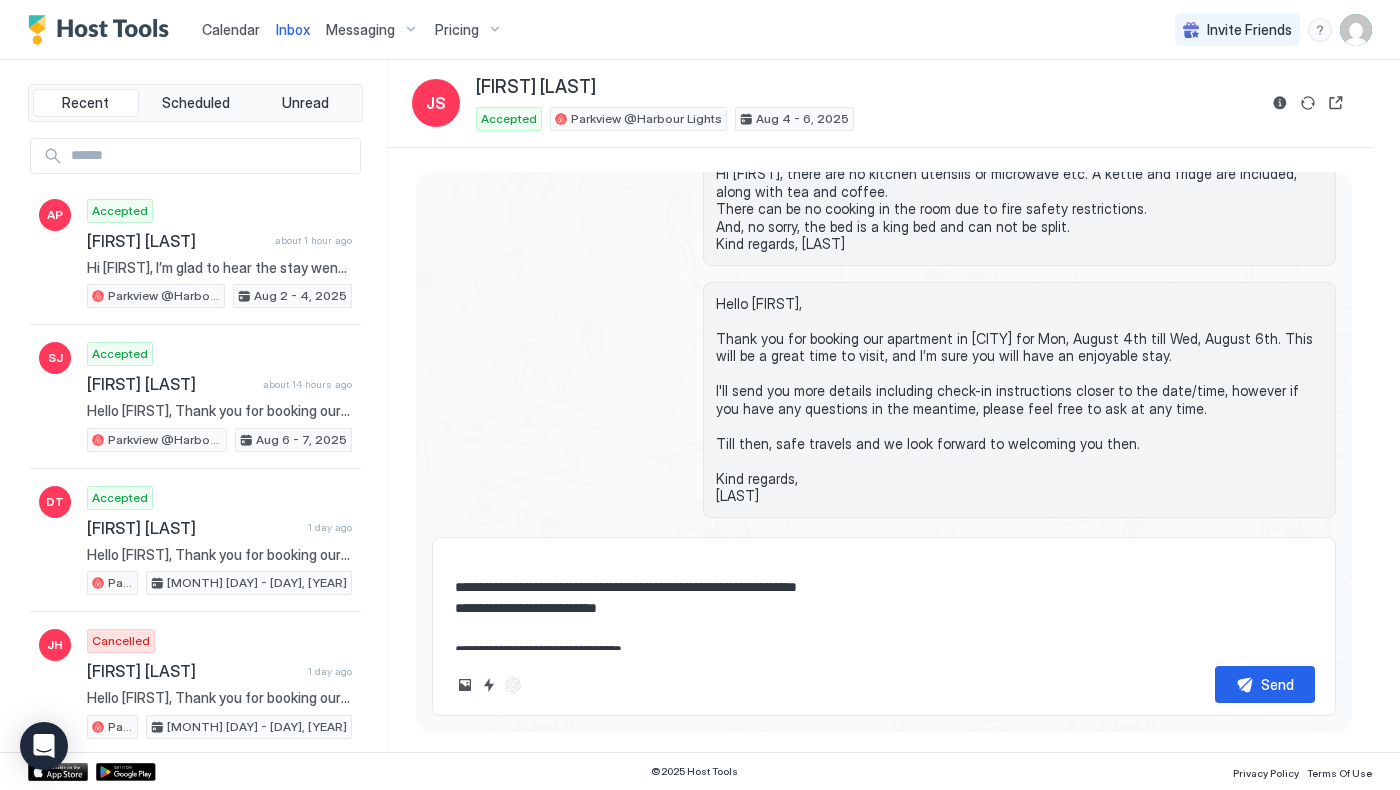 scroll, scrollTop: 102, scrollLeft: 0, axis: vertical 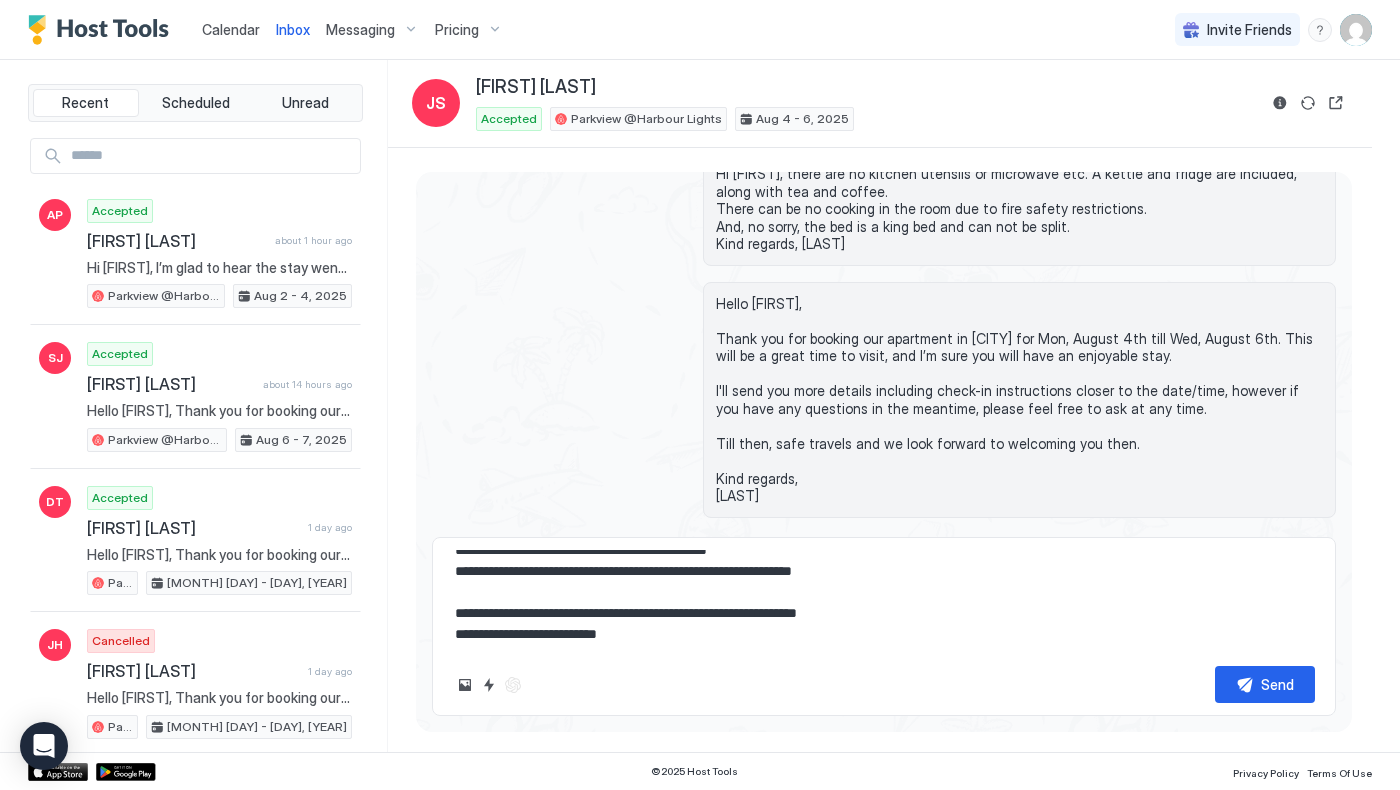 drag, startPoint x: 812, startPoint y: 617, endPoint x: 457, endPoint y: 617, distance: 355 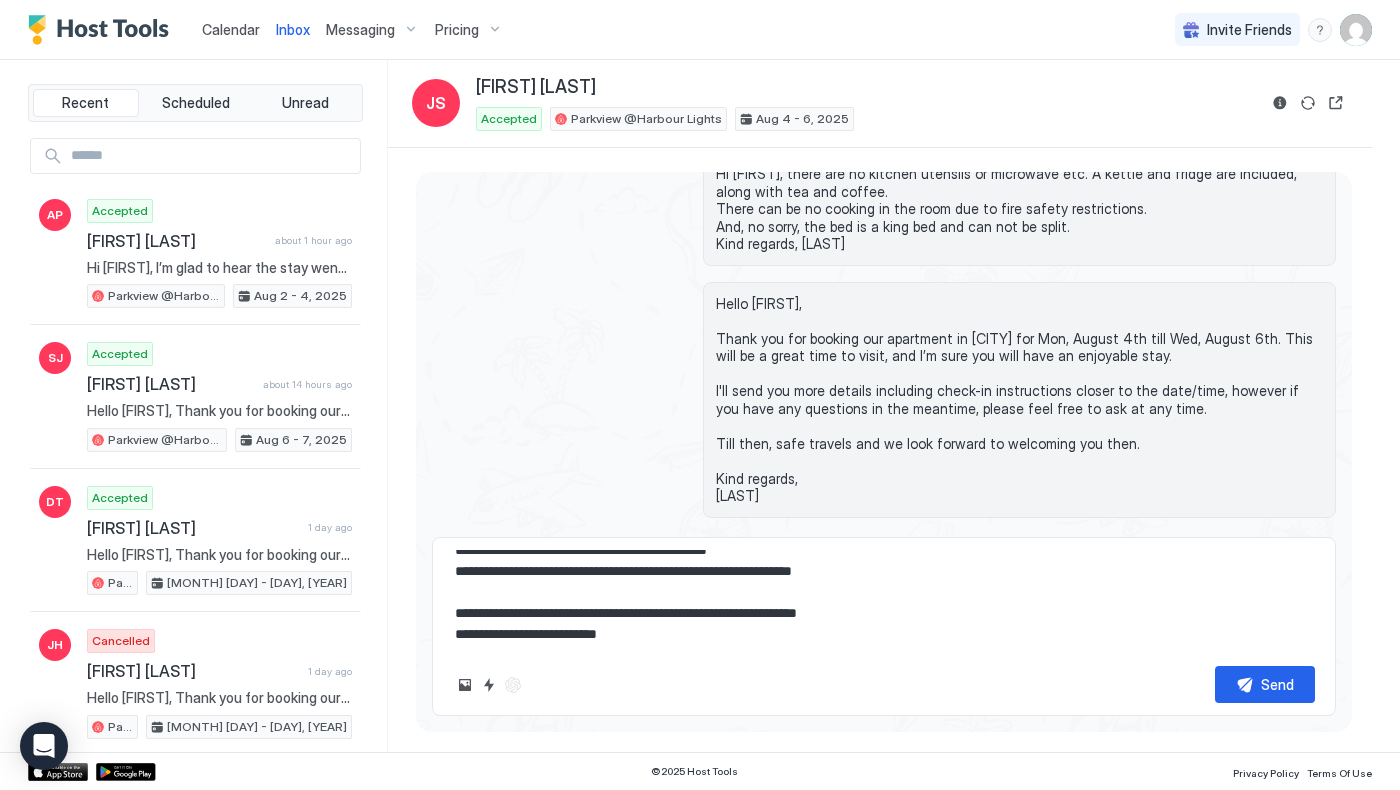 click on "**********" at bounding box center (884, 600) 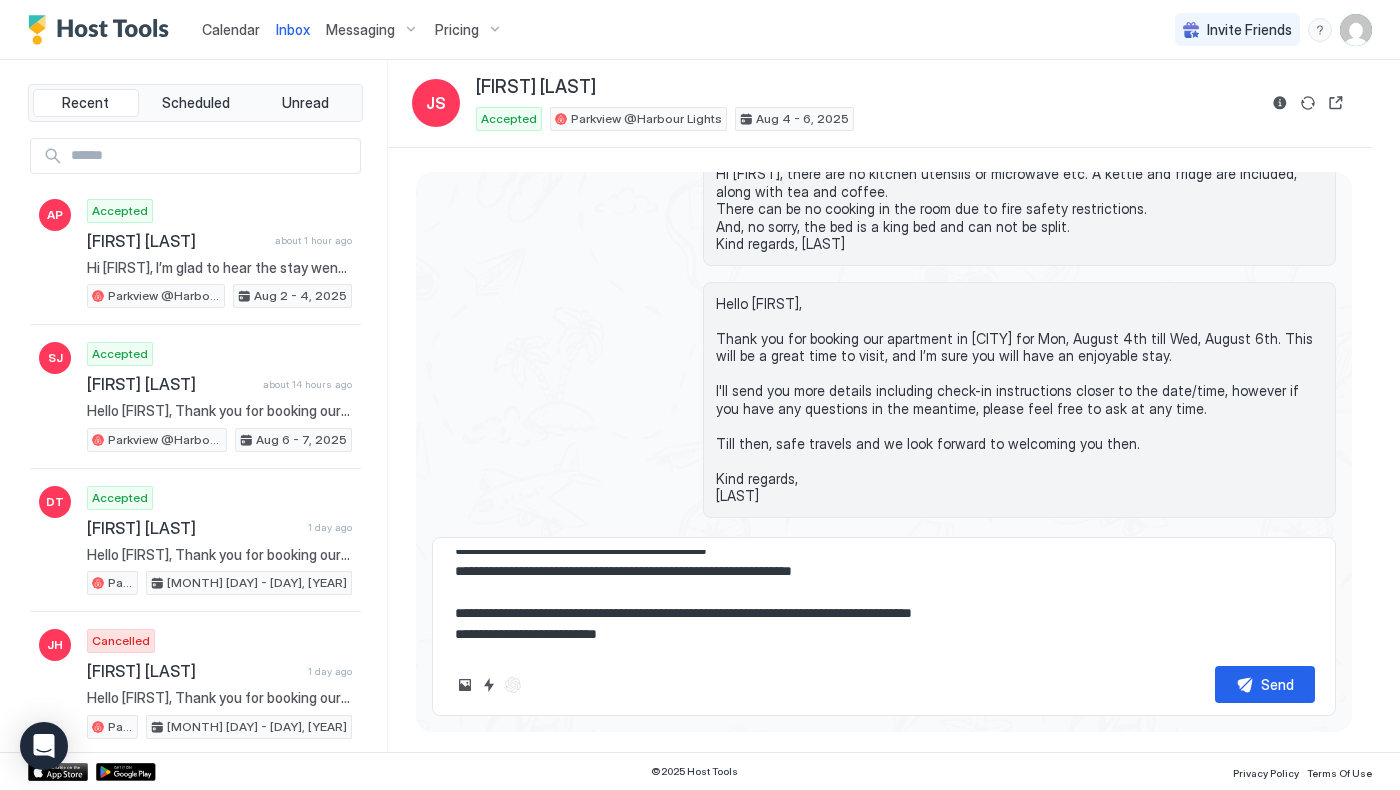 drag, startPoint x: 628, startPoint y: 638, endPoint x: 405, endPoint y: 638, distance: 223 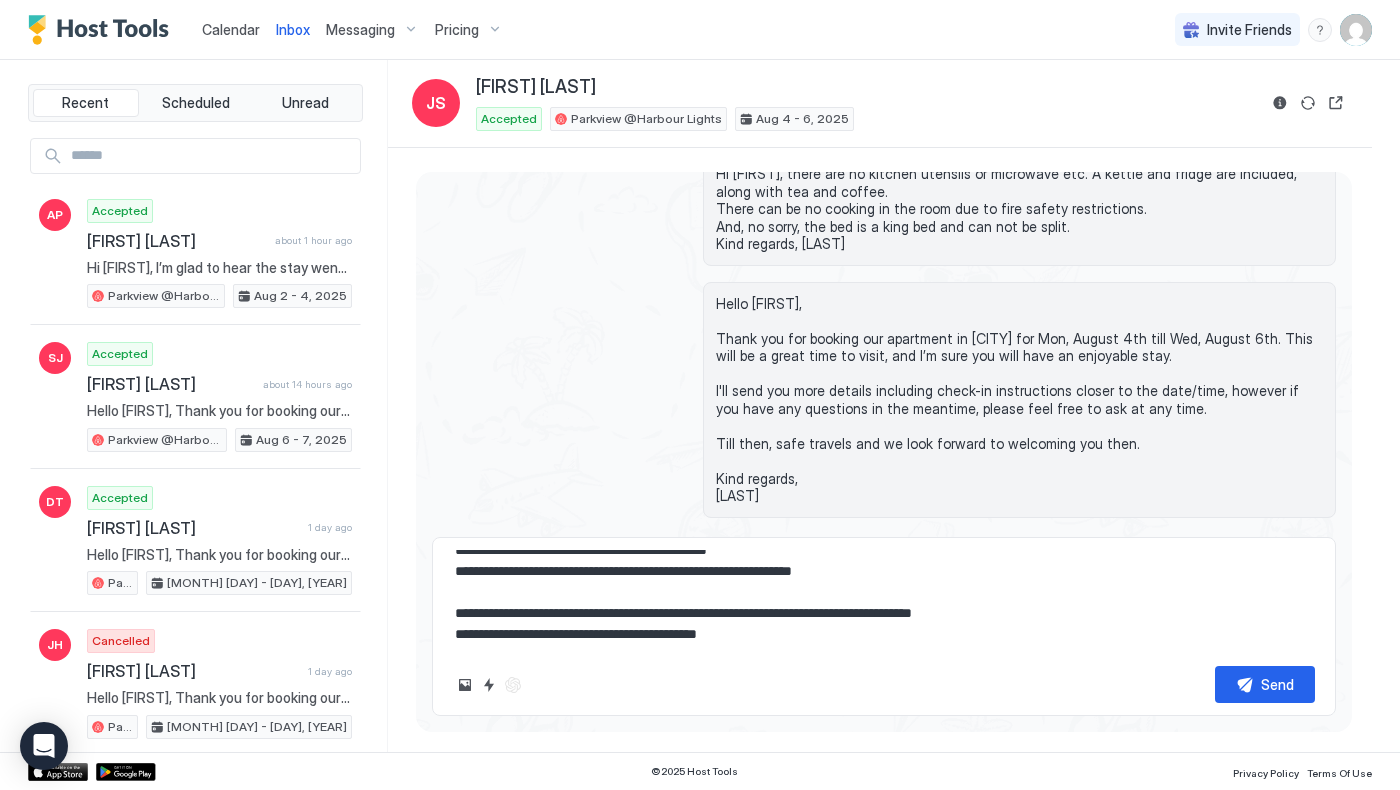 drag, startPoint x: 1006, startPoint y: 612, endPoint x: 836, endPoint y: 614, distance: 170.01176 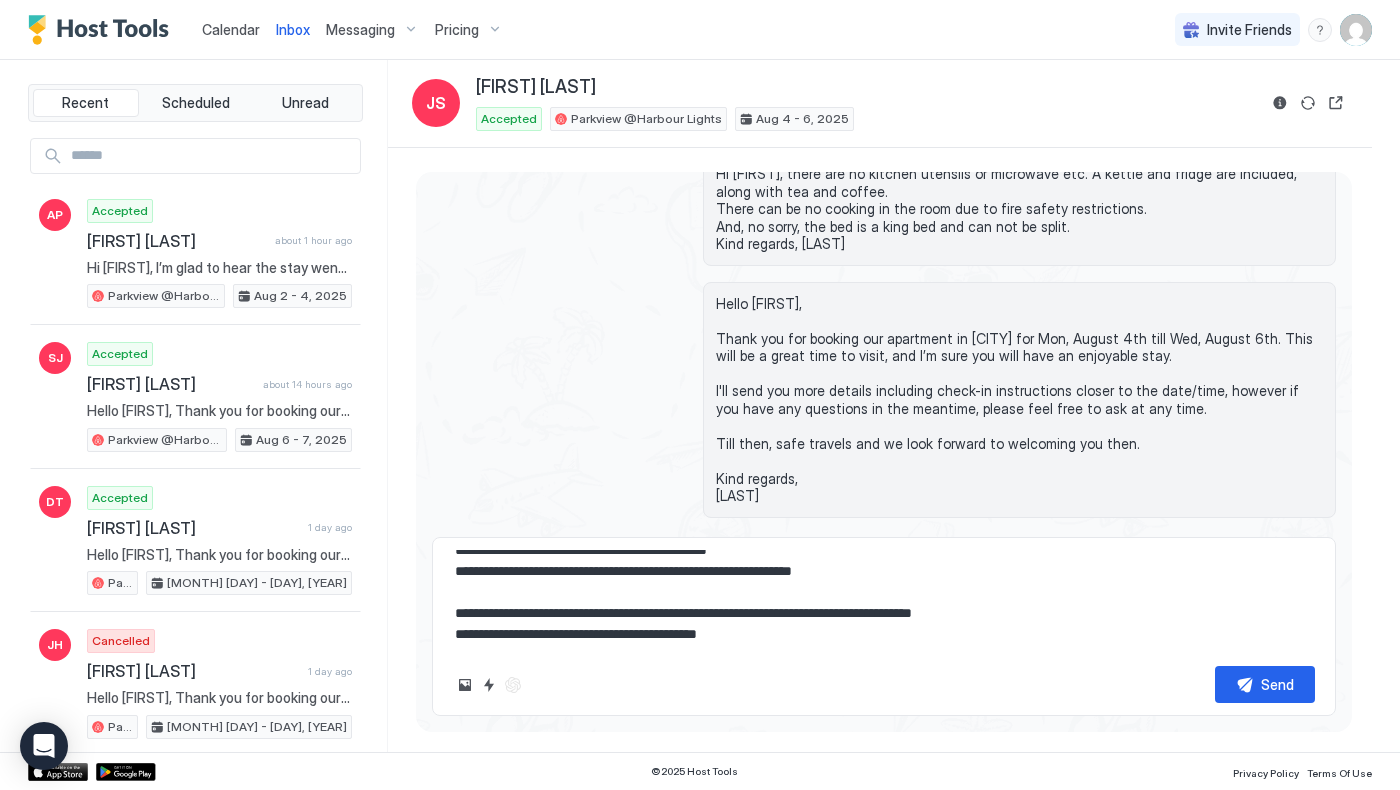 click on "**********" at bounding box center (884, 600) 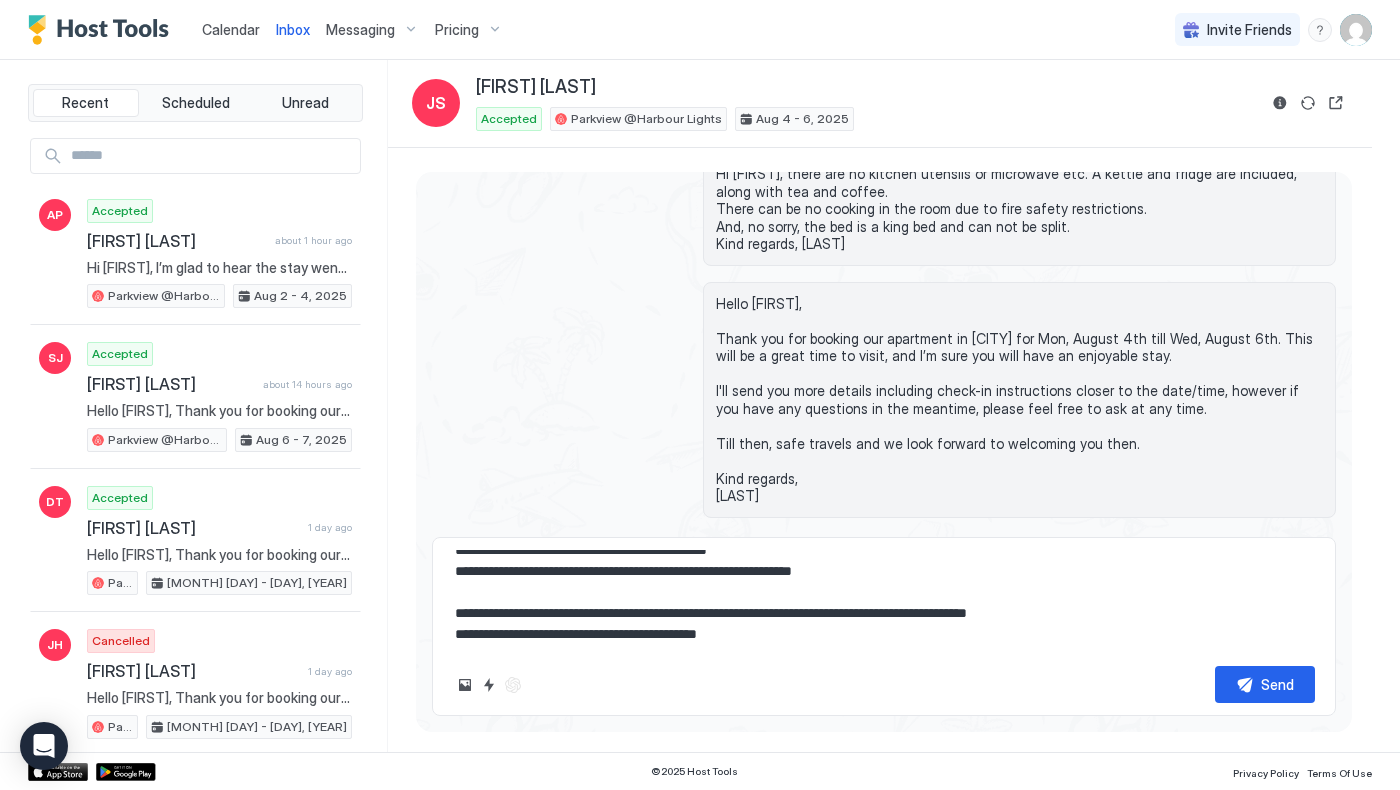 click on "**********" at bounding box center (884, 600) 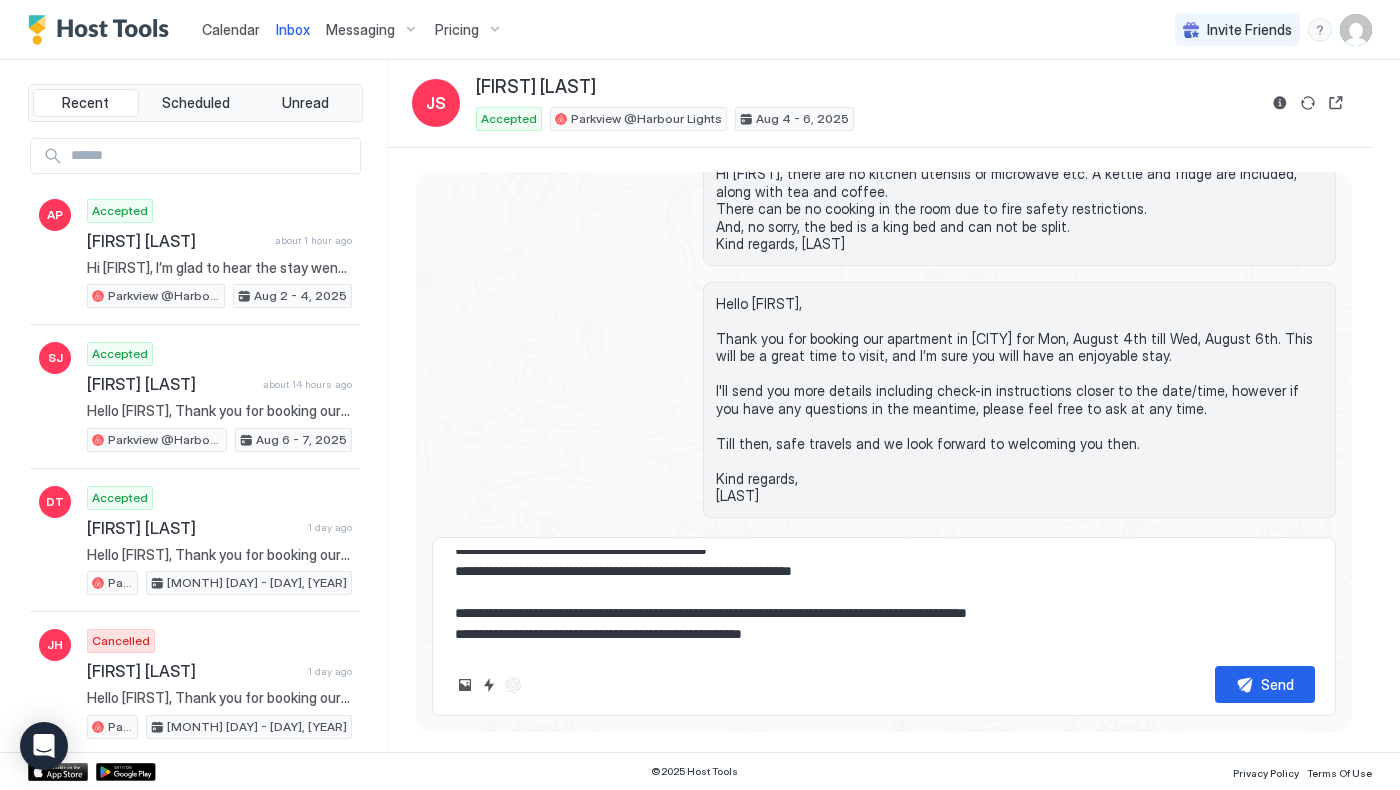 click on "**********" at bounding box center [884, 600] 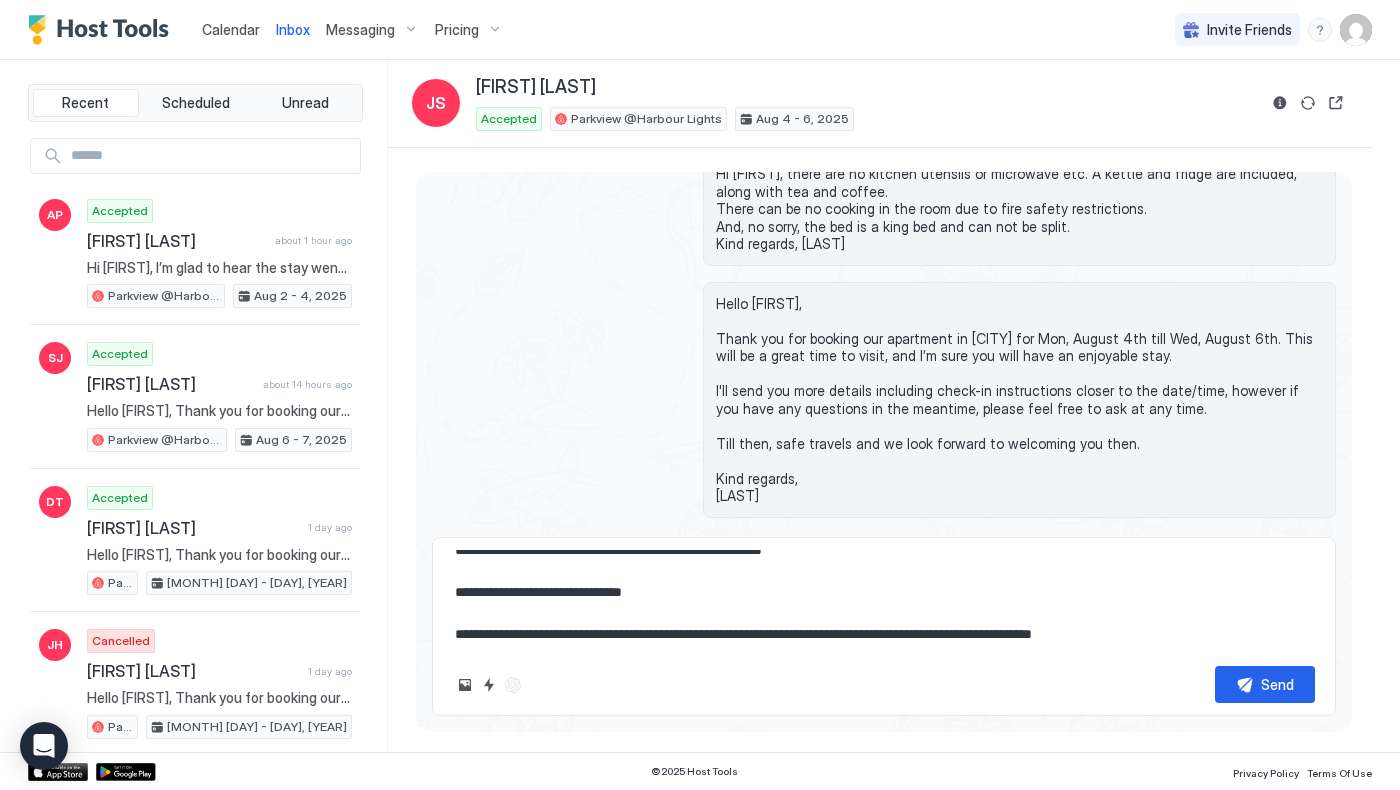 scroll, scrollTop: 187, scrollLeft: 0, axis: vertical 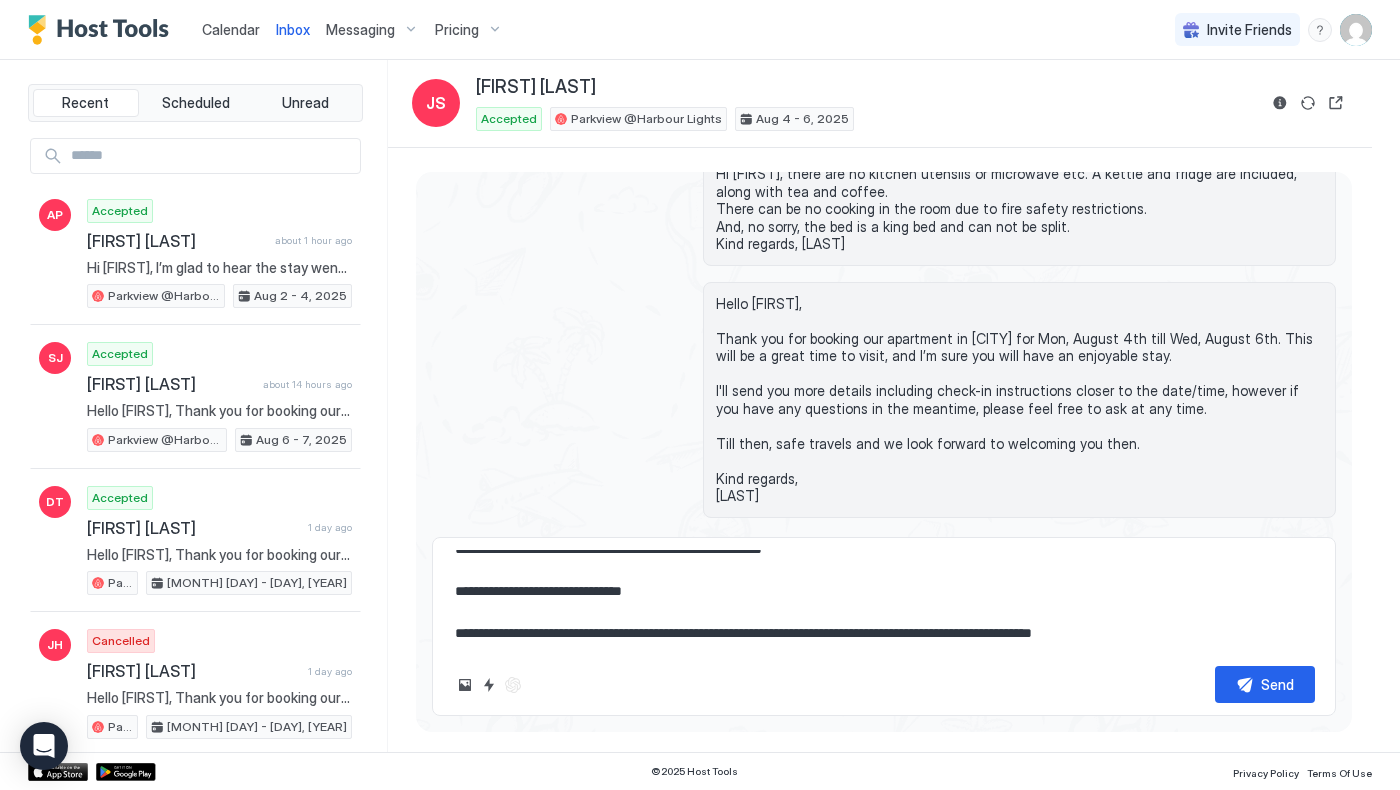 click on "Calendar" at bounding box center (231, 29) 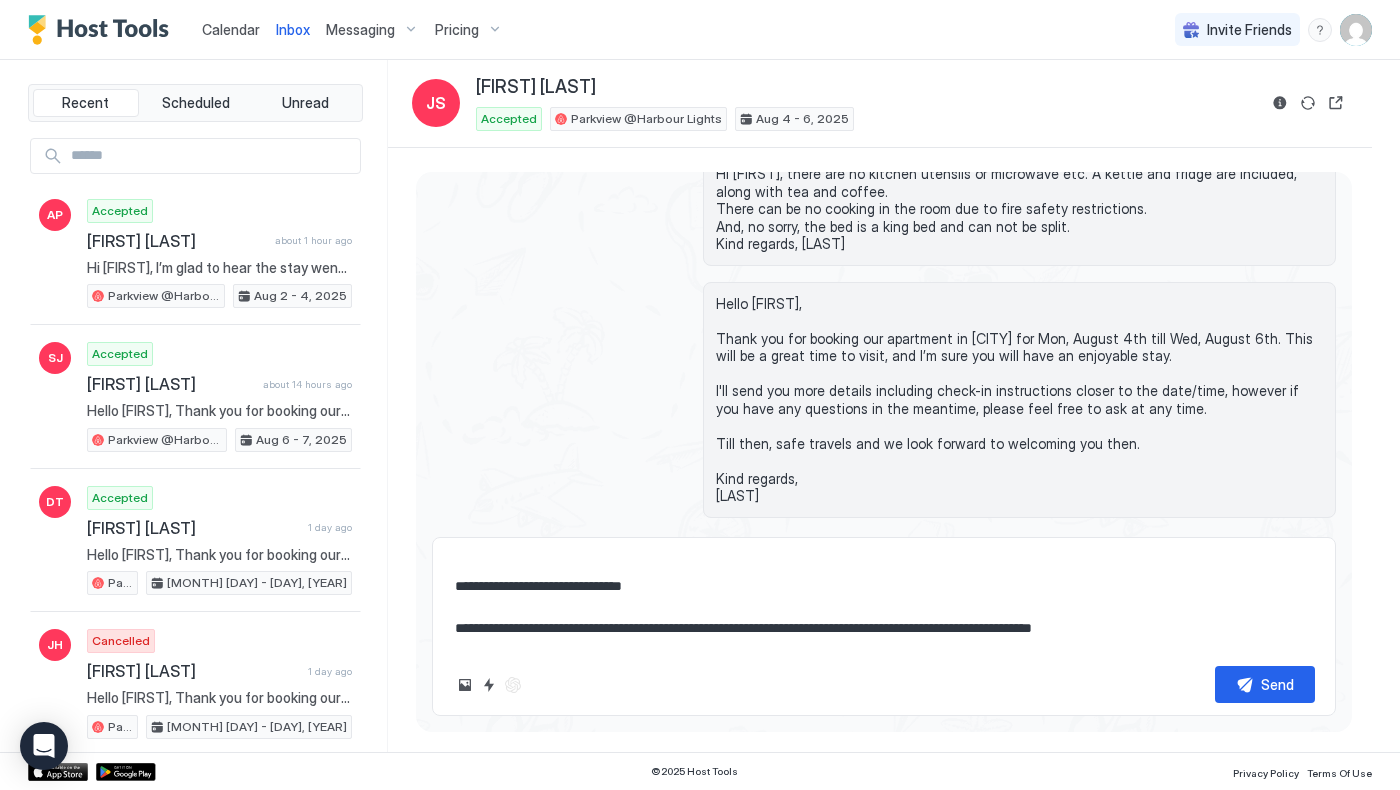 scroll, scrollTop: 191, scrollLeft: 0, axis: vertical 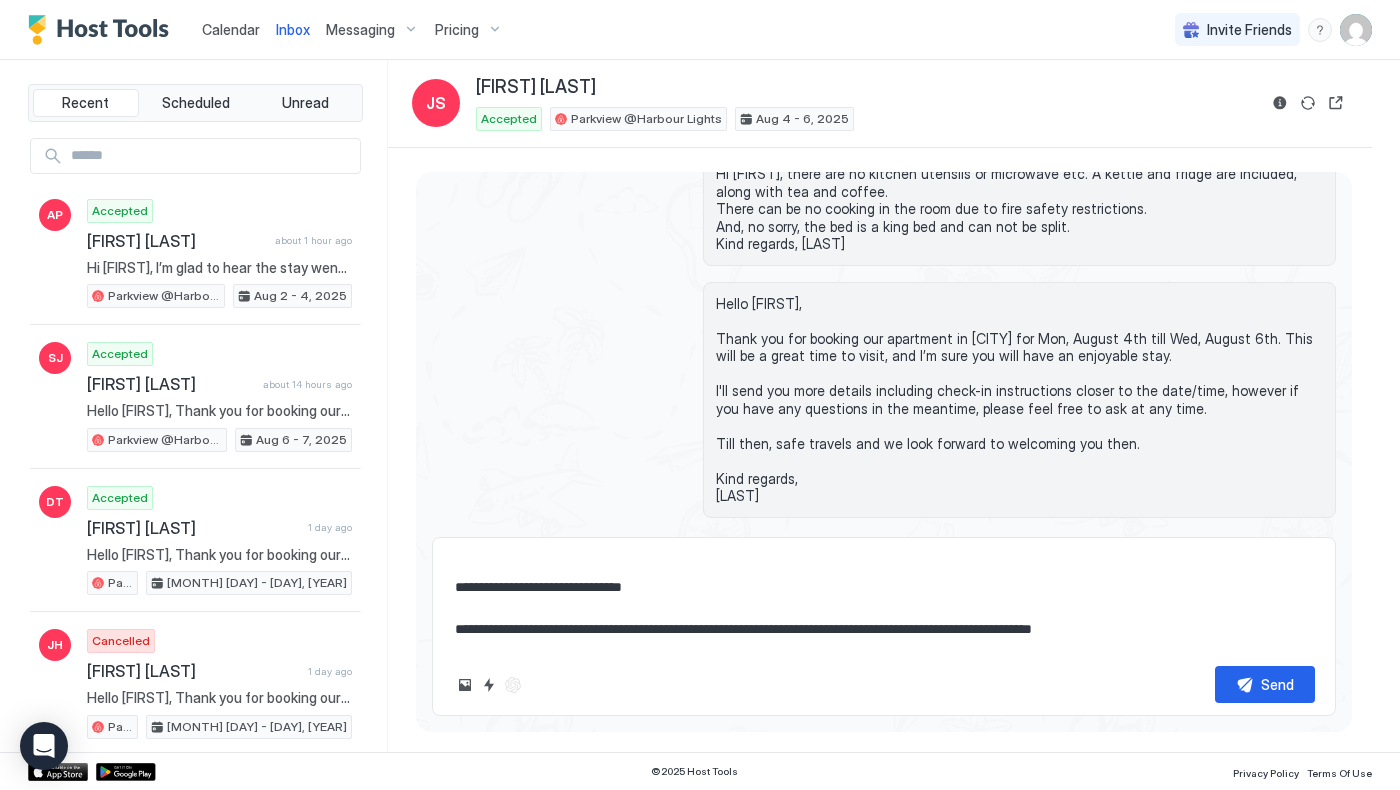 click on "**********" at bounding box center (884, 600) 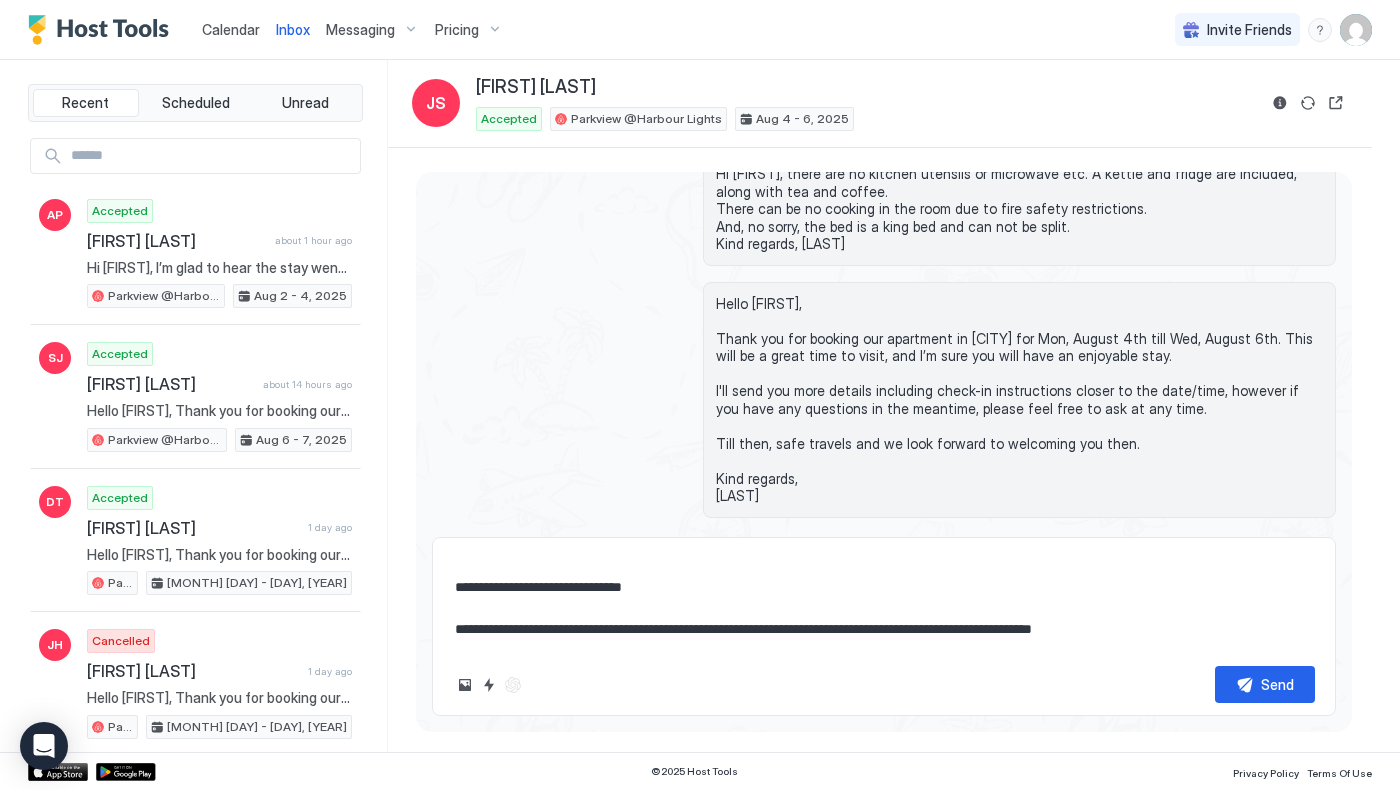 drag, startPoint x: 684, startPoint y: 585, endPoint x: 630, endPoint y: 594, distance: 54.74486 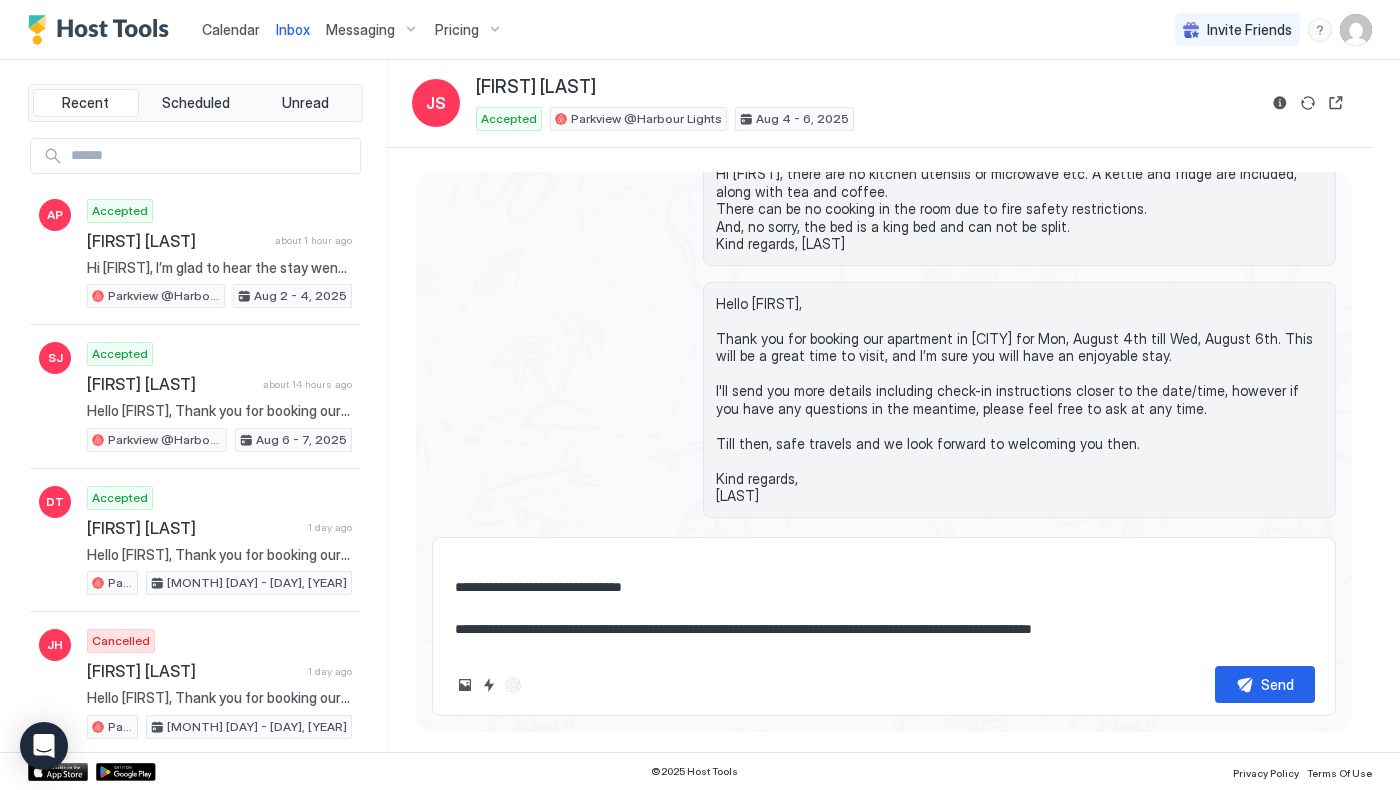 click on "**********" at bounding box center (884, 600) 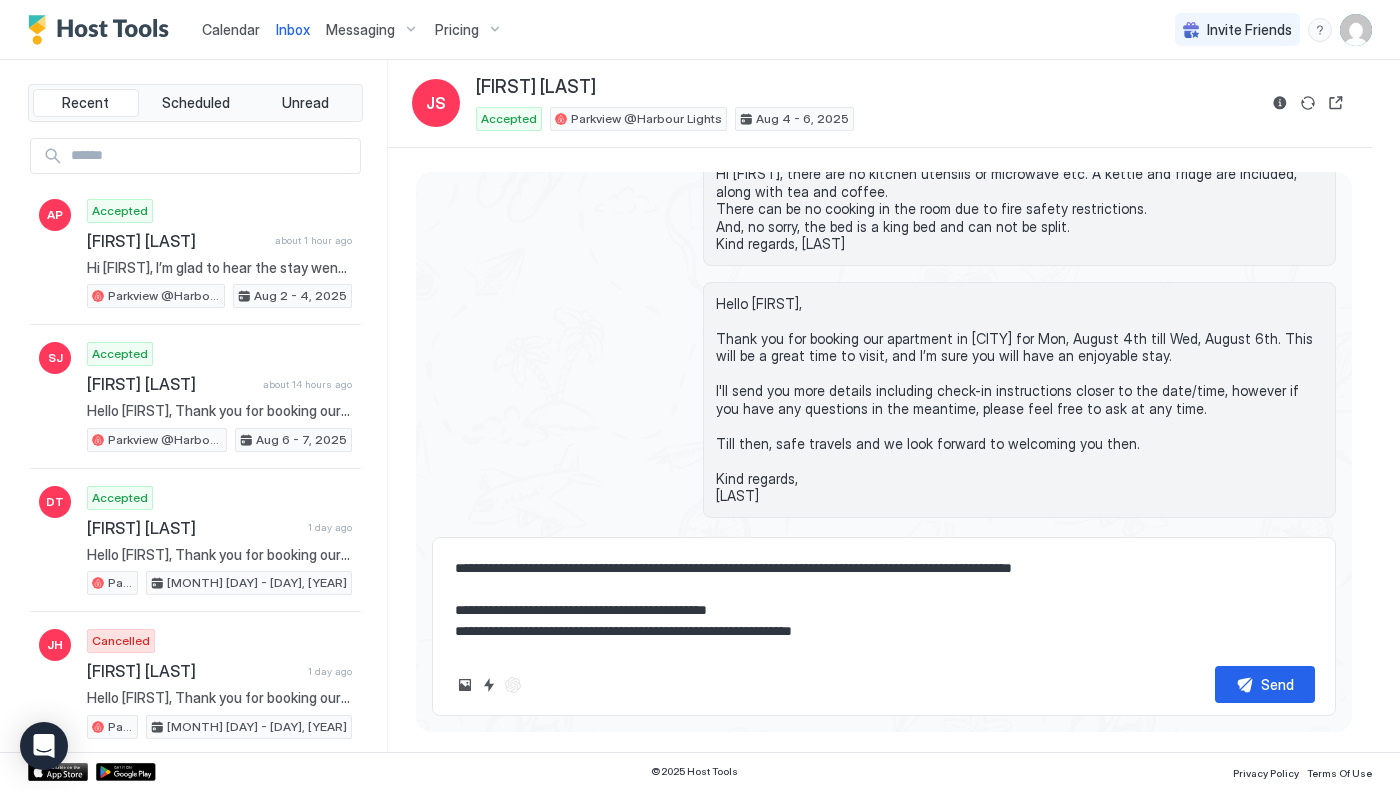 scroll, scrollTop: 0, scrollLeft: 0, axis: both 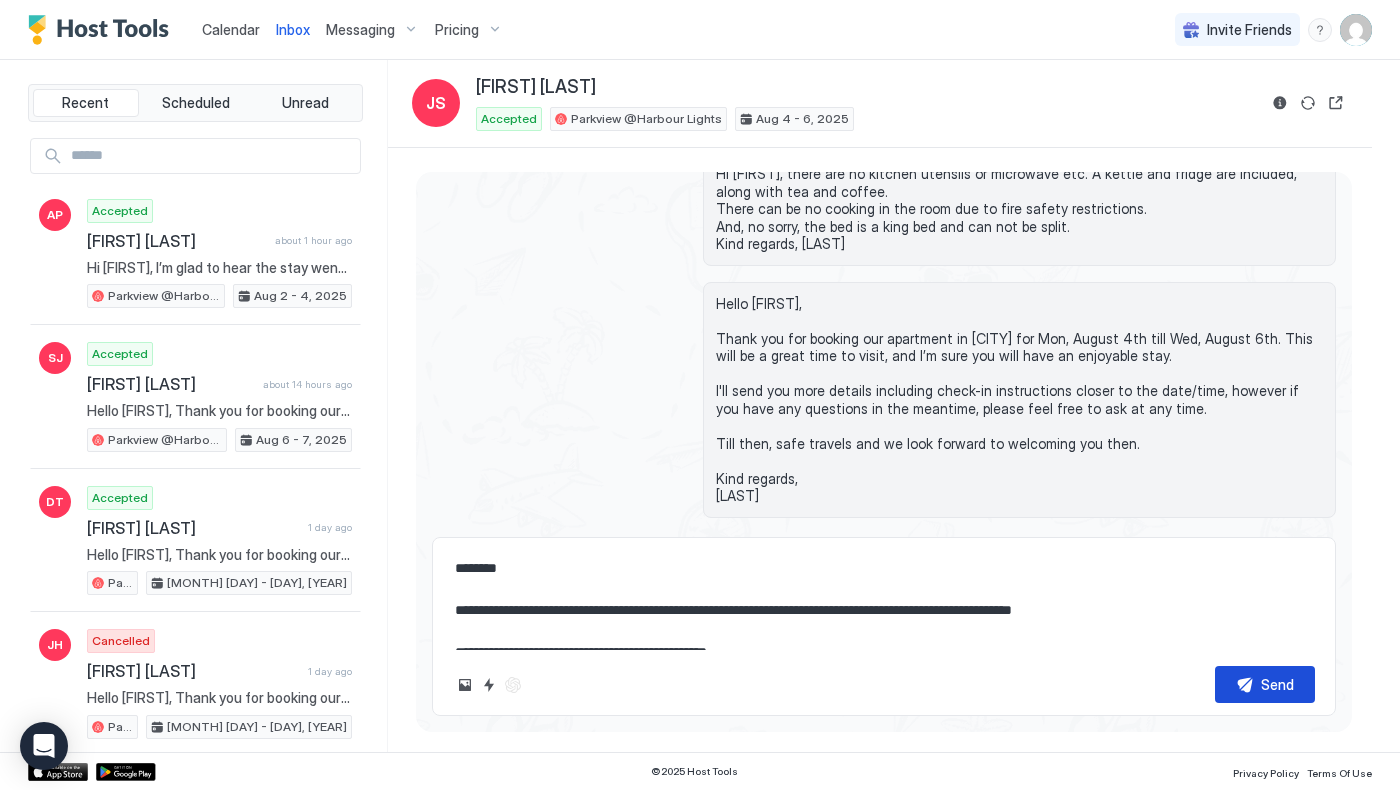 click on "Send" at bounding box center [1277, 684] 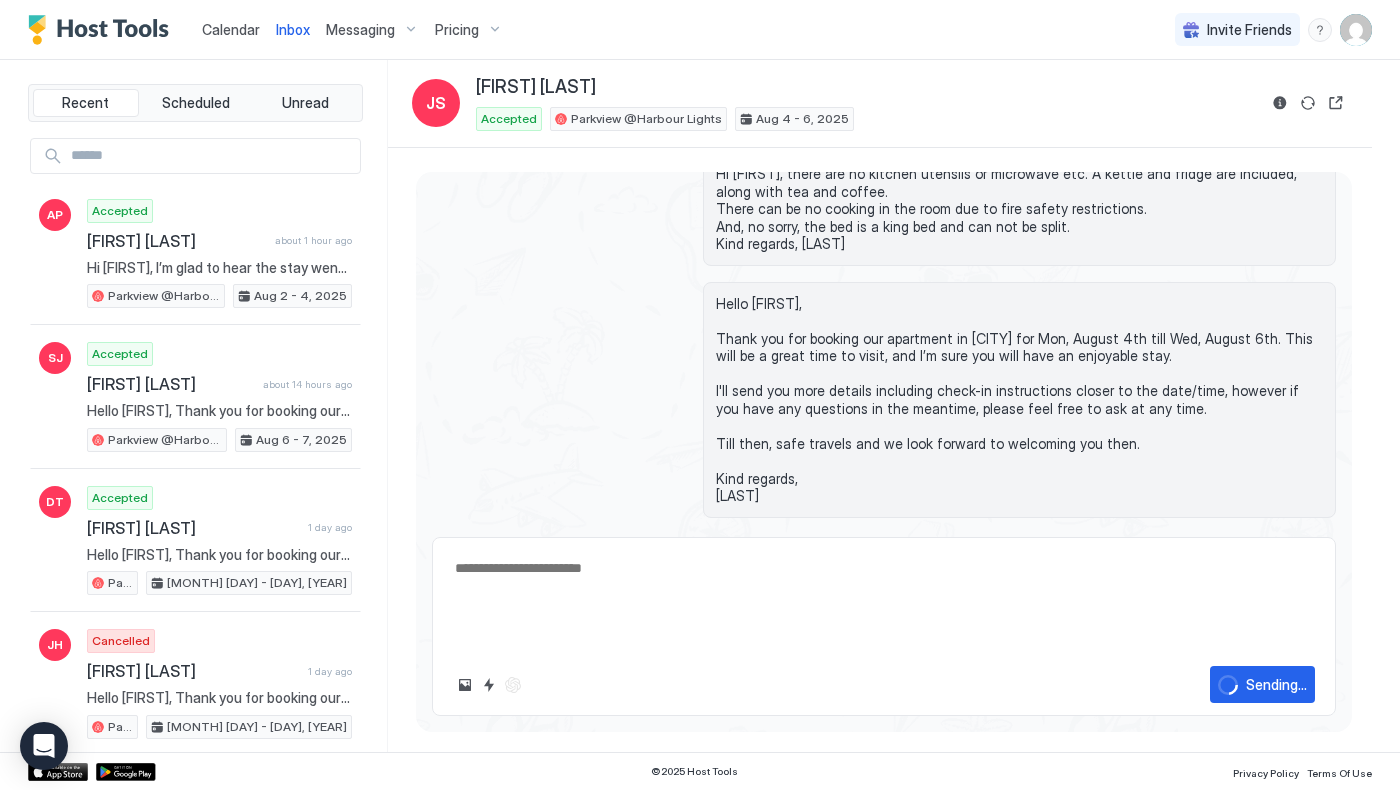 scroll, scrollTop: 993, scrollLeft: 0, axis: vertical 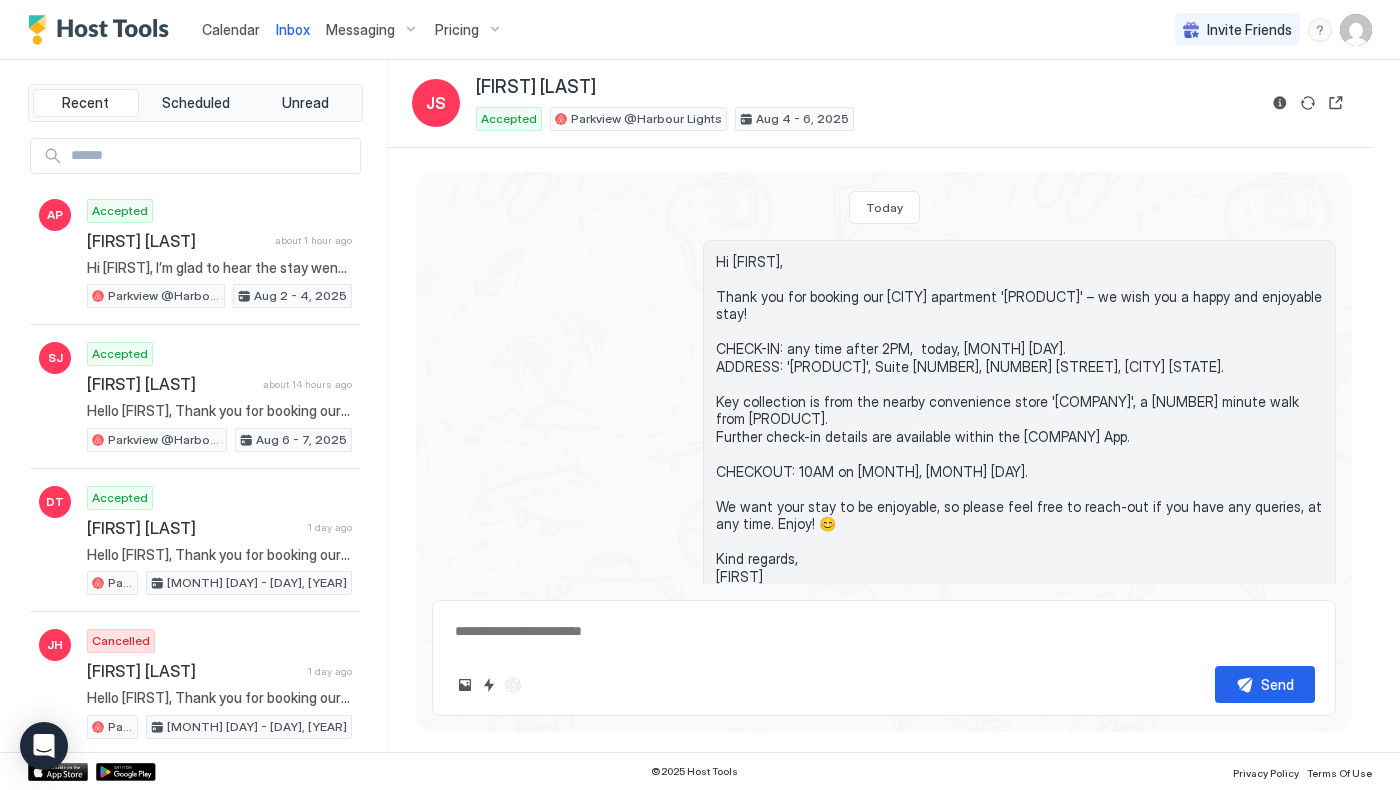click on "Calendar" at bounding box center (231, 29) 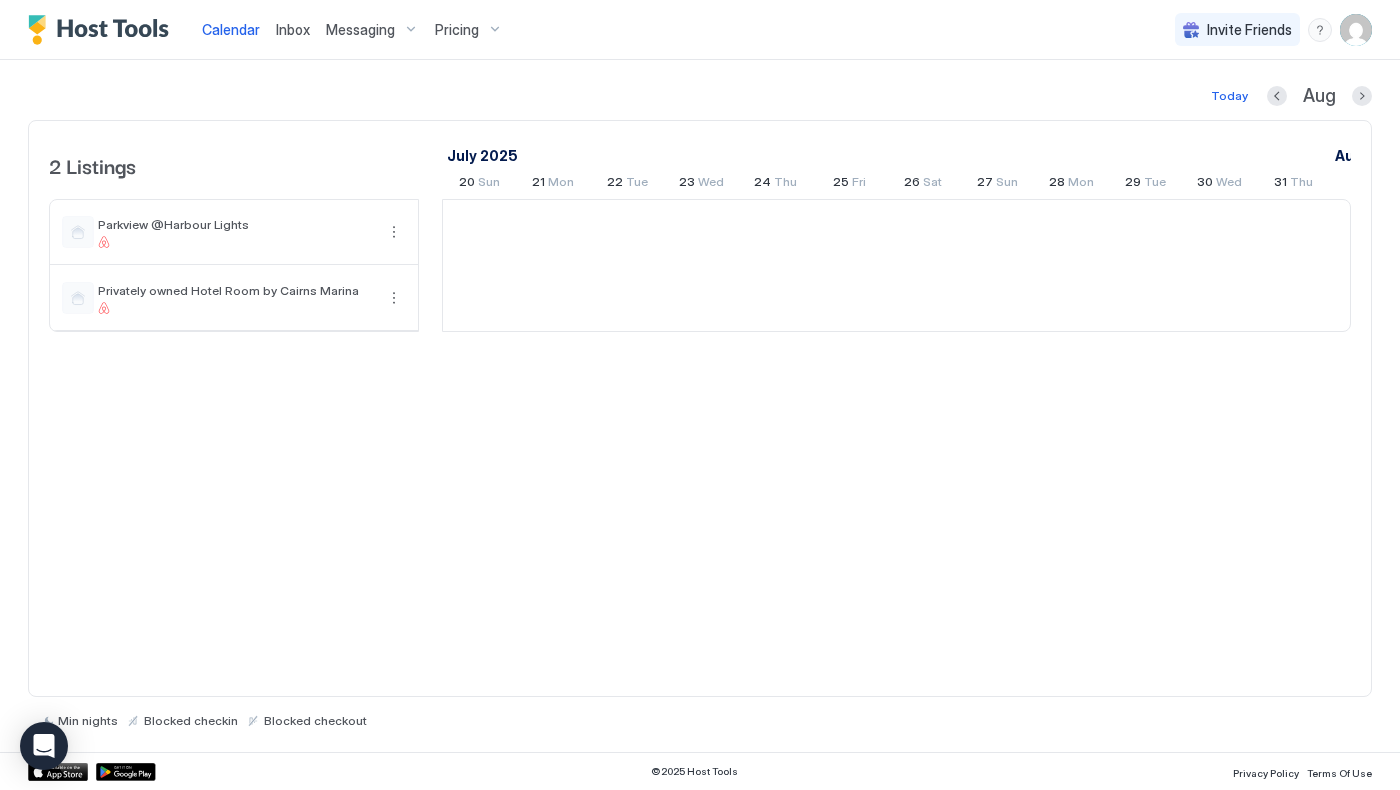 scroll, scrollTop: 0, scrollLeft: 1111, axis: horizontal 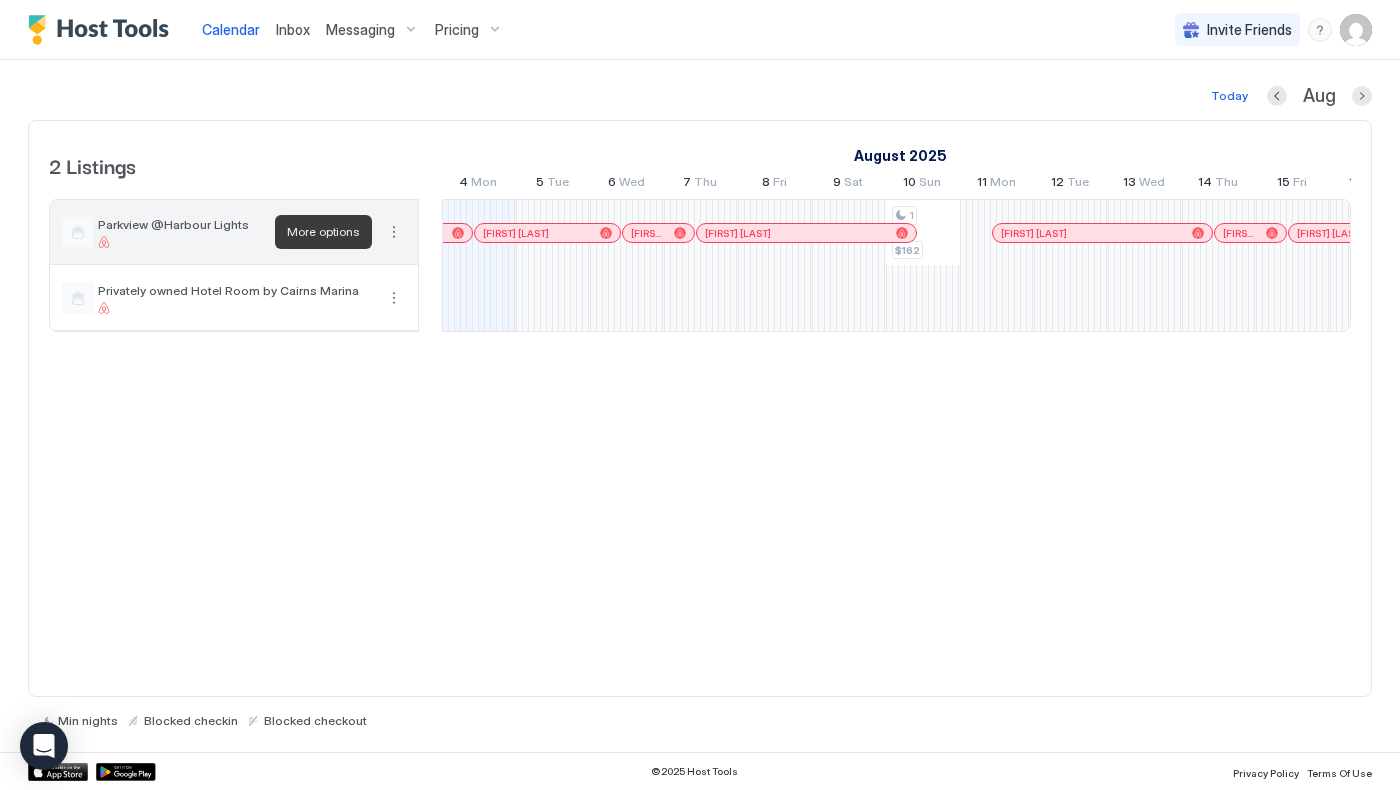 click at bounding box center (394, 232) 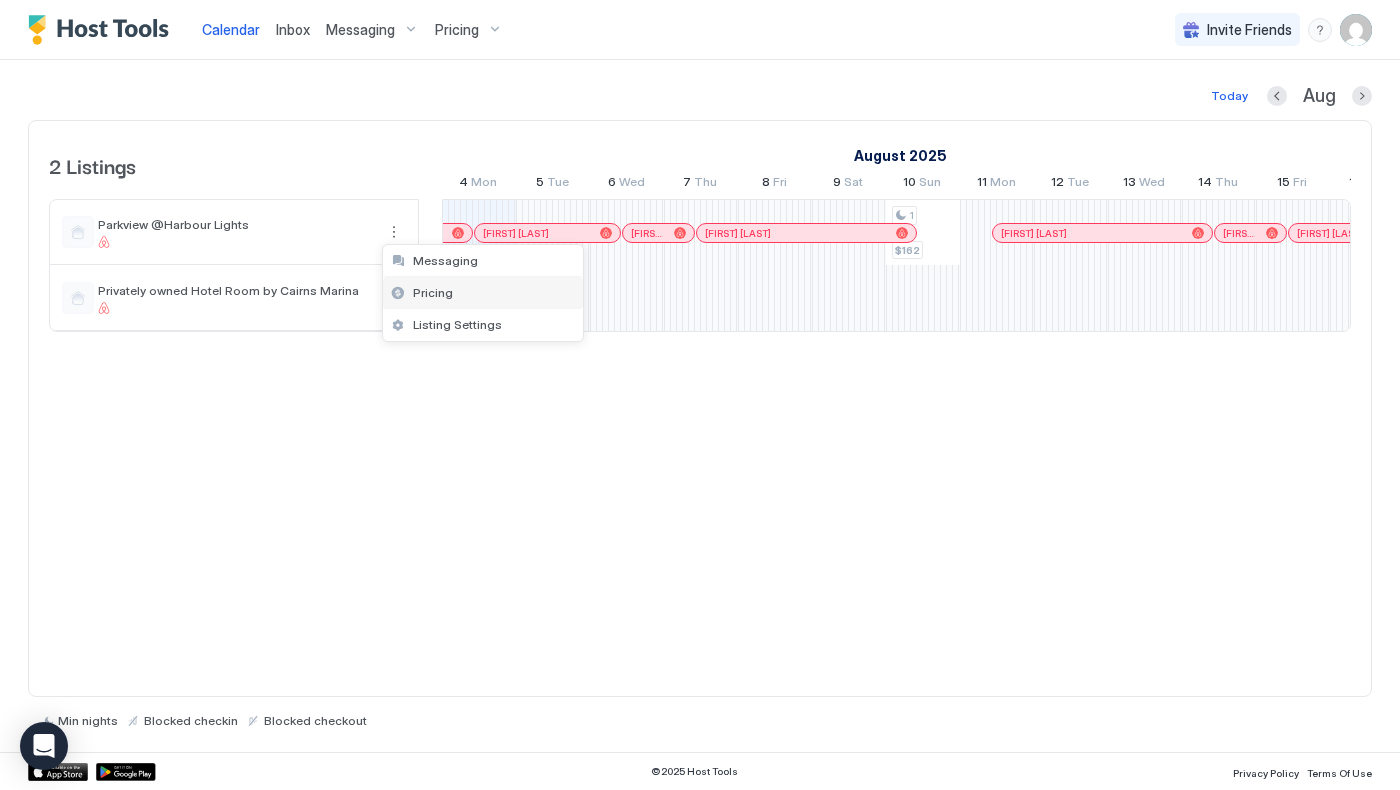 click on "Pricing" at bounding box center [483, 293] 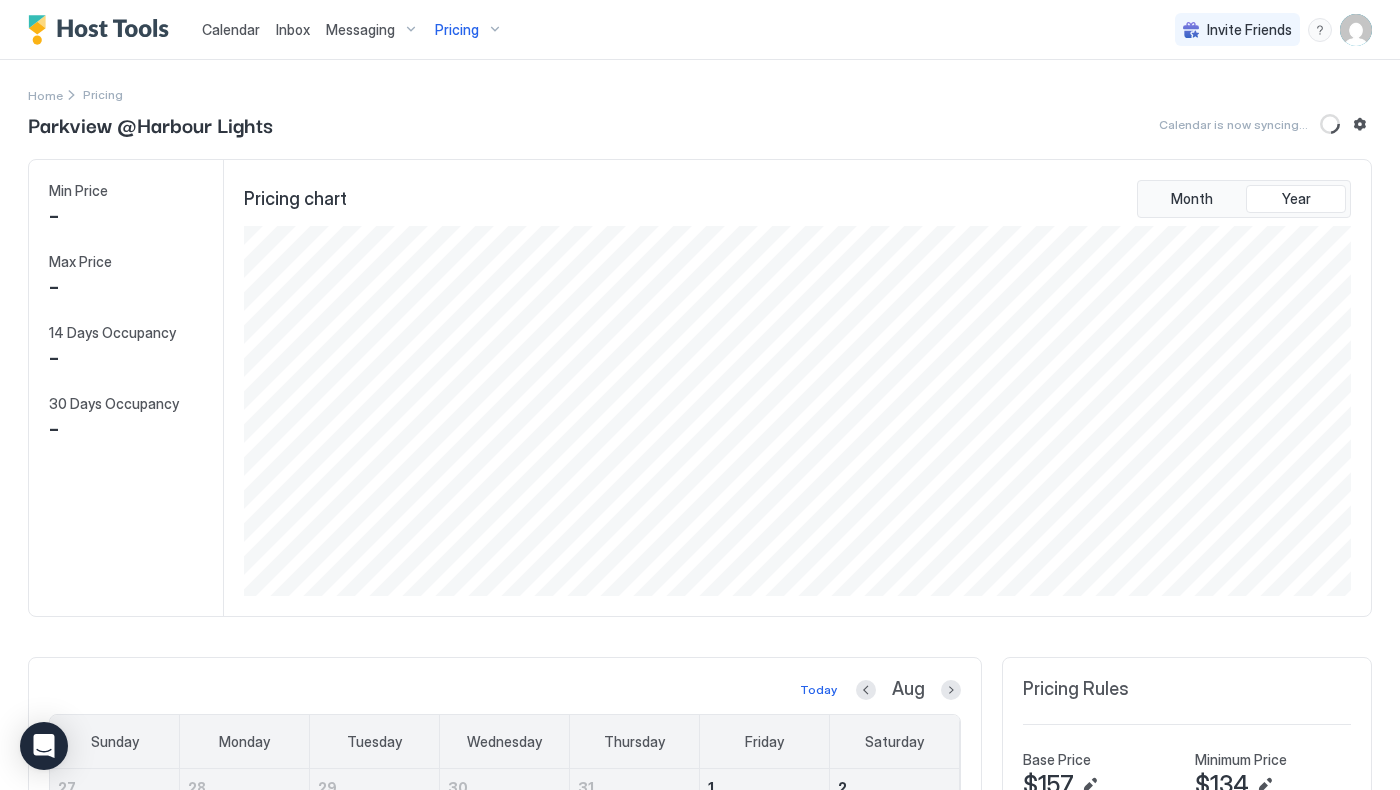 scroll, scrollTop: 999630, scrollLeft: 998888, axis: both 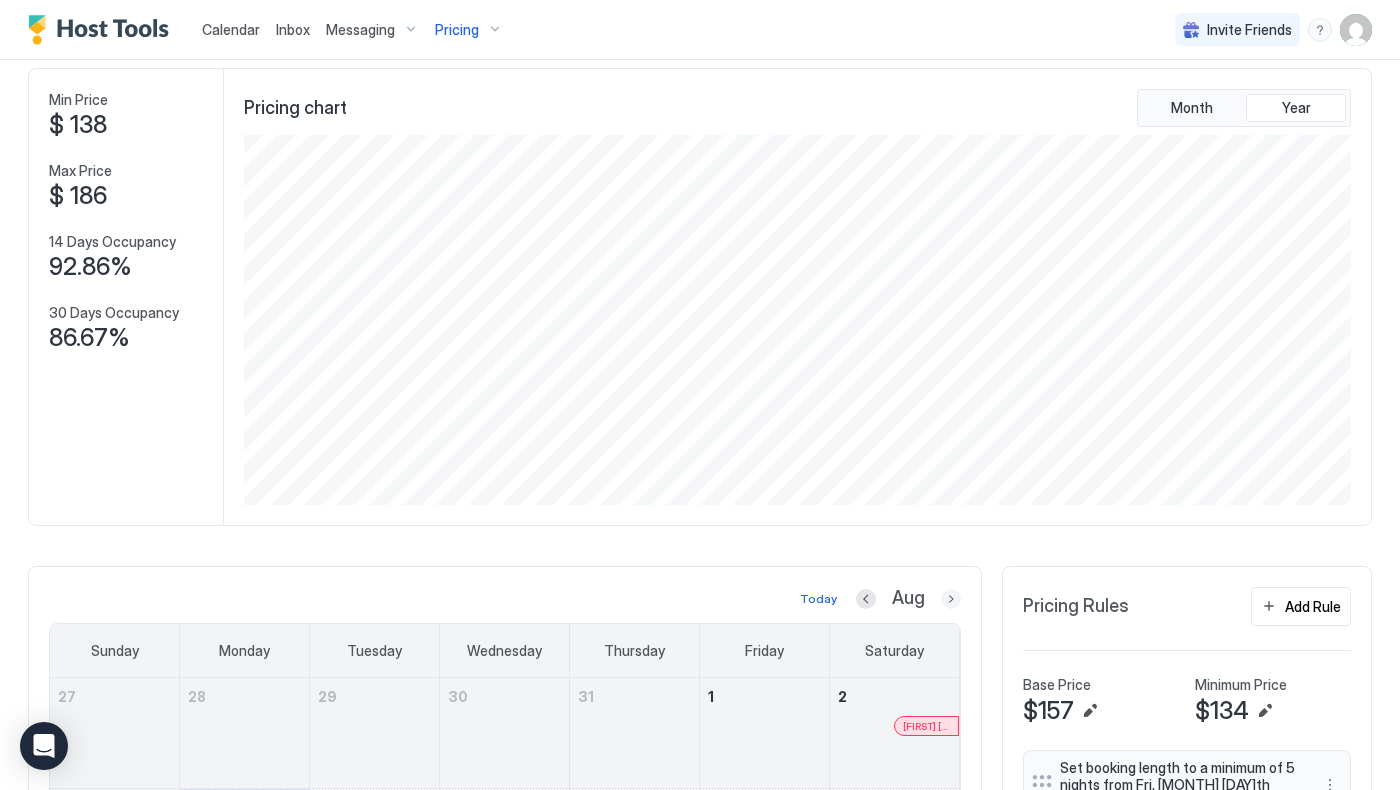 click at bounding box center [951, 599] 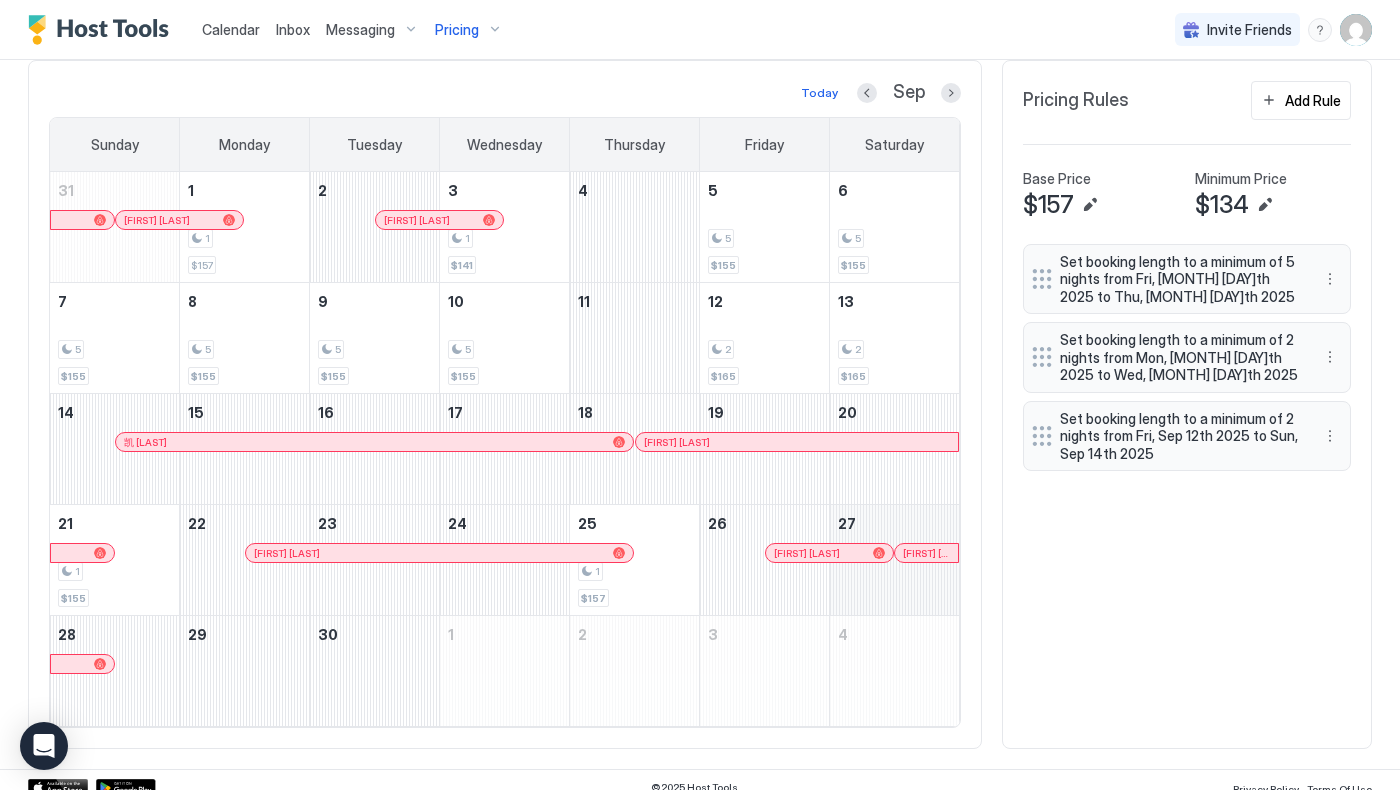 scroll, scrollTop: 612, scrollLeft: 0, axis: vertical 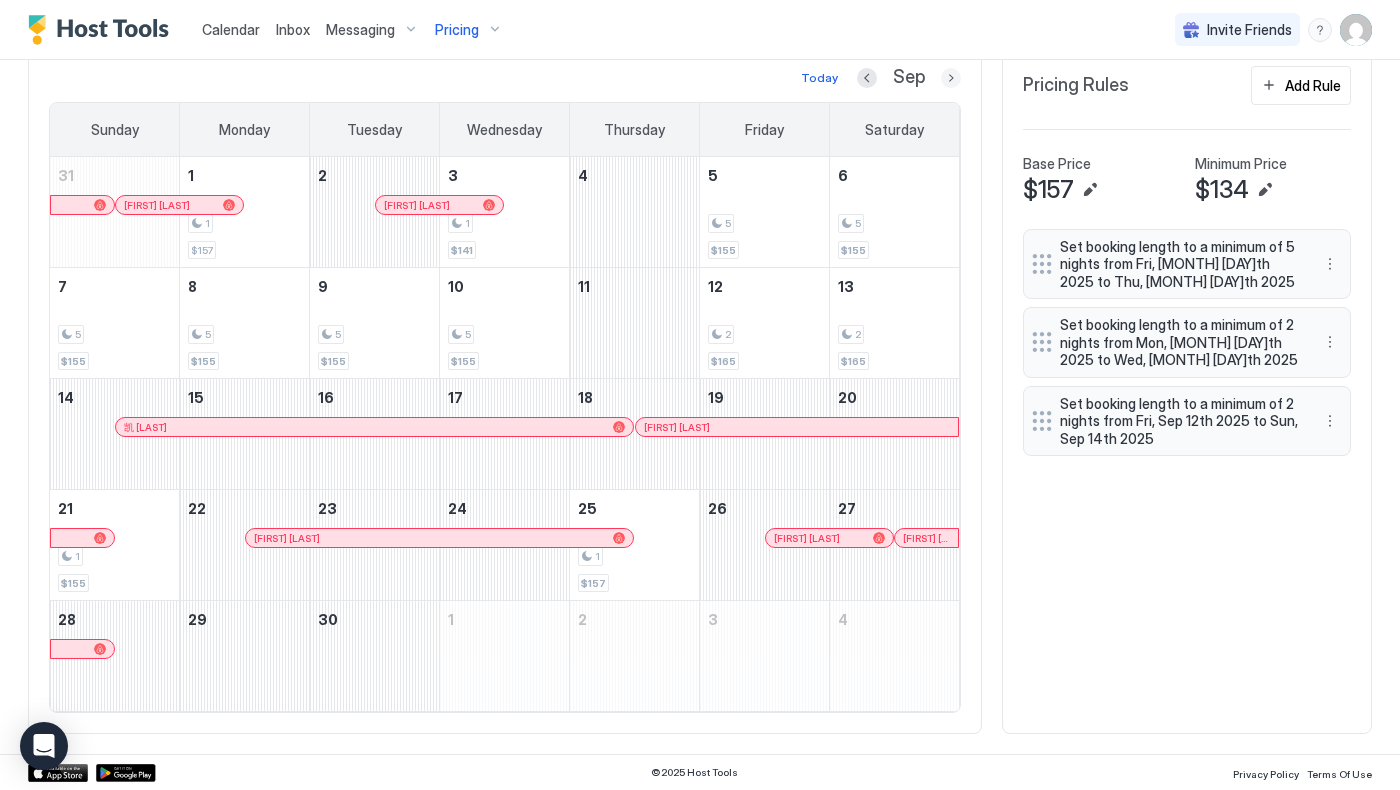 click at bounding box center [951, 78] 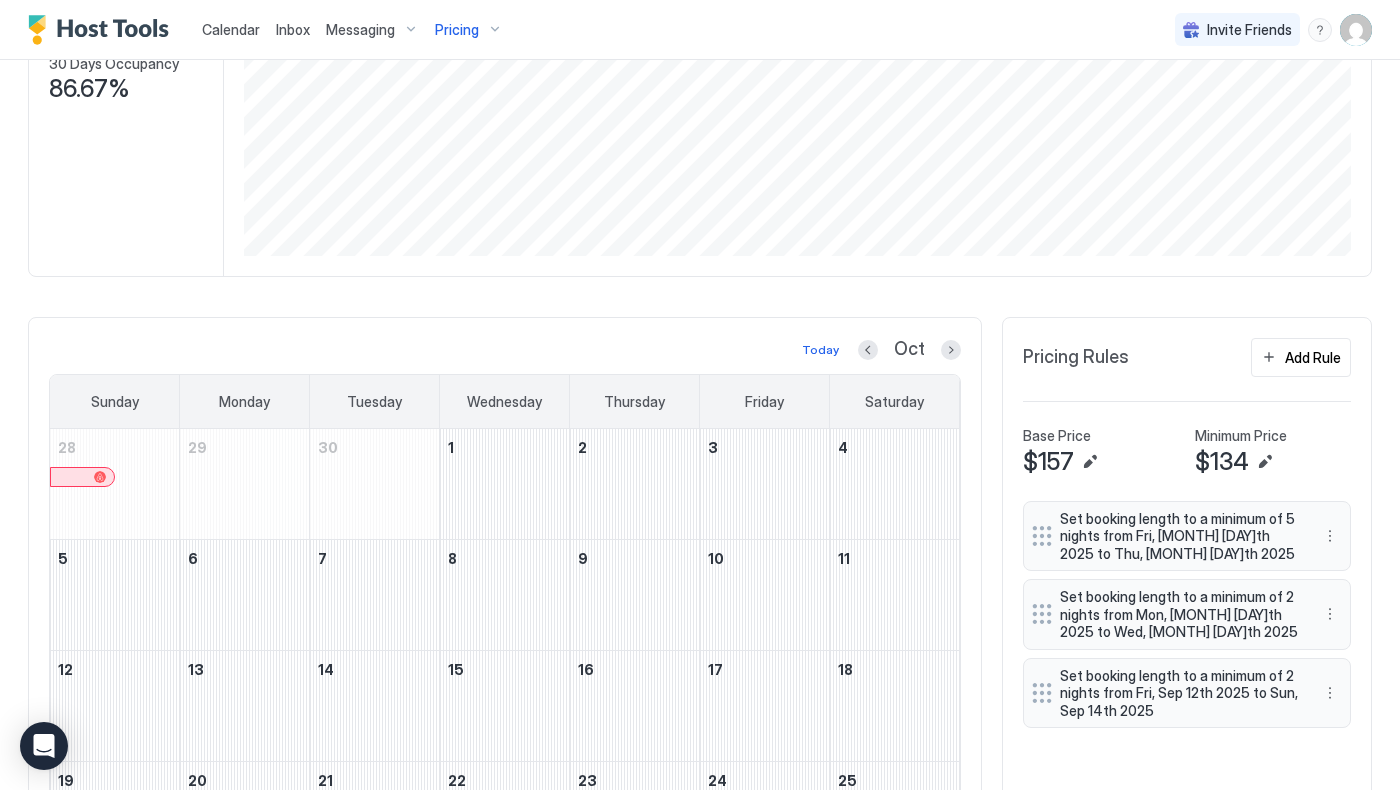 scroll, scrollTop: 0, scrollLeft: 0, axis: both 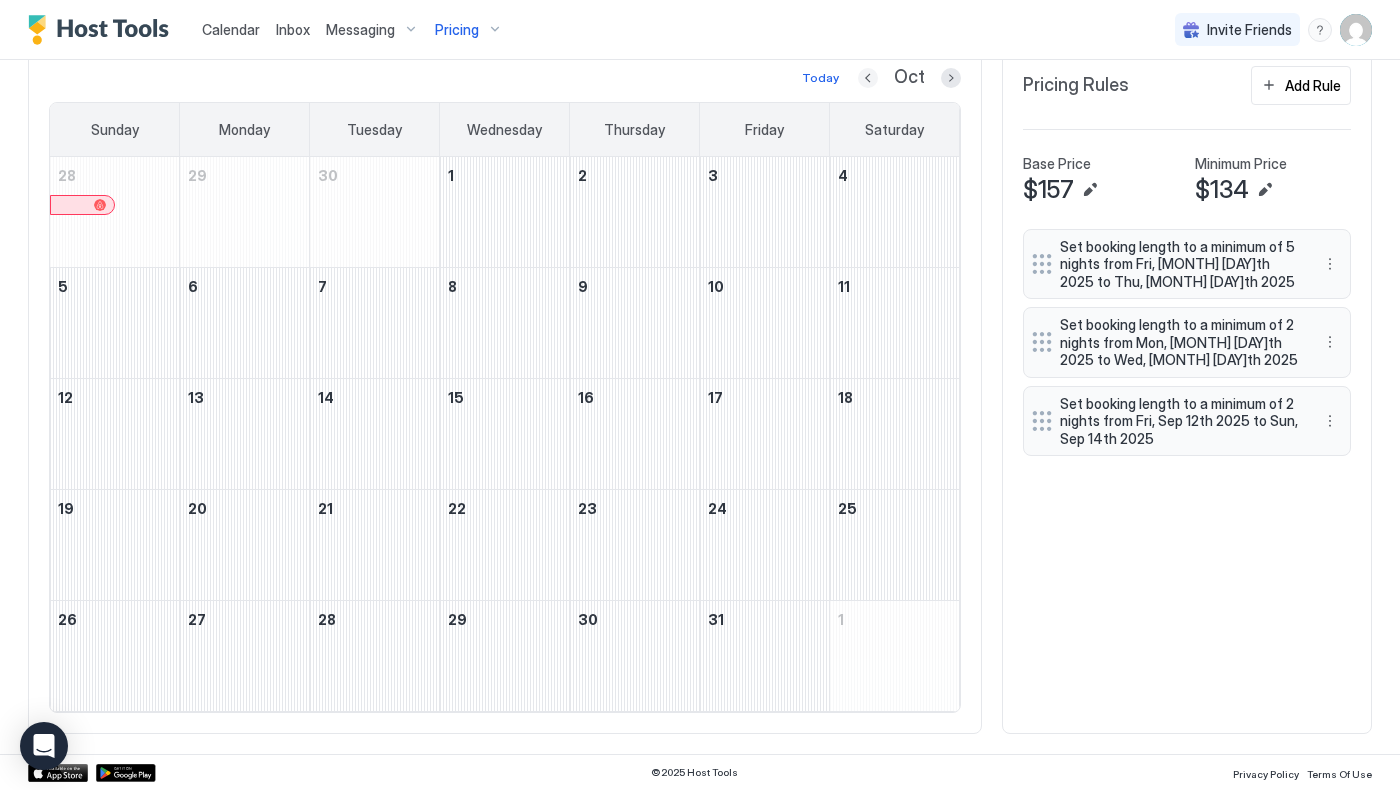 click at bounding box center [868, 78] 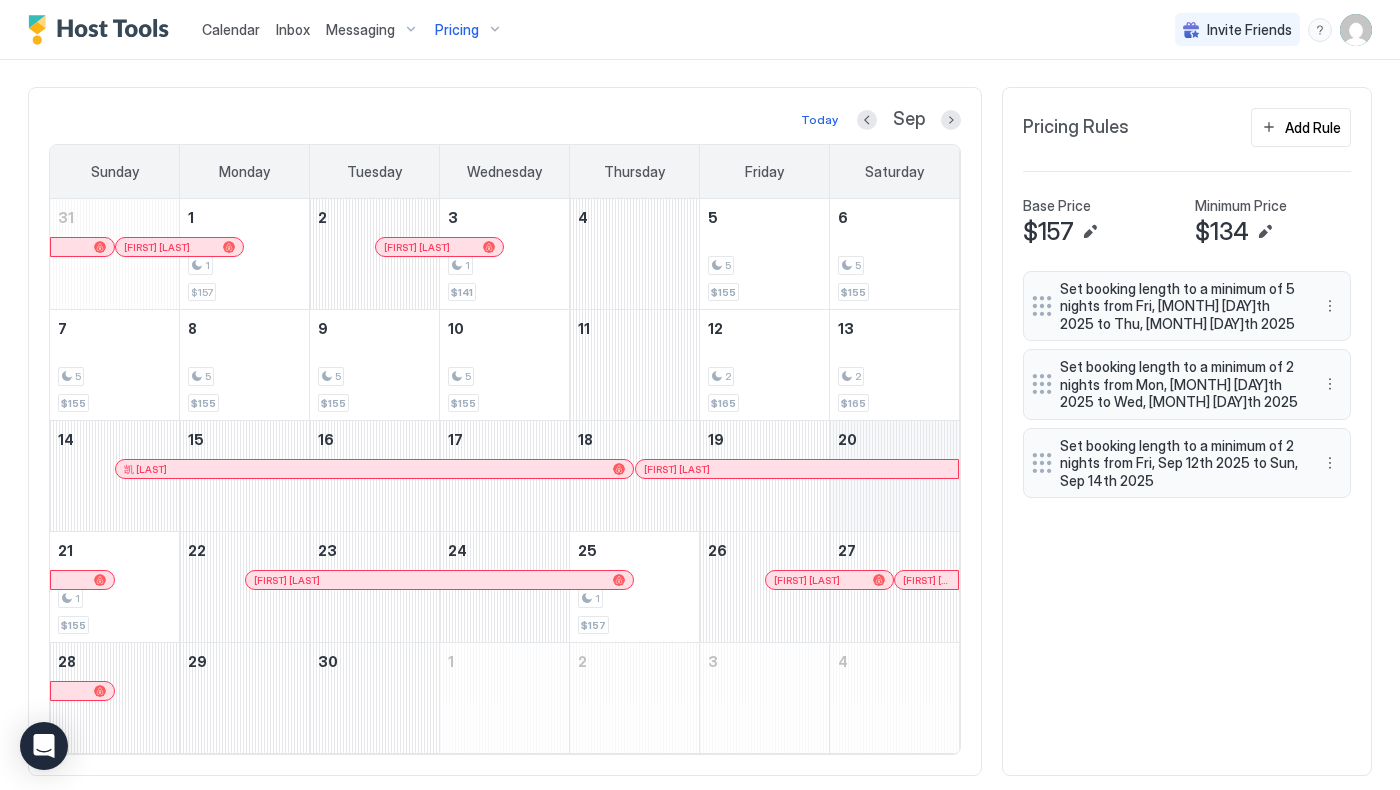 scroll, scrollTop: 612, scrollLeft: 0, axis: vertical 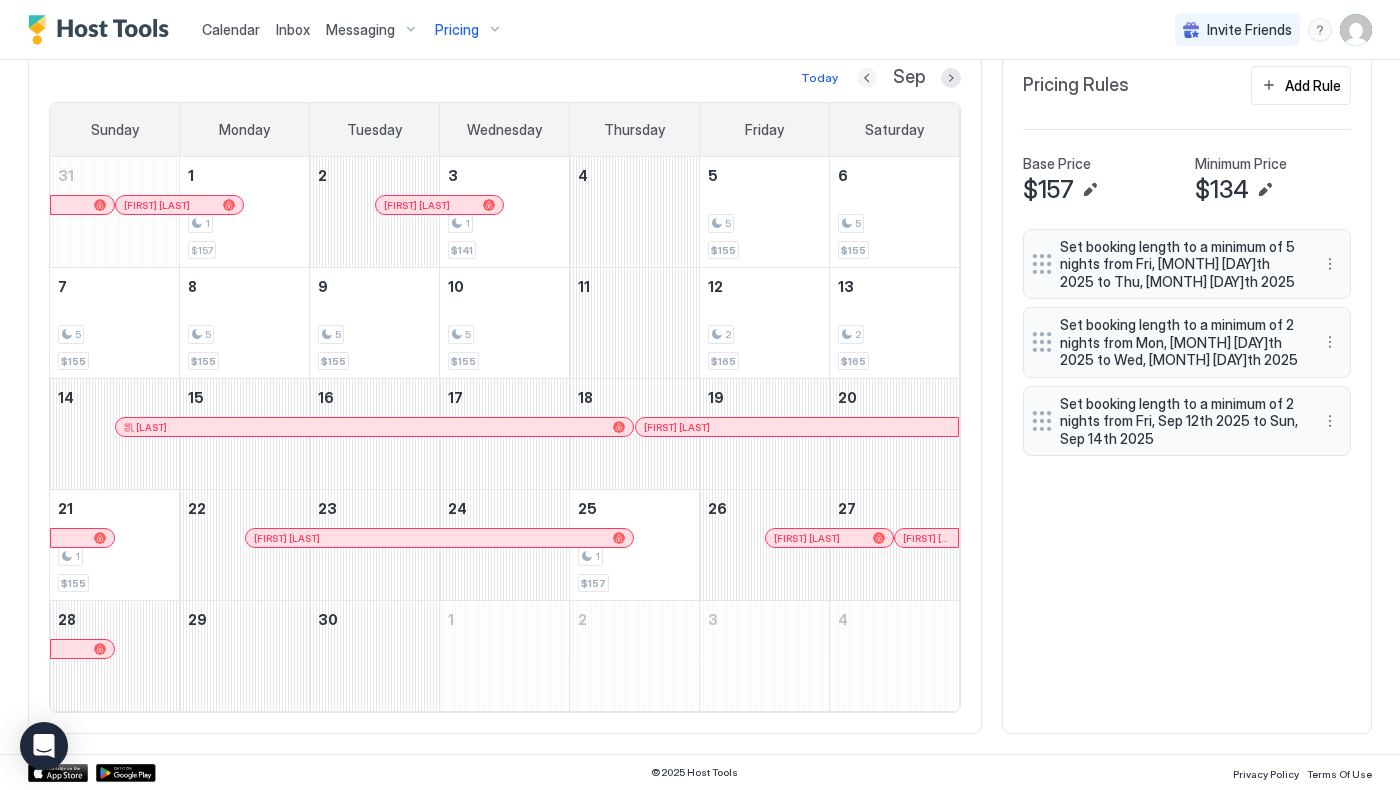 click at bounding box center [867, 78] 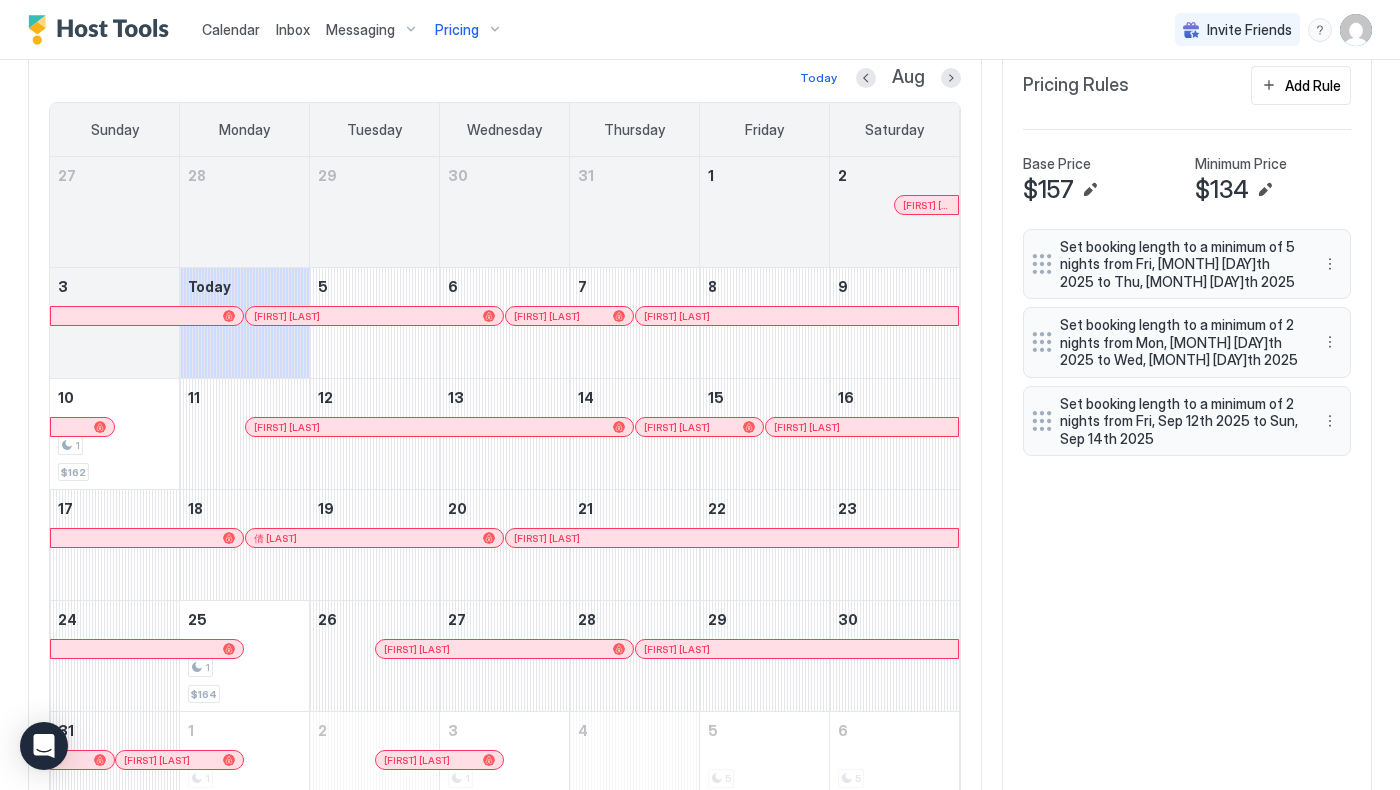 scroll, scrollTop: 573, scrollLeft: 0, axis: vertical 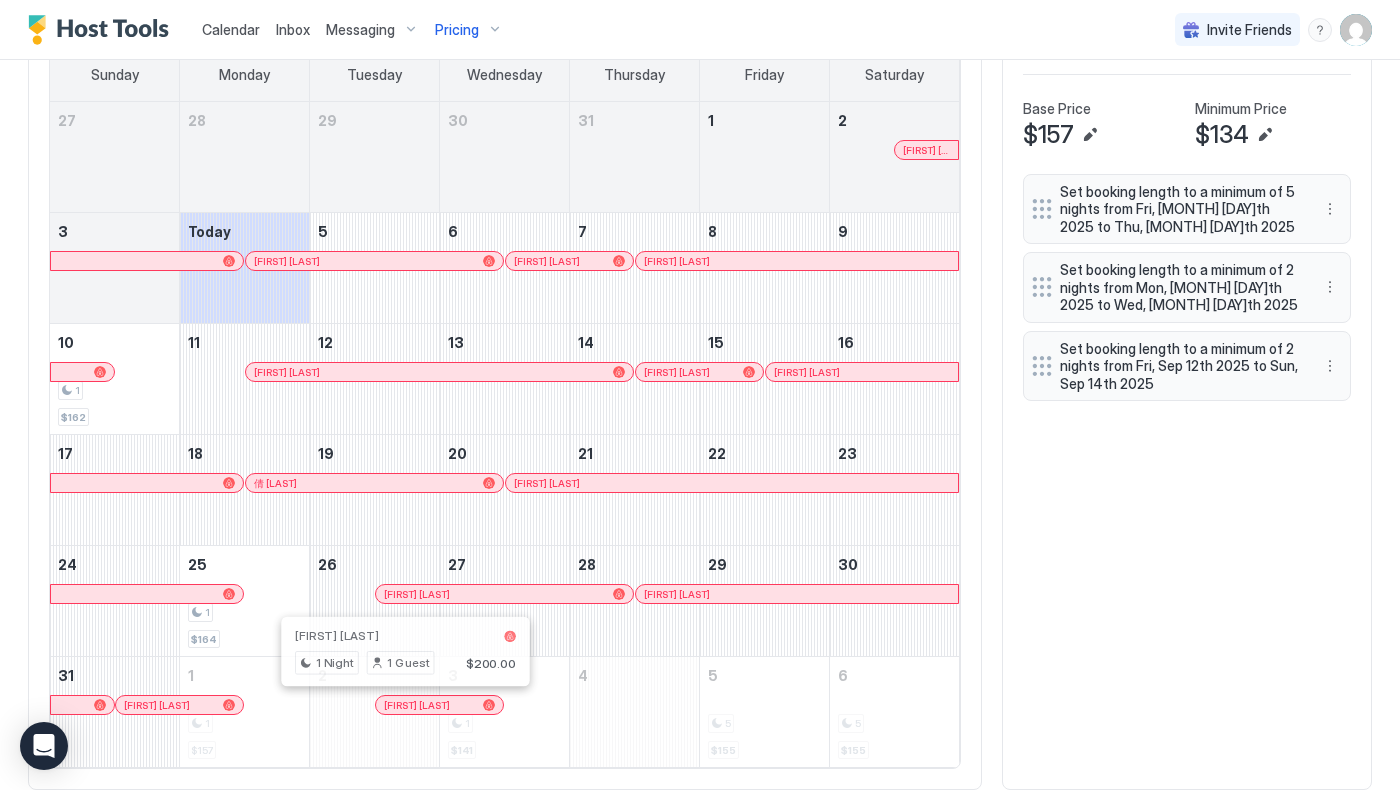 click at bounding box center [400, 705] 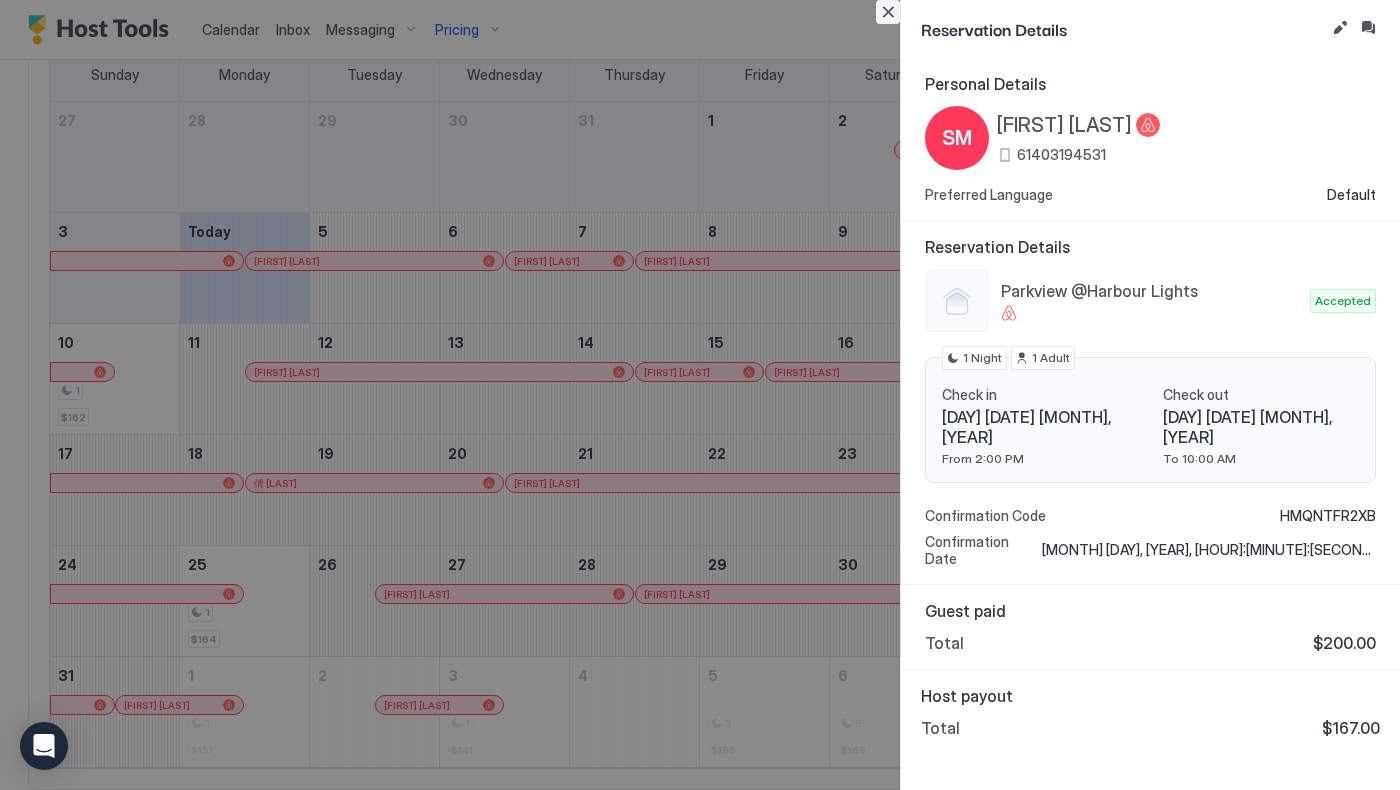 click at bounding box center [888, 12] 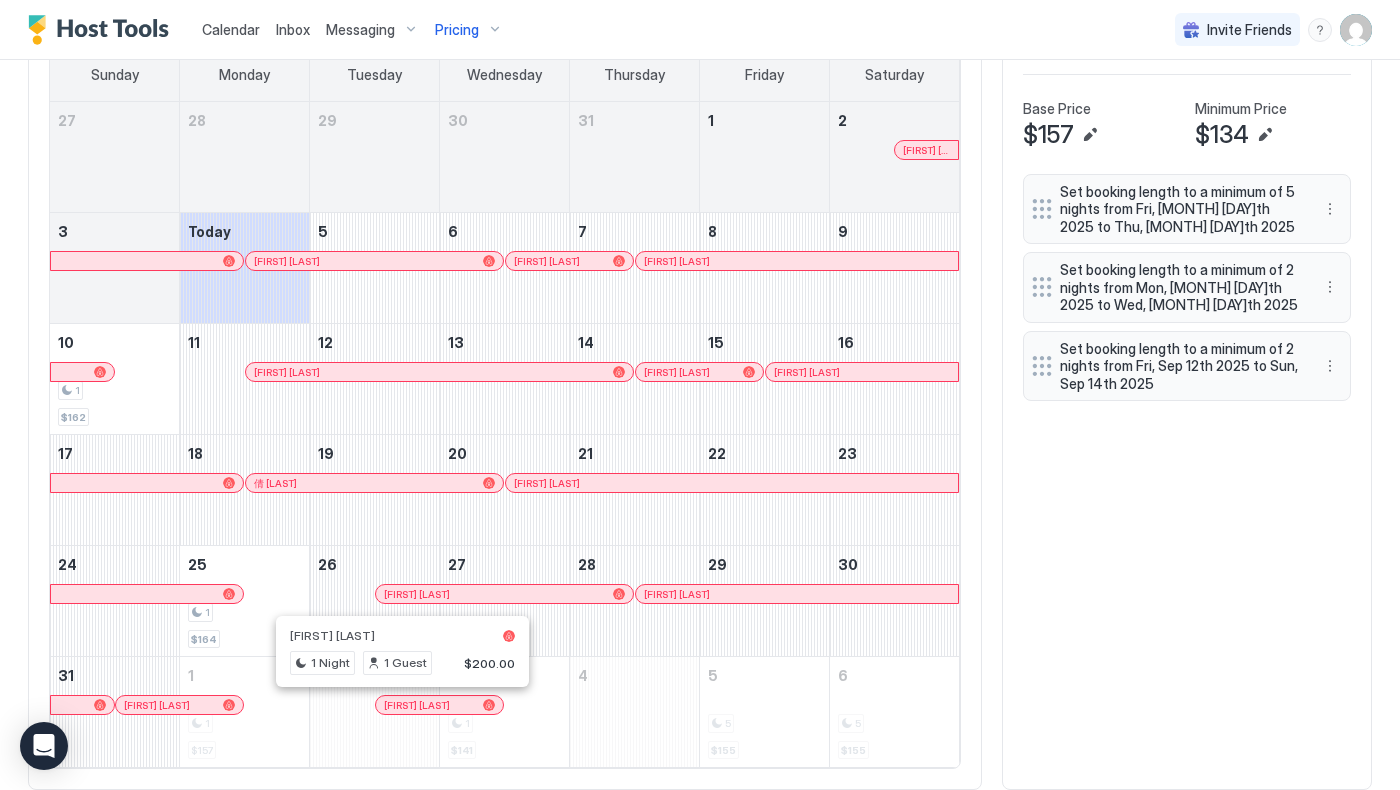 click at bounding box center [397, 705] 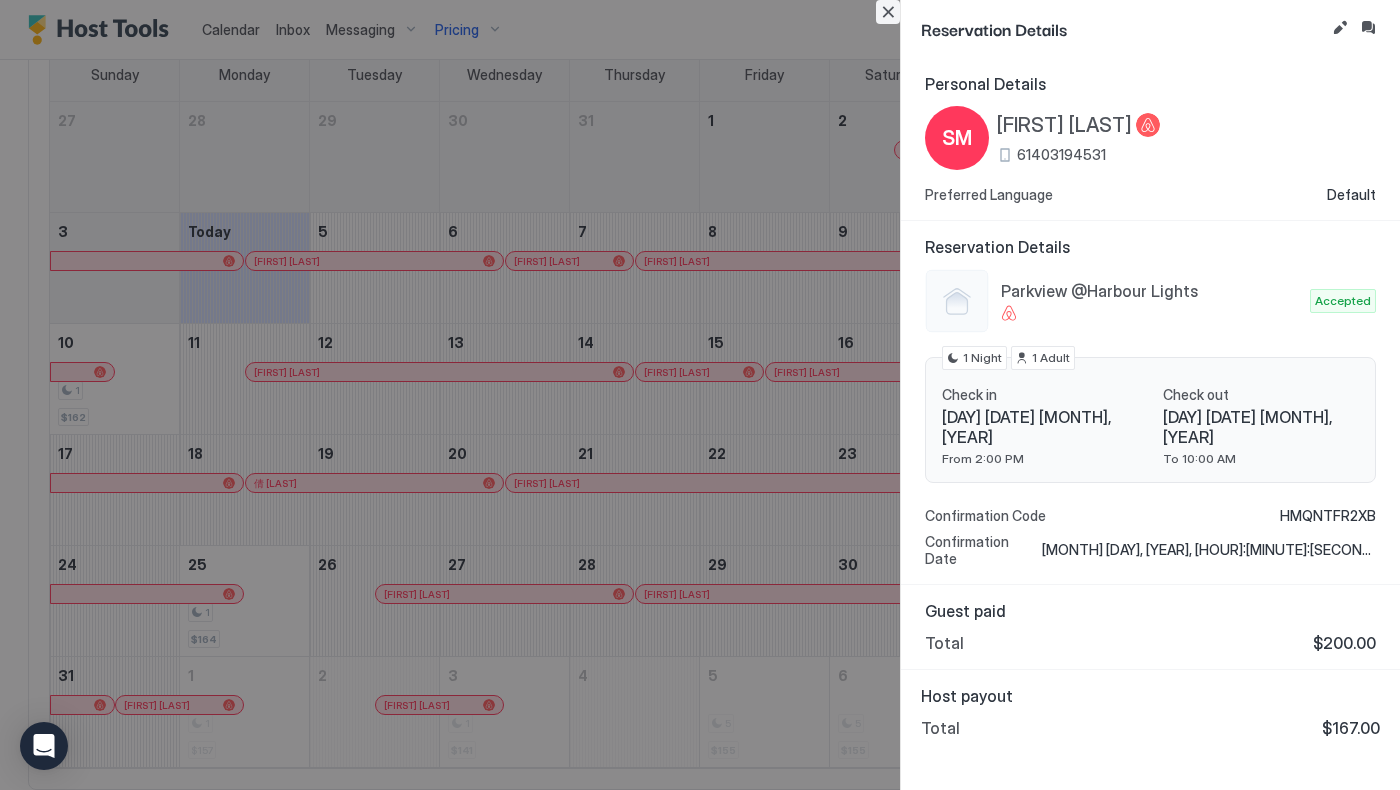 click at bounding box center (888, 12) 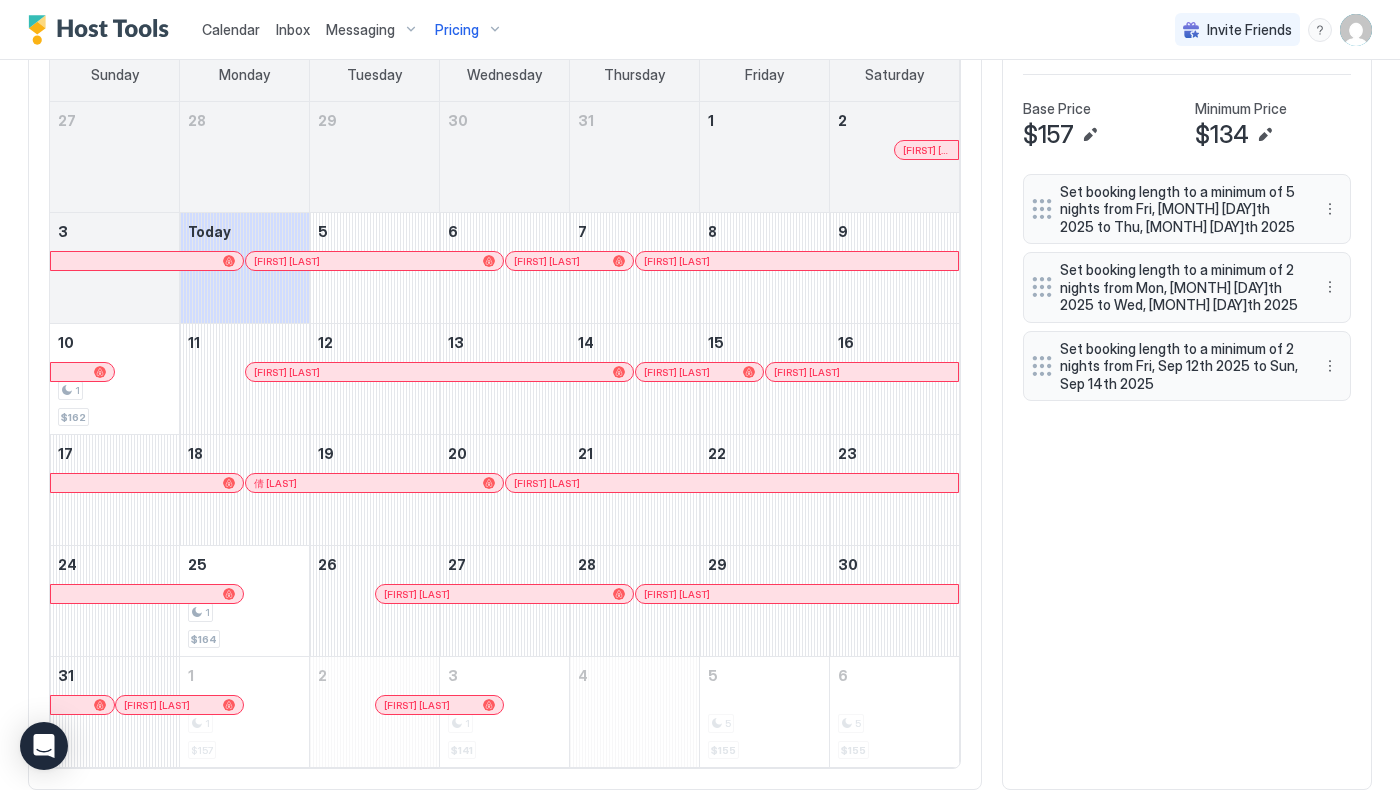 click on "Today [FIRST] [LAST] 3 Today [FIRST] [LAST] 5 6 [FIRST] [LAST] 7 [FIRST] [LAST] 8 9 10 1 $162 11 [FIRST] [LAST] 12 13 14 [FIRST] [LAST] 15 [FIRST] [LAST] 16 17 18 倩 董 19 20 [FIRST] [LAST] 21 22 23 24 25 1 $164 26 [FIRST] [LAST] 27 28 [FIRST] [LAST] 29 30 31 [FIRST] [LAST] 1 1 $157 2 [FIRST] [LAST] 3 1 $141 4 5 5 $155 6 5 $155" at bounding box center [700, 390] 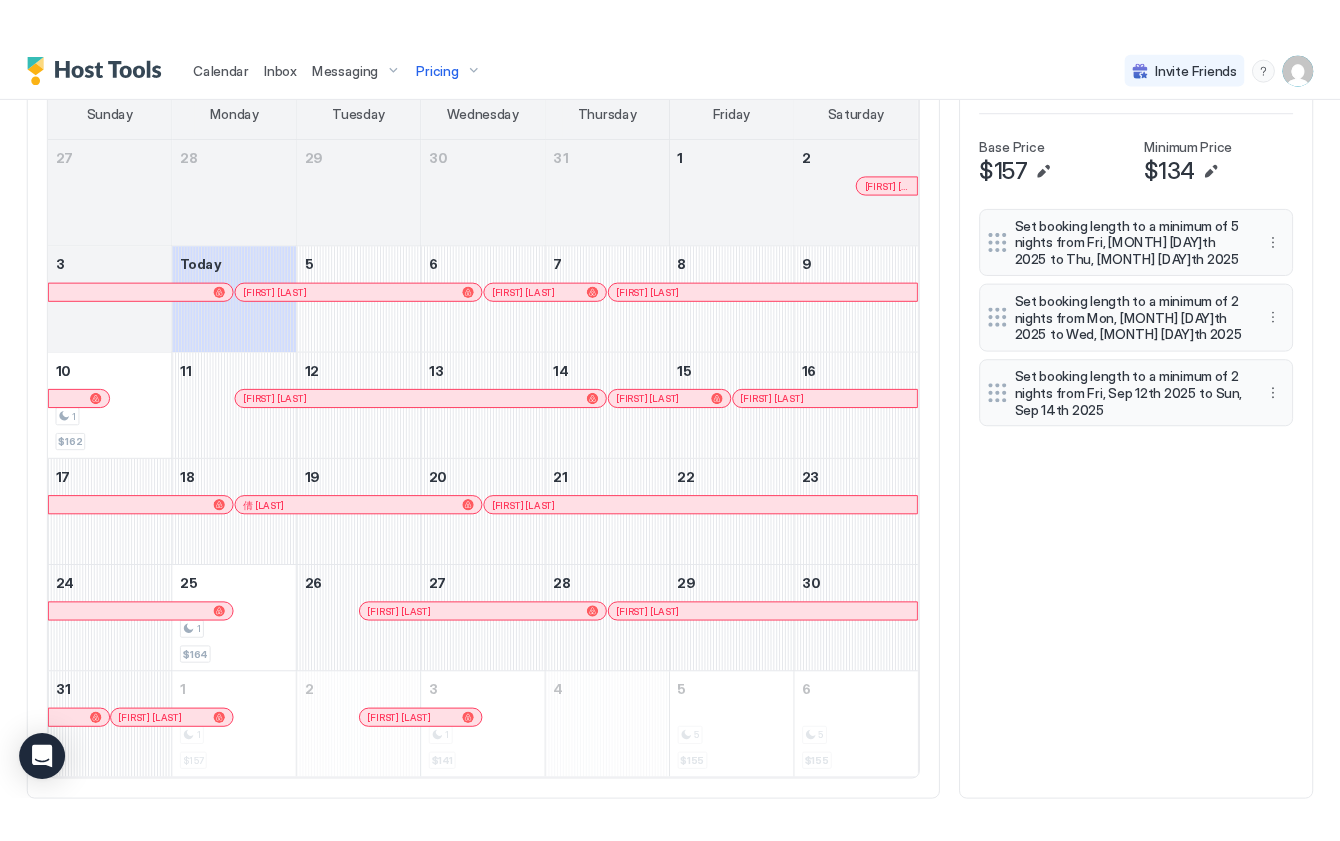 scroll, scrollTop: 351, scrollLeft: 1052, axis: both 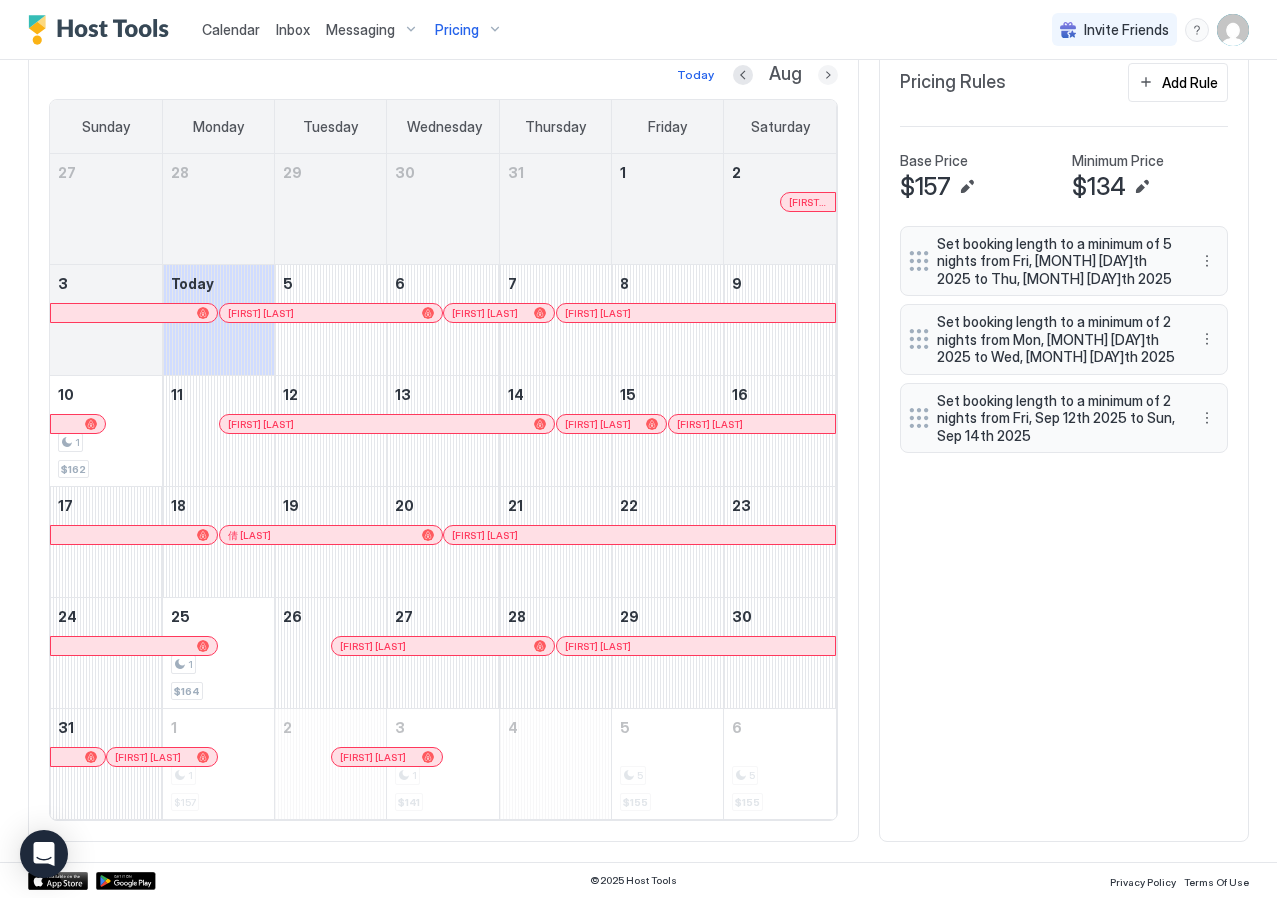 click at bounding box center (828, 75) 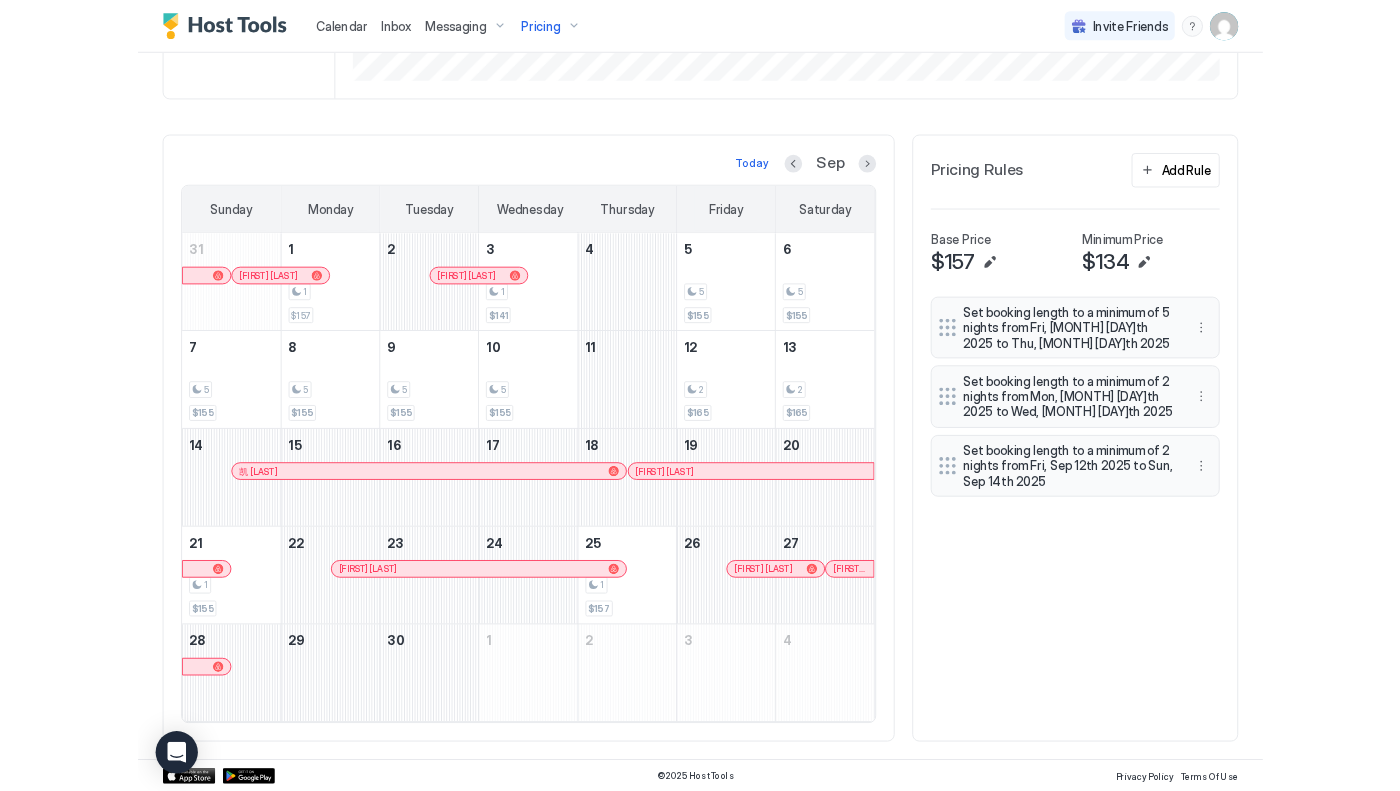 scroll, scrollTop: 343, scrollLeft: 0, axis: vertical 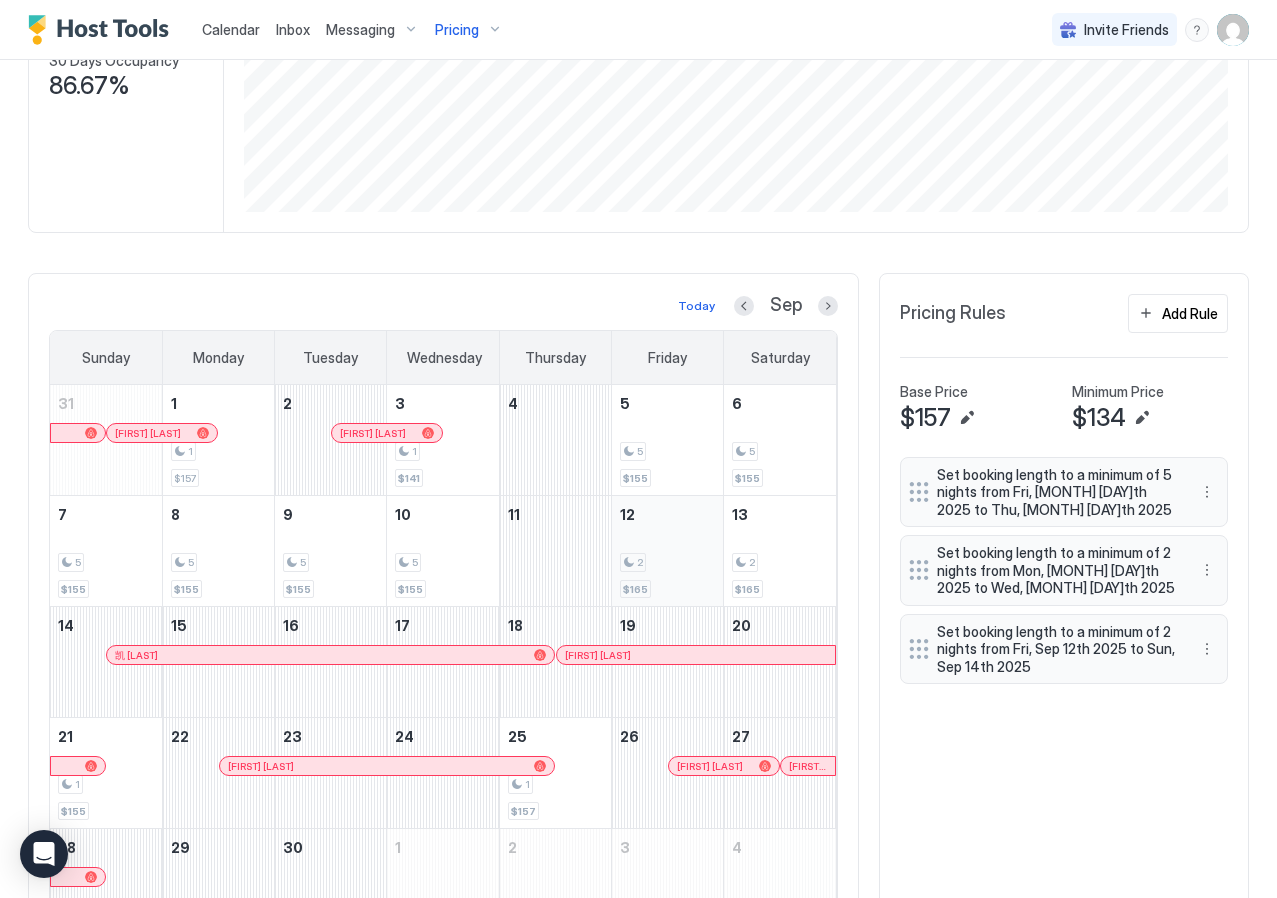 click on "[NUMBER] [CURRENCY][NUMBER]" at bounding box center (667, 551) 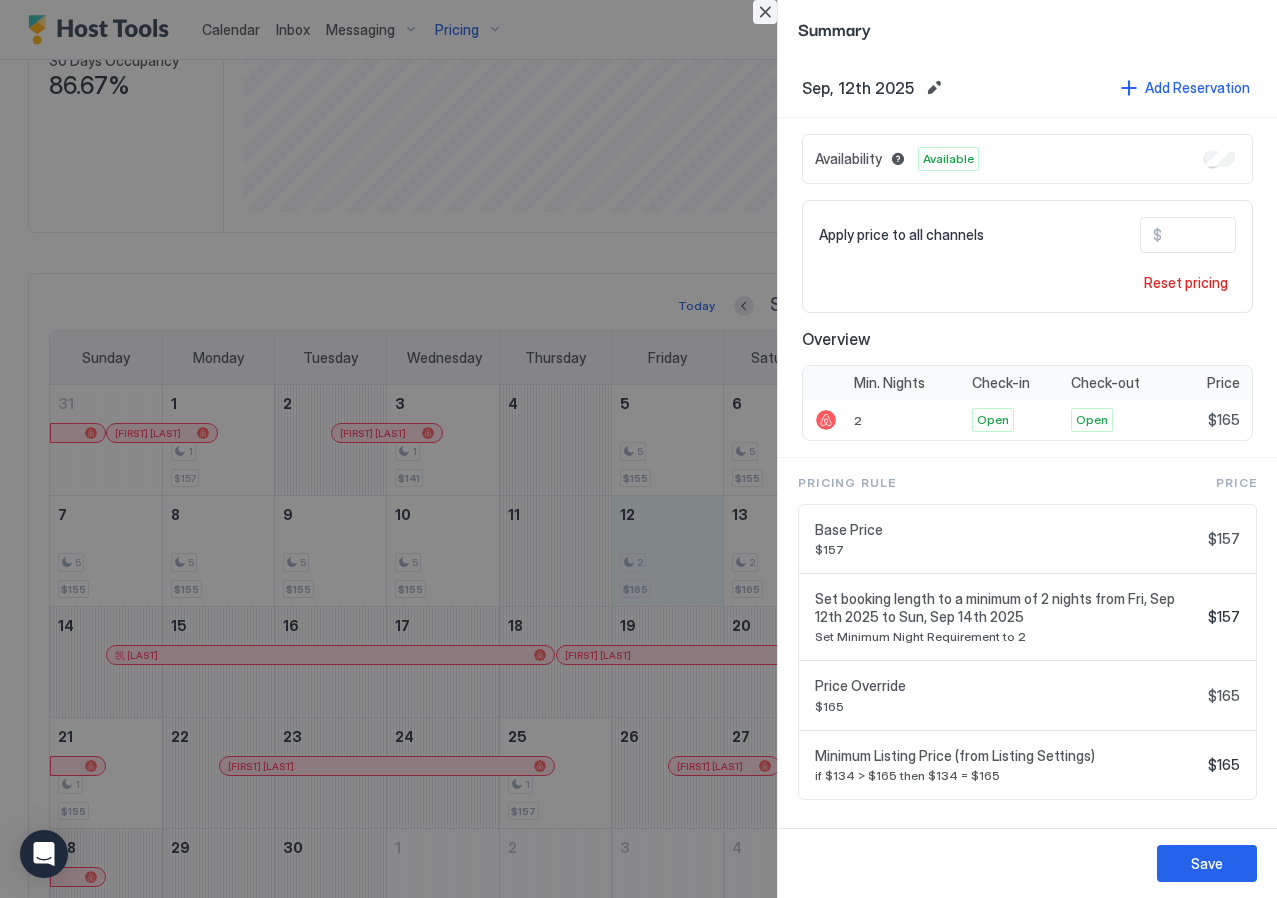 click at bounding box center (765, 12) 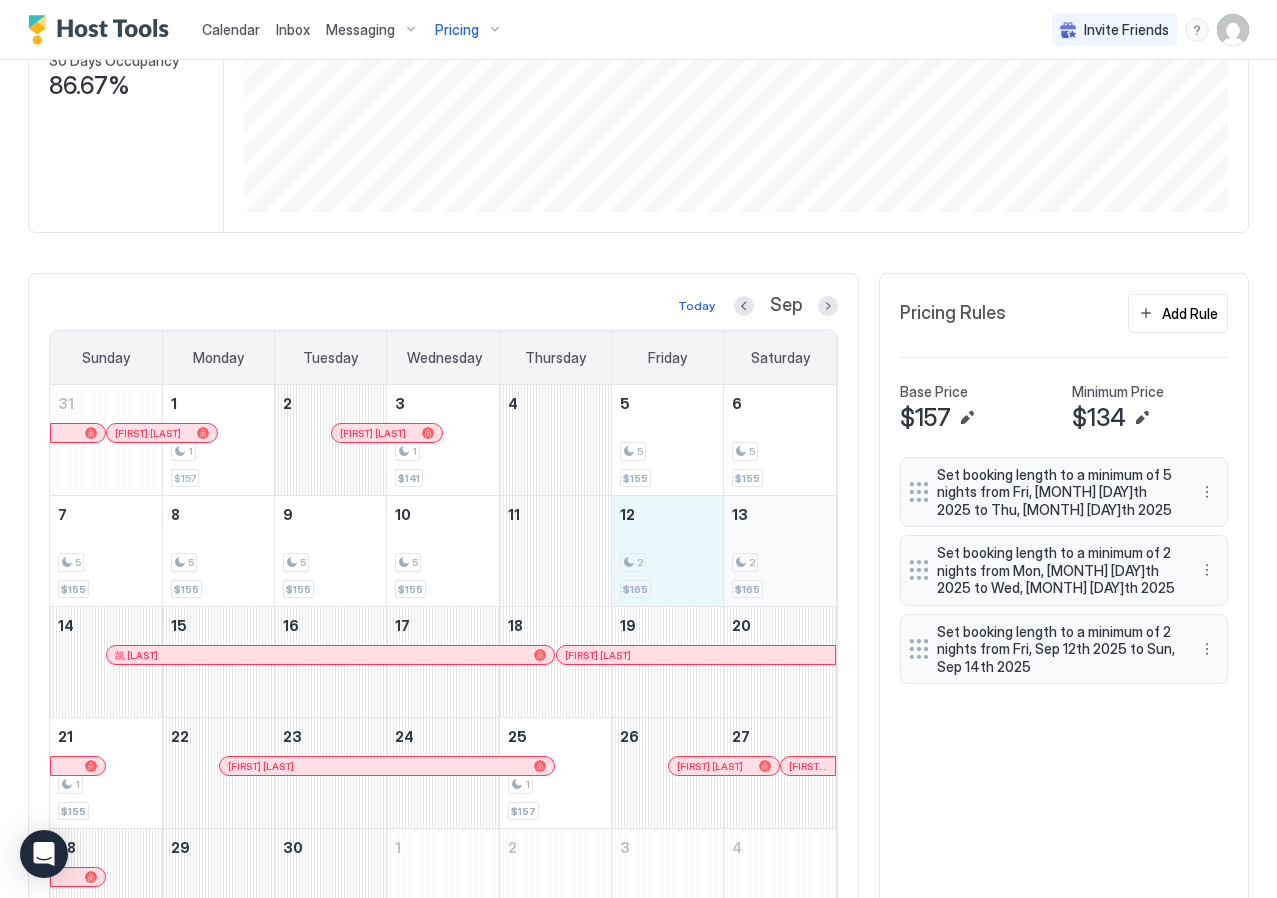 drag, startPoint x: 652, startPoint y: 553, endPoint x: 780, endPoint y: 555, distance: 128.01562 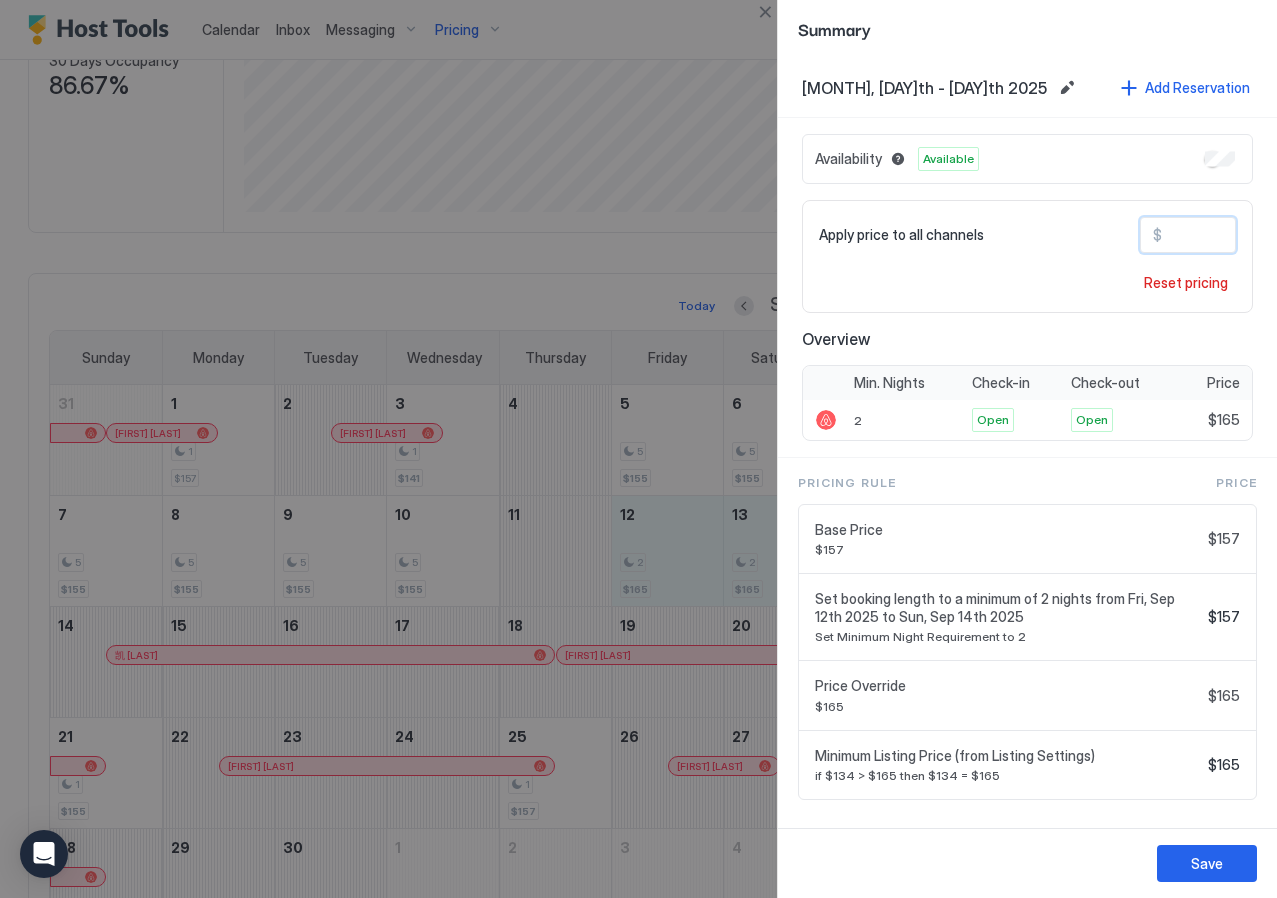 click on "***" at bounding box center (1242, 235) 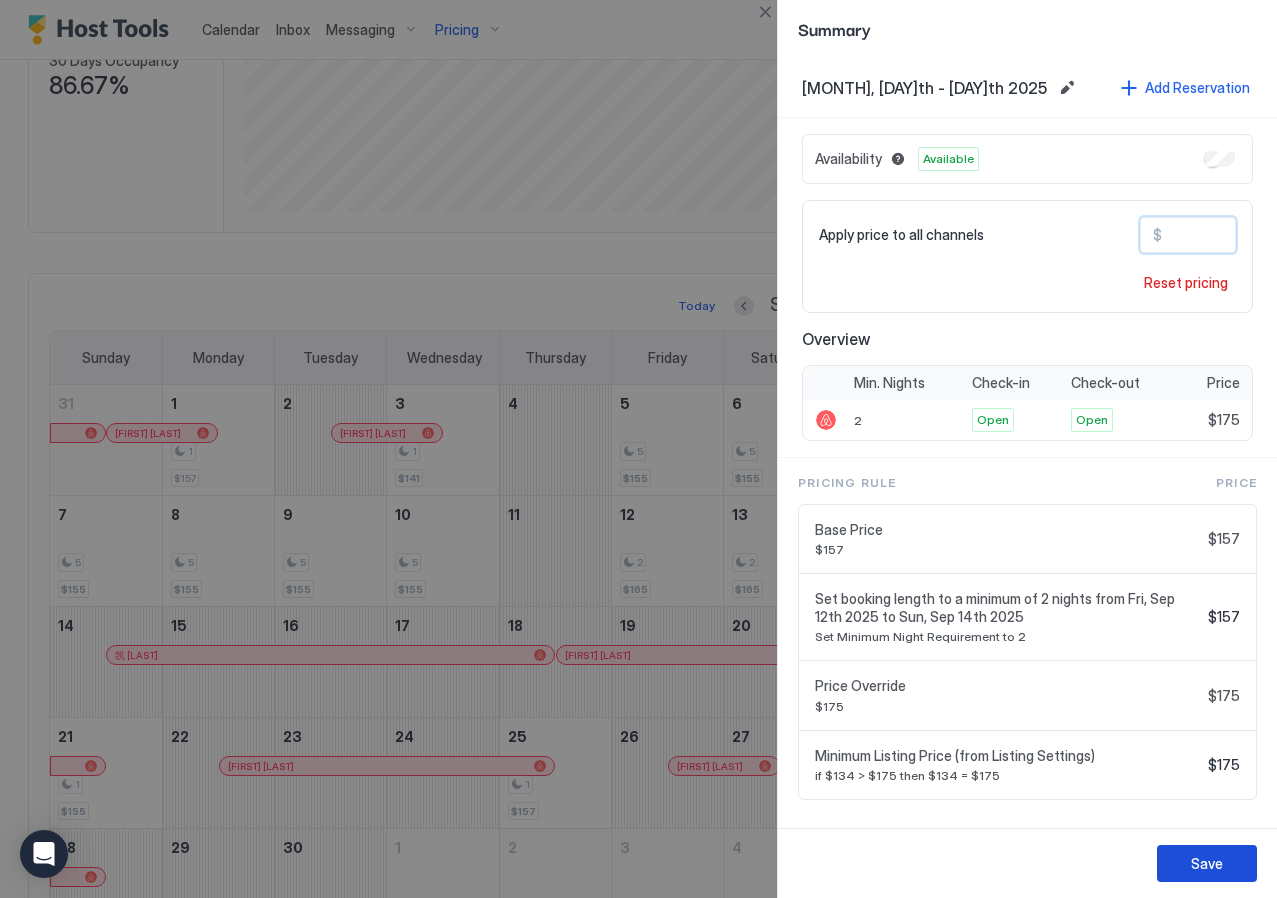 type on "***" 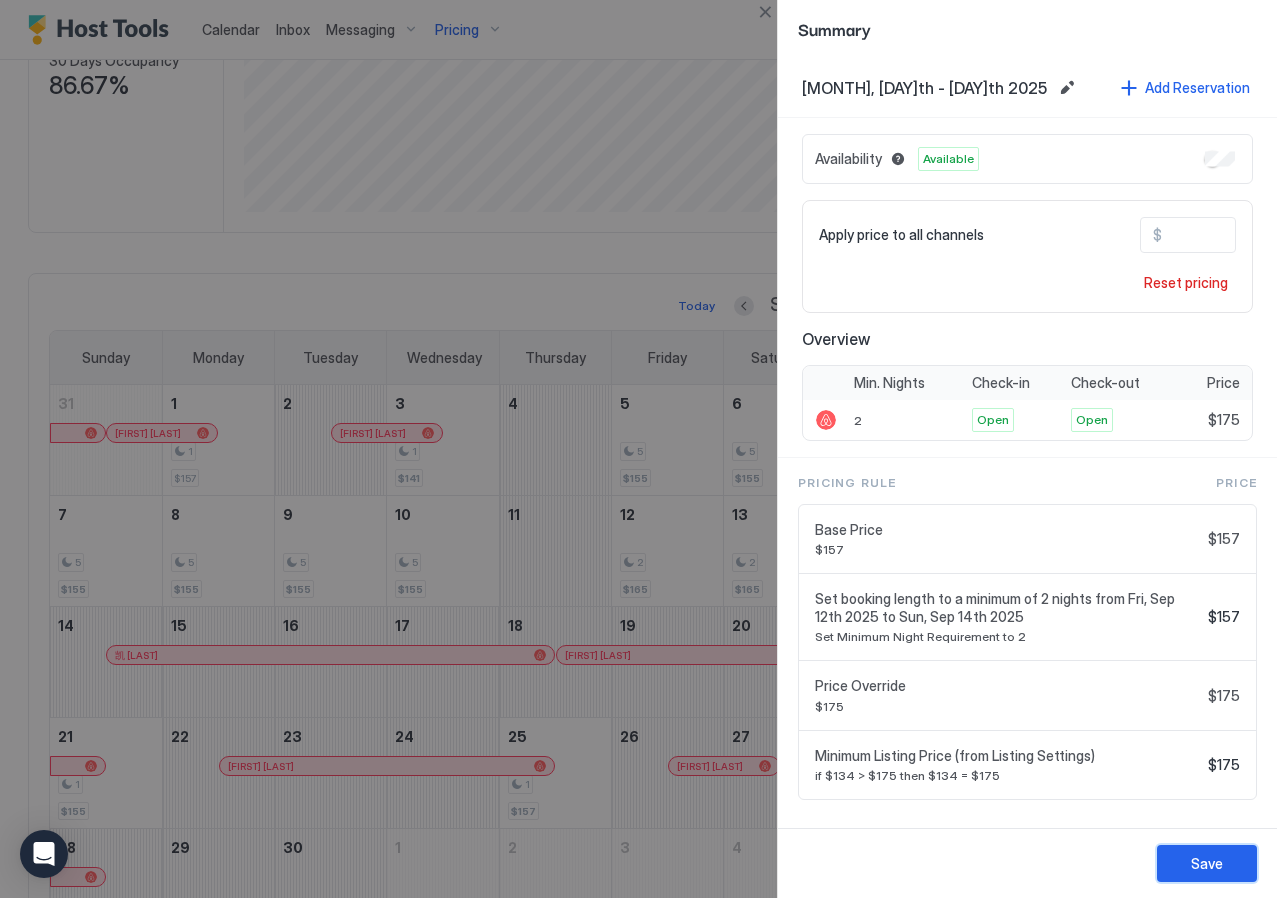 click on "Save" at bounding box center [1207, 863] 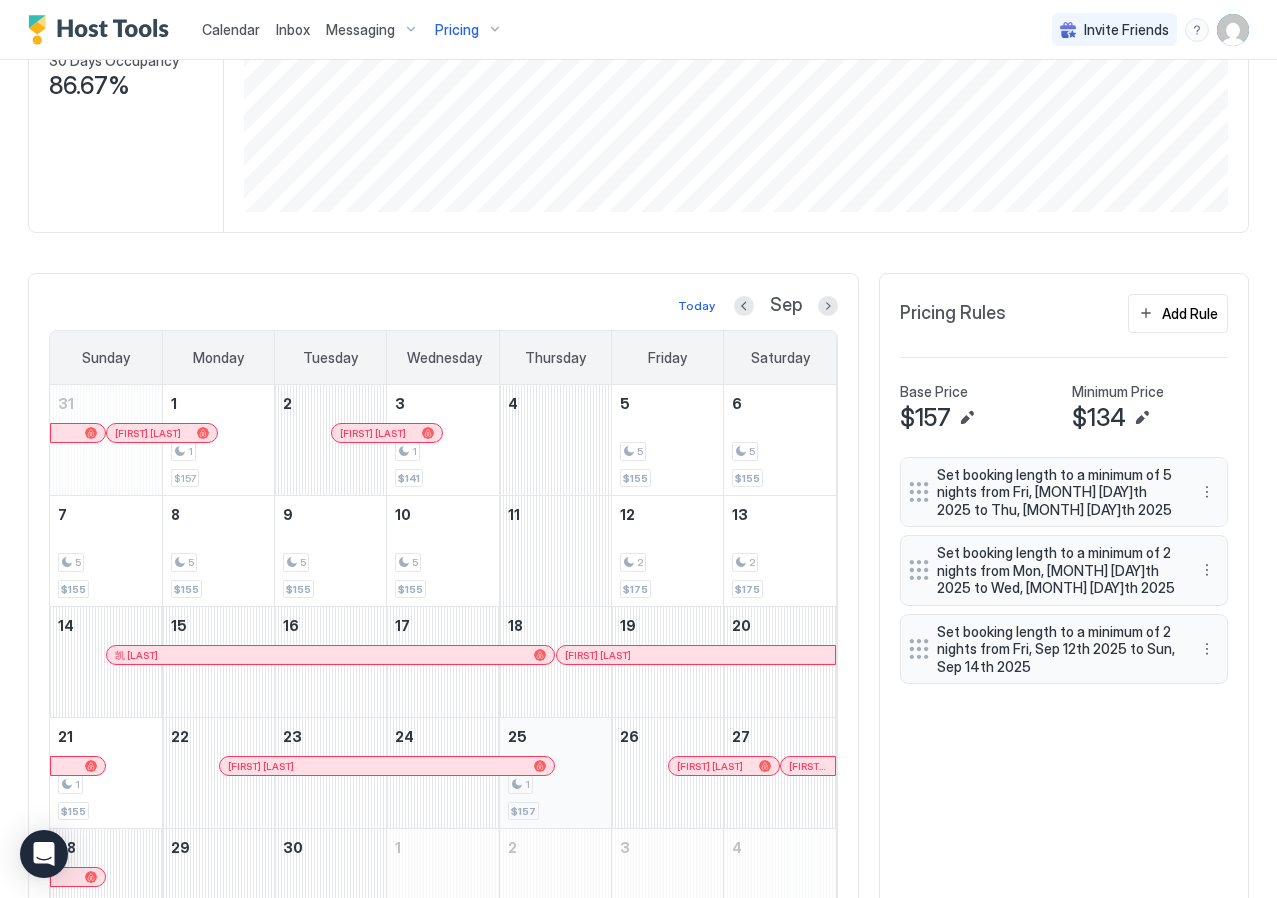 click on "1" at bounding box center [555, 784] 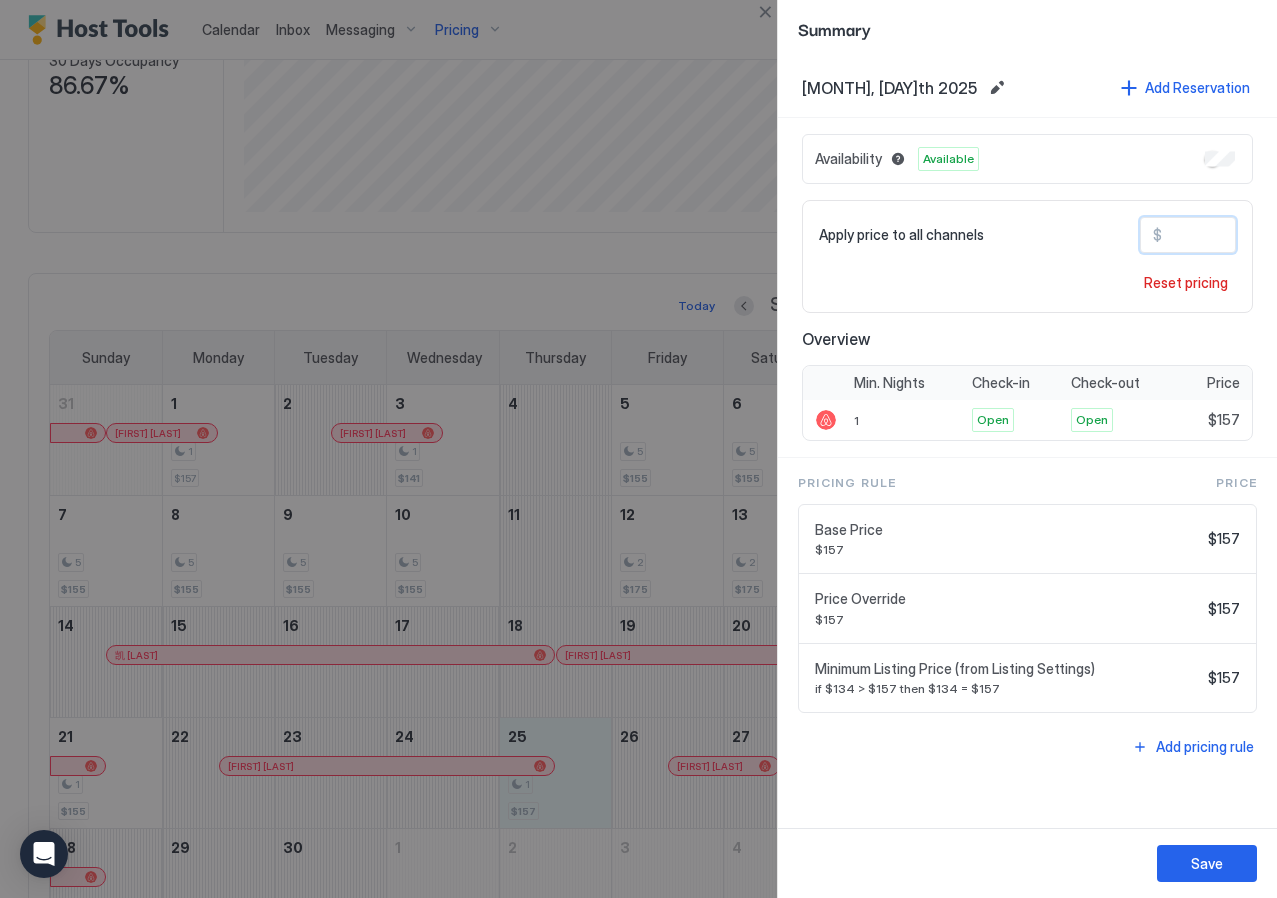 drag, startPoint x: 1178, startPoint y: 233, endPoint x: 1196, endPoint y: 233, distance: 18 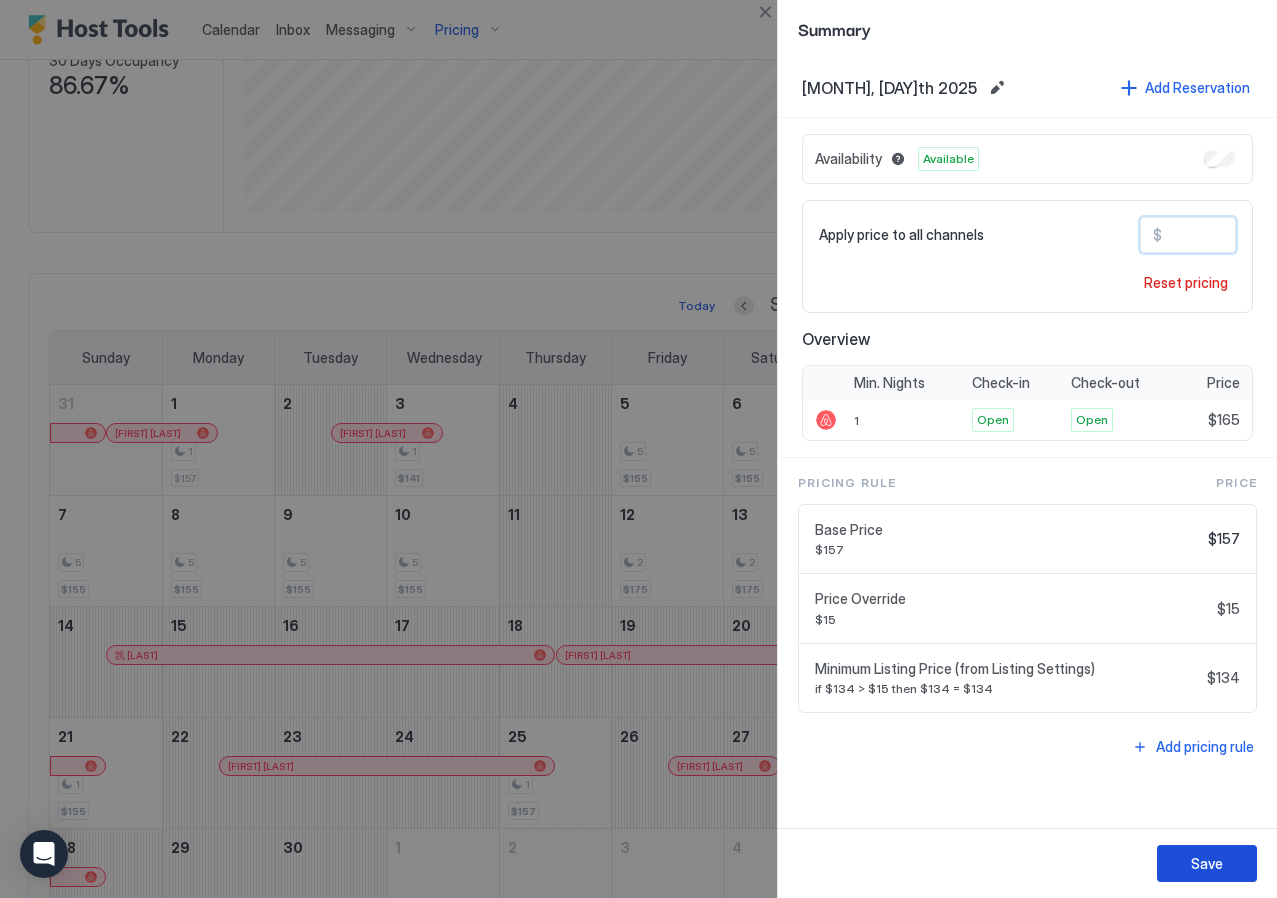 type on "***" 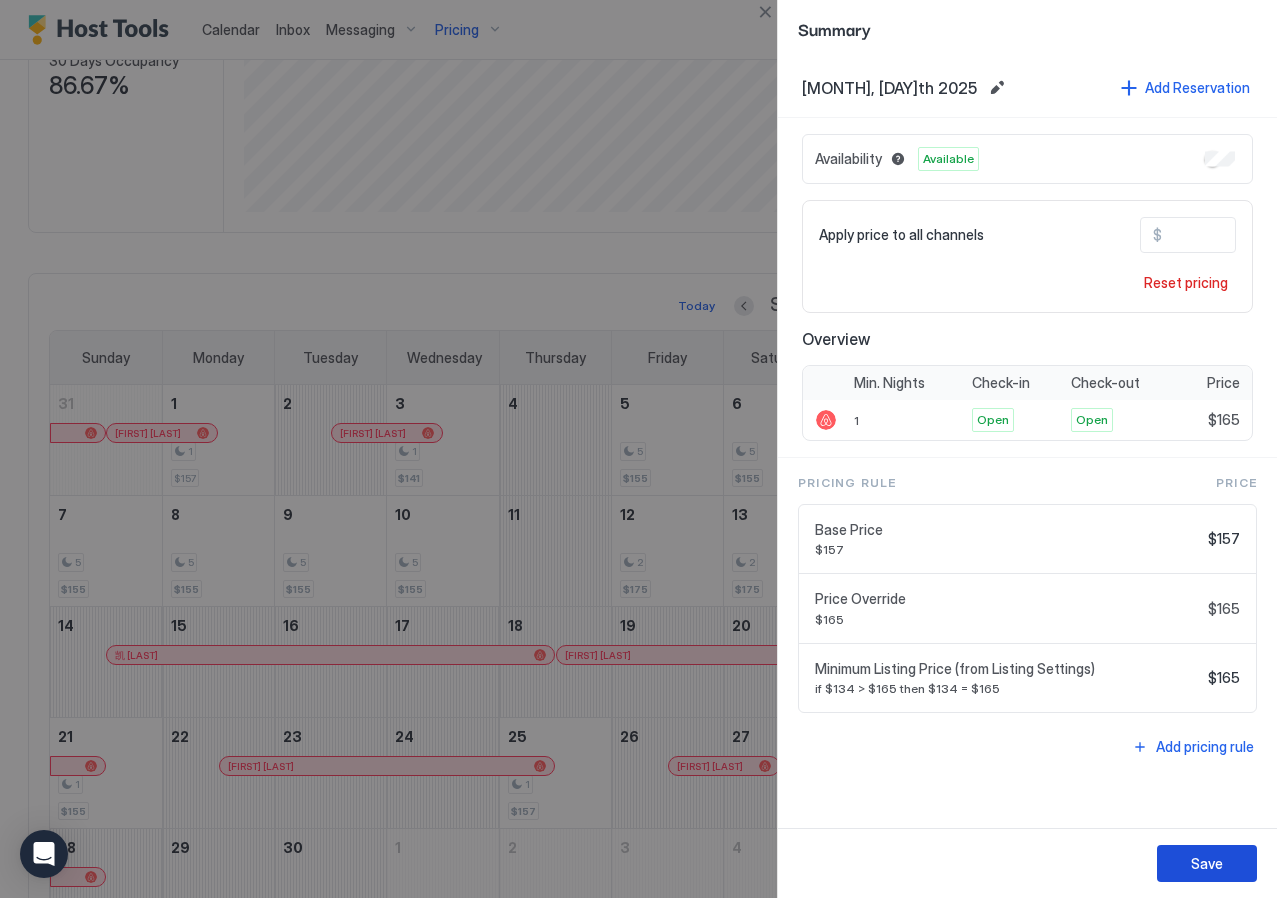 click on "Save" at bounding box center (1207, 863) 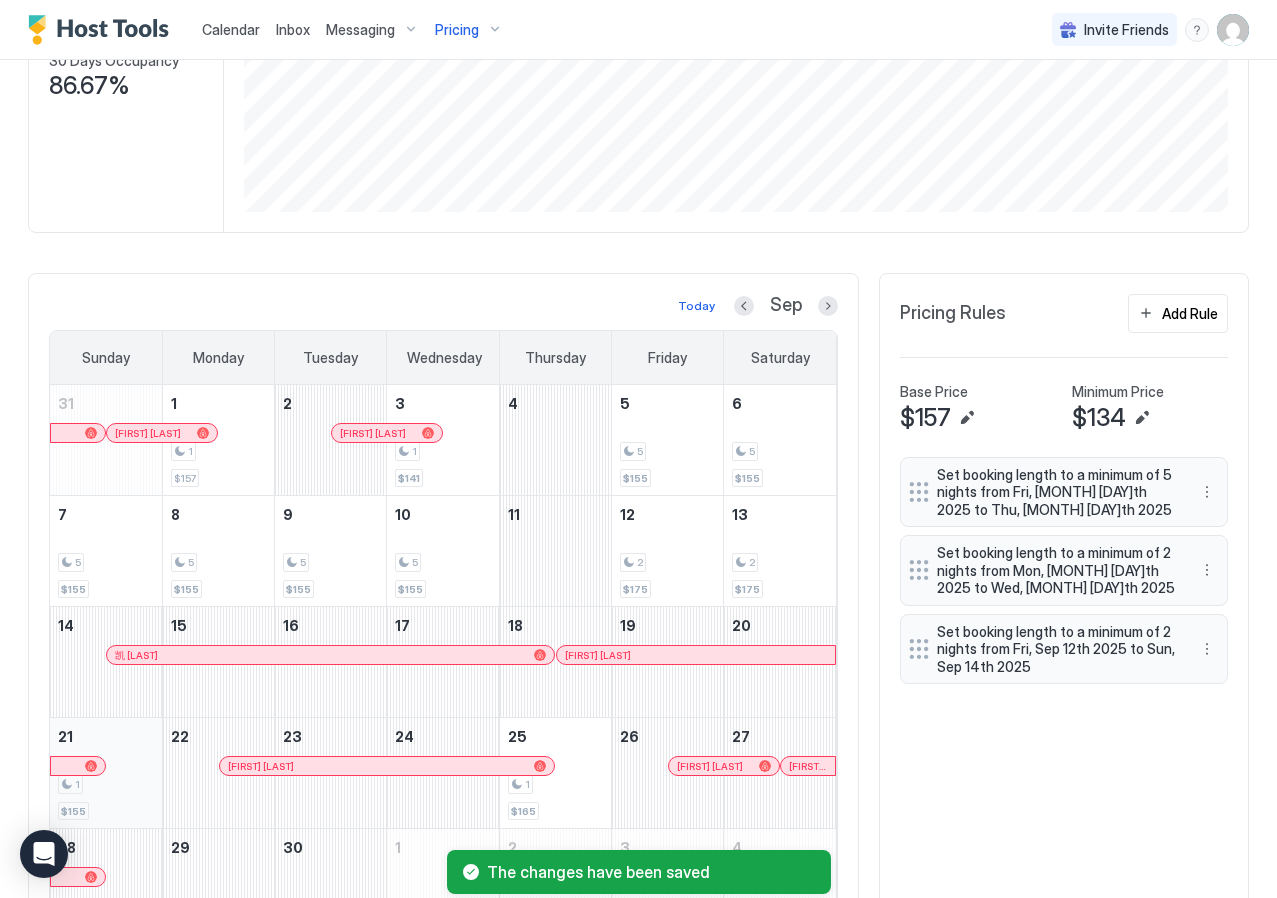 click on "1" at bounding box center [106, 784] 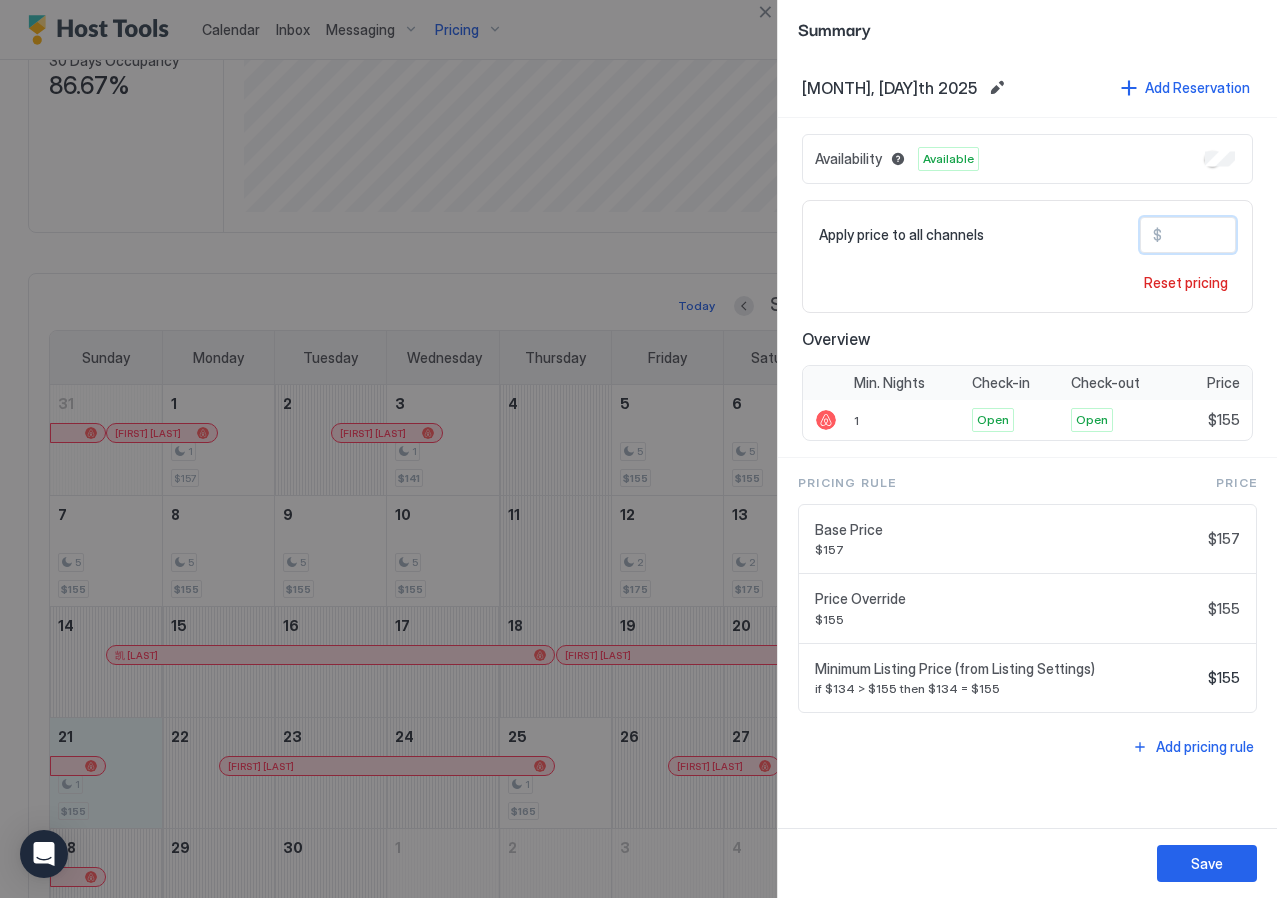 click on "***" at bounding box center [1242, 235] 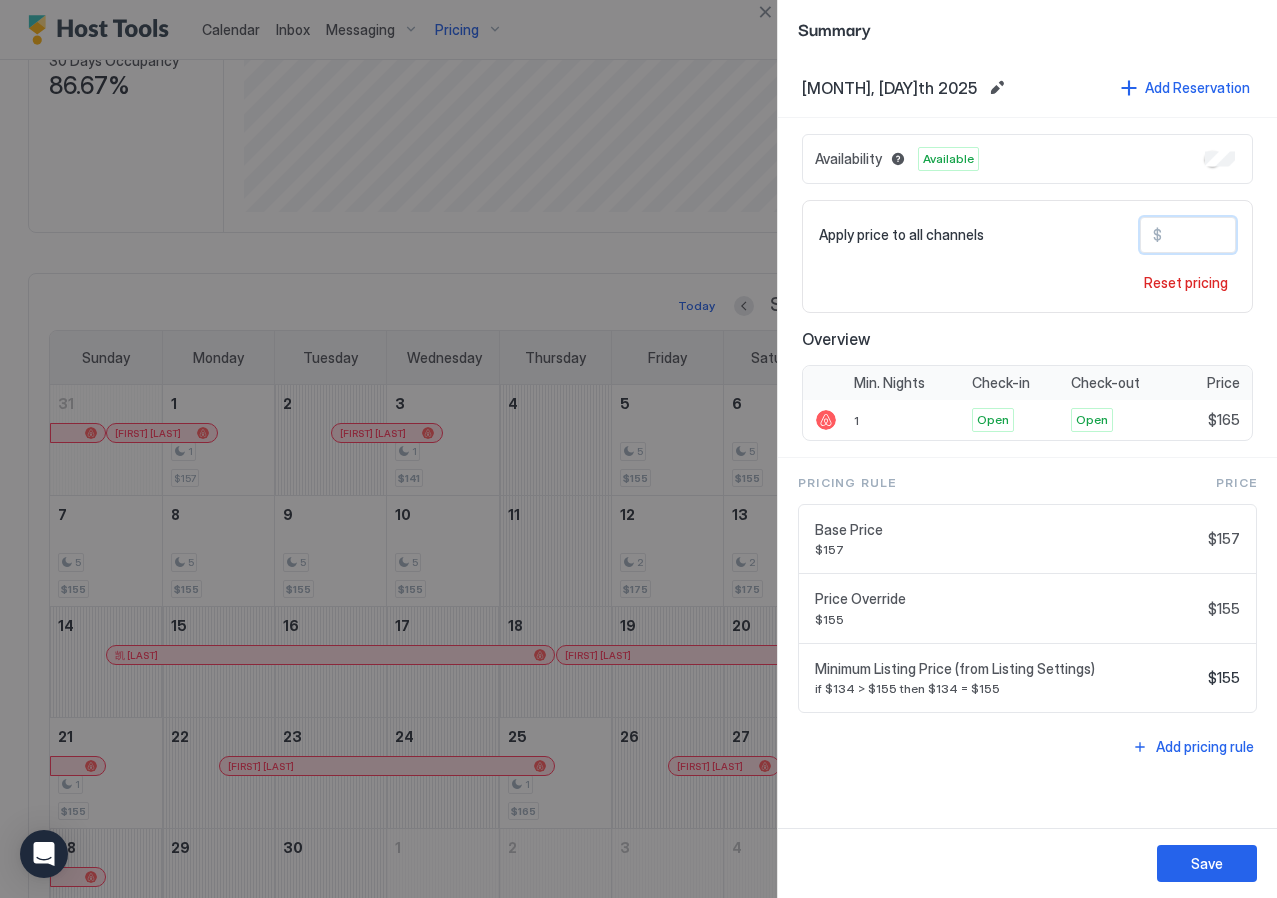 type on "***" 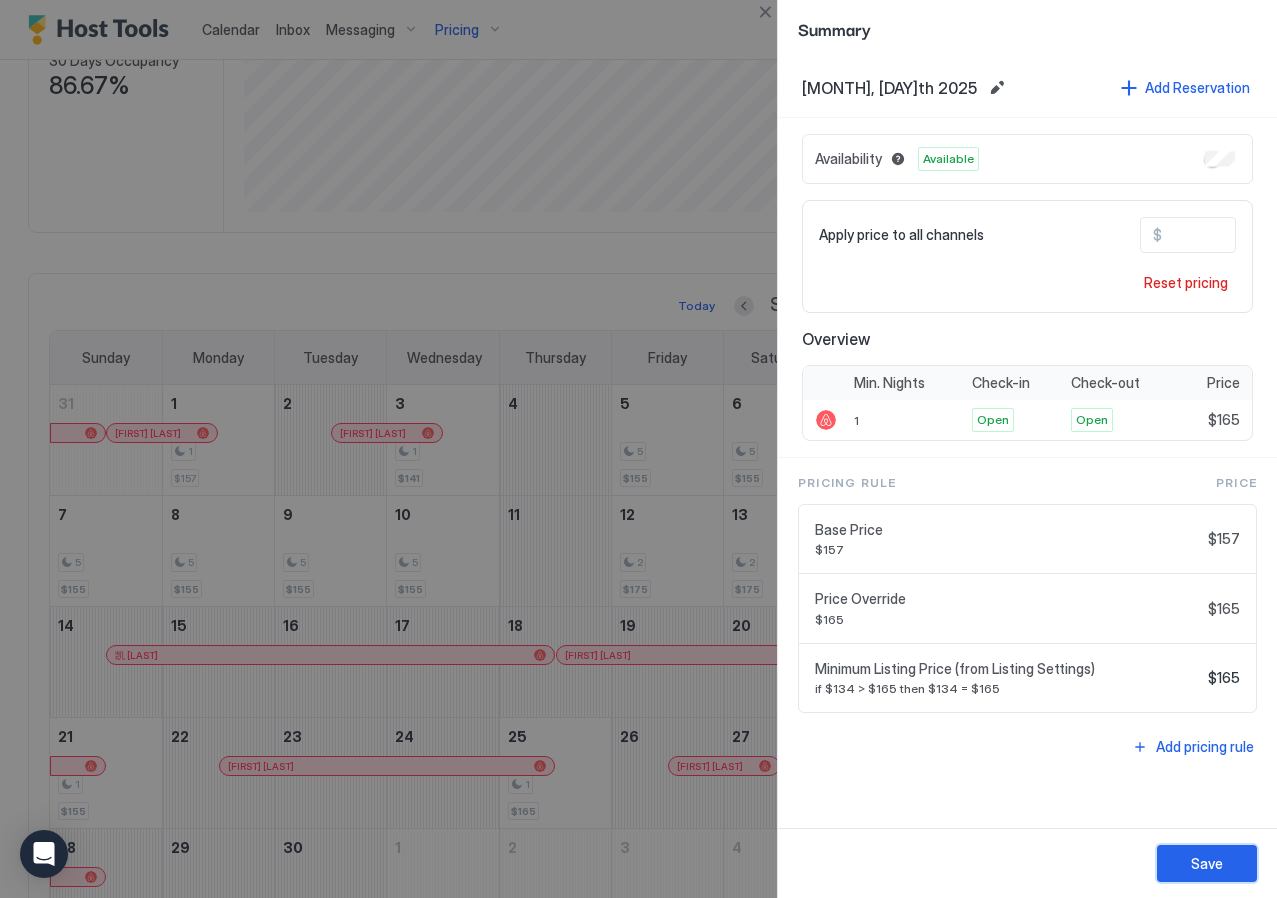 click on "Save" at bounding box center (1207, 863) 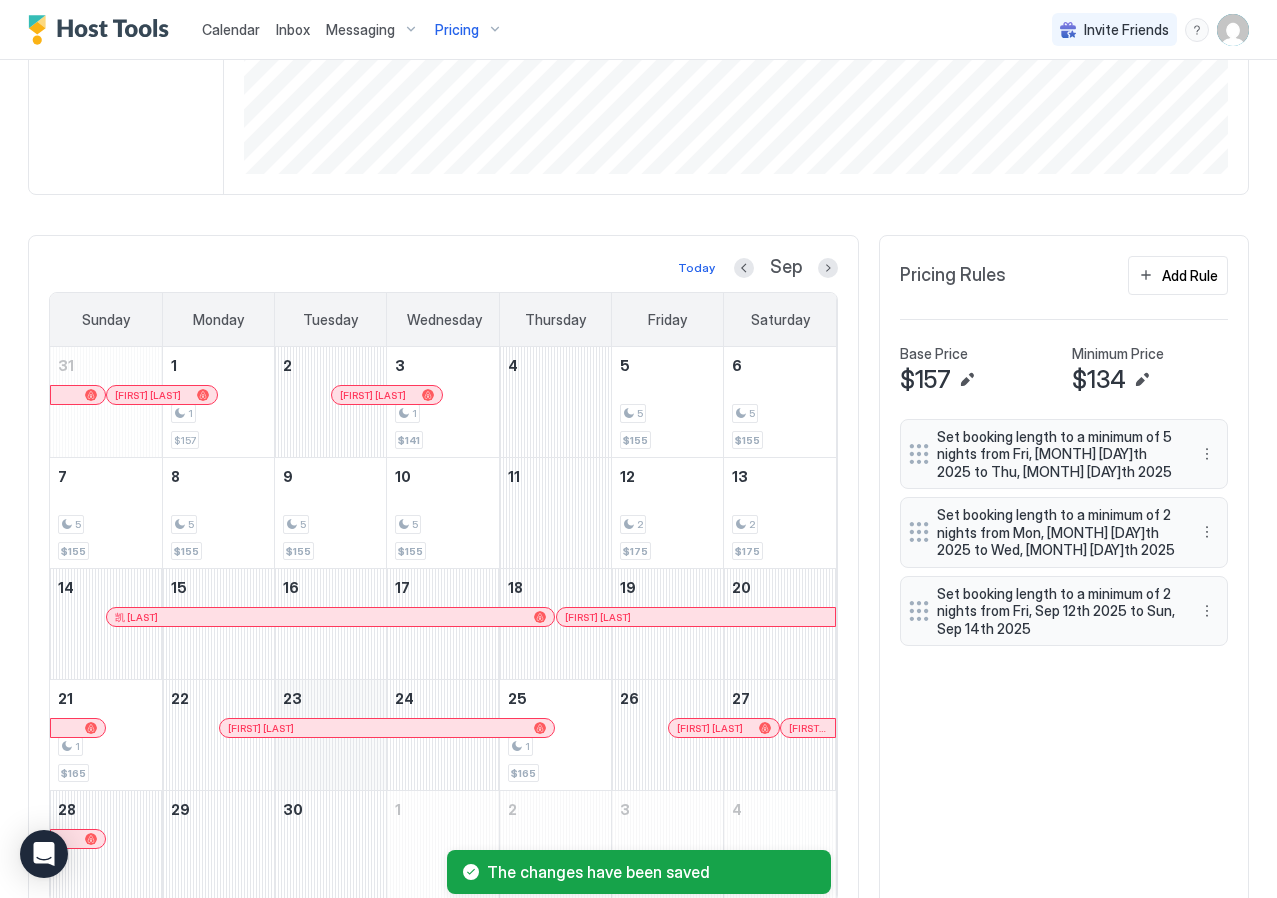 scroll, scrollTop: 384, scrollLeft: 0, axis: vertical 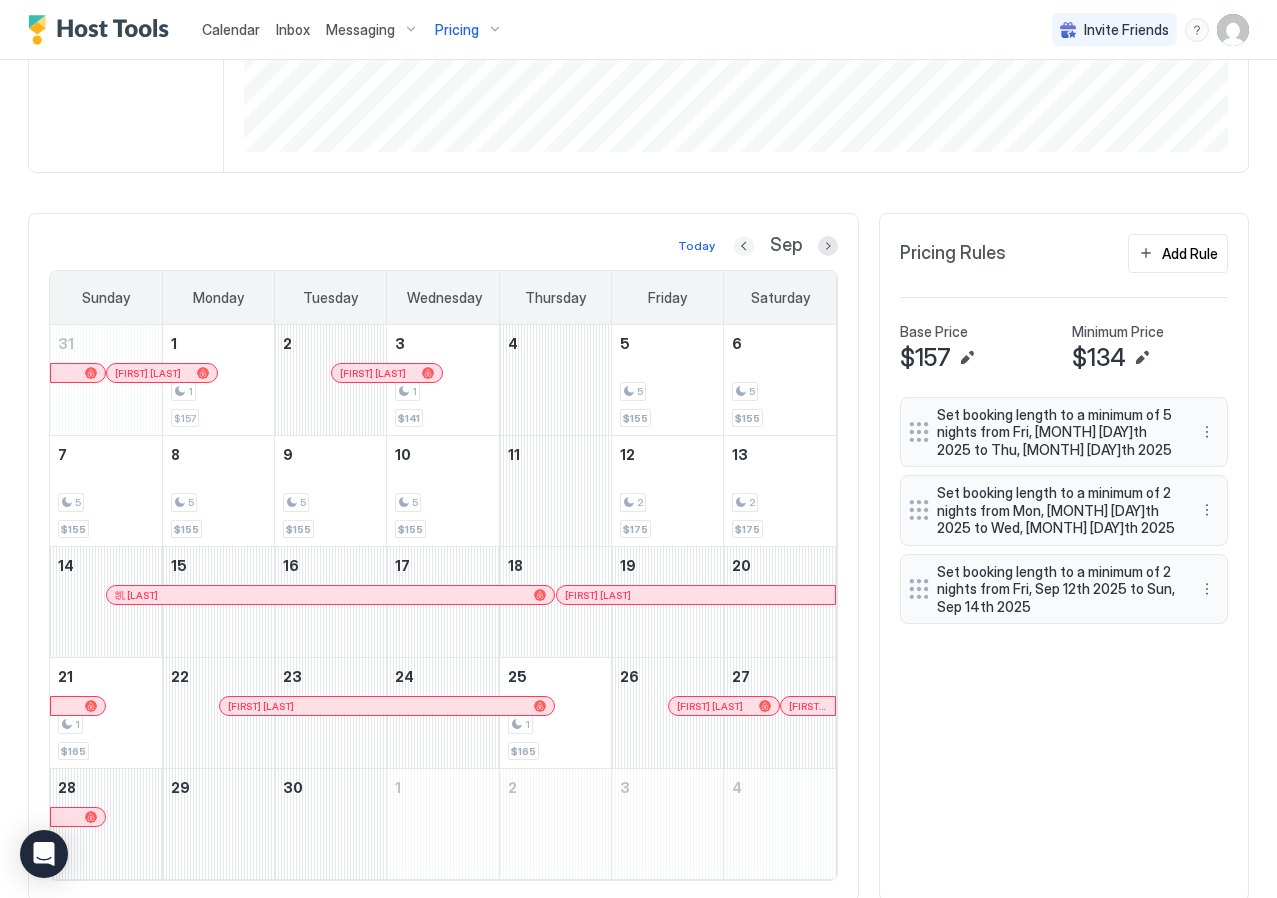 click at bounding box center [744, 246] 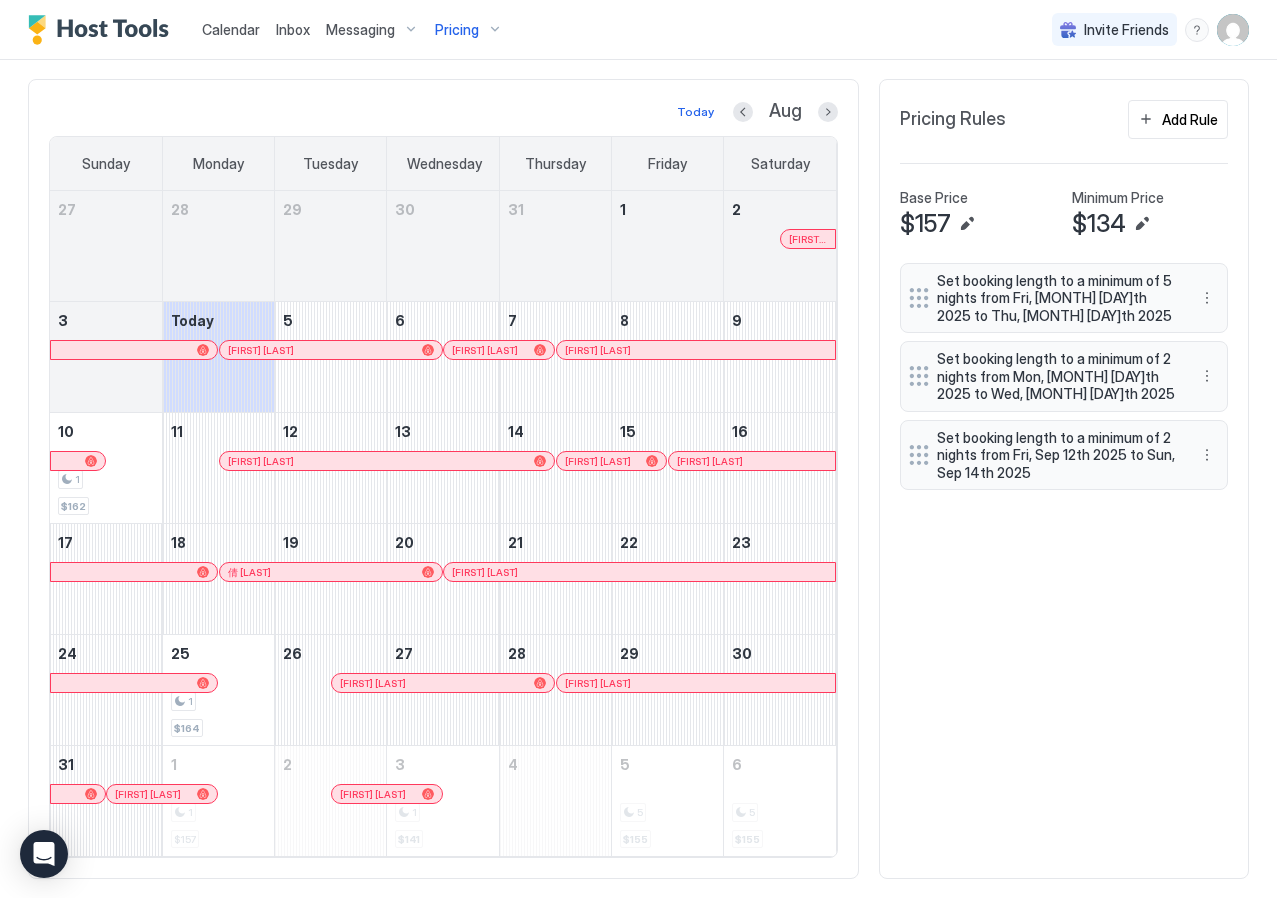 scroll, scrollTop: 542, scrollLeft: 0, axis: vertical 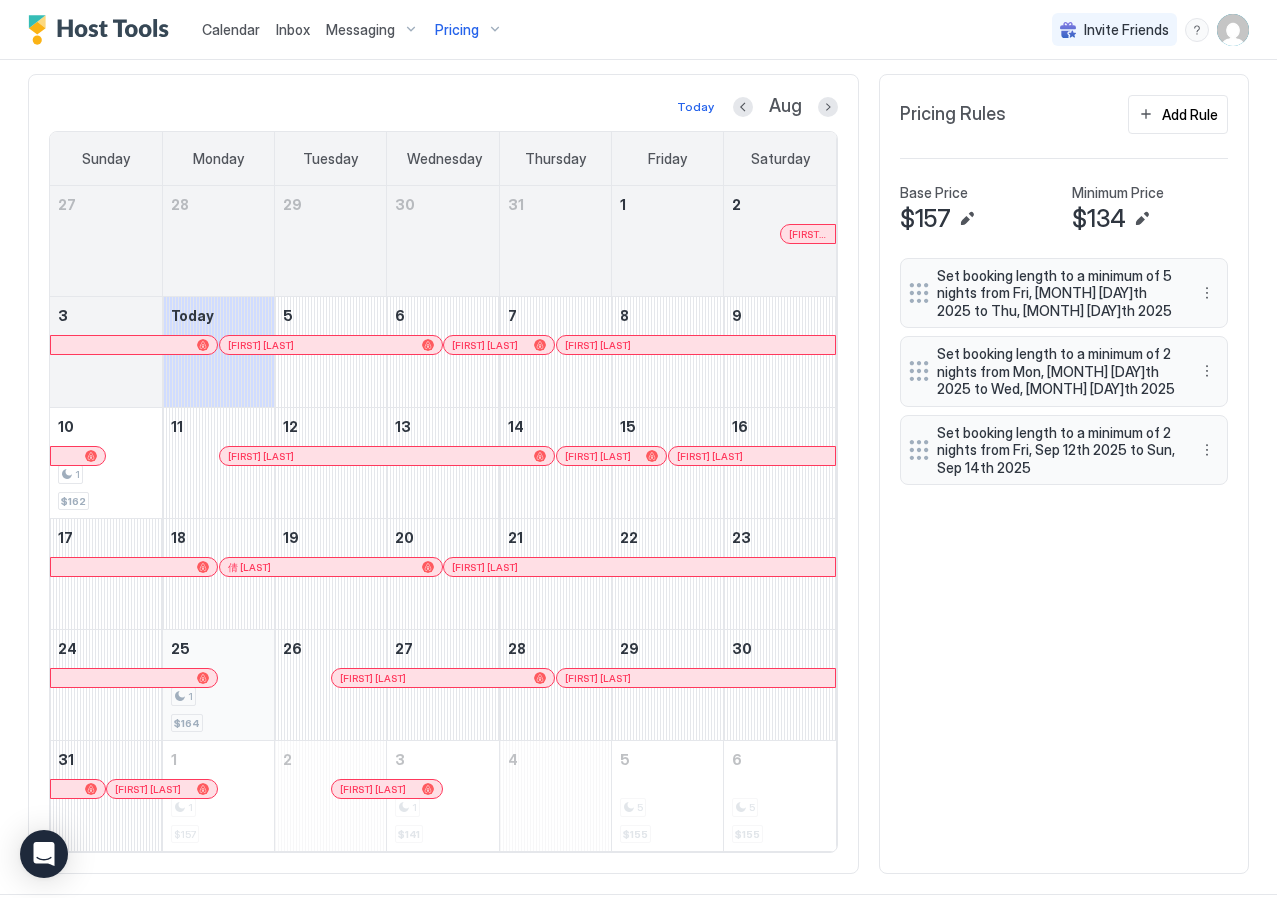 click on "1 $164" at bounding box center (218, 685) 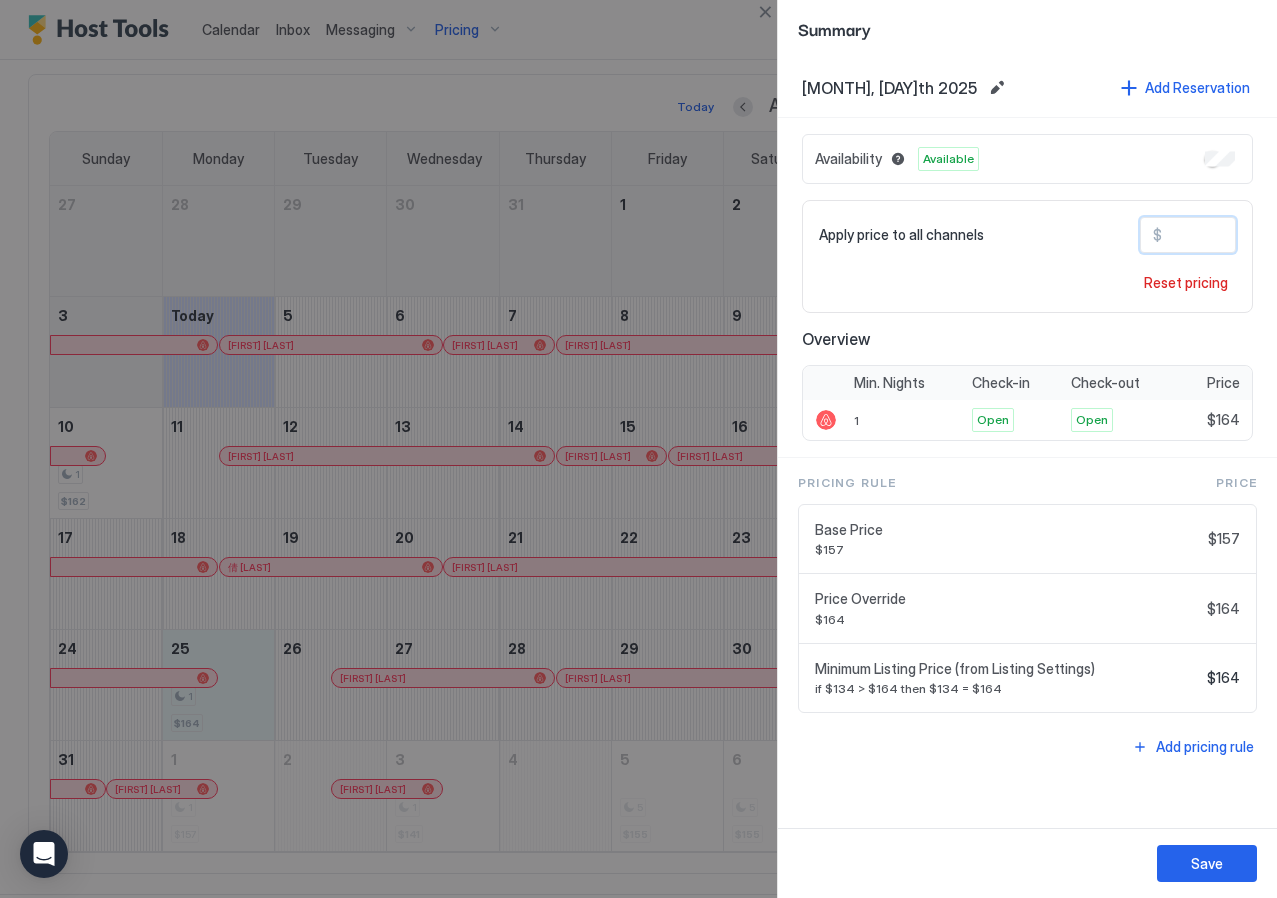 drag, startPoint x: 1185, startPoint y: 241, endPoint x: 1237, endPoint y: 238, distance: 52.086468 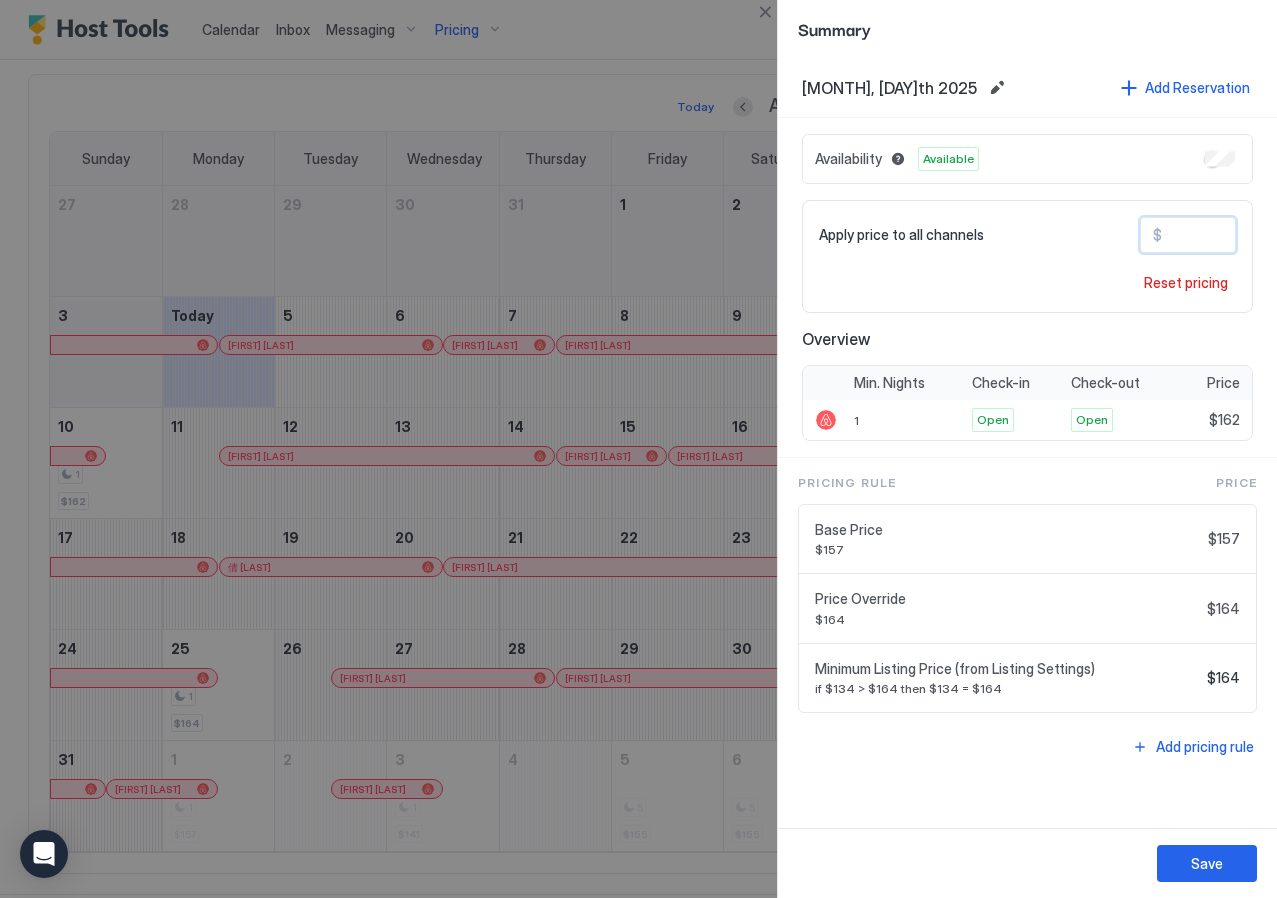 type on "***" 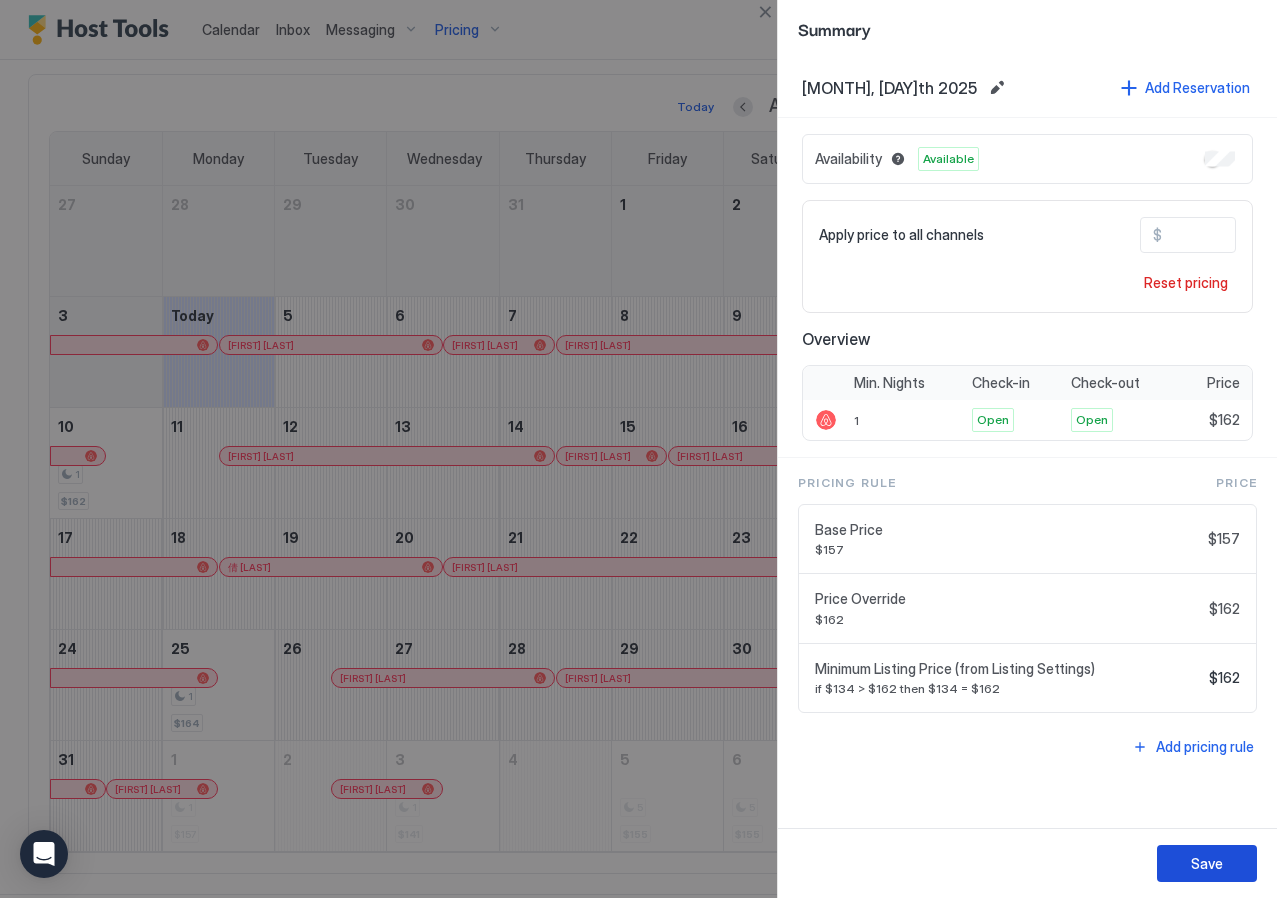 click on "Save" at bounding box center (1207, 863) 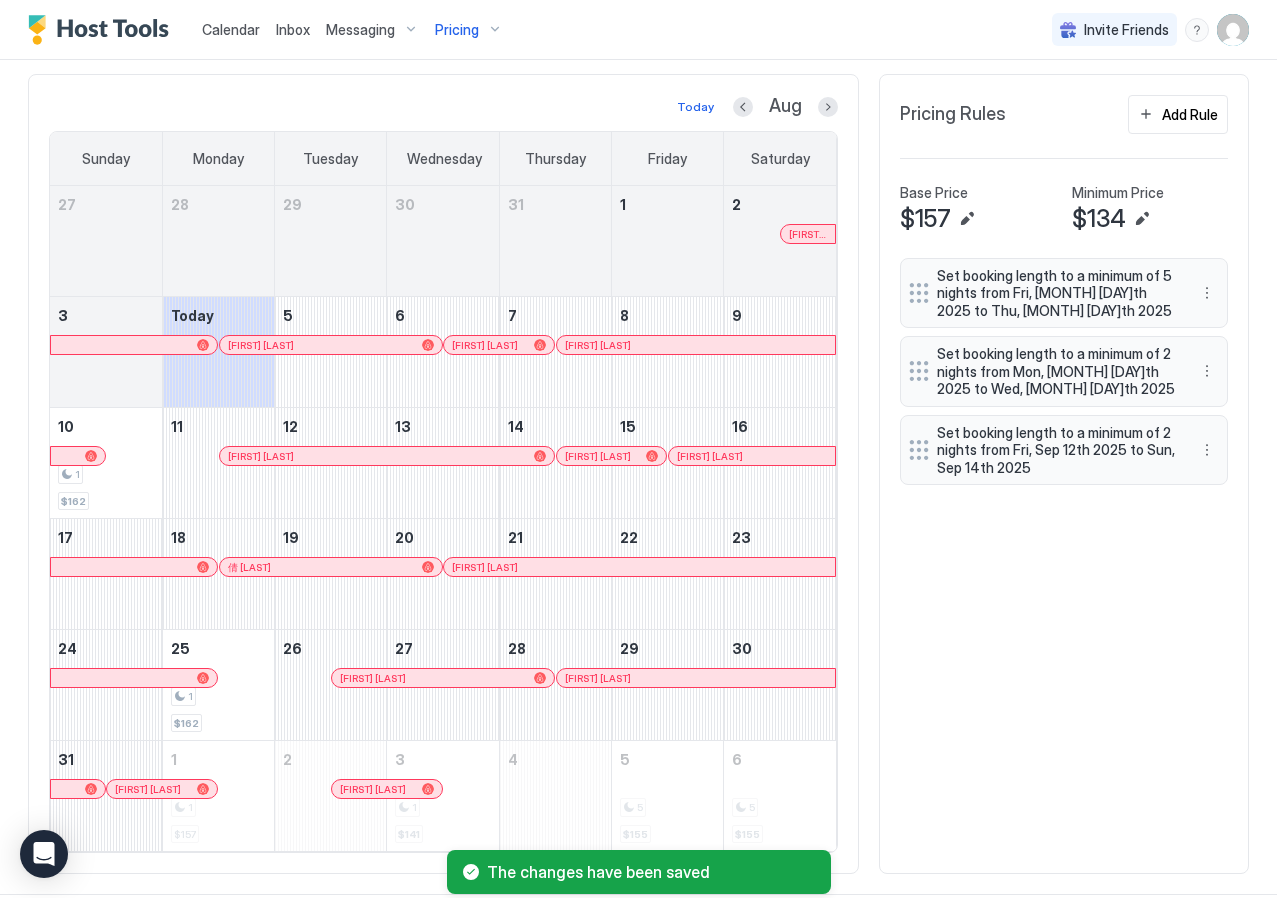 click on "Today Aug Sunday Monday Tuesday Wednesday Thursday Friday Saturday 27 28 29 30 31 1 2 [FIRST] [LAST] 3 Today [FIRST] [LAST] 5 6 [FIRST] [LAST] 7 [FIRST] [LAST] 8 9 10 1 $162 11 [FIRST] [LAST] 12 13 14 [FIRST] [LAST] 15 [FIRST] [LAST] 16 17 18 倩 董 19 20 [FIRST] [LAST] 21 22 [FIRST] [LAST] 23 24 25 1 $157 26 [FIRST] [LAST] 27 [FIRST] [LAST] 28 29 30 31 [FIRST] [LAST] 1 1 $157 2 [FIRST] [LAST] 3 1 $141 4 5 5 $155 6 5 $155 Pricing Rules Add Rule Base Price   $157 Minimum Price   $134 Set booking length to a minimum of 5 nights from Fri, Sep 5th 2025 to Thu, Sep 11th 2025   Set booking length to a minimum of 2 nights from Mon, Aug 18th 2025 to Wed, Aug 20th 2025   Set booking length to a minimum of 2 nights from Fri, Sep 12th 2025 to Sun, Sep 14th 2025" at bounding box center (638, 474) 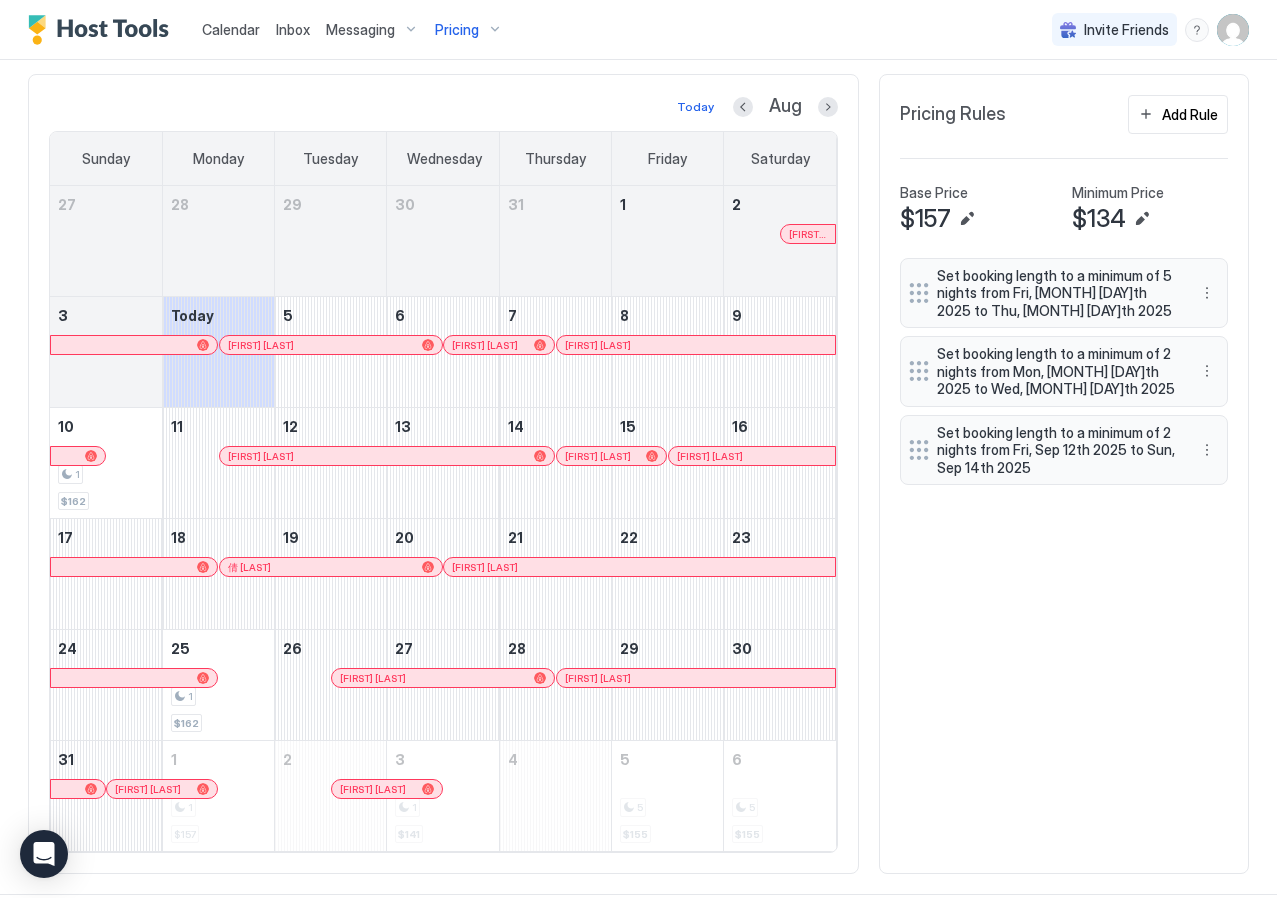 click on "Messaging" at bounding box center [372, 30] 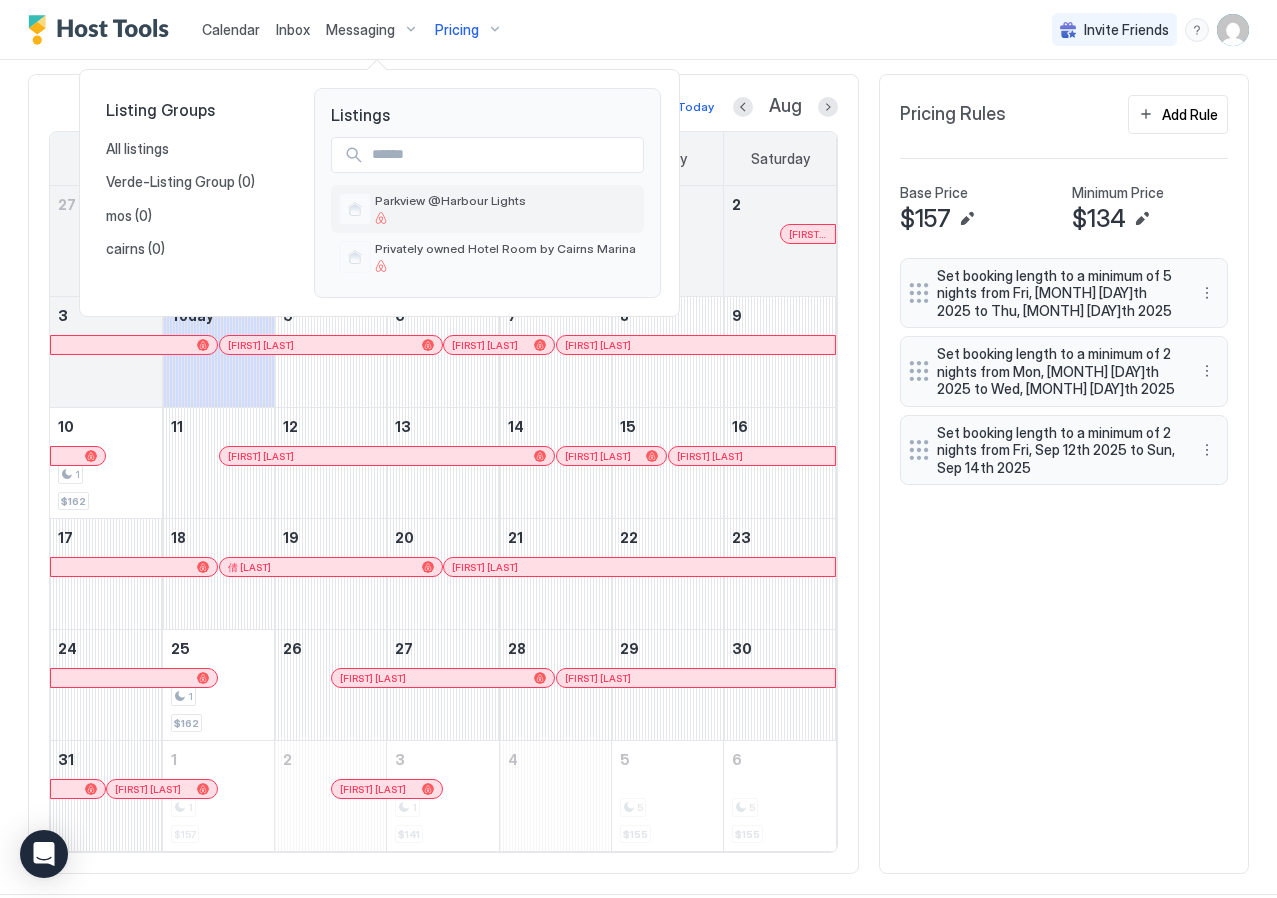 click on "Parkview @Harbour Lights" at bounding box center (450, 200) 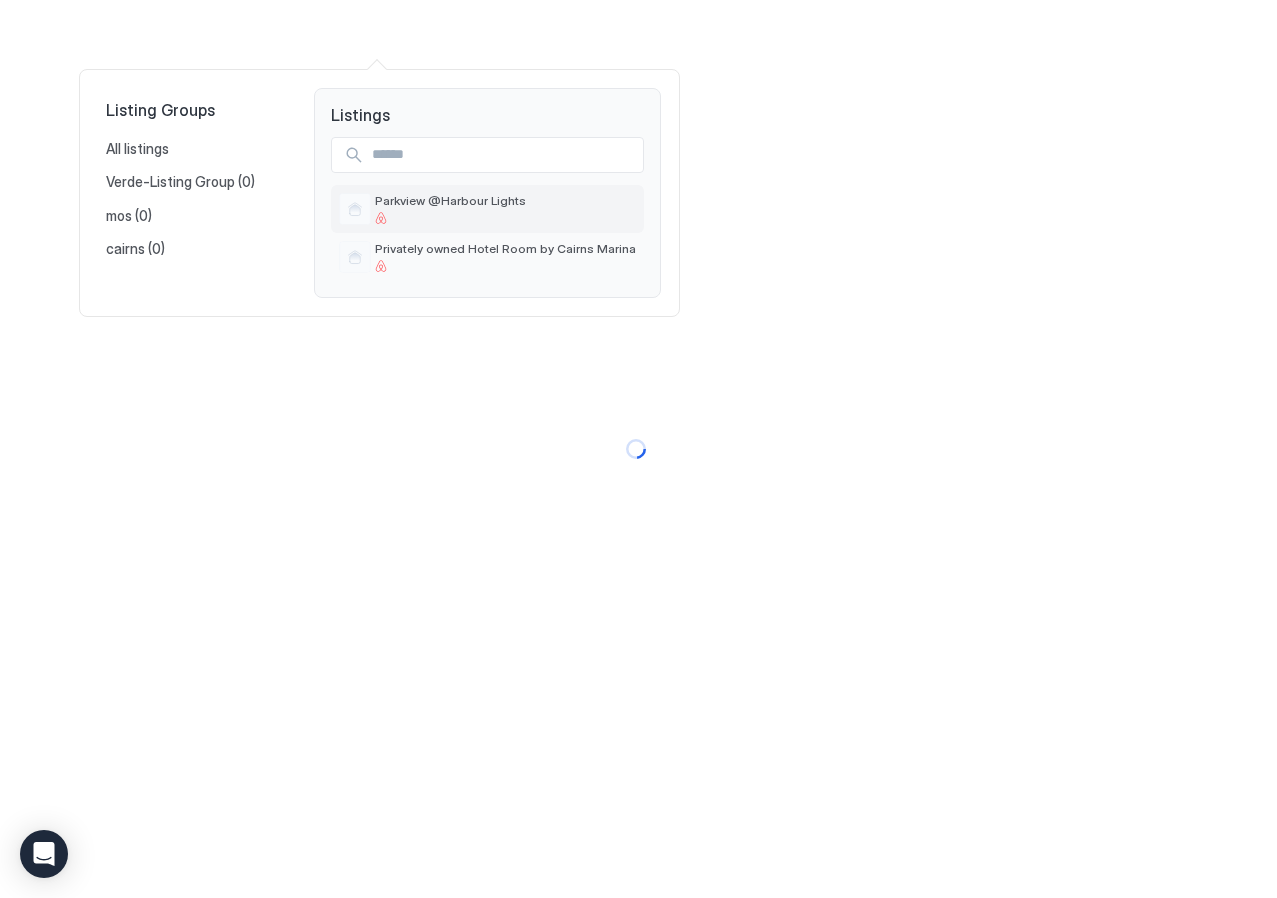 scroll, scrollTop: 0, scrollLeft: 0, axis: both 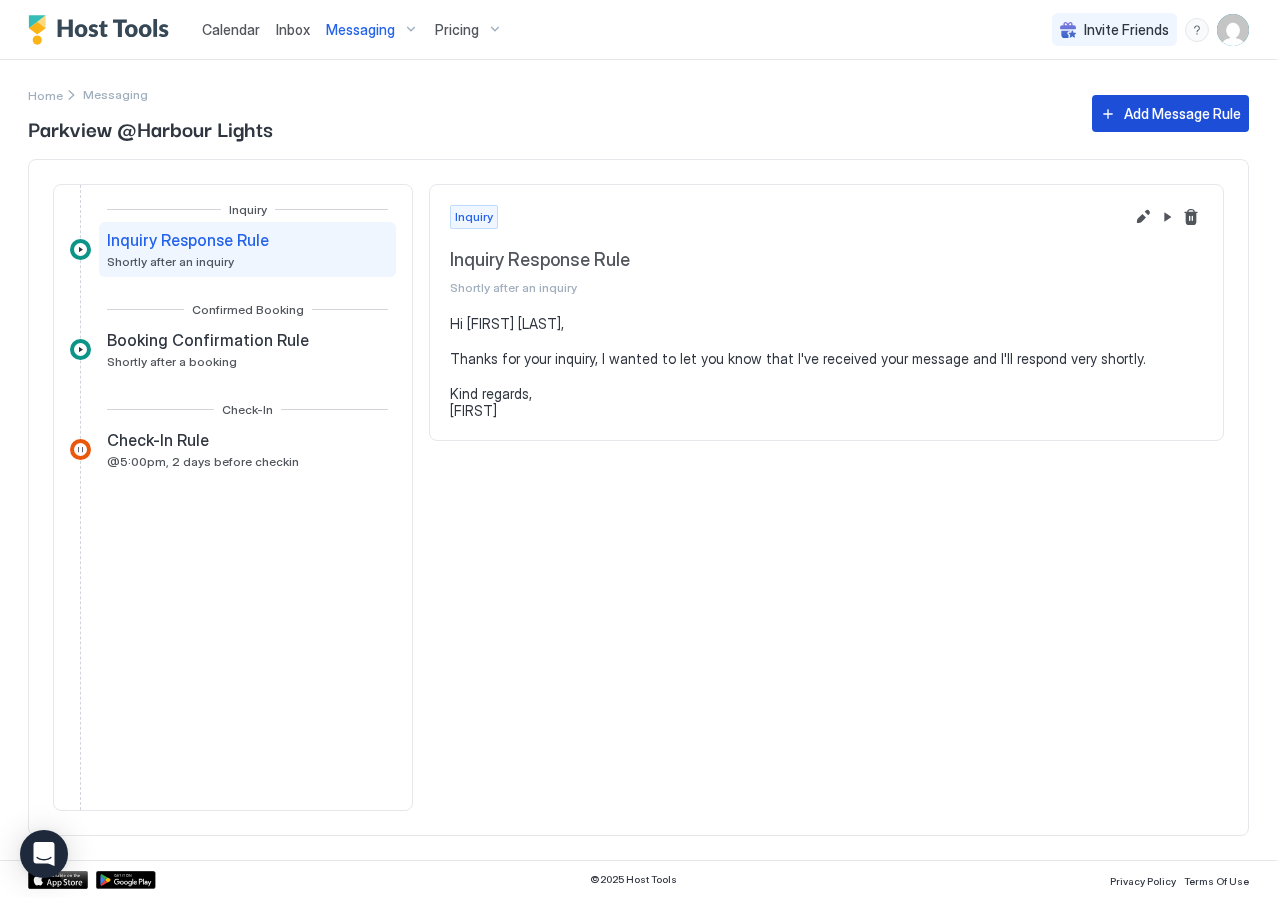 click on "Add Message Rule" at bounding box center (1182, 113) 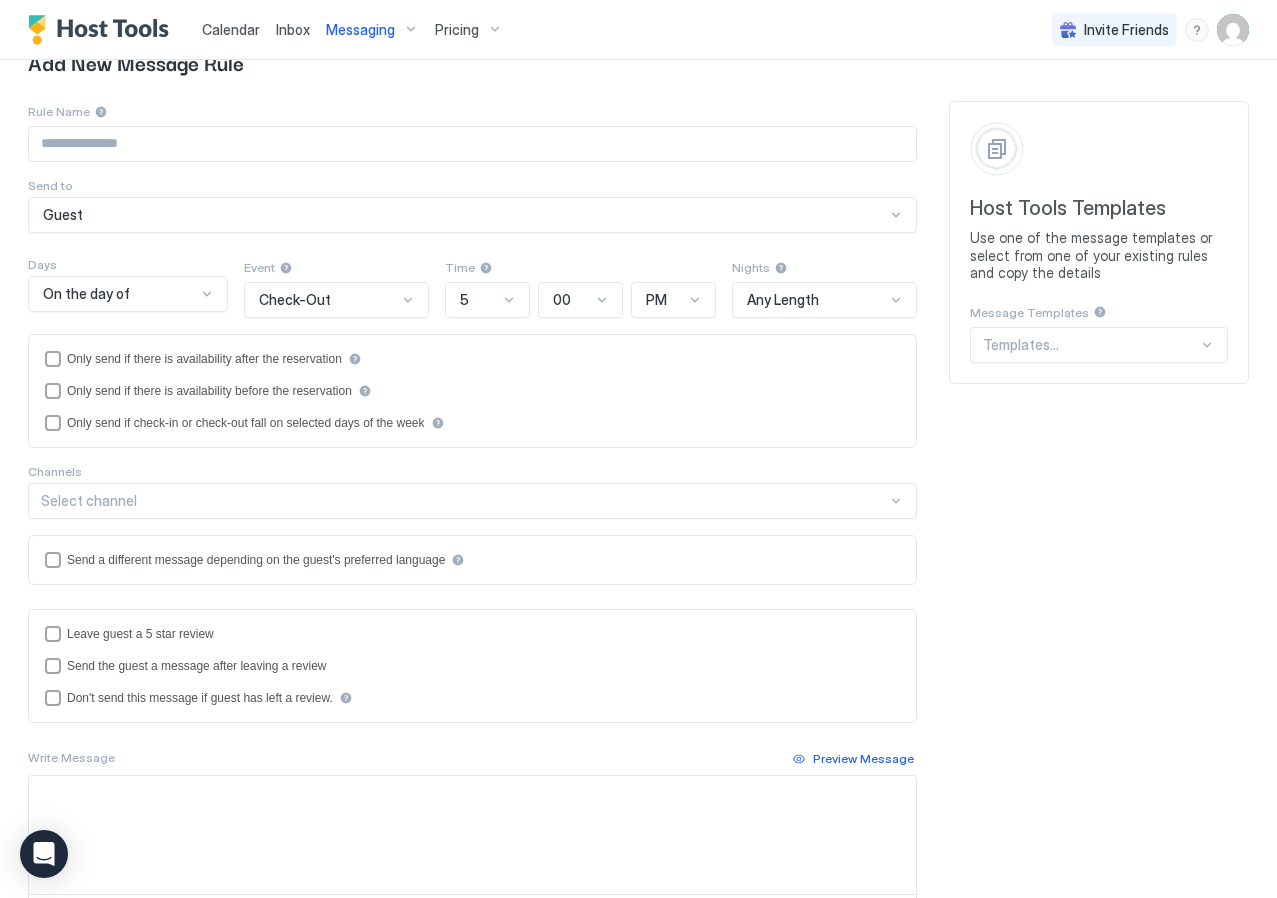 scroll, scrollTop: 91, scrollLeft: 0, axis: vertical 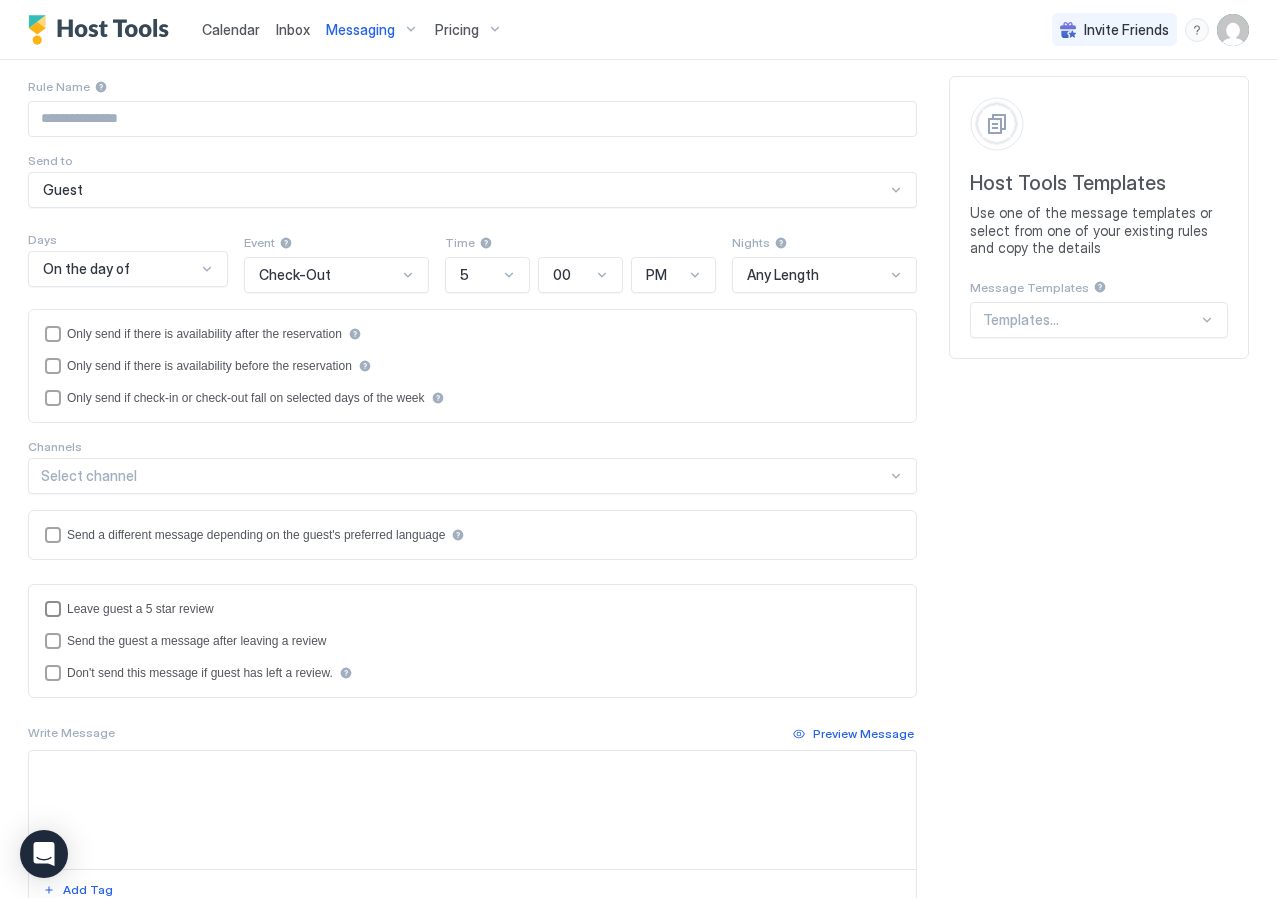 click on "Leave guest a 5 star review" at bounding box center [140, 609] 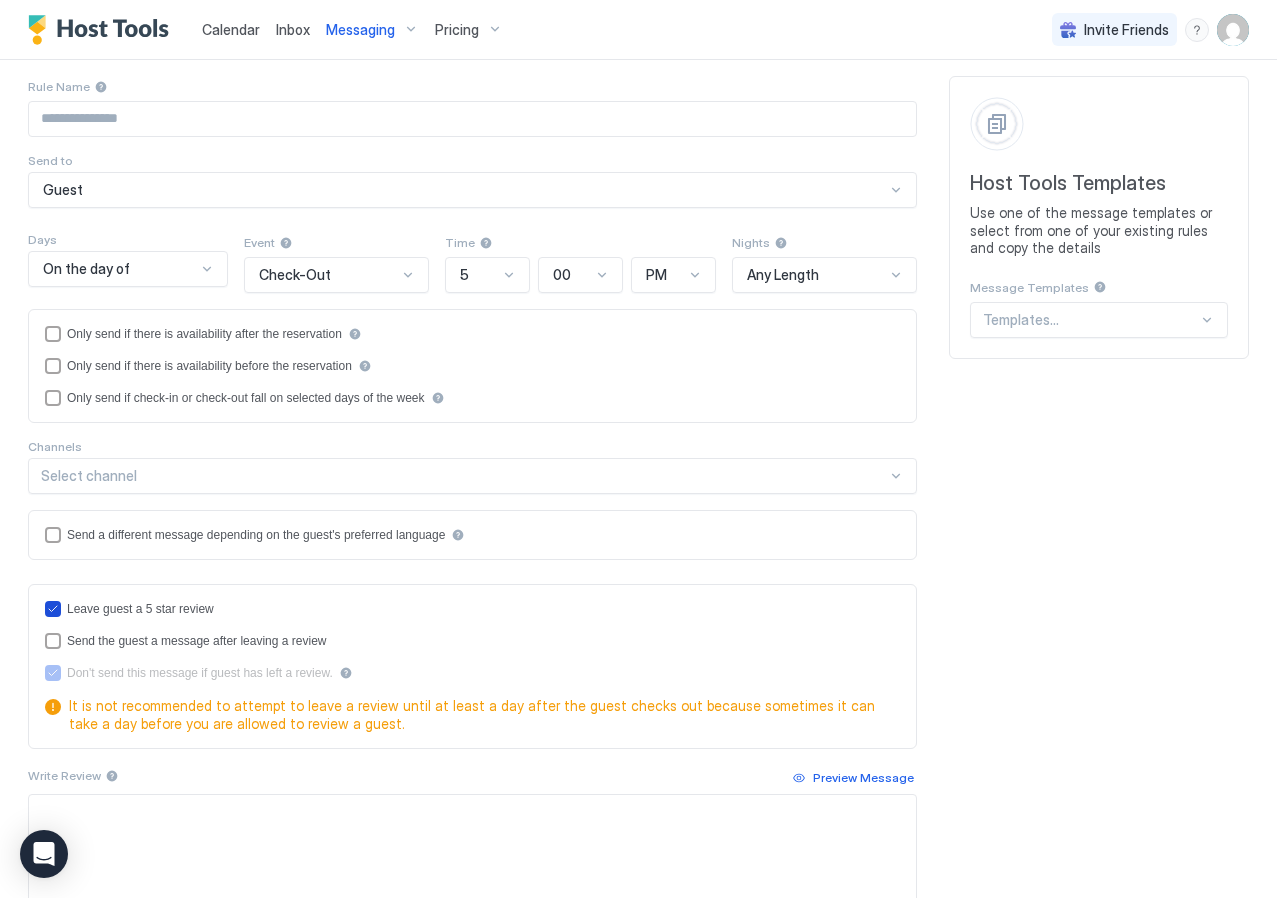 click on "Leave guest a 5 star review" at bounding box center [140, 609] 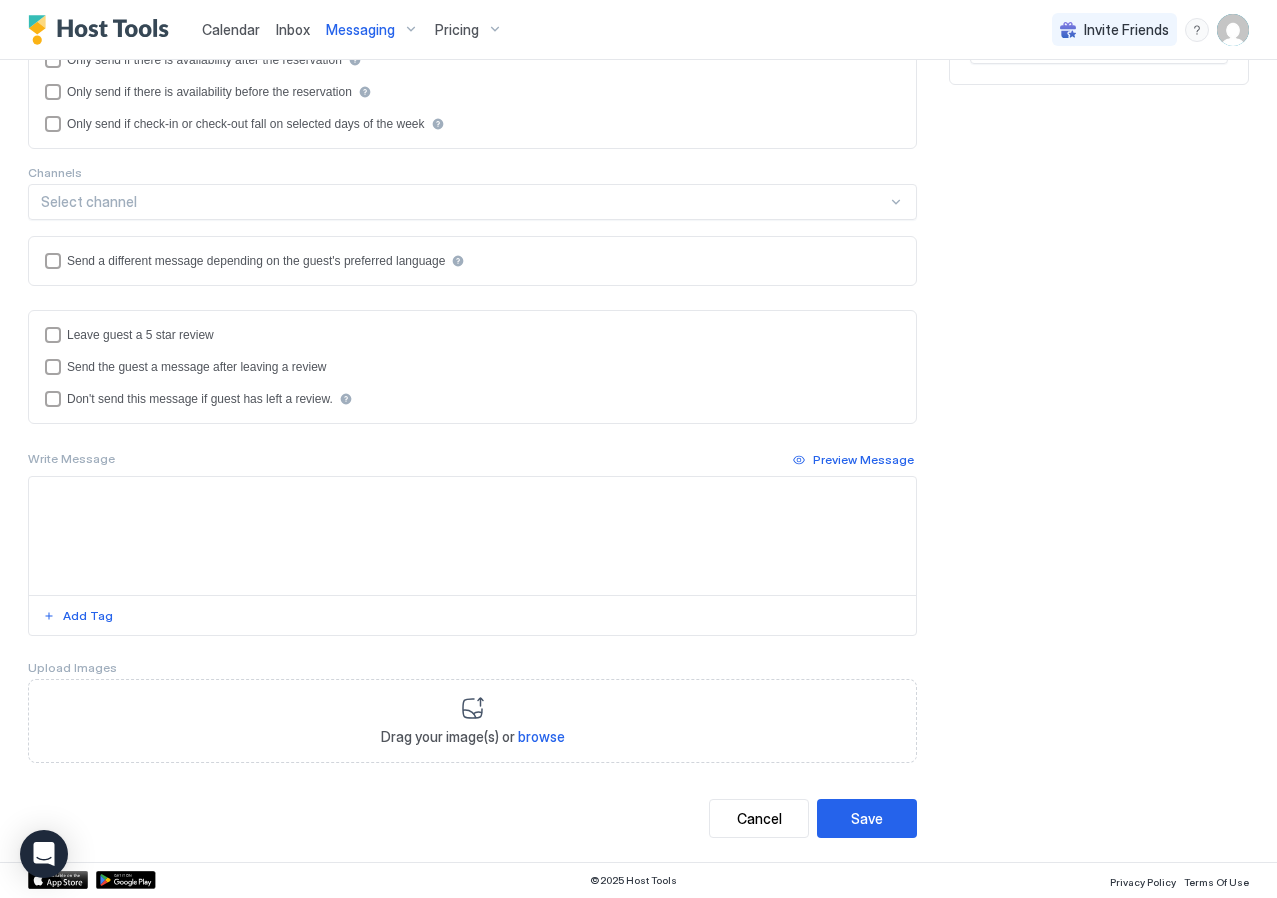 scroll, scrollTop: 0, scrollLeft: 0, axis: both 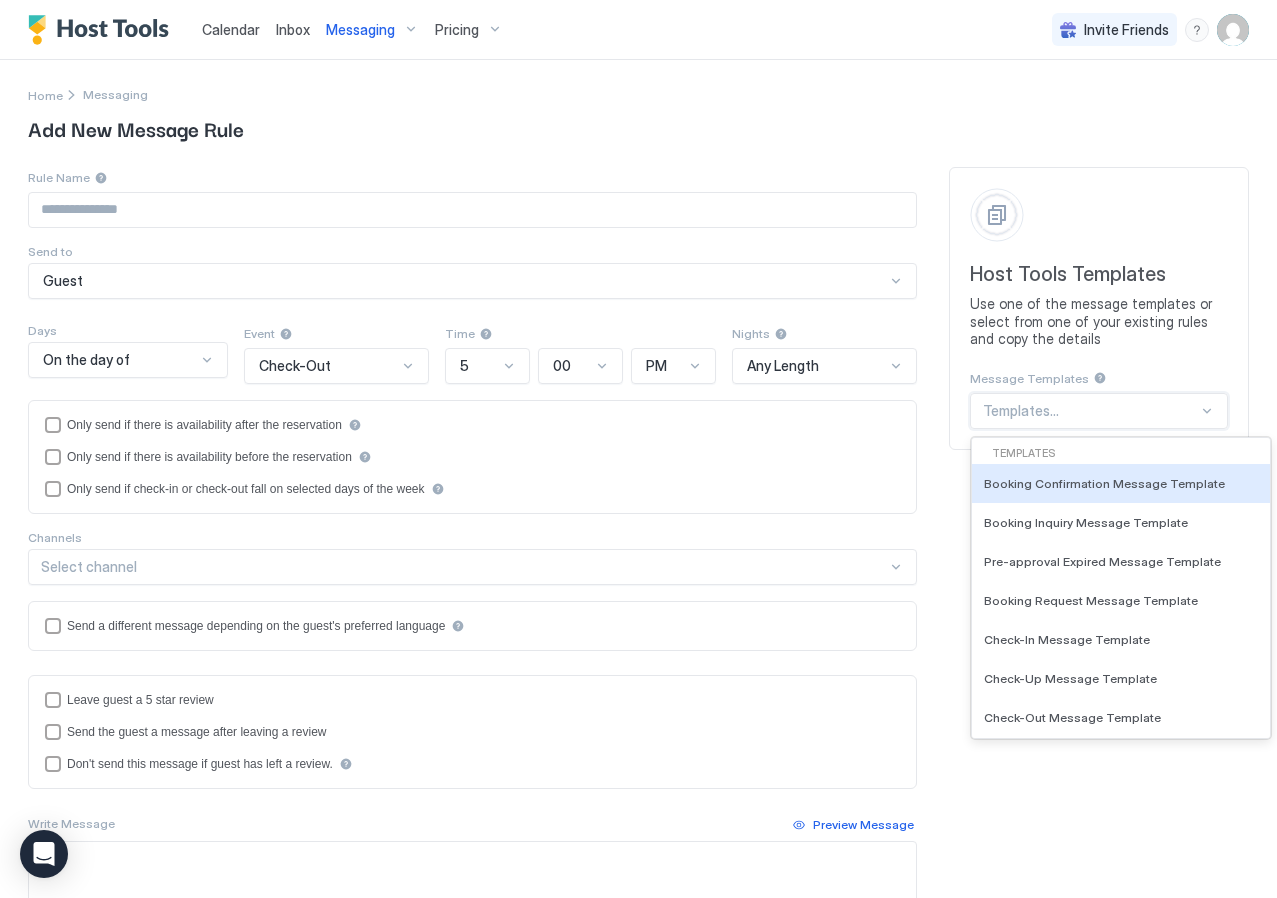 click at bounding box center [1090, 411] 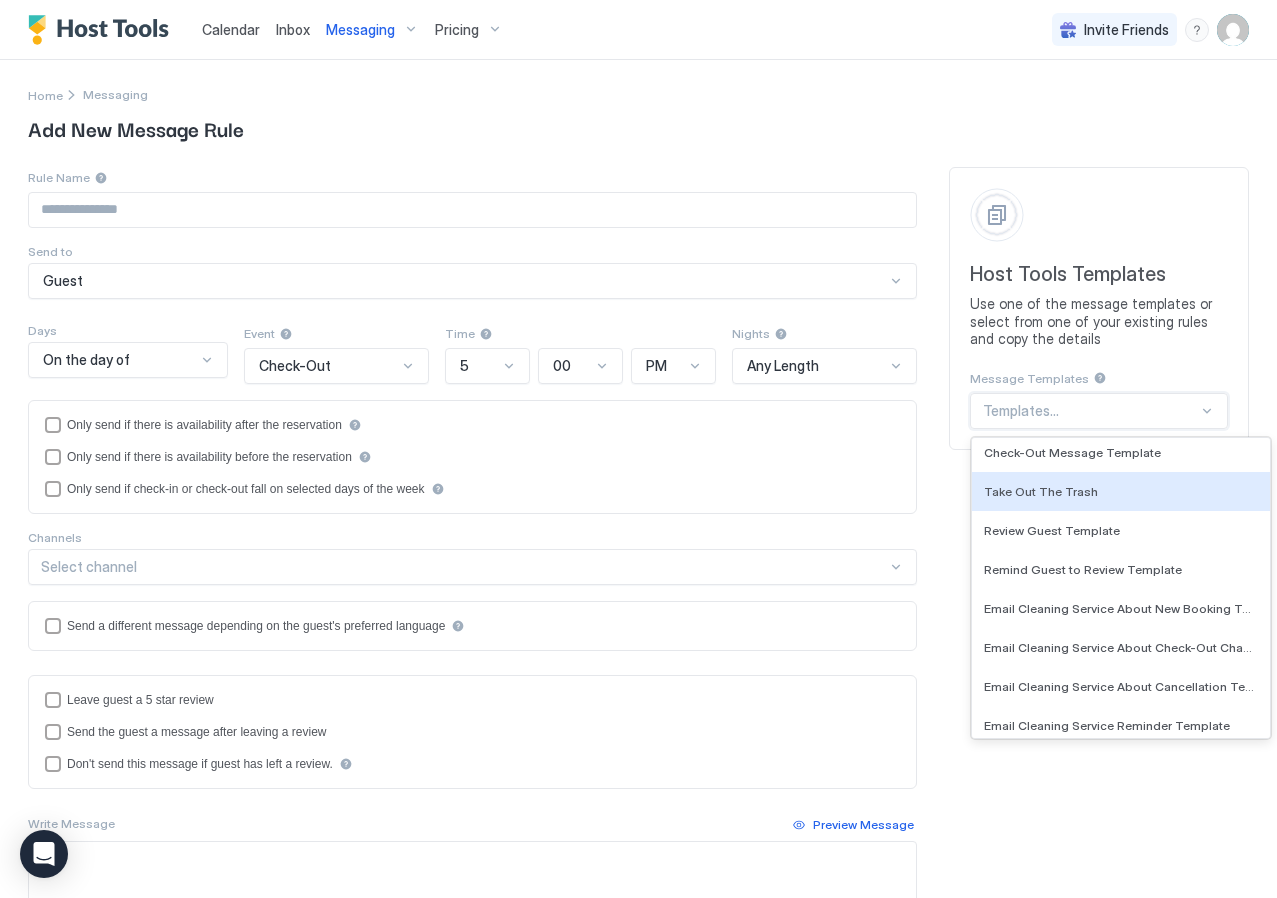 scroll, scrollTop: 270, scrollLeft: 0, axis: vertical 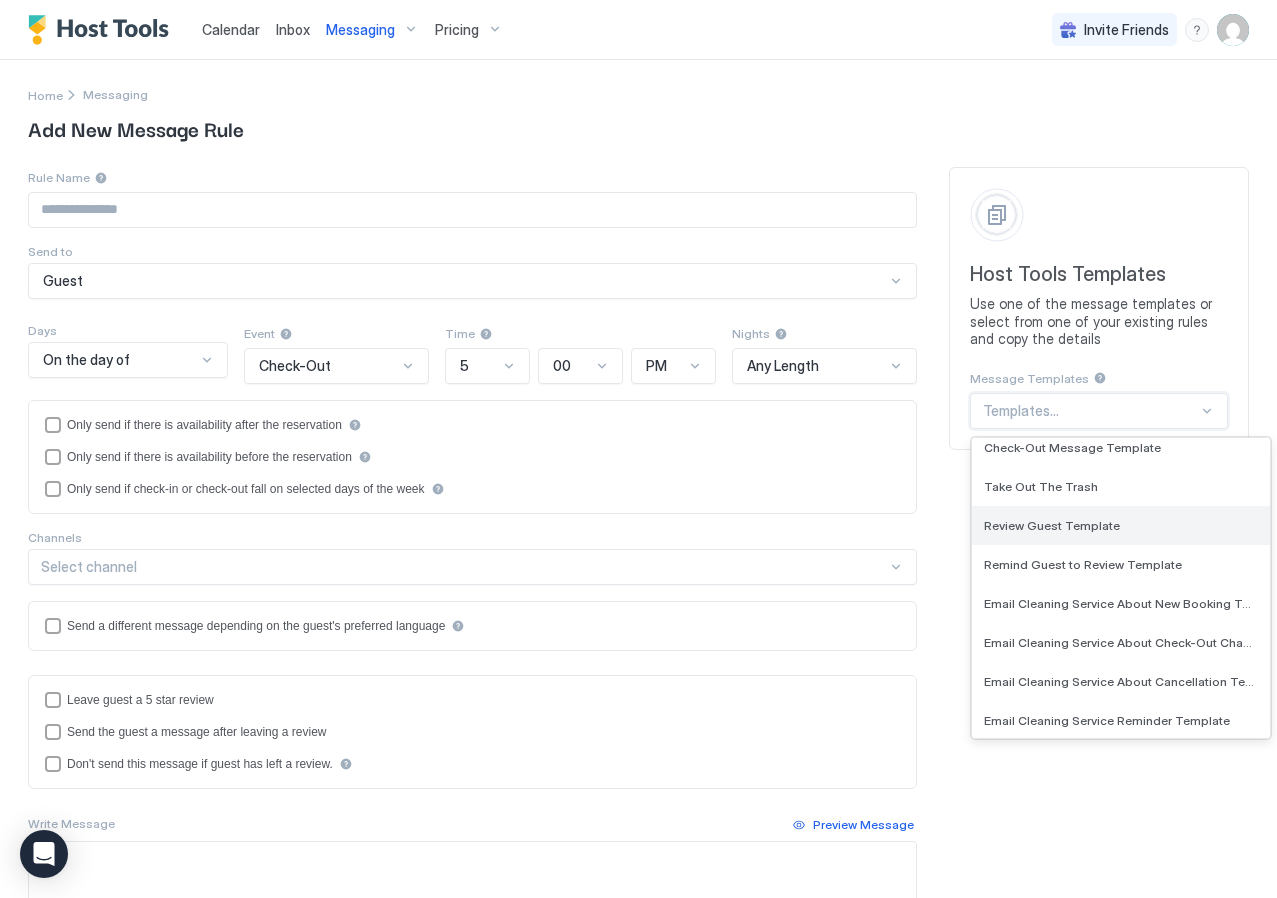 click on "Review Guest Template" at bounding box center (1052, 525) 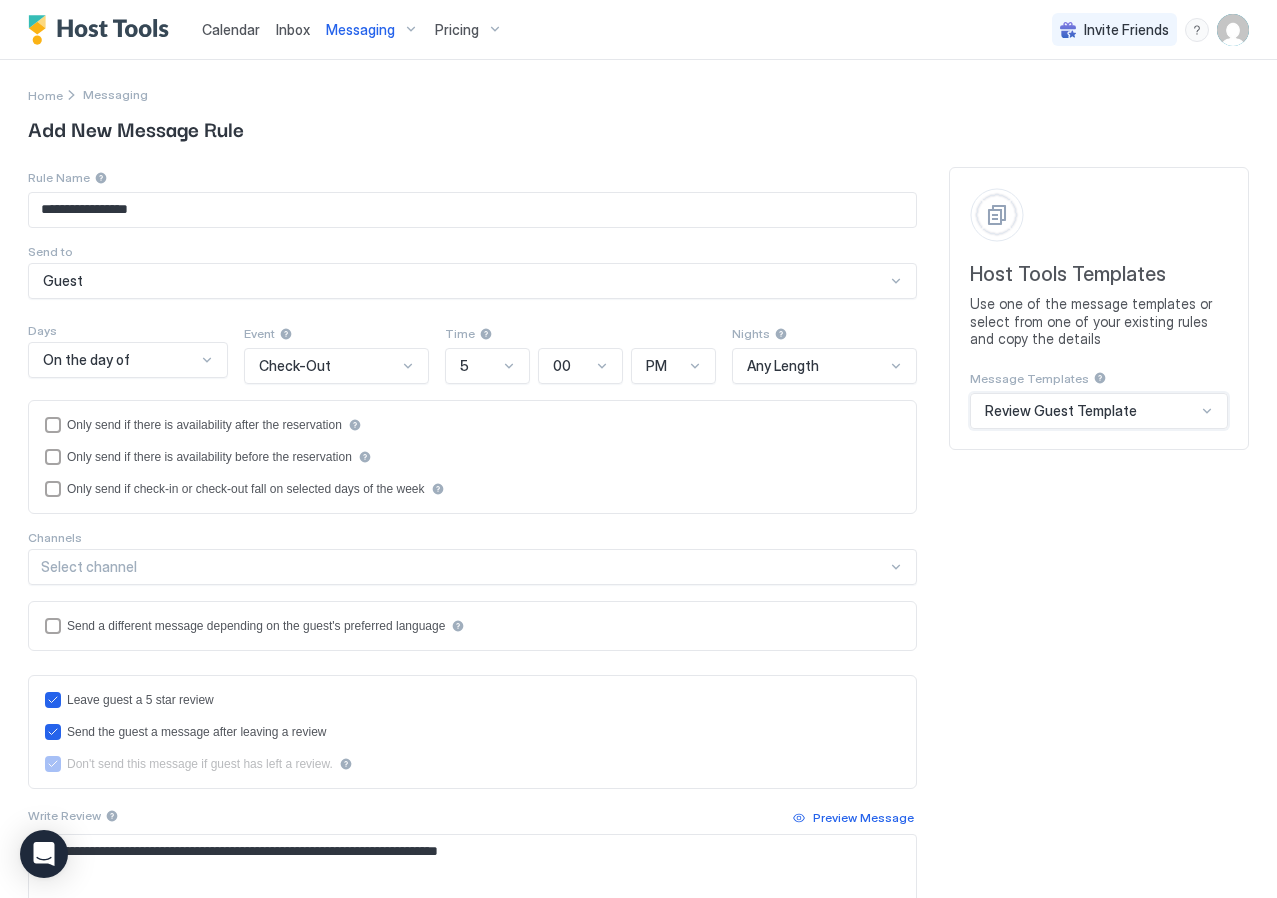type on "**********" 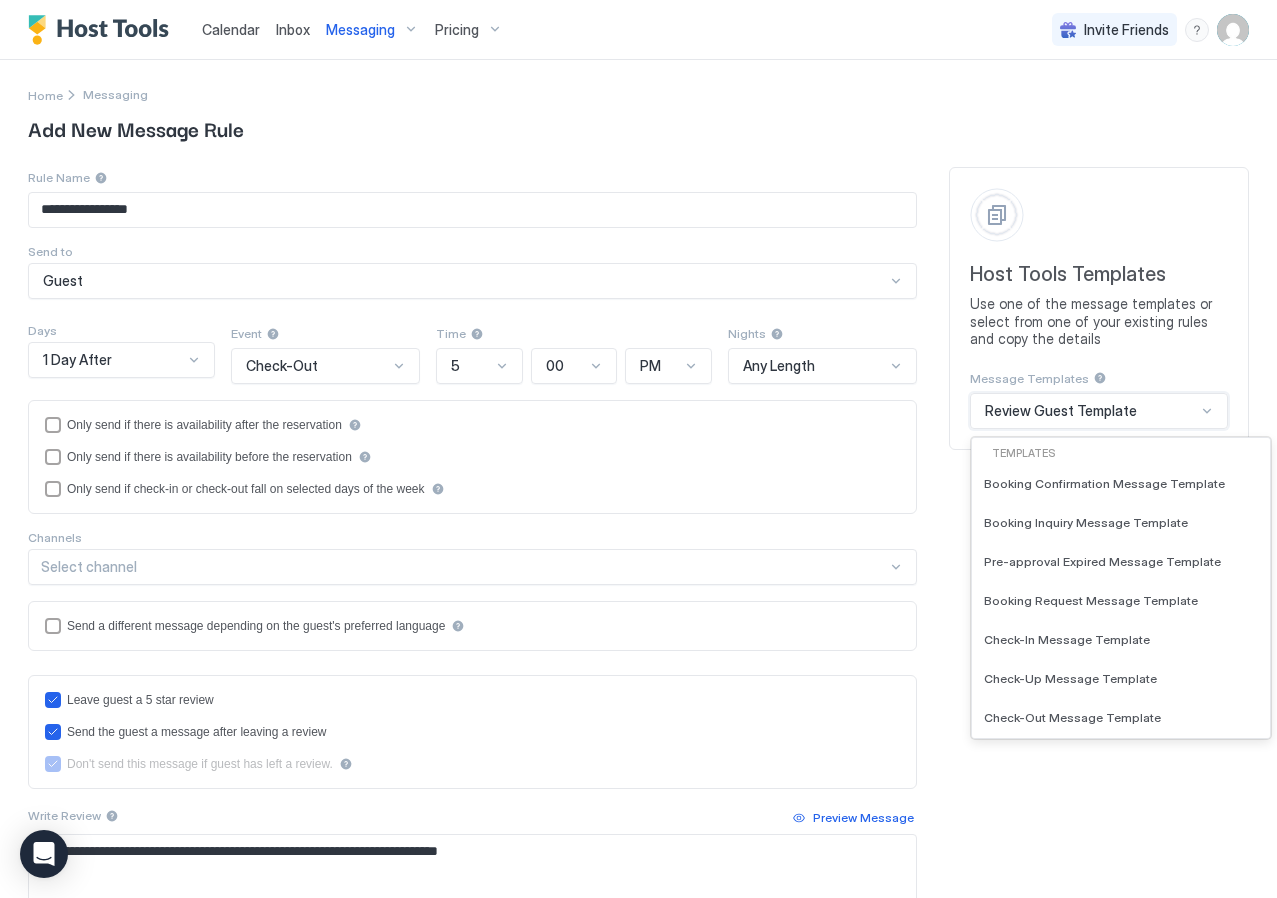 click on "Review Guest Template" at bounding box center (1099, 411) 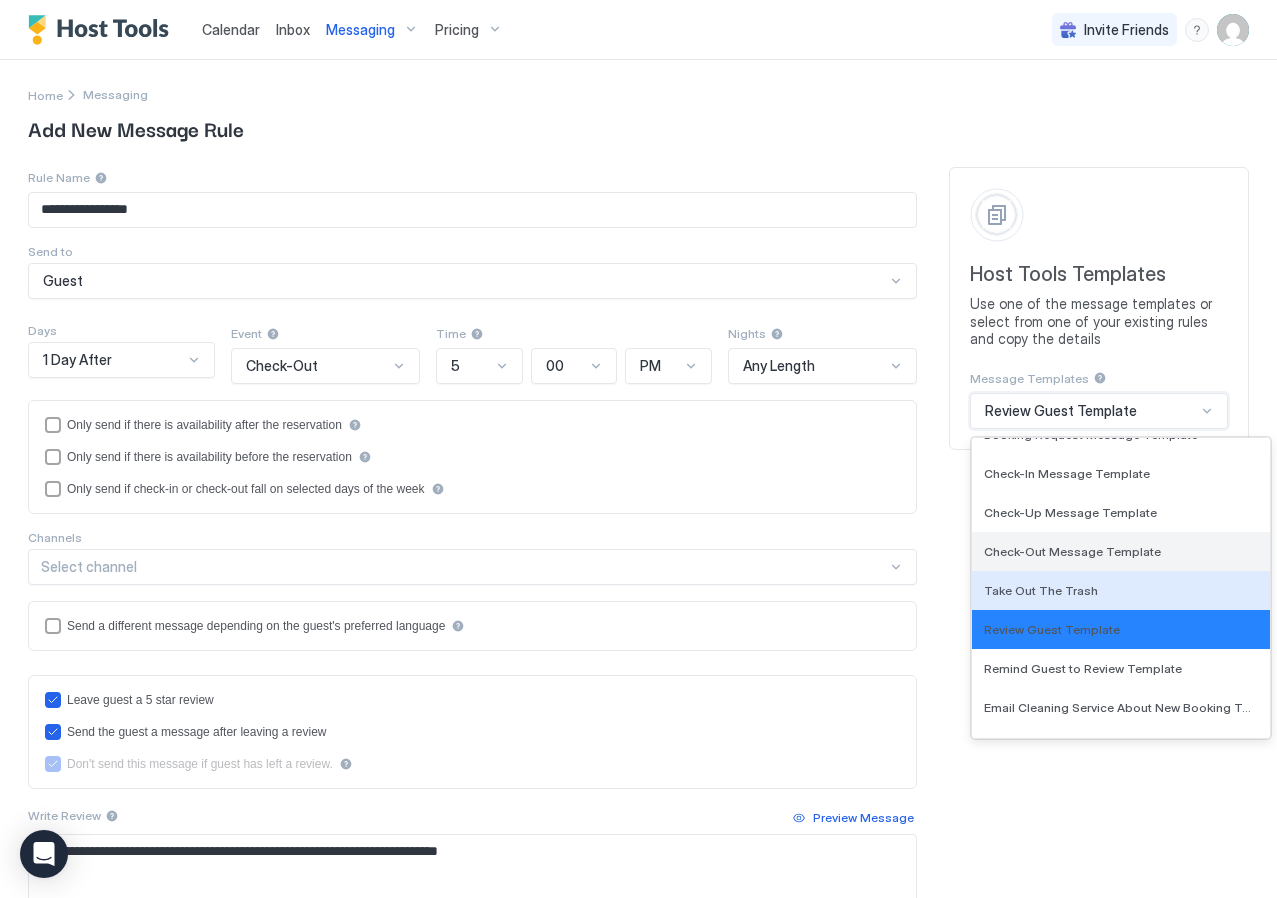 scroll, scrollTop: 169, scrollLeft: 0, axis: vertical 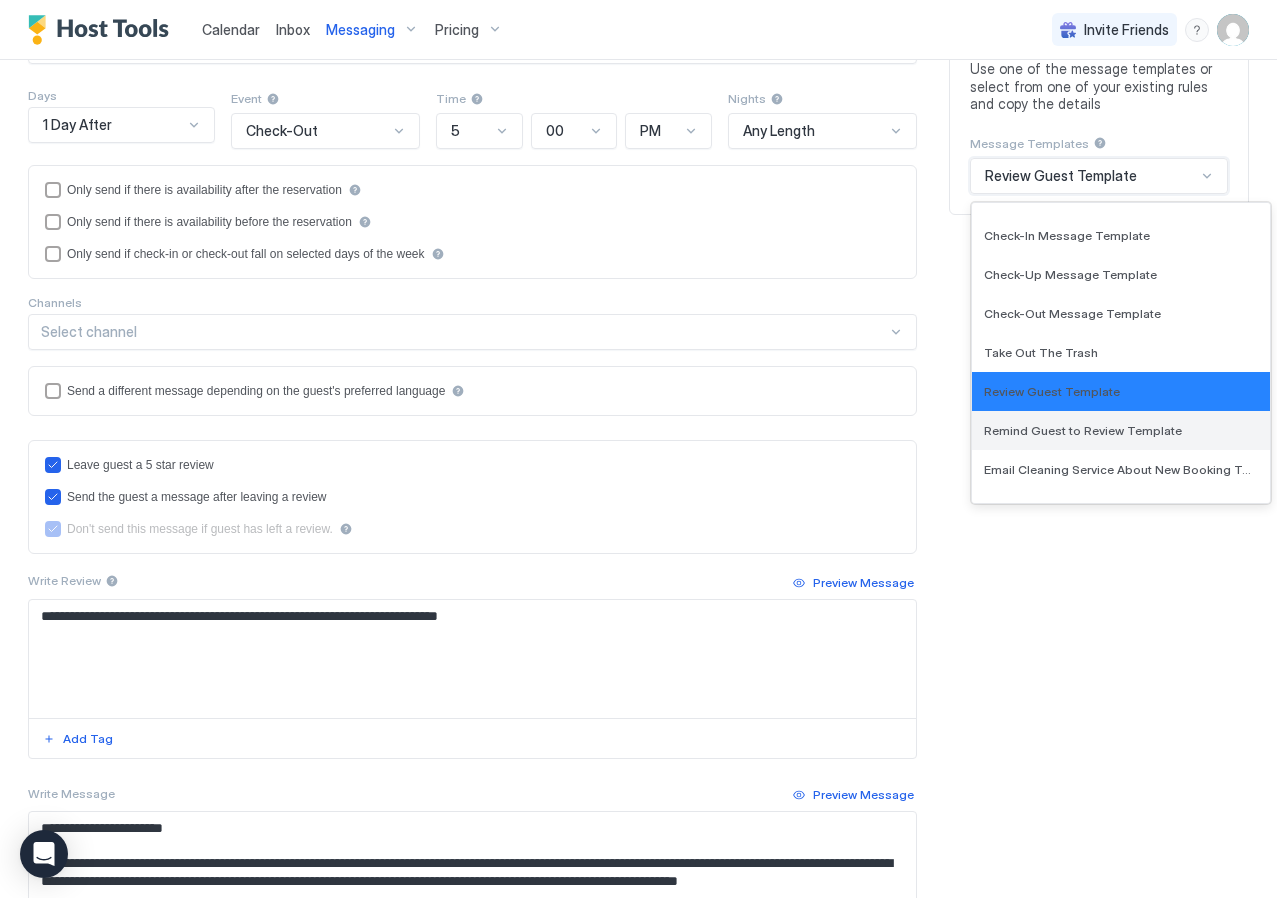 click on "Remind Guest to Review Template" at bounding box center [1083, 430] 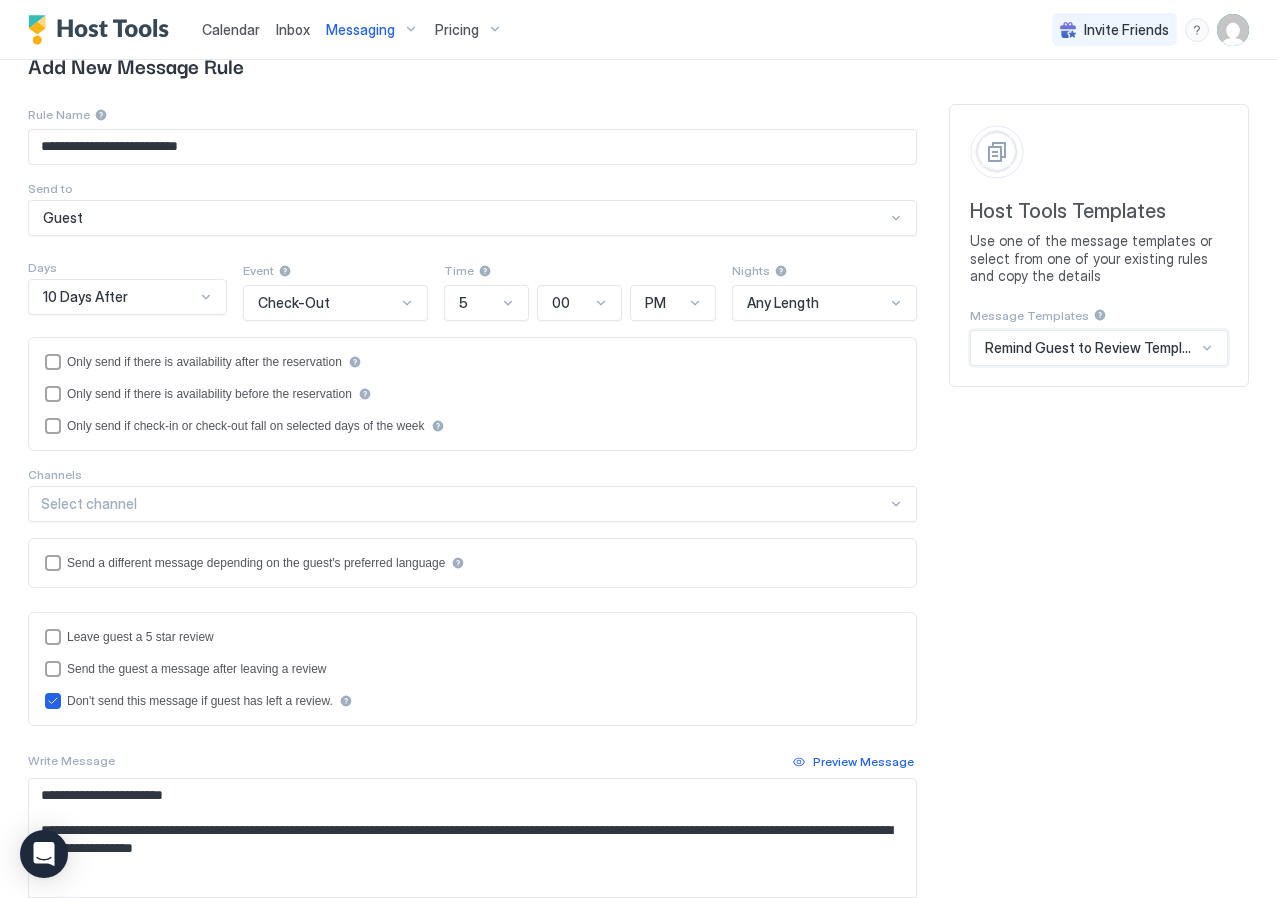 scroll, scrollTop: 61, scrollLeft: 0, axis: vertical 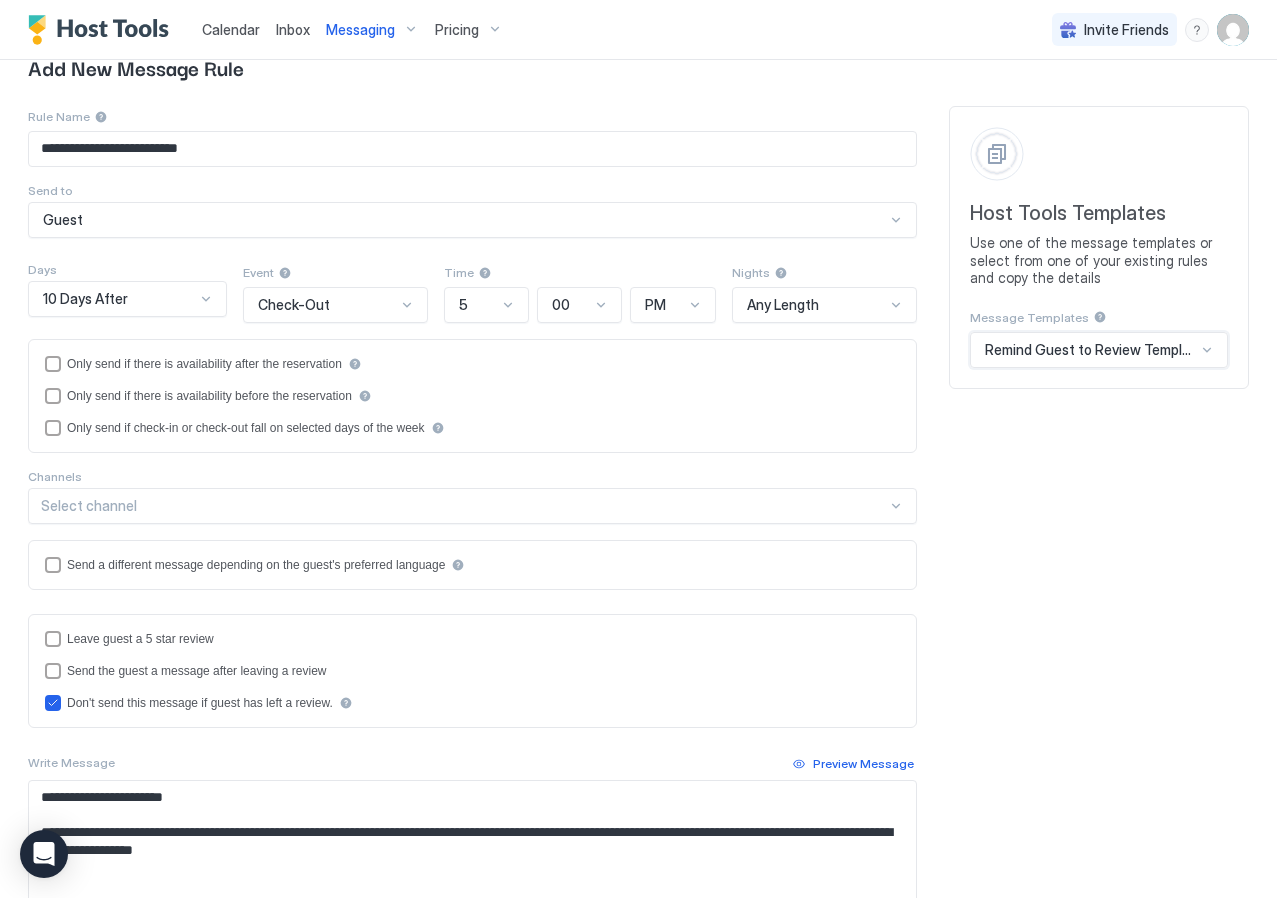 click on "Remind Guest to Review Template" at bounding box center (1090, 350) 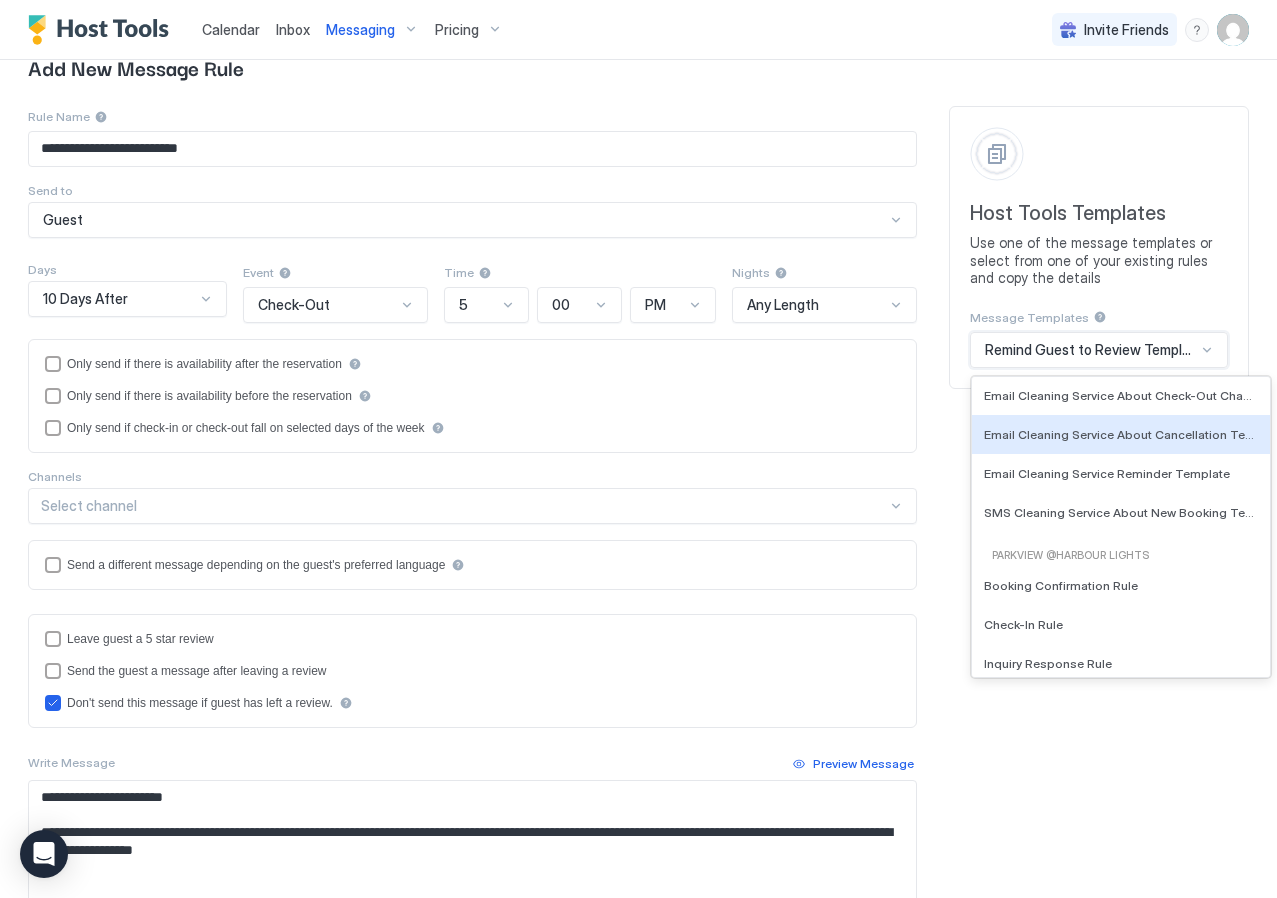 scroll, scrollTop: 464, scrollLeft: 0, axis: vertical 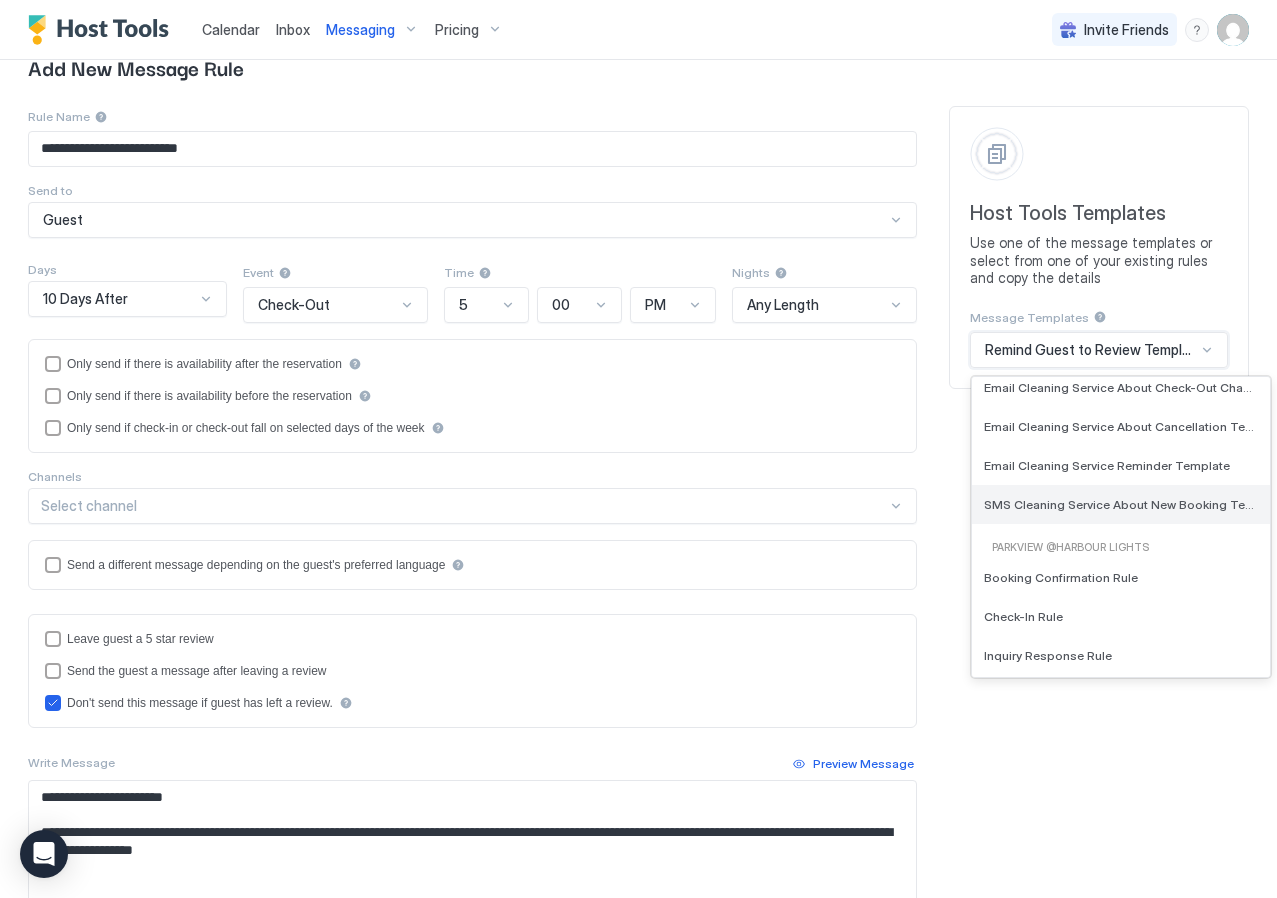 click on "SMS Cleaning Service About New Booking Template" at bounding box center [1119, 504] 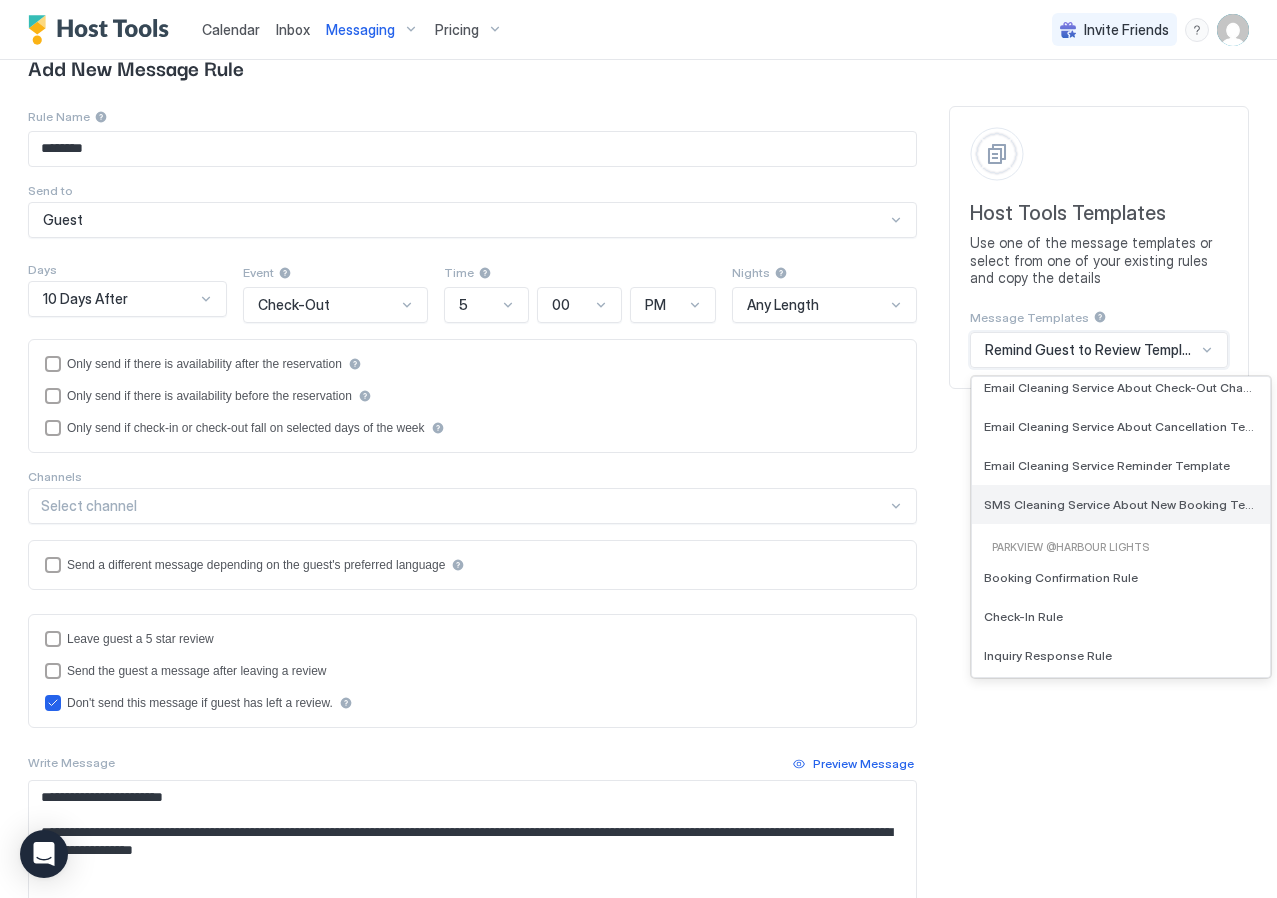 type on "**********" 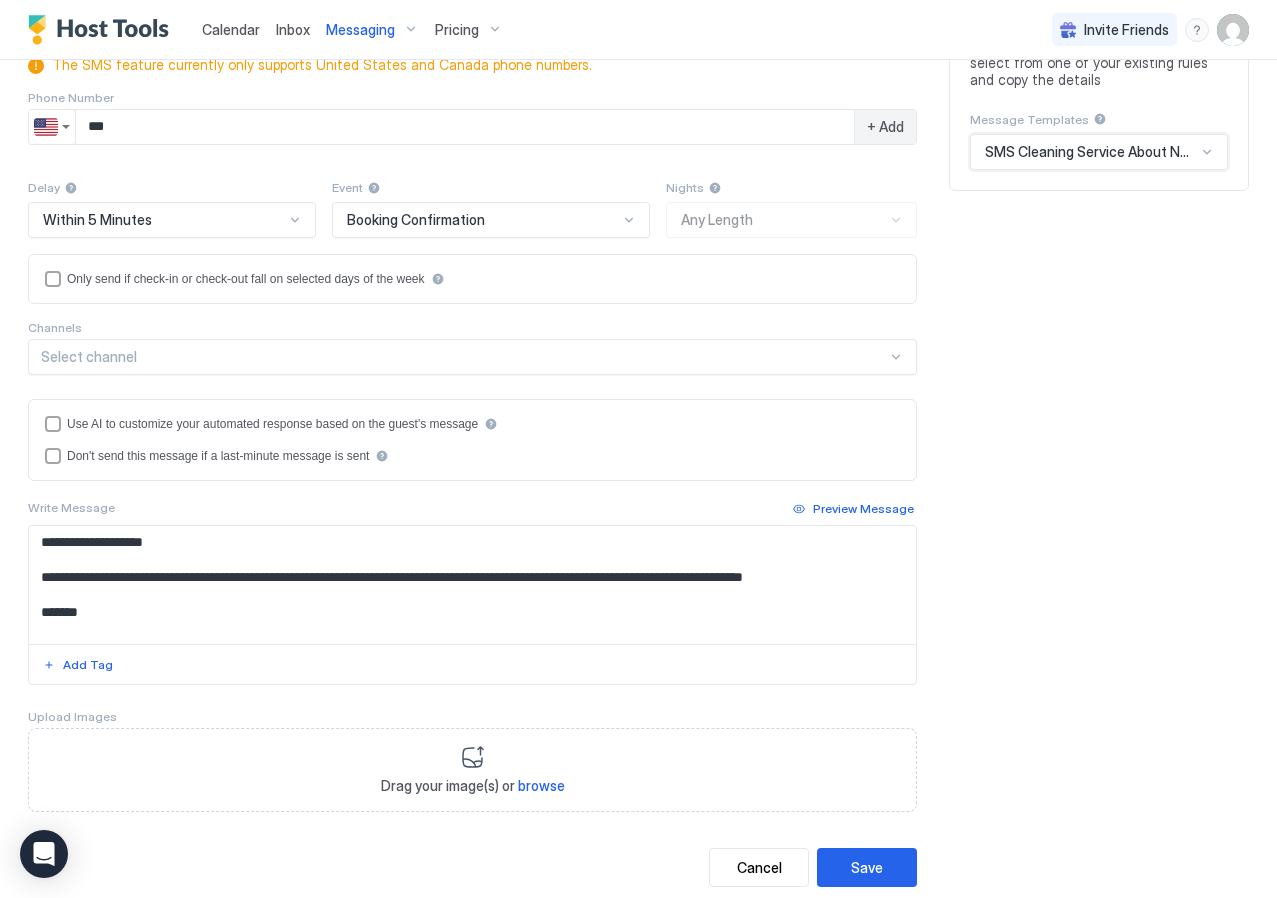 scroll, scrollTop: 308, scrollLeft: 0, axis: vertical 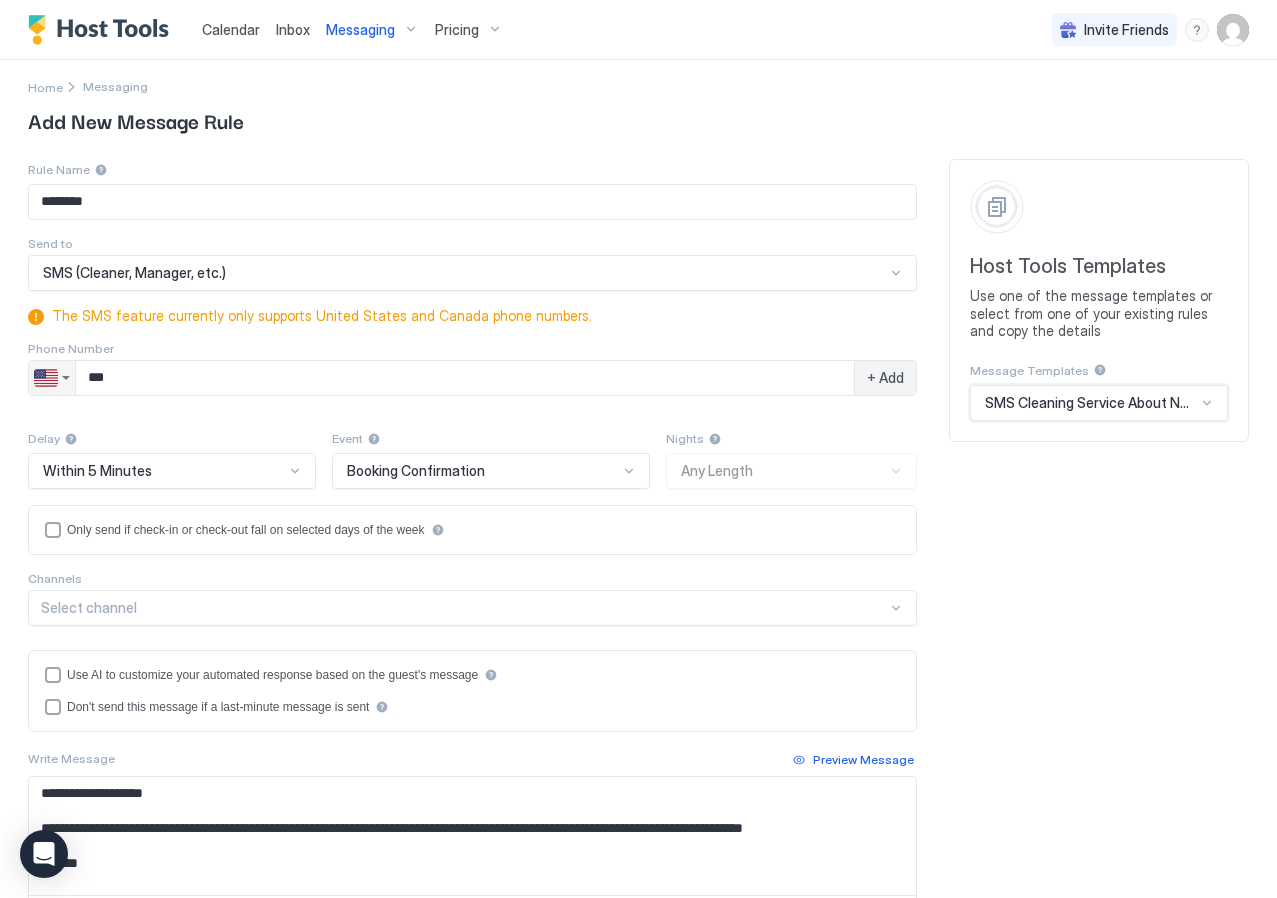 click at bounding box center [52, 378] 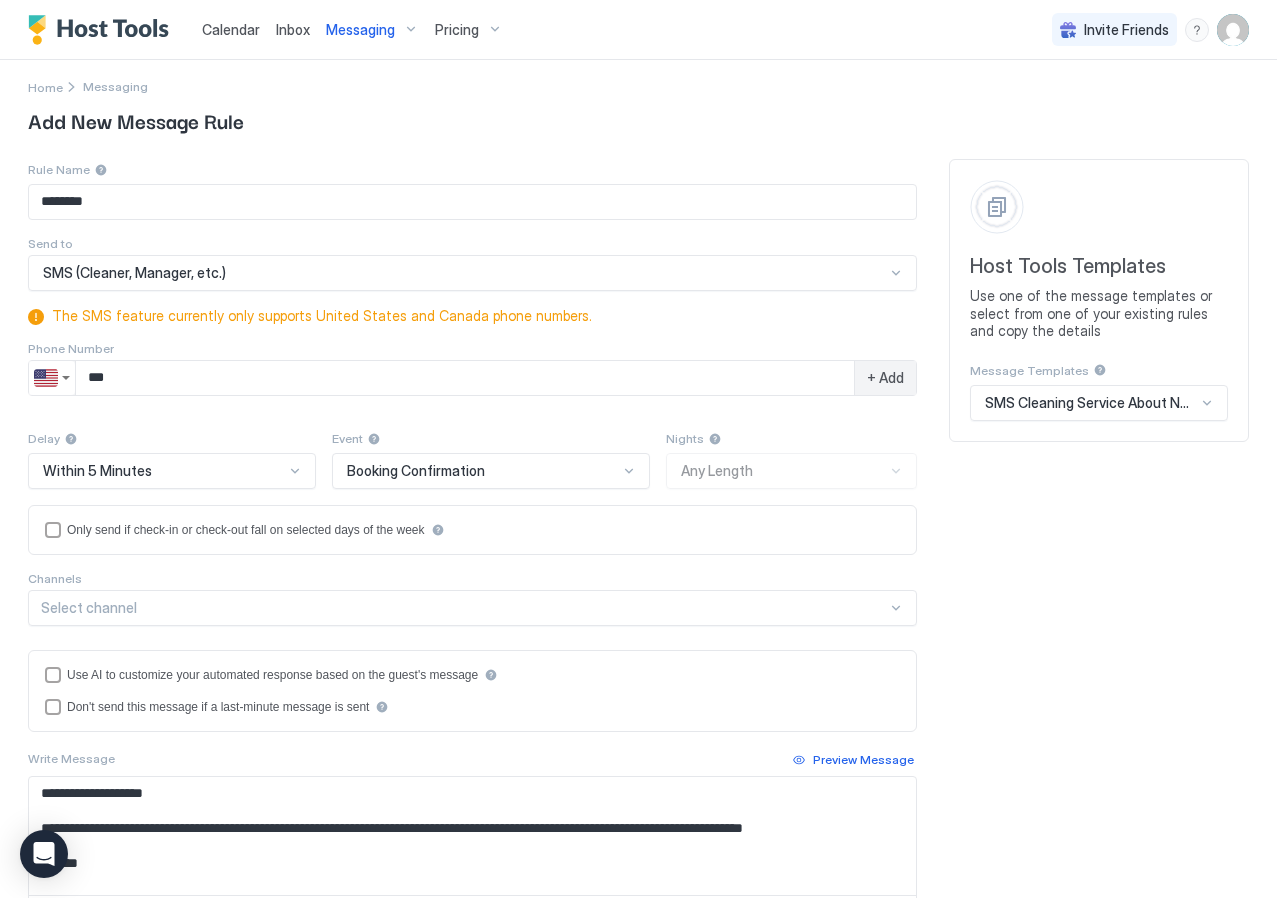 click on "**********" at bounding box center [638, 648] 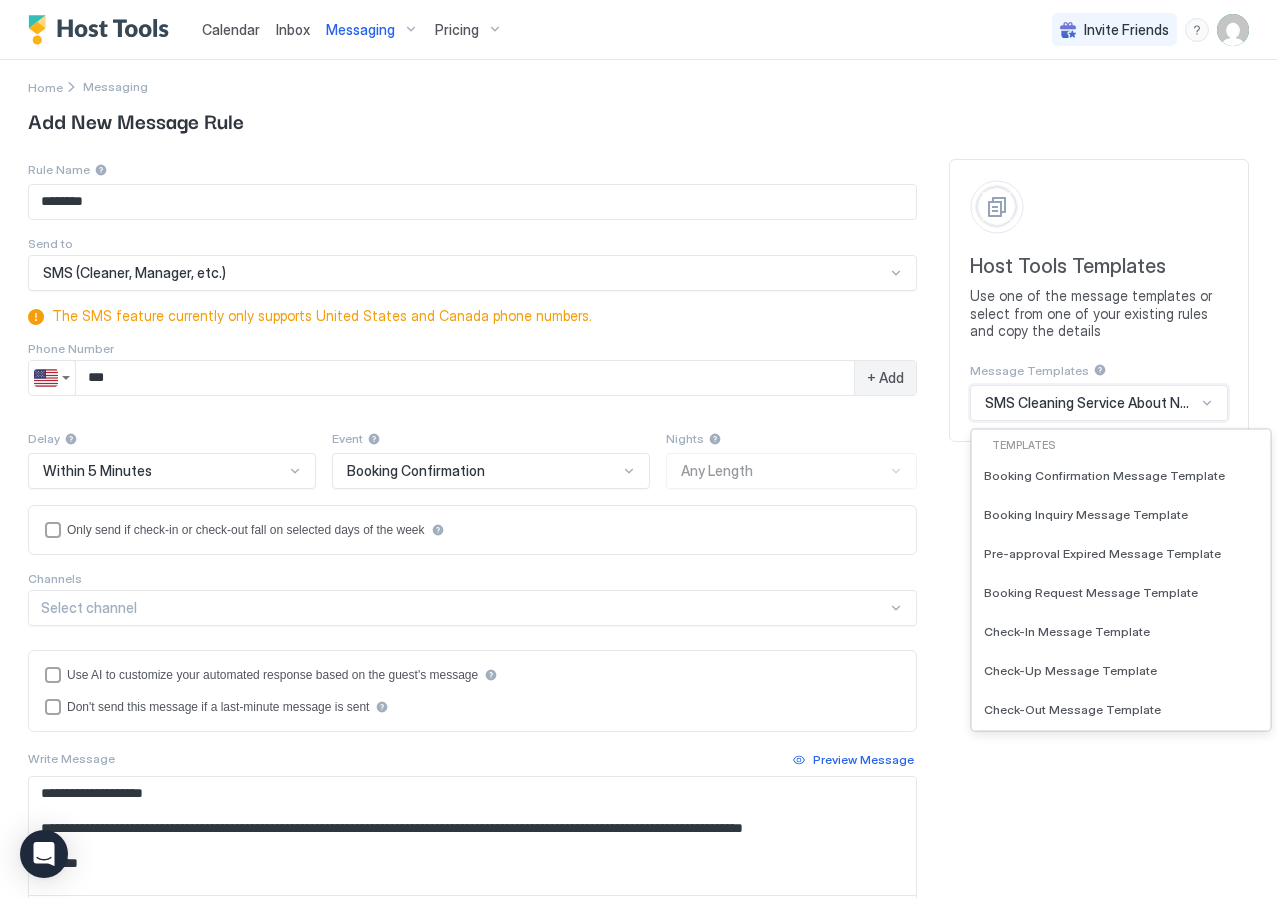 click on "SMS Cleaning Service About New Booking Template" at bounding box center [1090, 403] 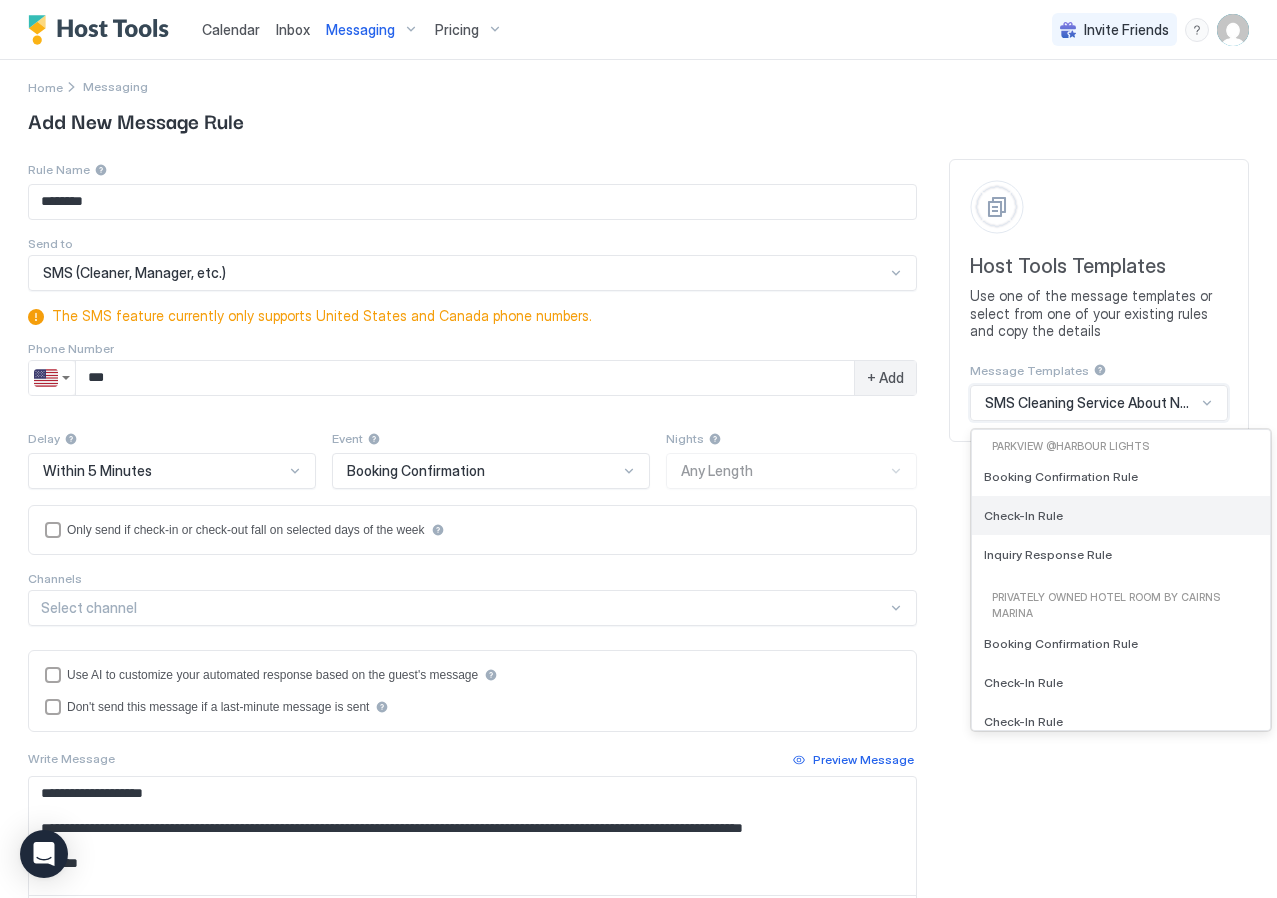 scroll, scrollTop: 613, scrollLeft: 0, axis: vertical 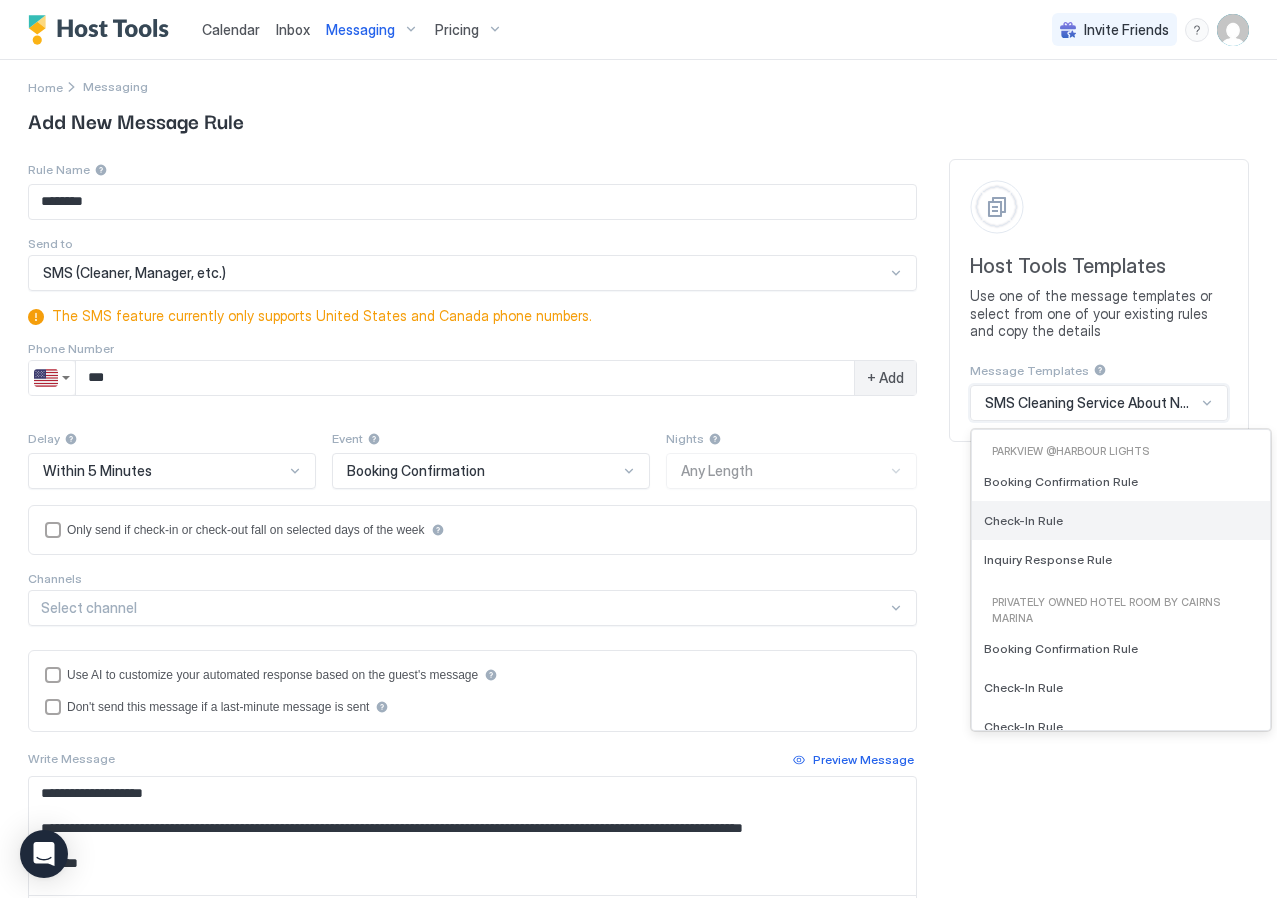 click on "Check-In Rule" at bounding box center (1121, 520) 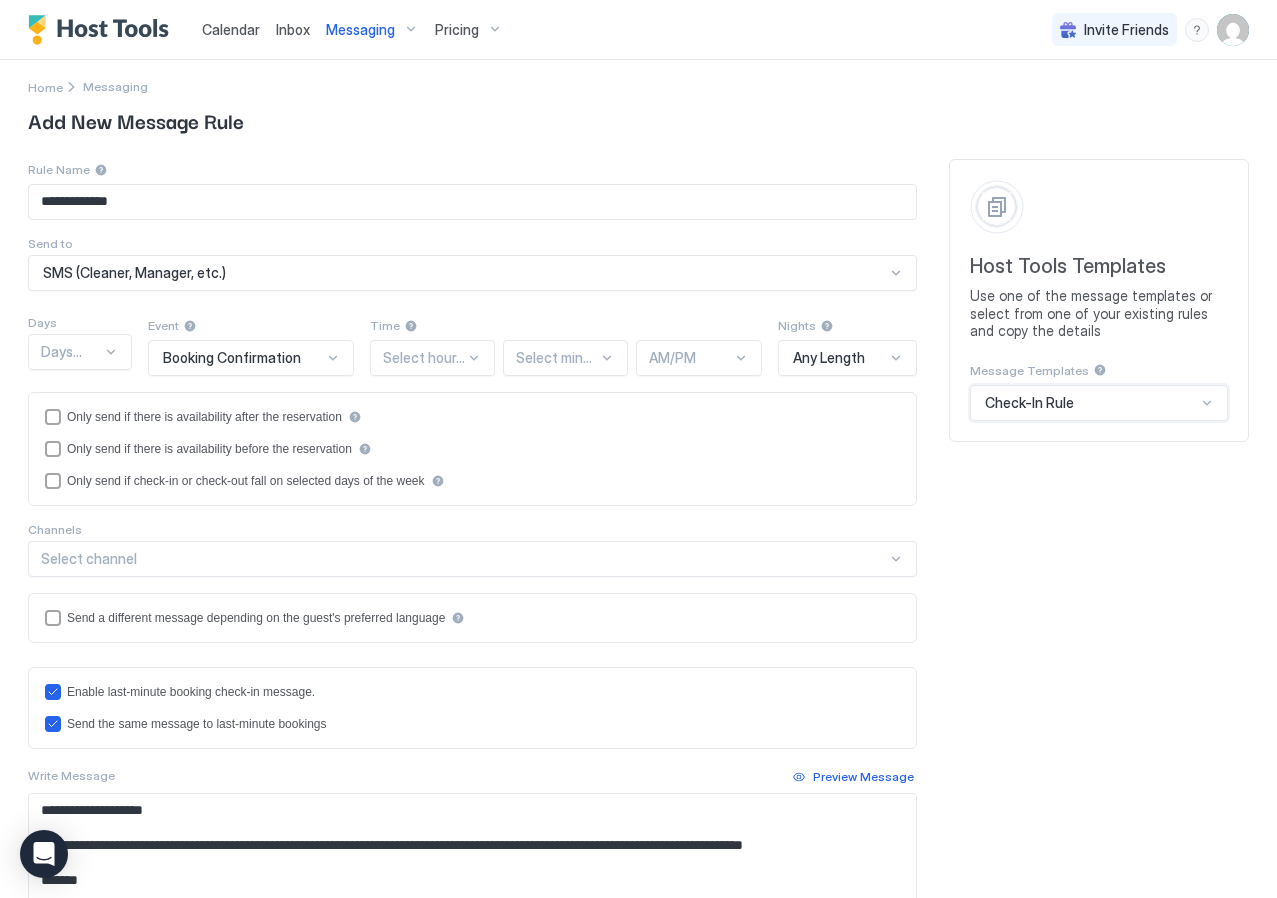 type on "**********" 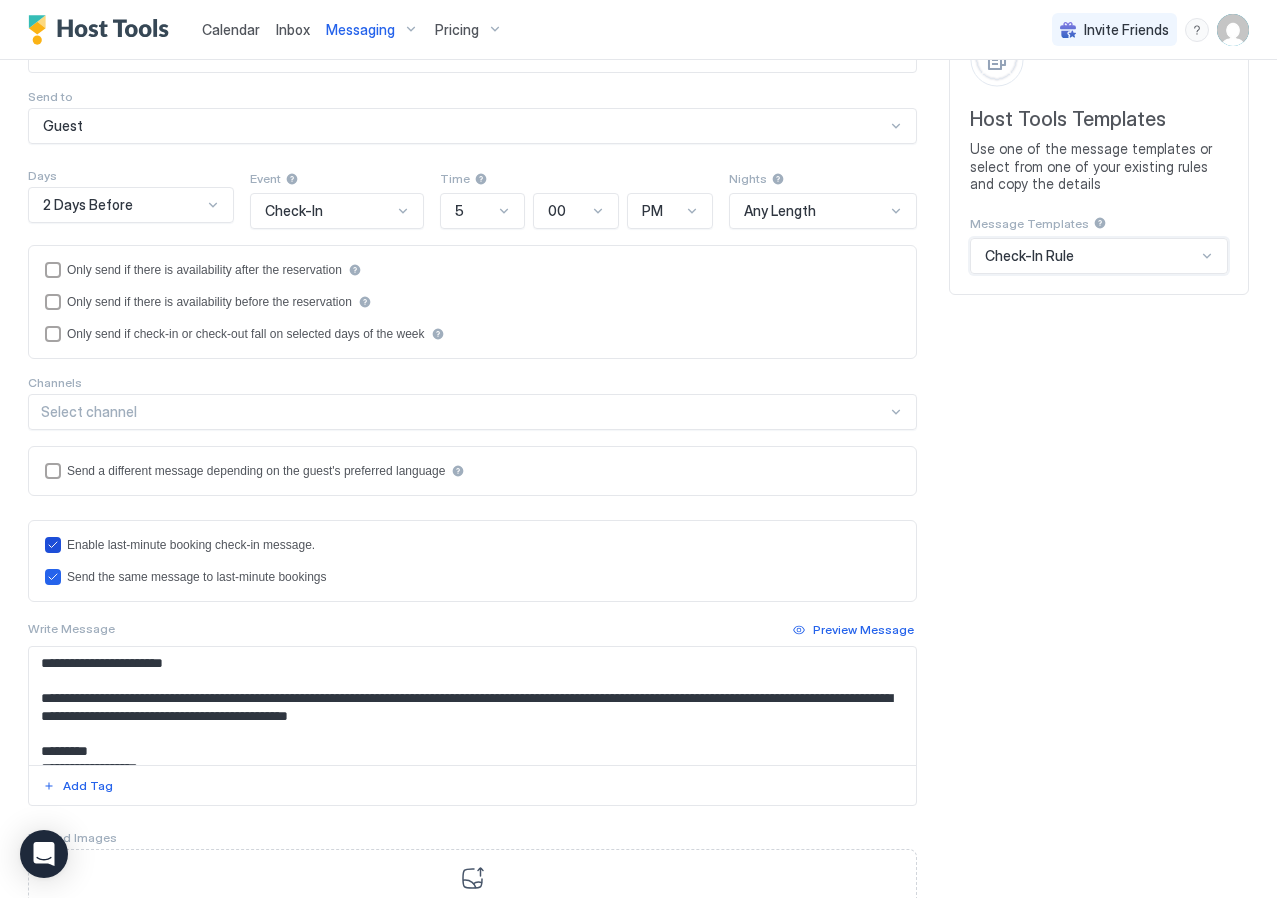 scroll, scrollTop: 0, scrollLeft: 0, axis: both 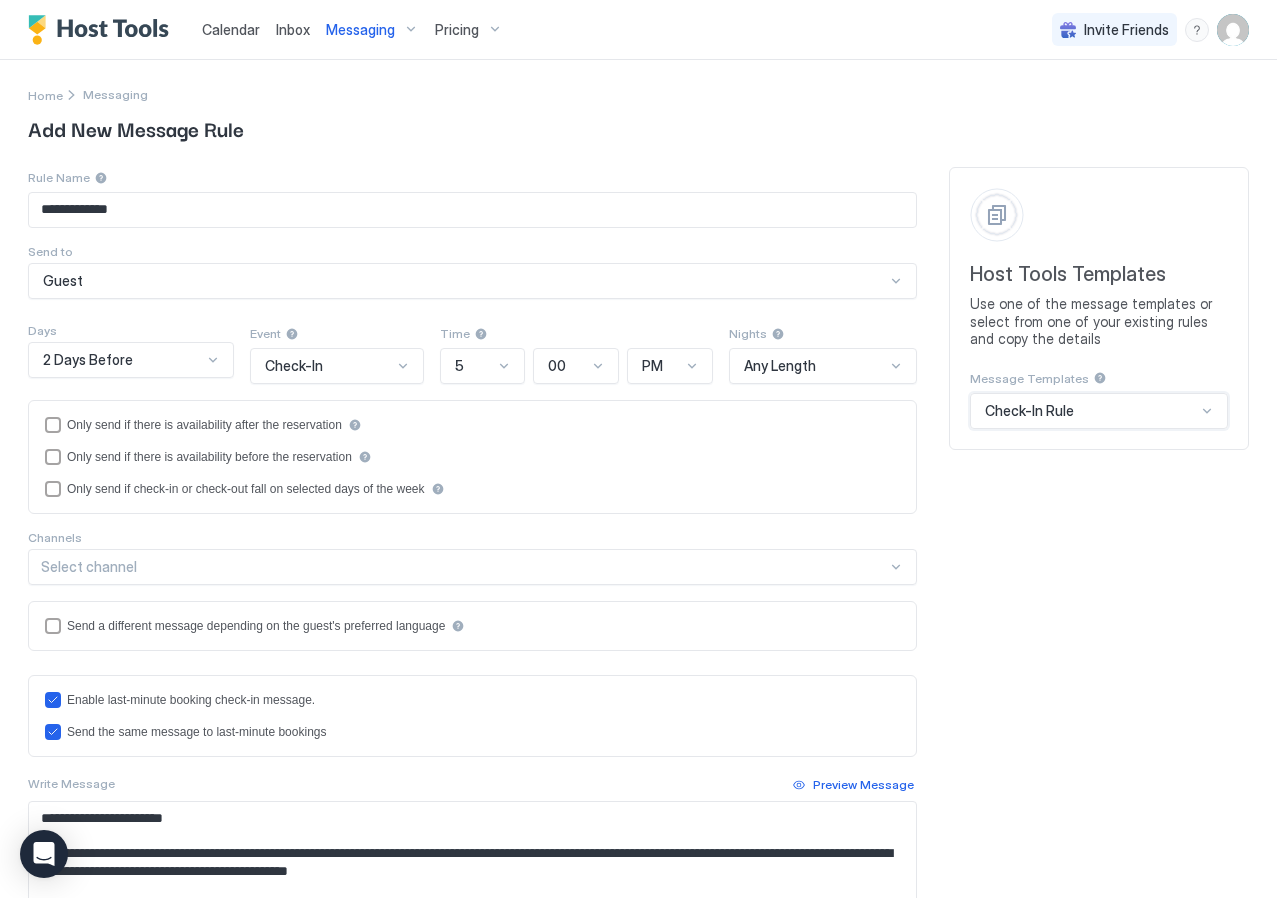 click on "Check-In Rule" at bounding box center [1090, 411] 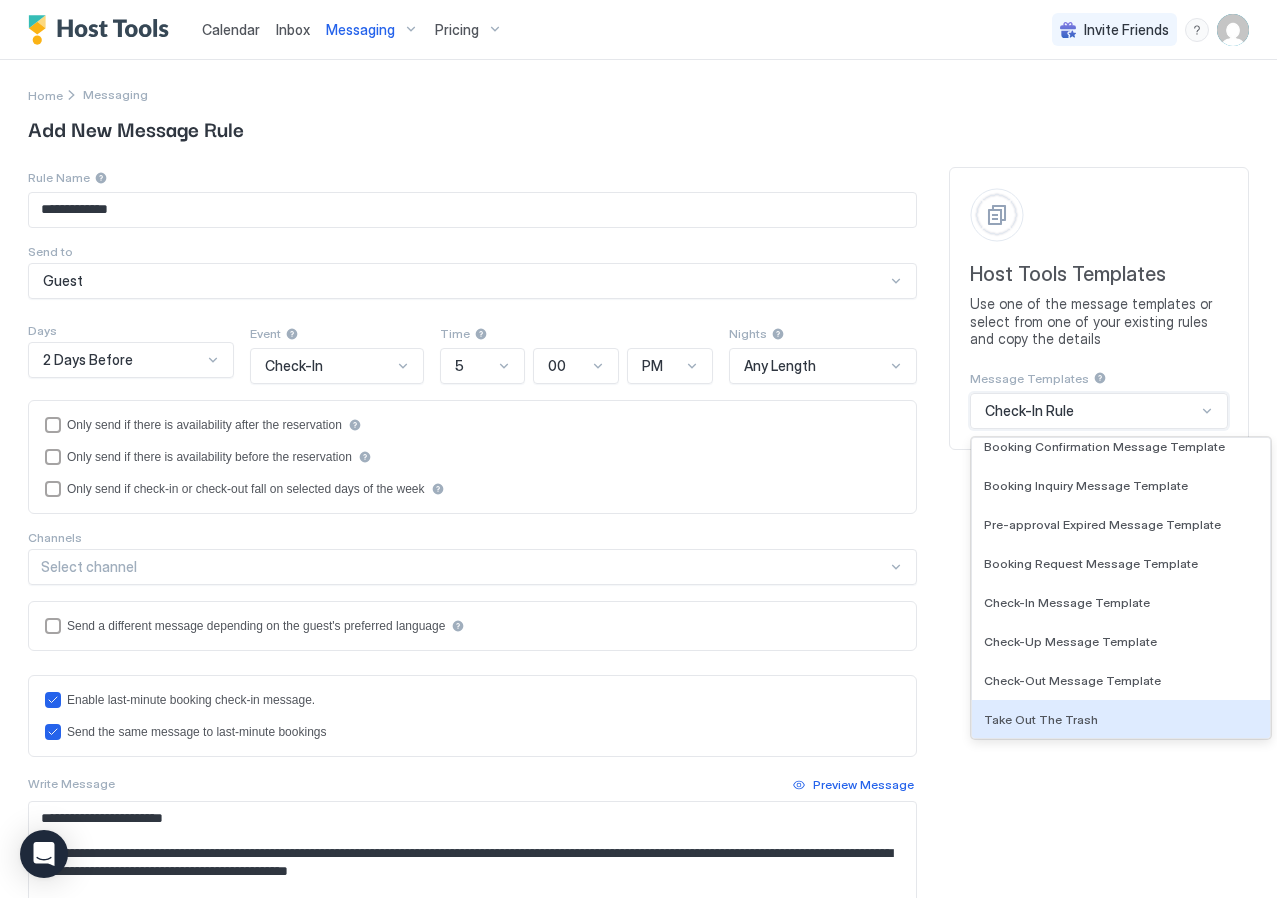 scroll, scrollTop: 0, scrollLeft: 0, axis: both 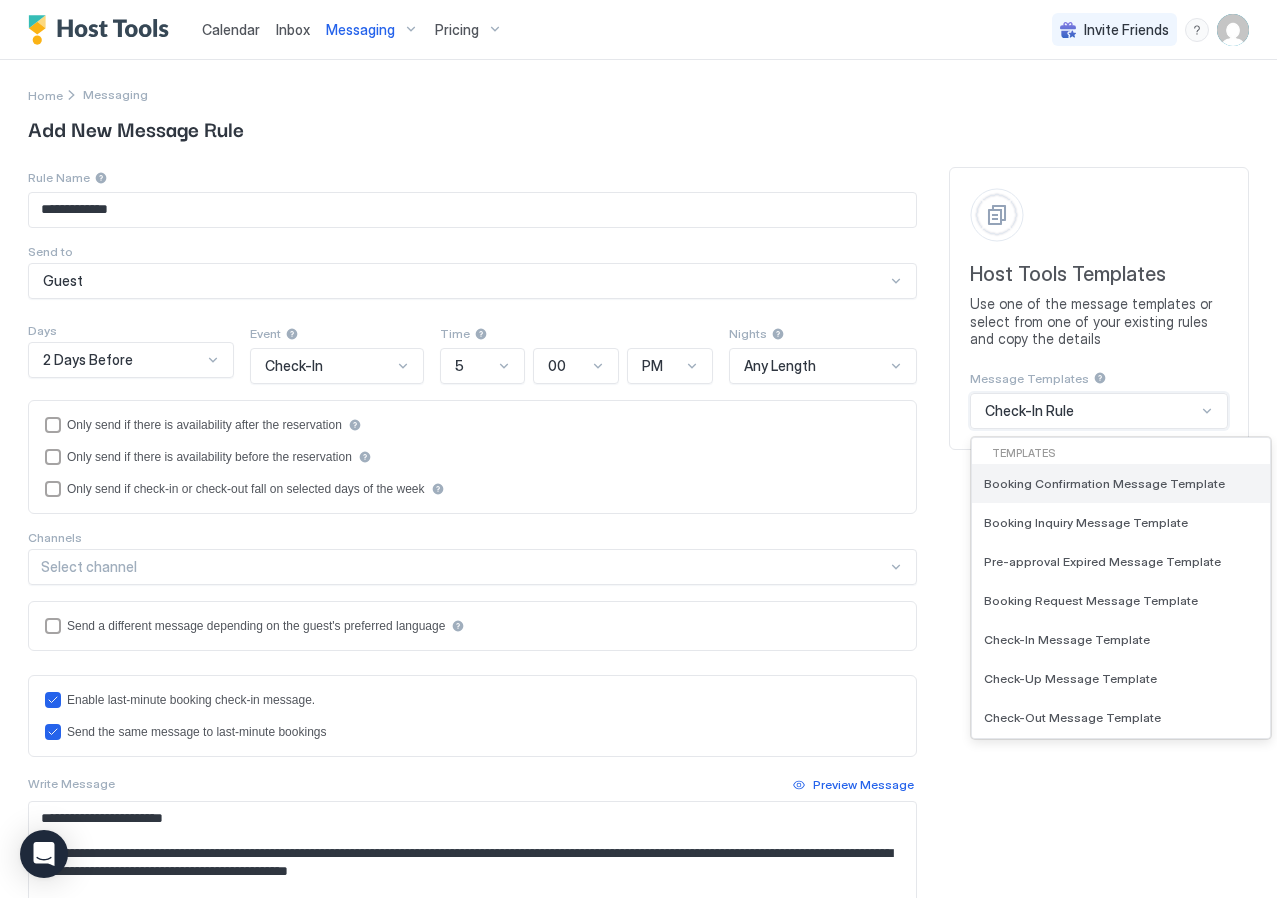 click on "Booking Confirmation Message Template" at bounding box center [1104, 483] 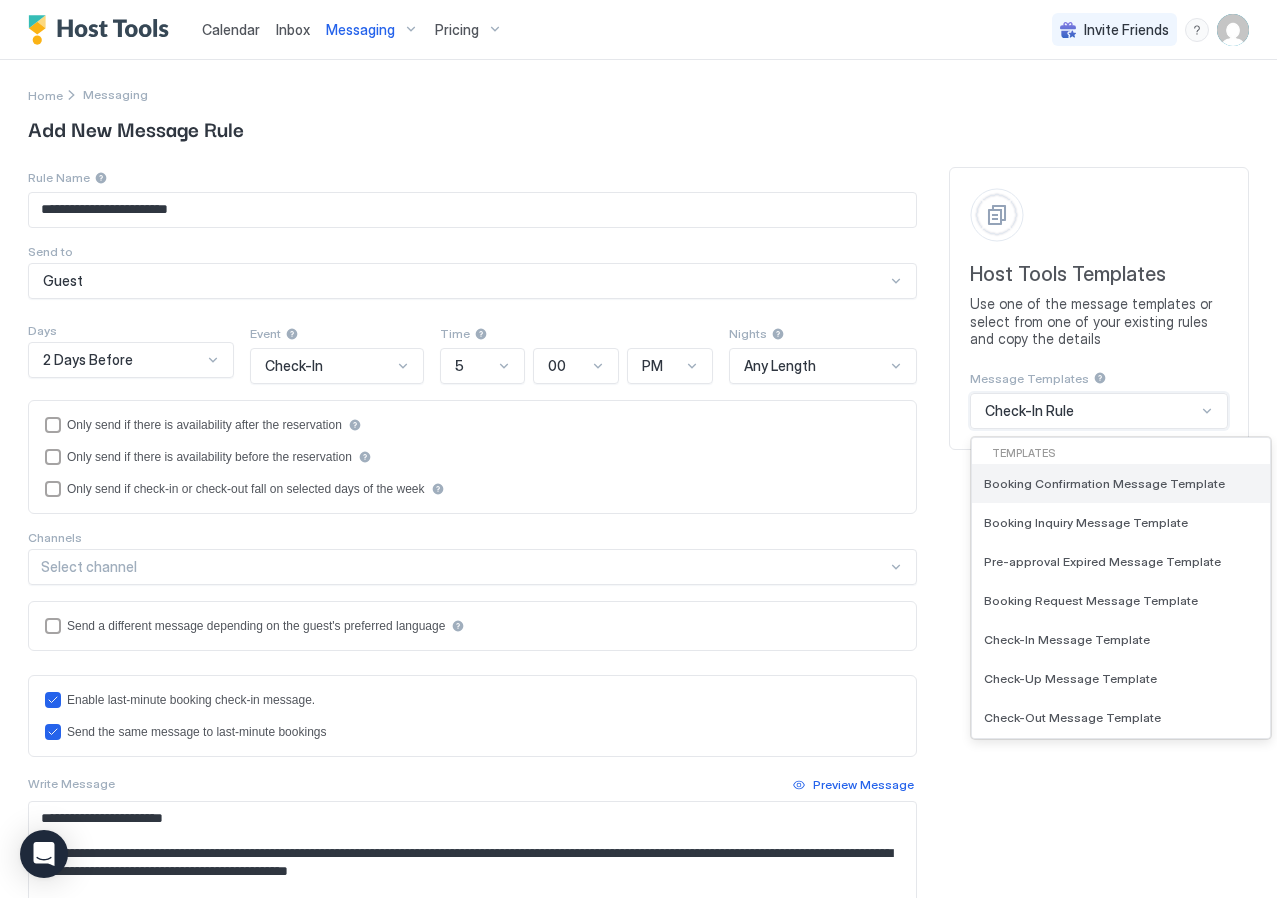type on "**********" 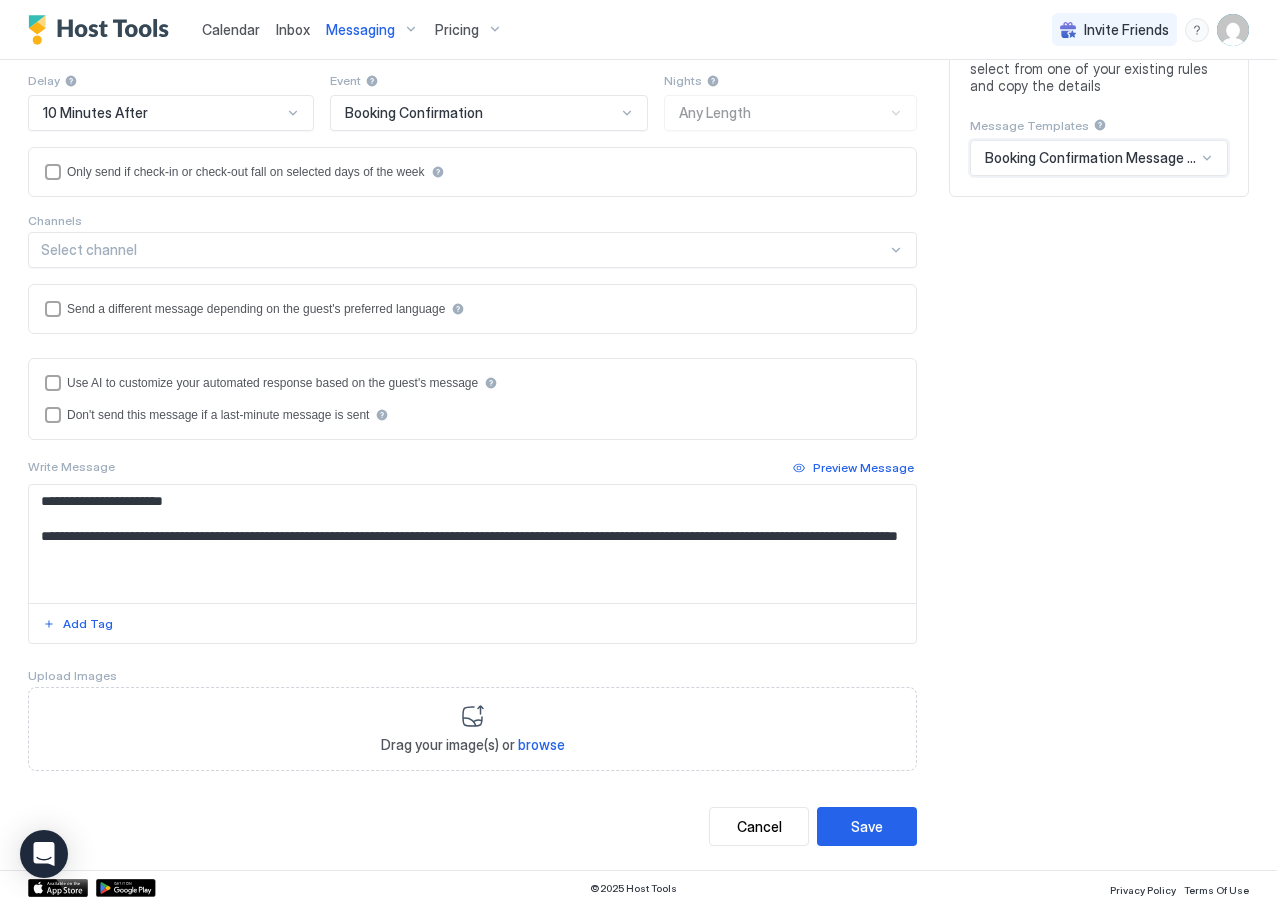 scroll, scrollTop: 261, scrollLeft: 0, axis: vertical 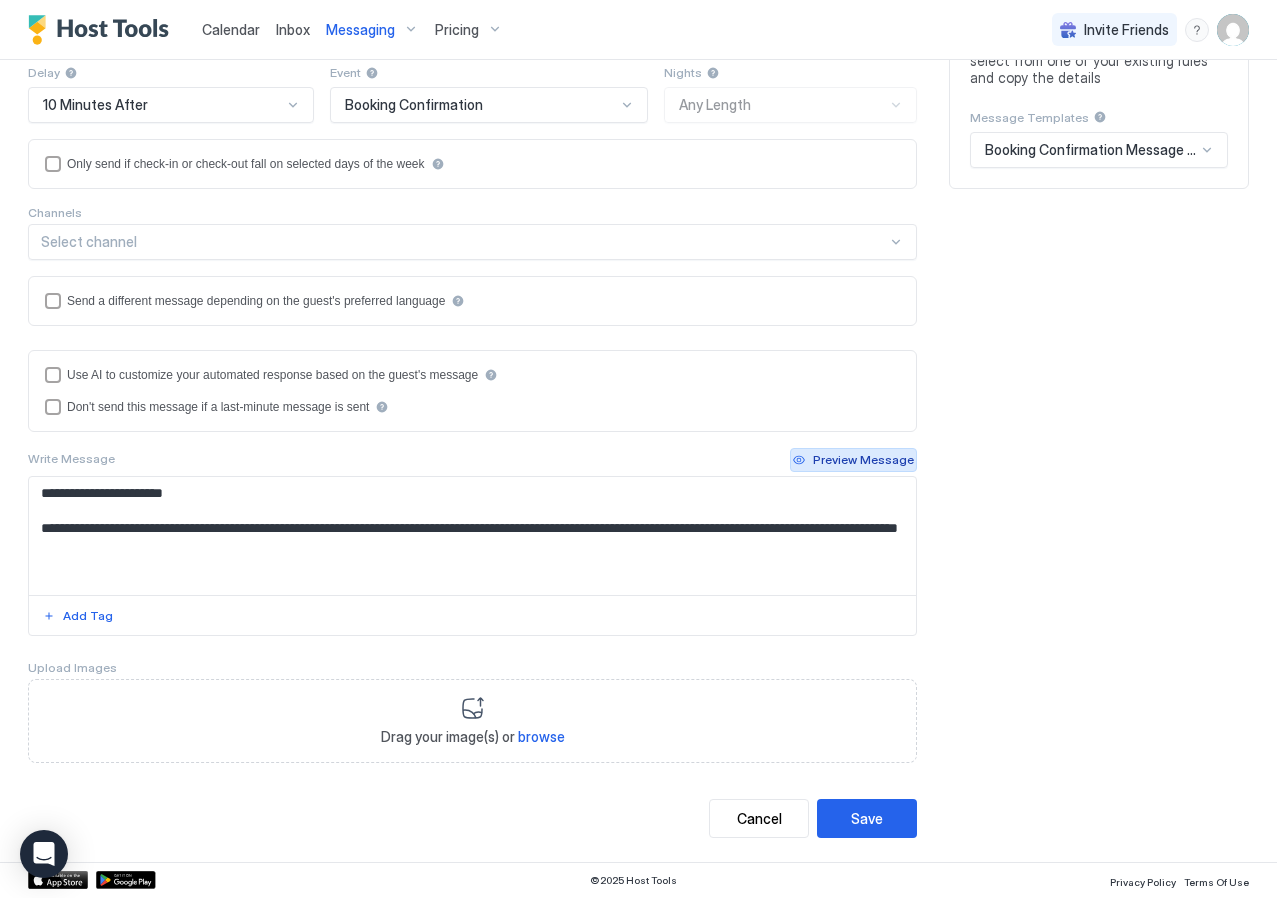 click on "Preview Message" at bounding box center [863, 460] 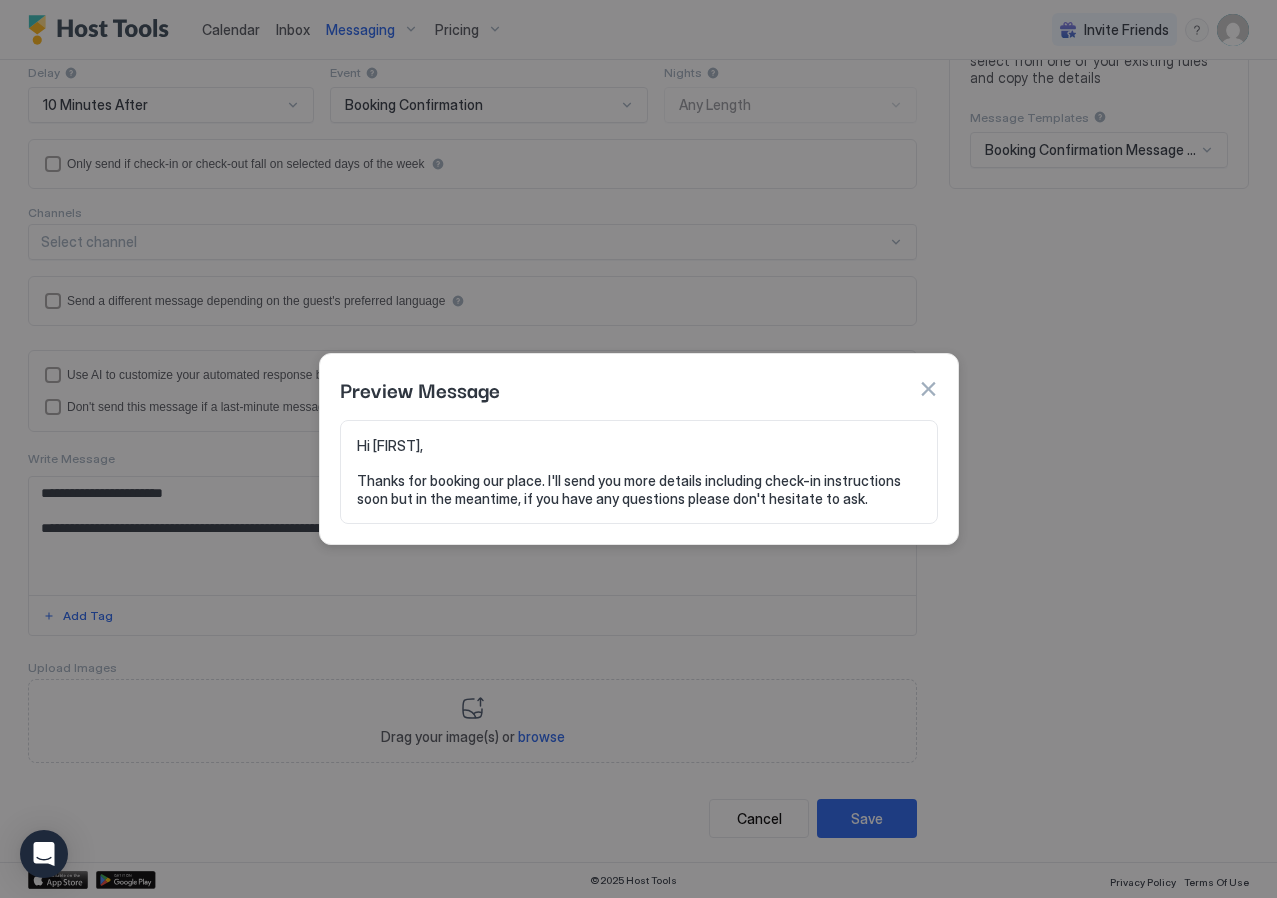 click at bounding box center [928, 389] 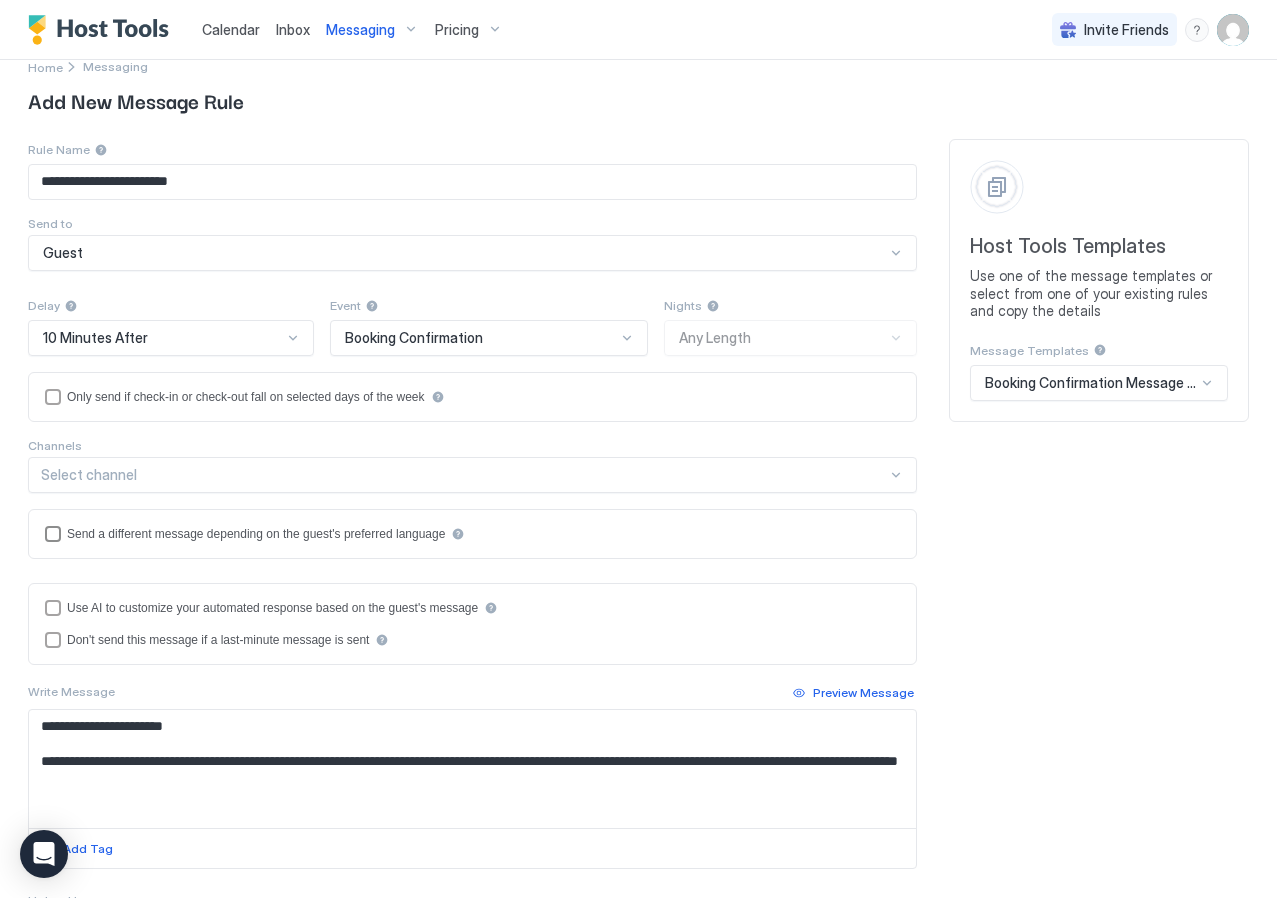 scroll, scrollTop: 0, scrollLeft: 0, axis: both 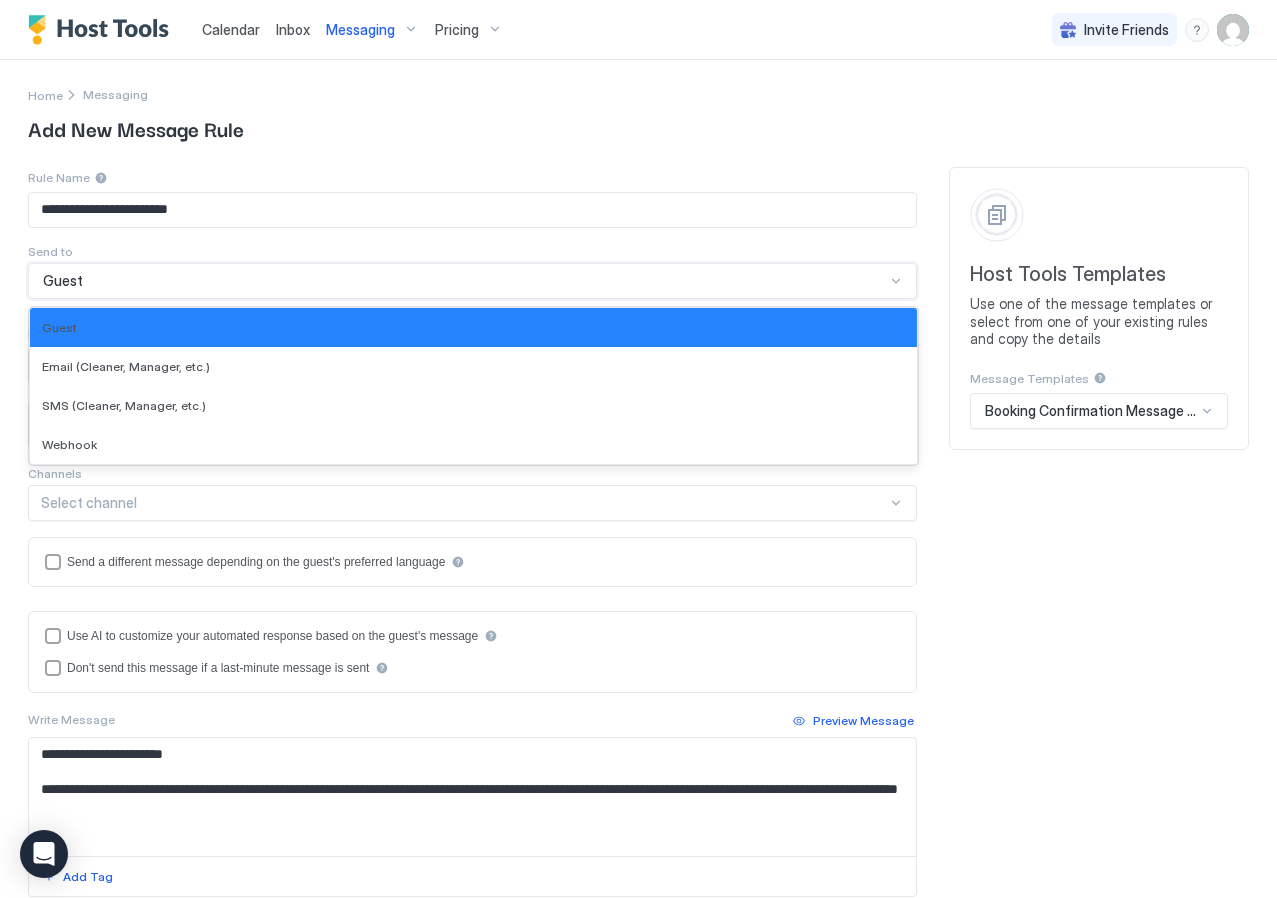 click at bounding box center (896, 281) 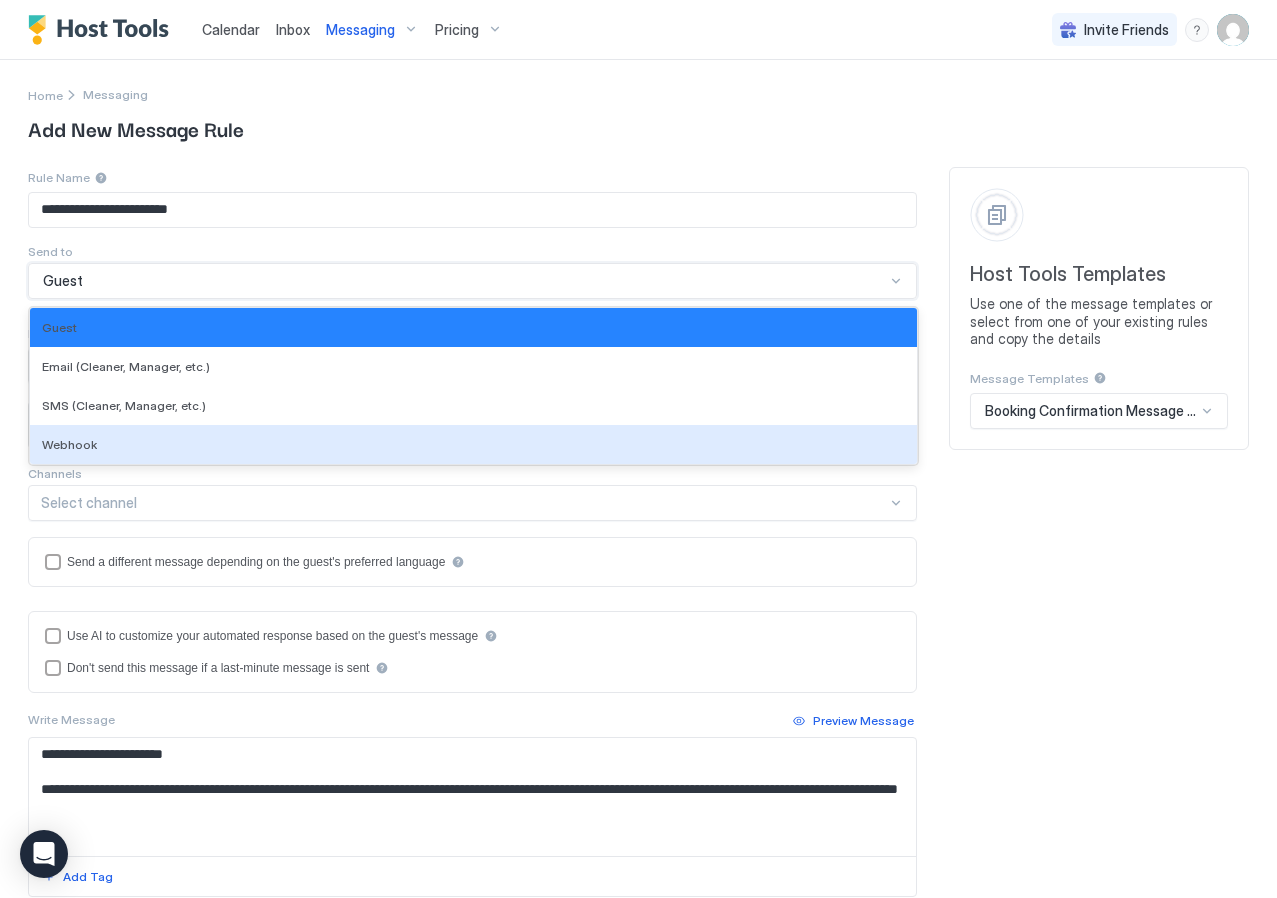 click on "**********" at bounding box center (638, 633) 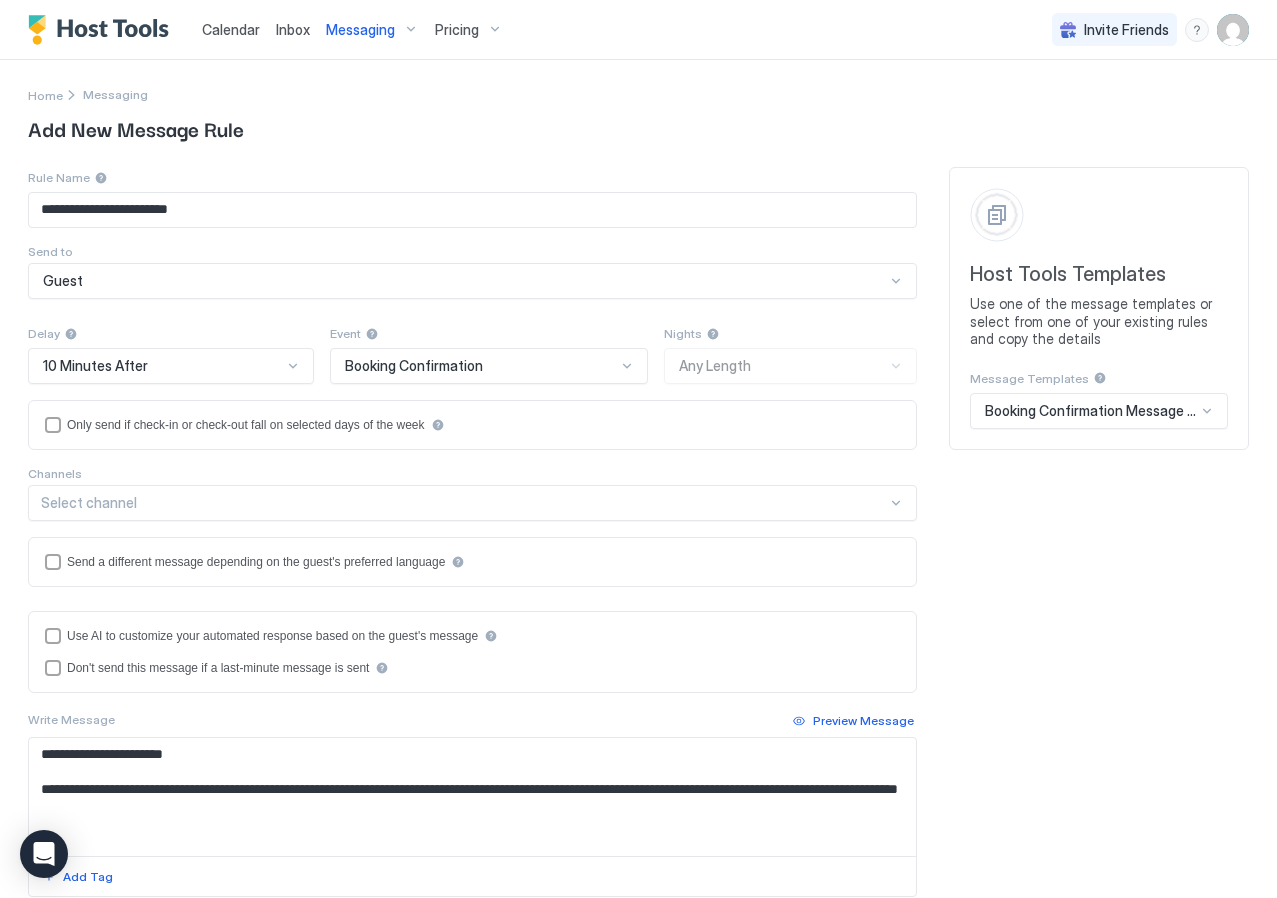 click at bounding box center [1233, 30] 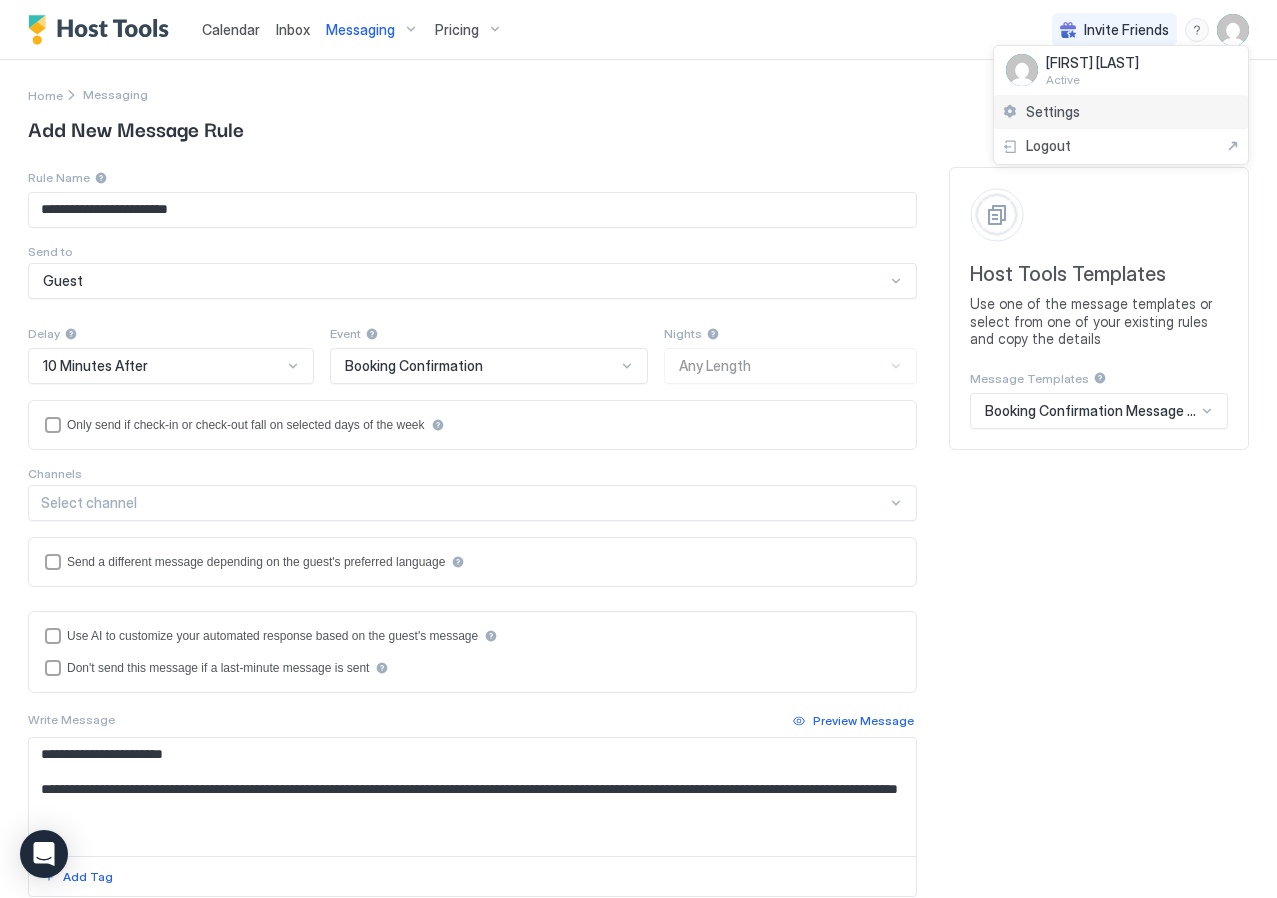 click on "Settings" at bounding box center (1053, 112) 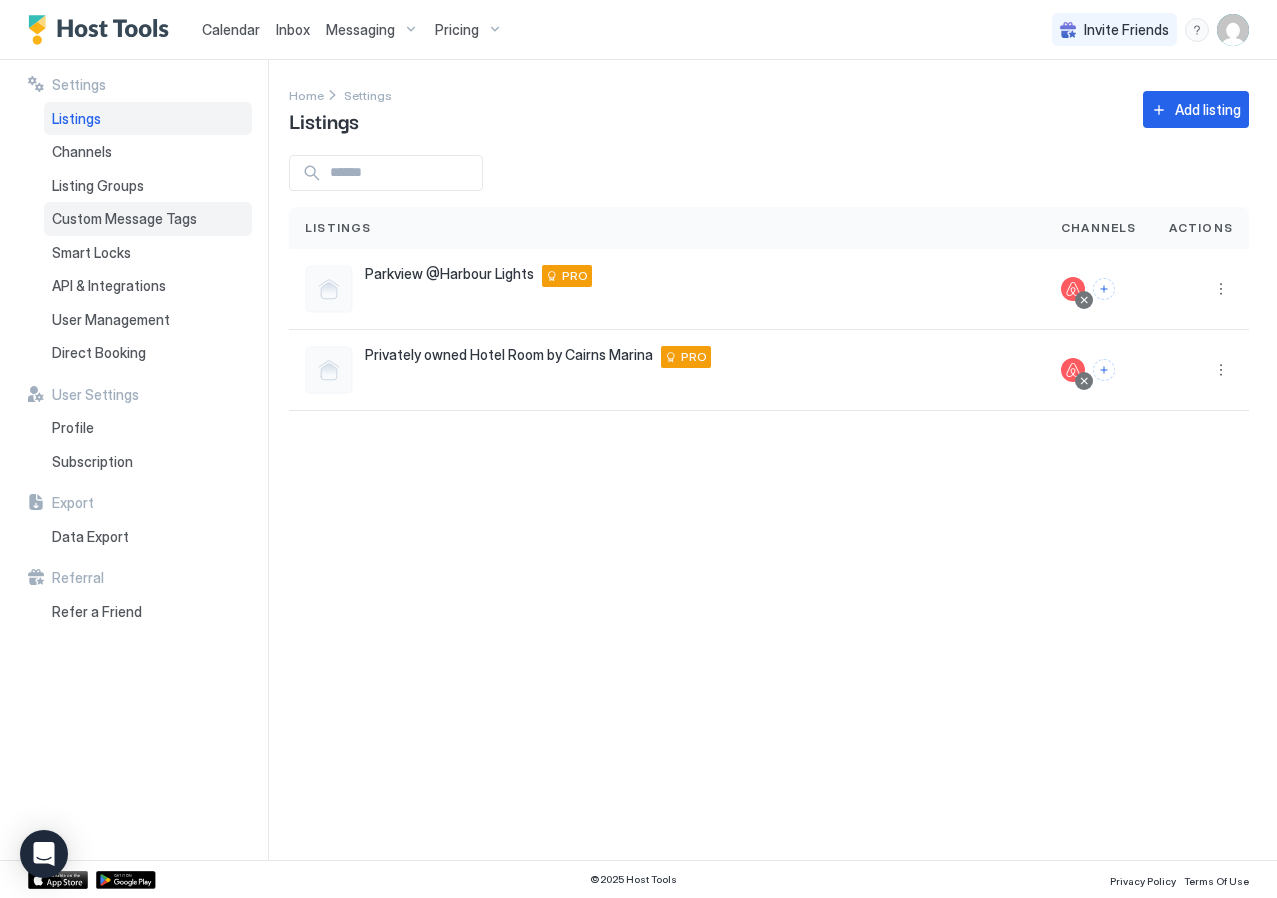 click on "Custom Message Tags" at bounding box center (124, 219) 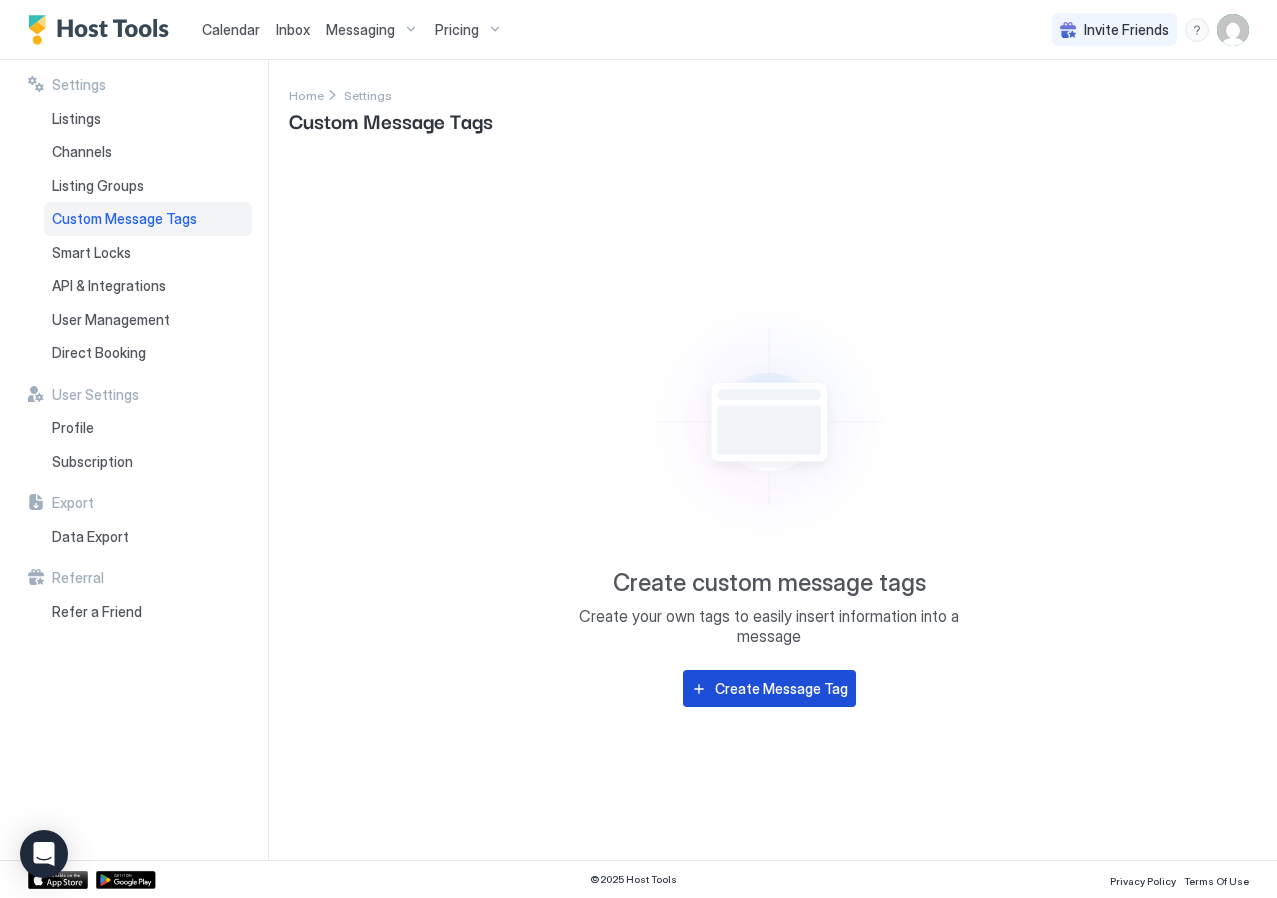 click on "Create Message Tag" at bounding box center (781, 688) 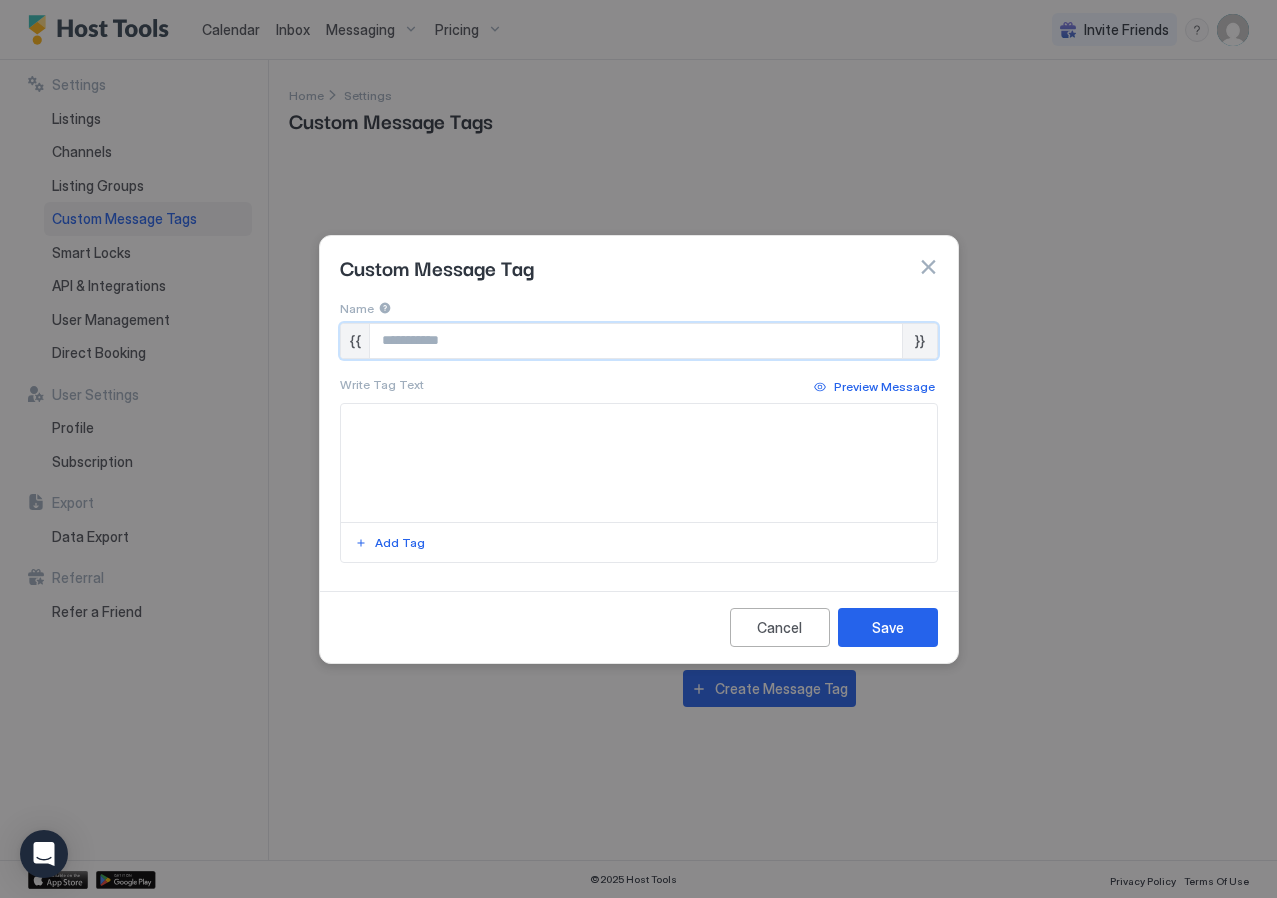click at bounding box center (636, 341) 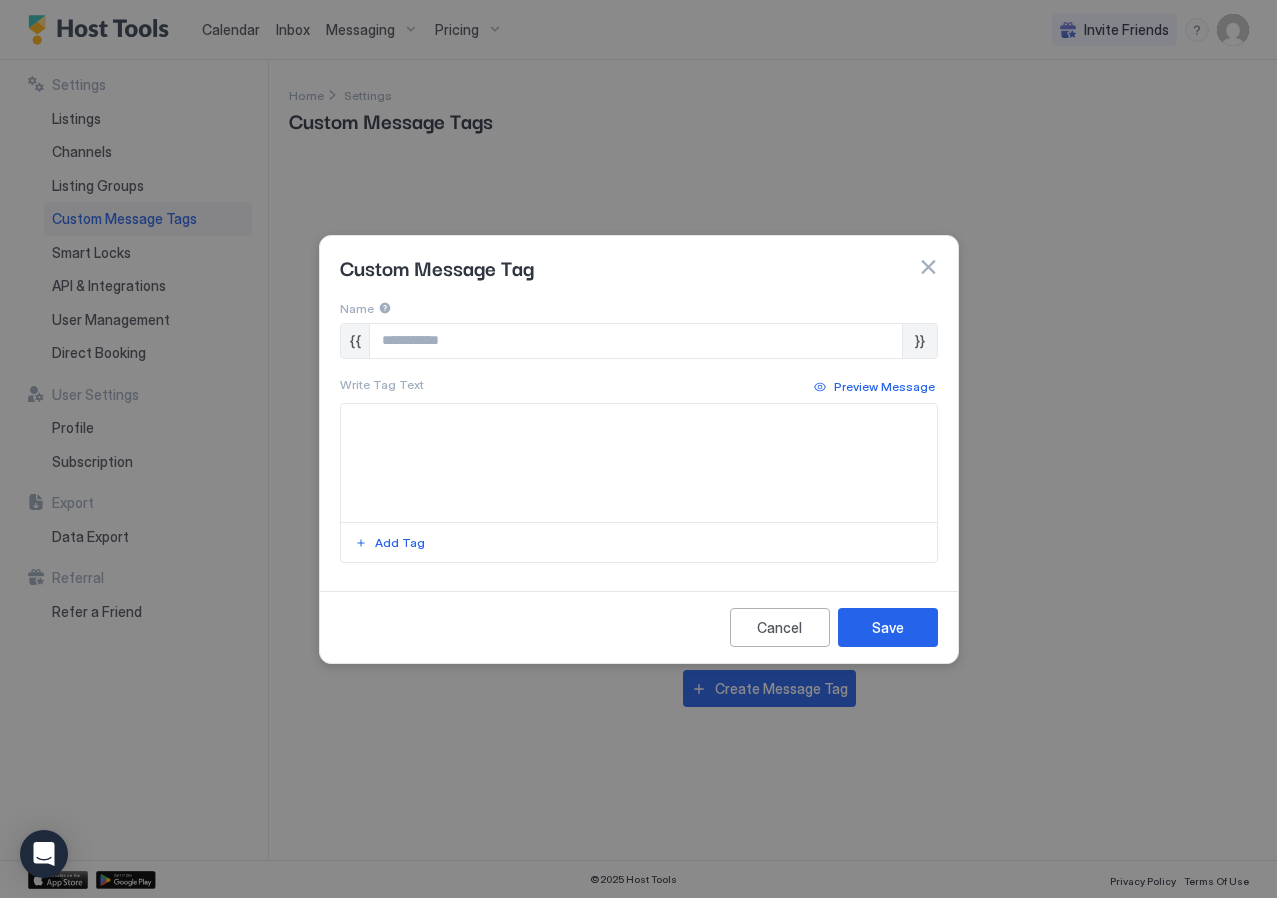 drag, startPoint x: 573, startPoint y: 532, endPoint x: 475, endPoint y: 549, distance: 99.46356 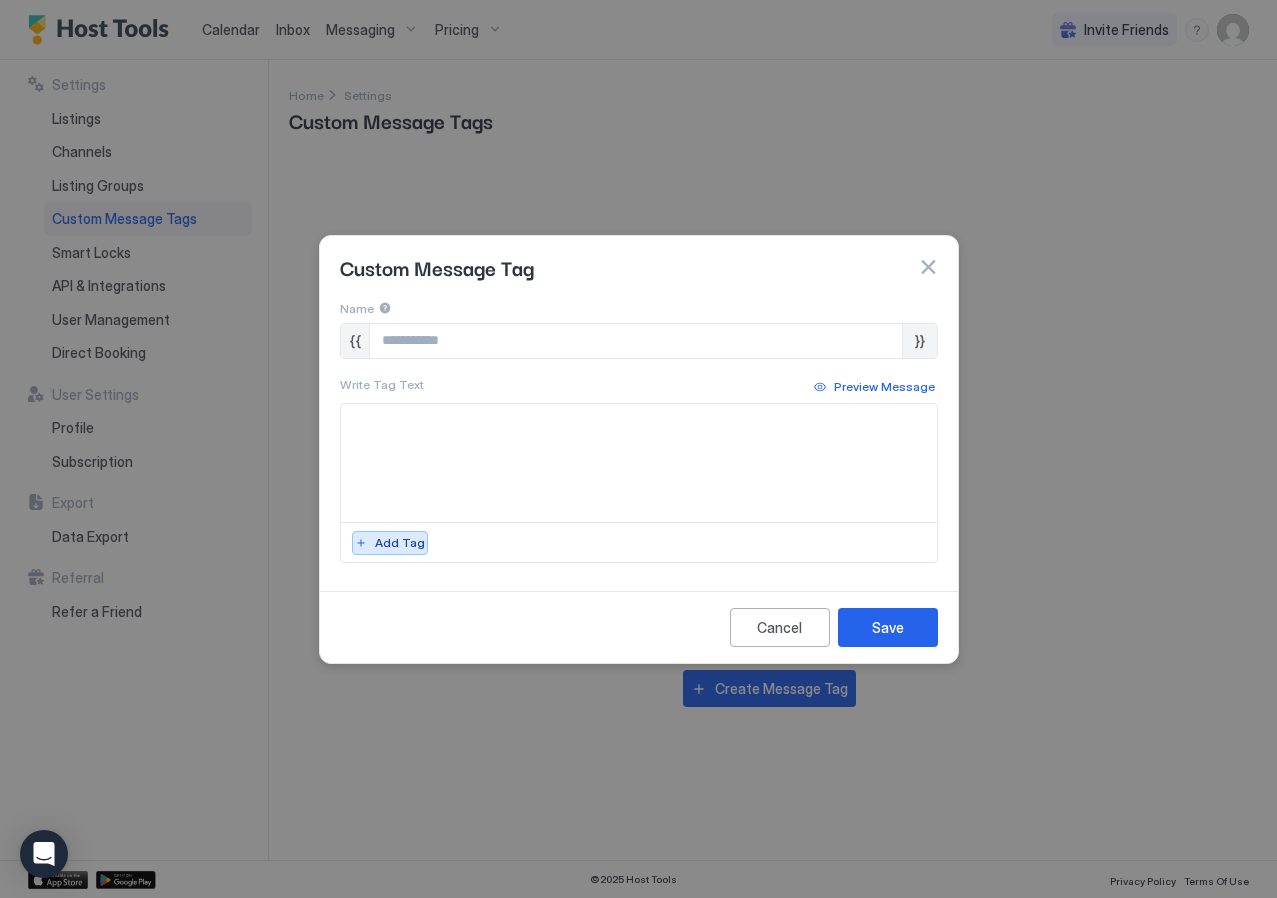 click on "Add Tag" at bounding box center [400, 543] 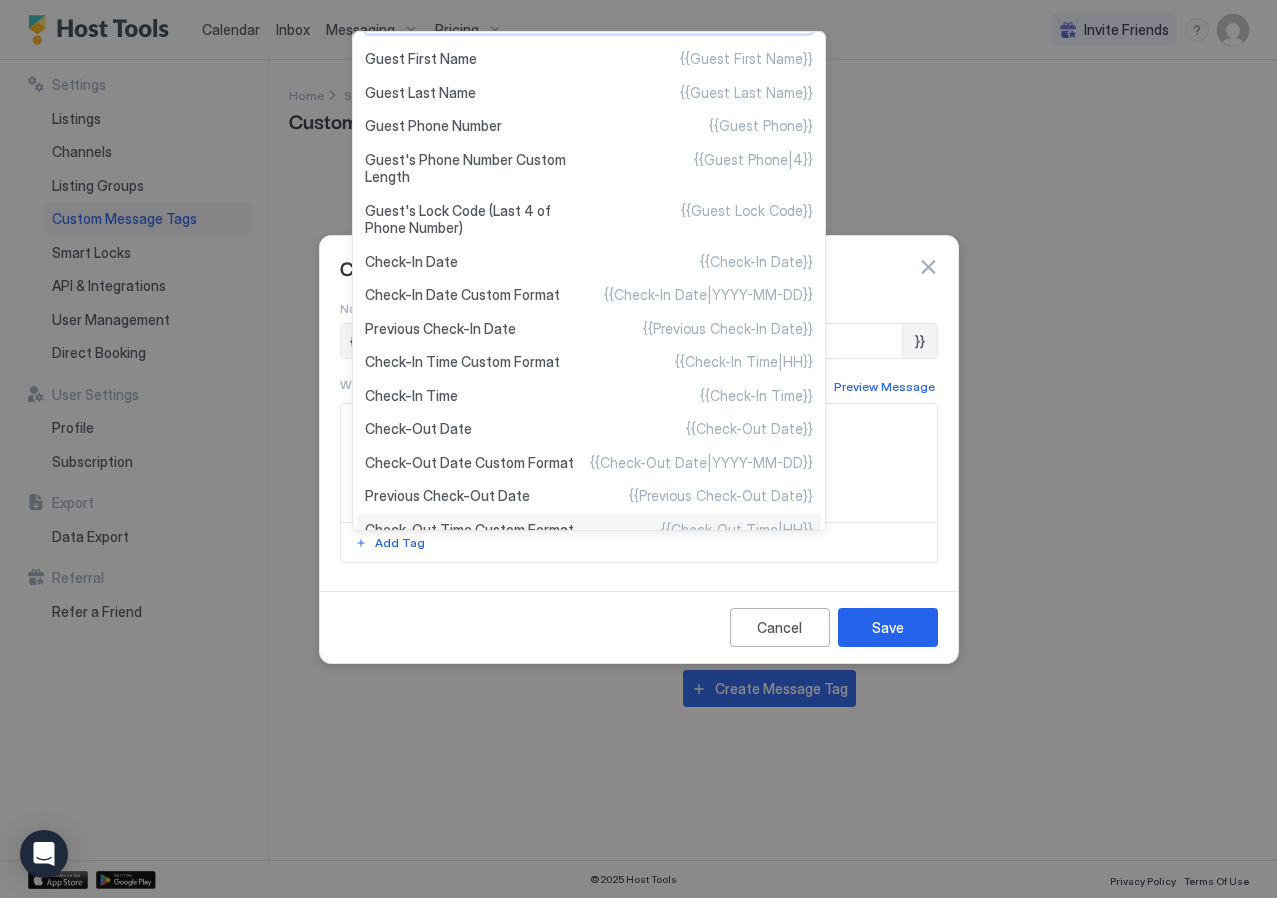 scroll, scrollTop: 0, scrollLeft: 0, axis: both 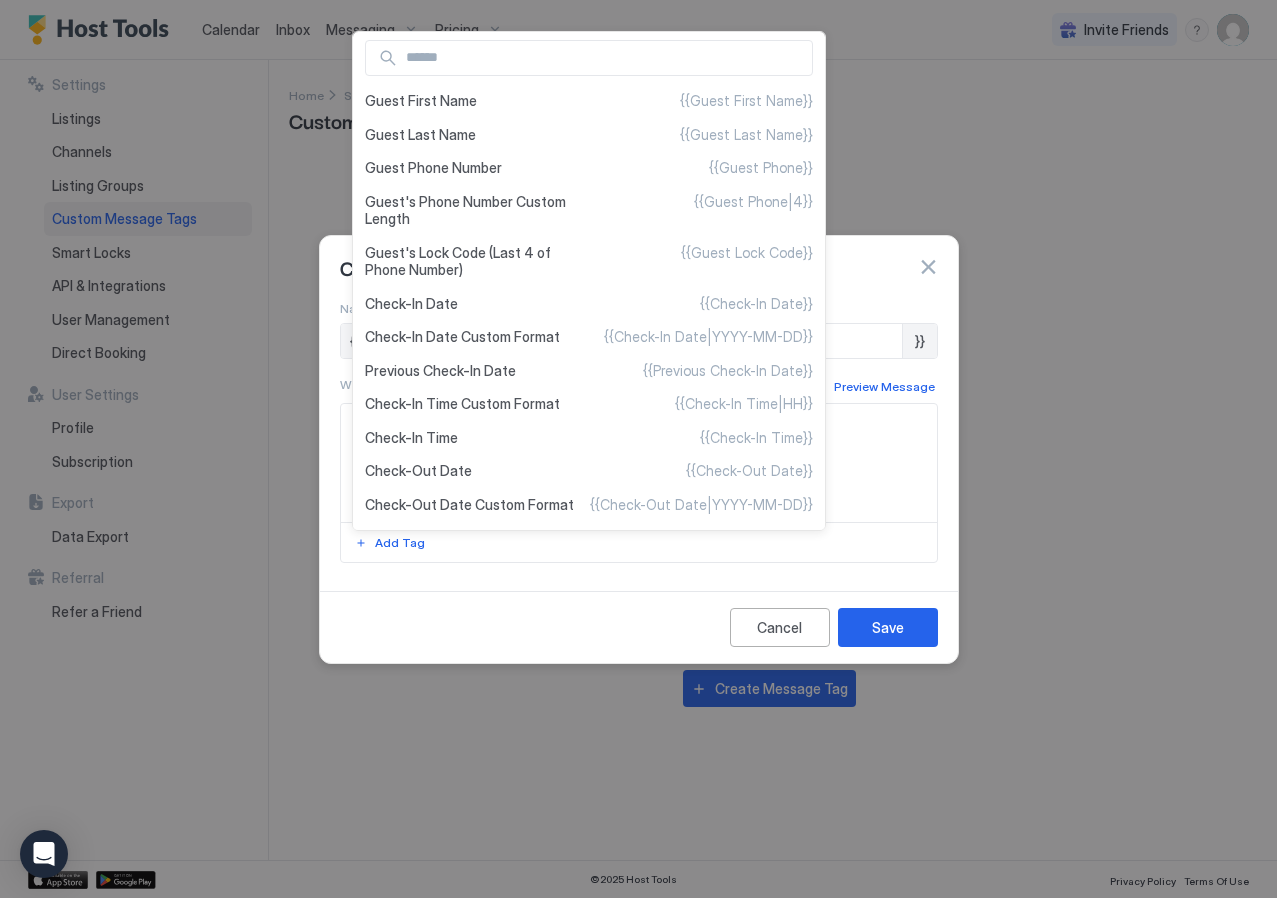 click at bounding box center (638, 449) 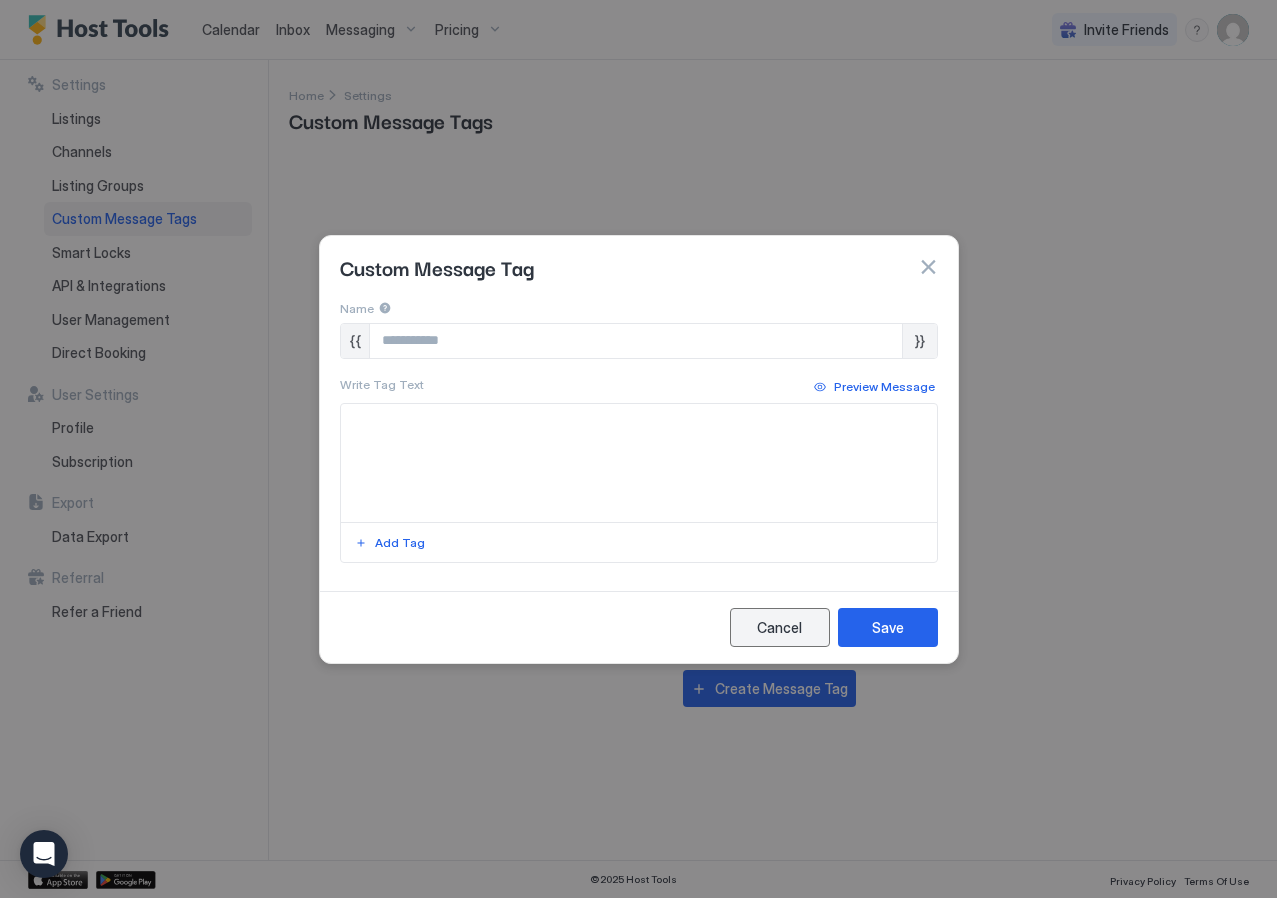click on "Cancel" at bounding box center [779, 627] 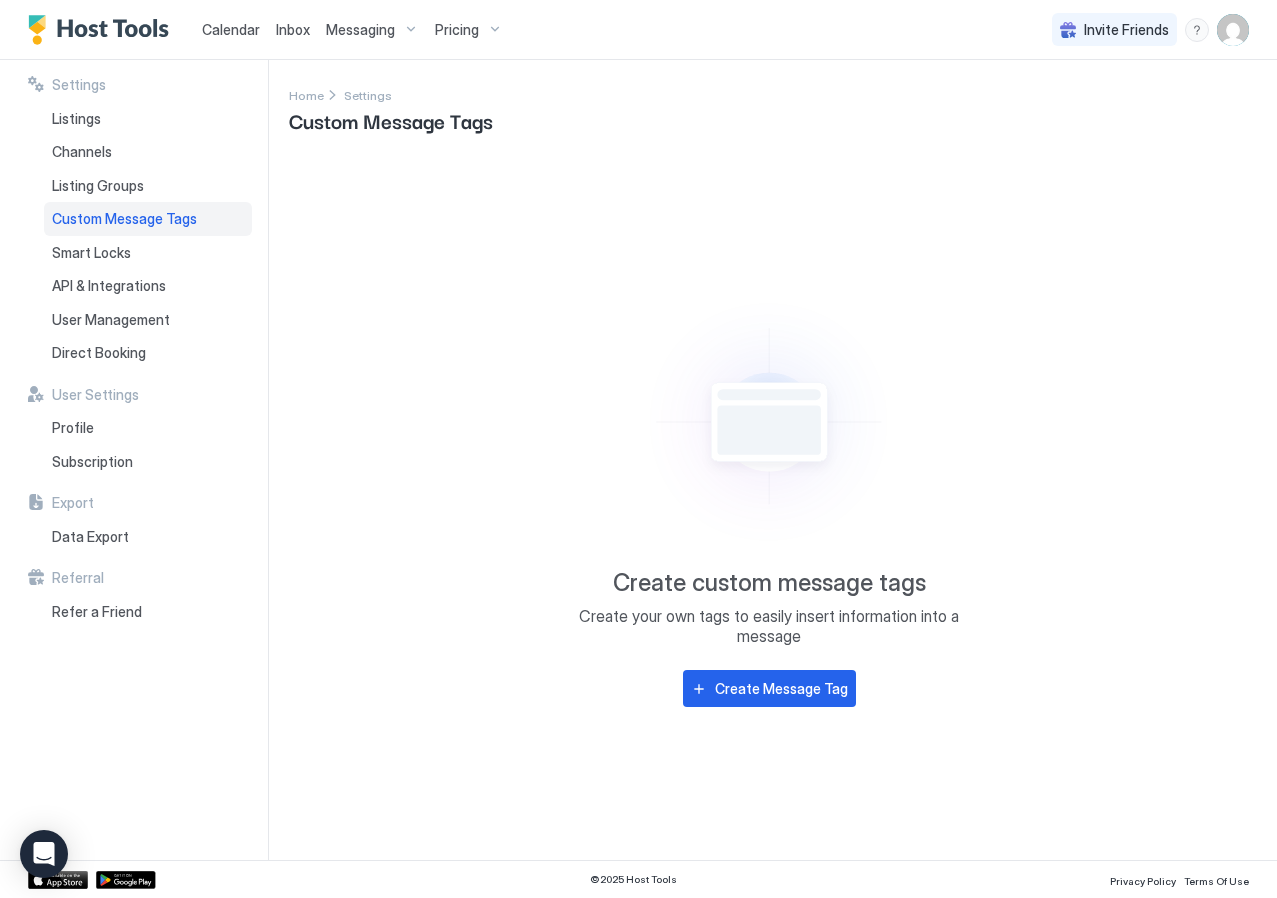 drag, startPoint x: 340, startPoint y: 350, endPoint x: 265, endPoint y: 323, distance: 79.71198 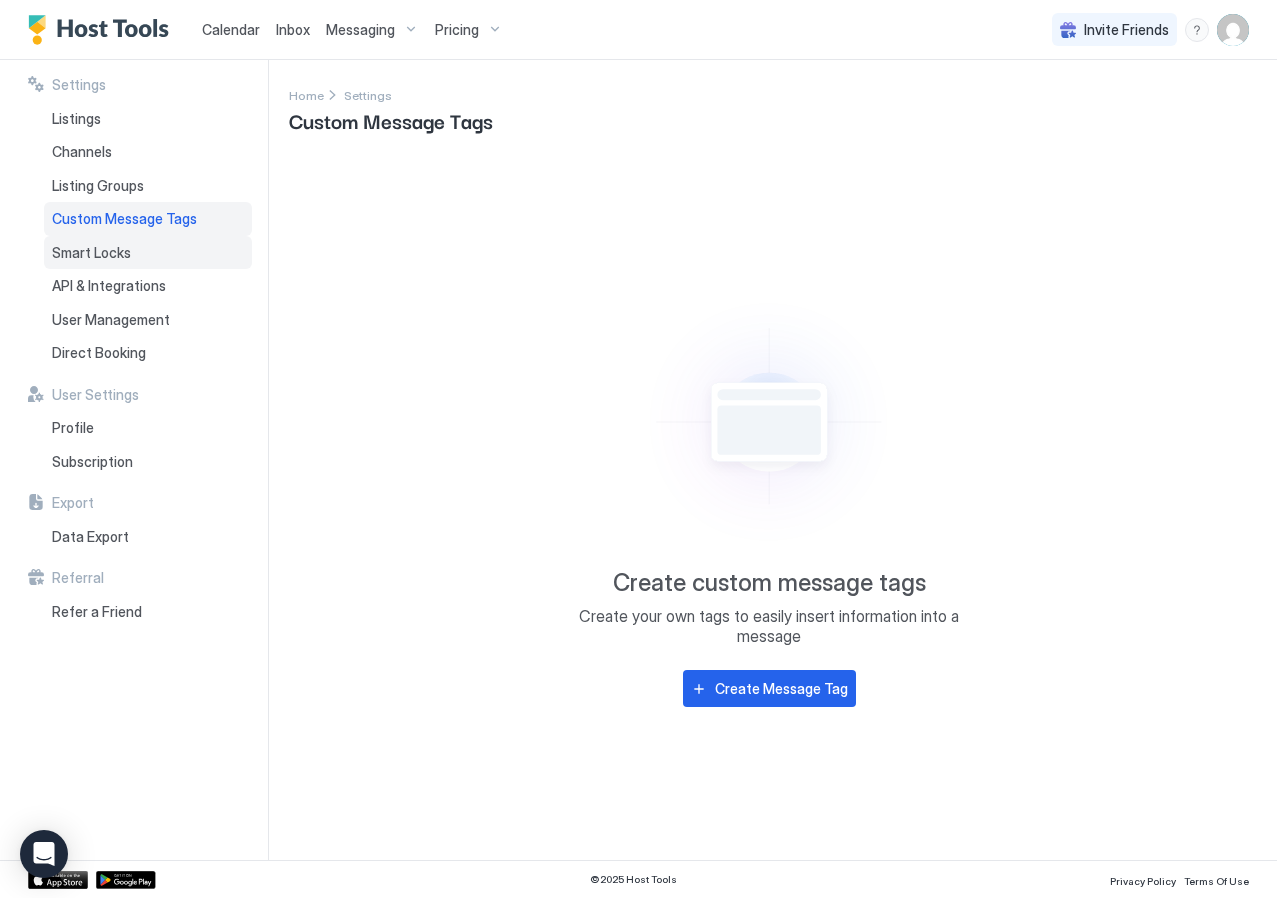 click on "Smart Locks" at bounding box center [91, 253] 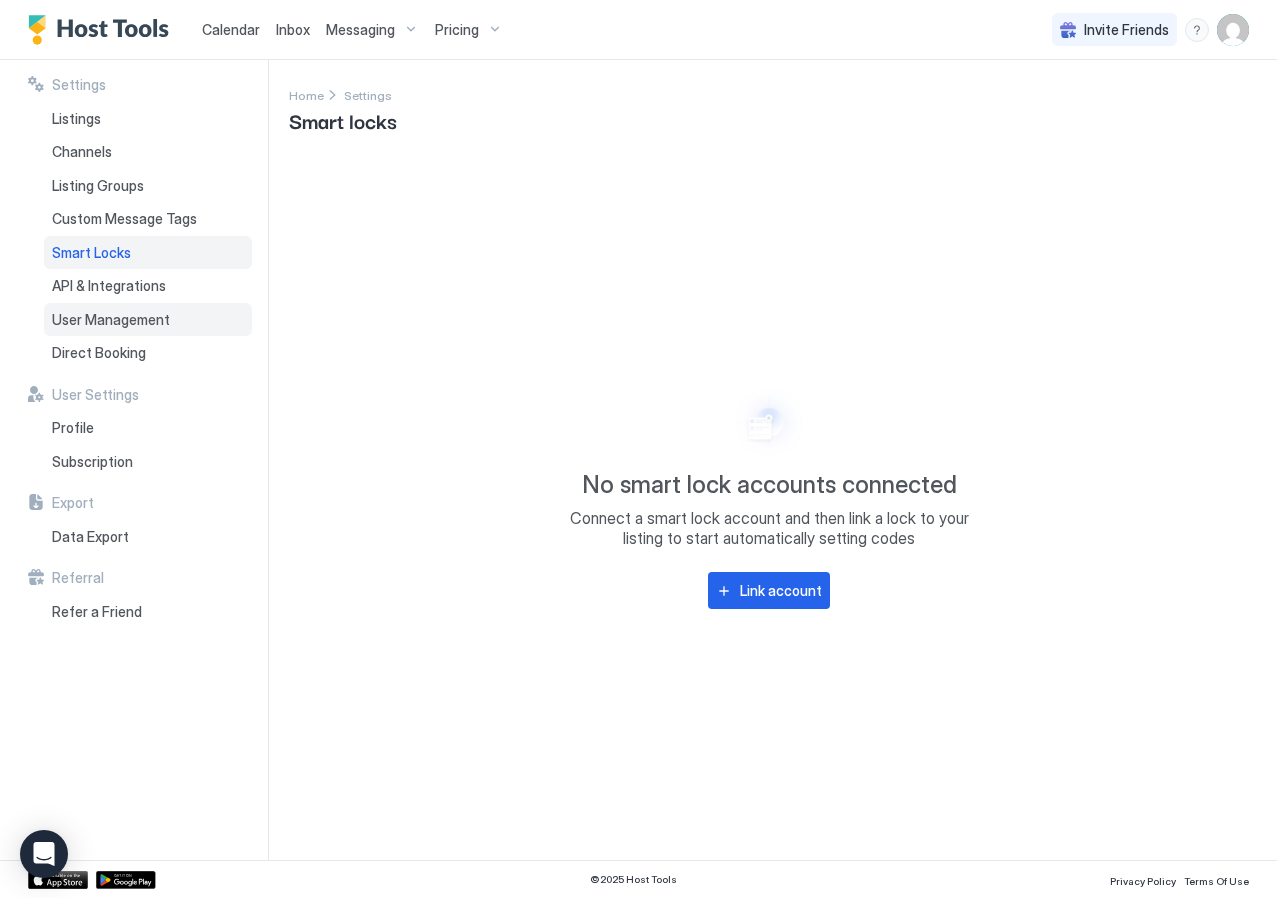 click on "User Management" at bounding box center (111, 320) 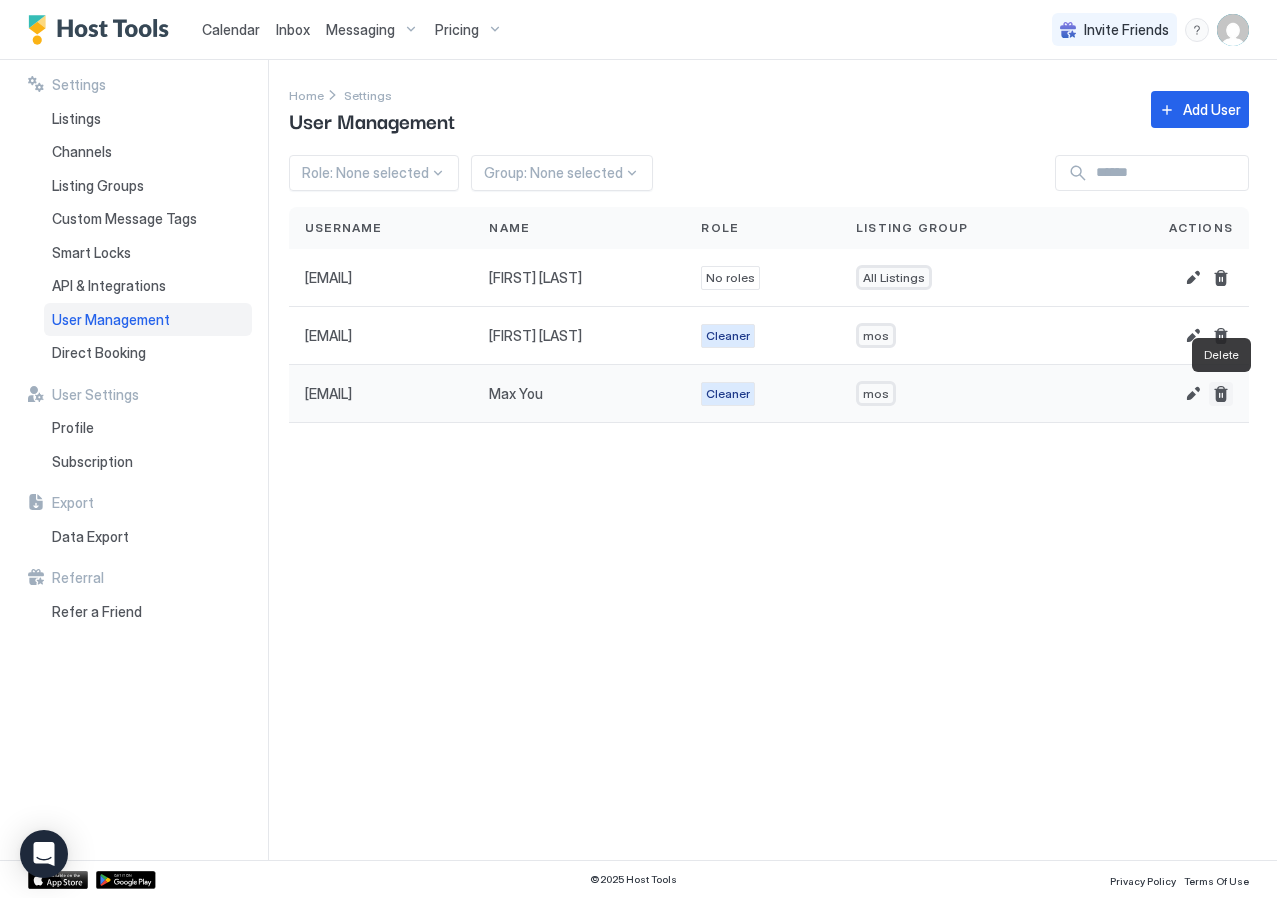 click at bounding box center [1221, 394] 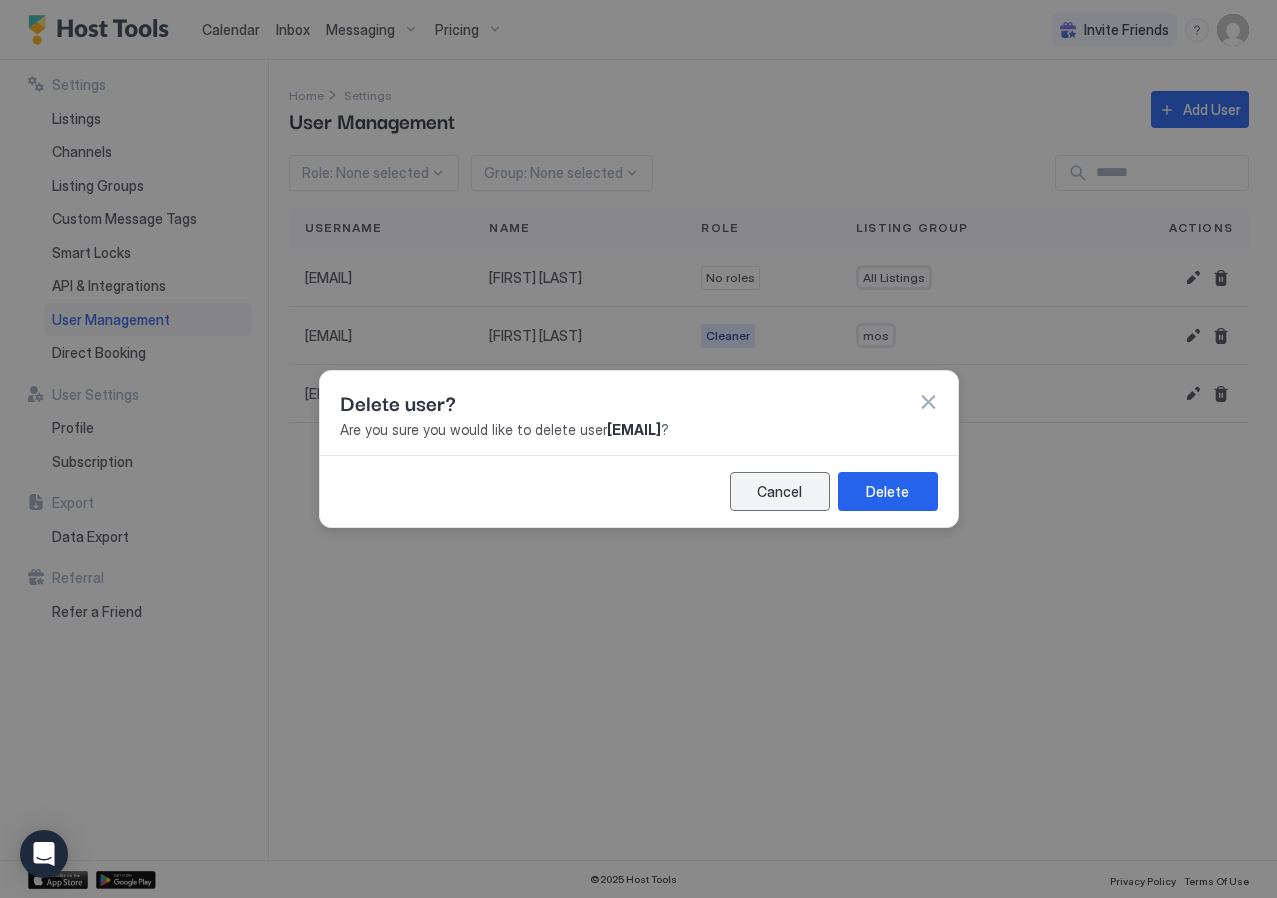 click on "Cancel" at bounding box center [779, 491] 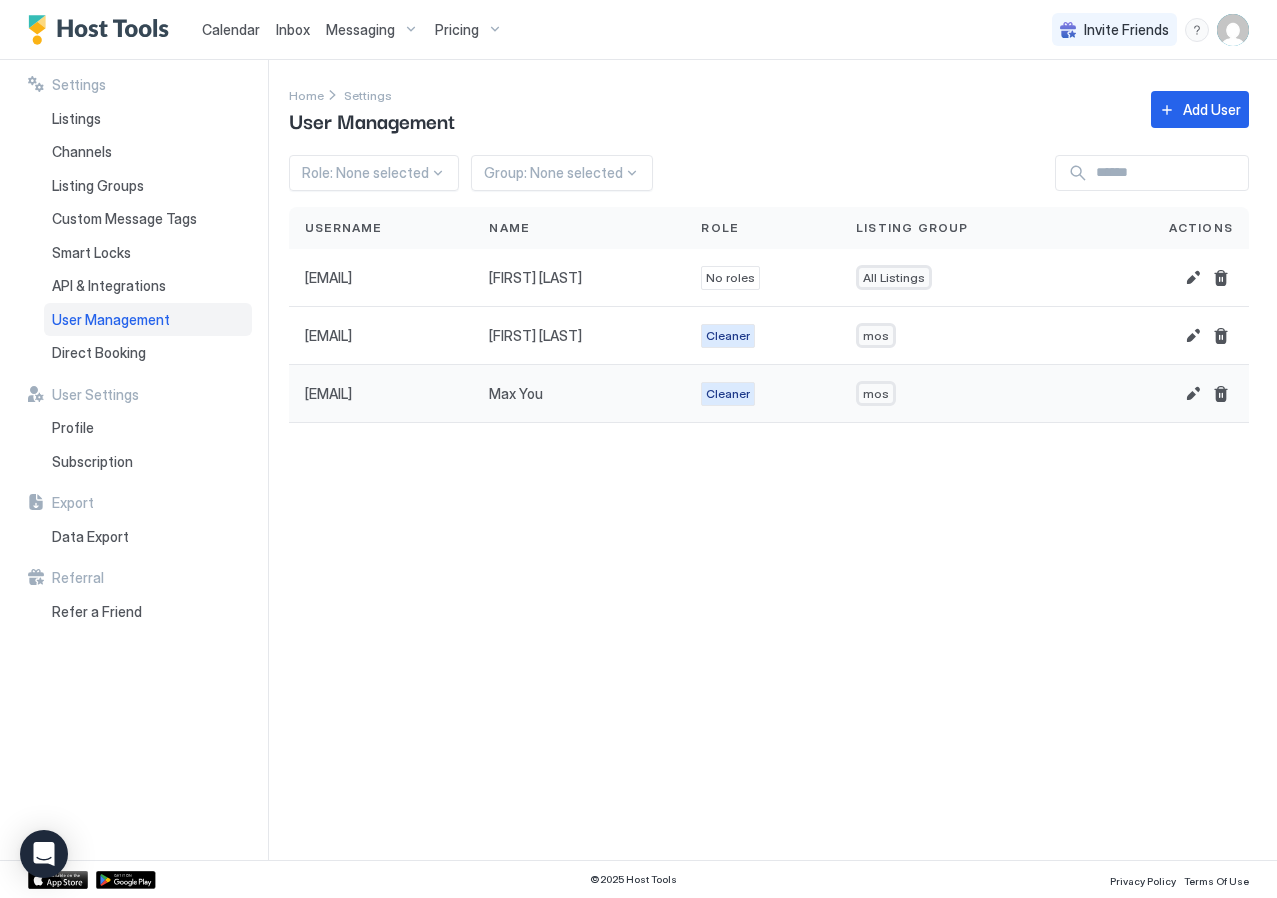drag, startPoint x: 484, startPoint y: 395, endPoint x: 297, endPoint y: 395, distance: 187 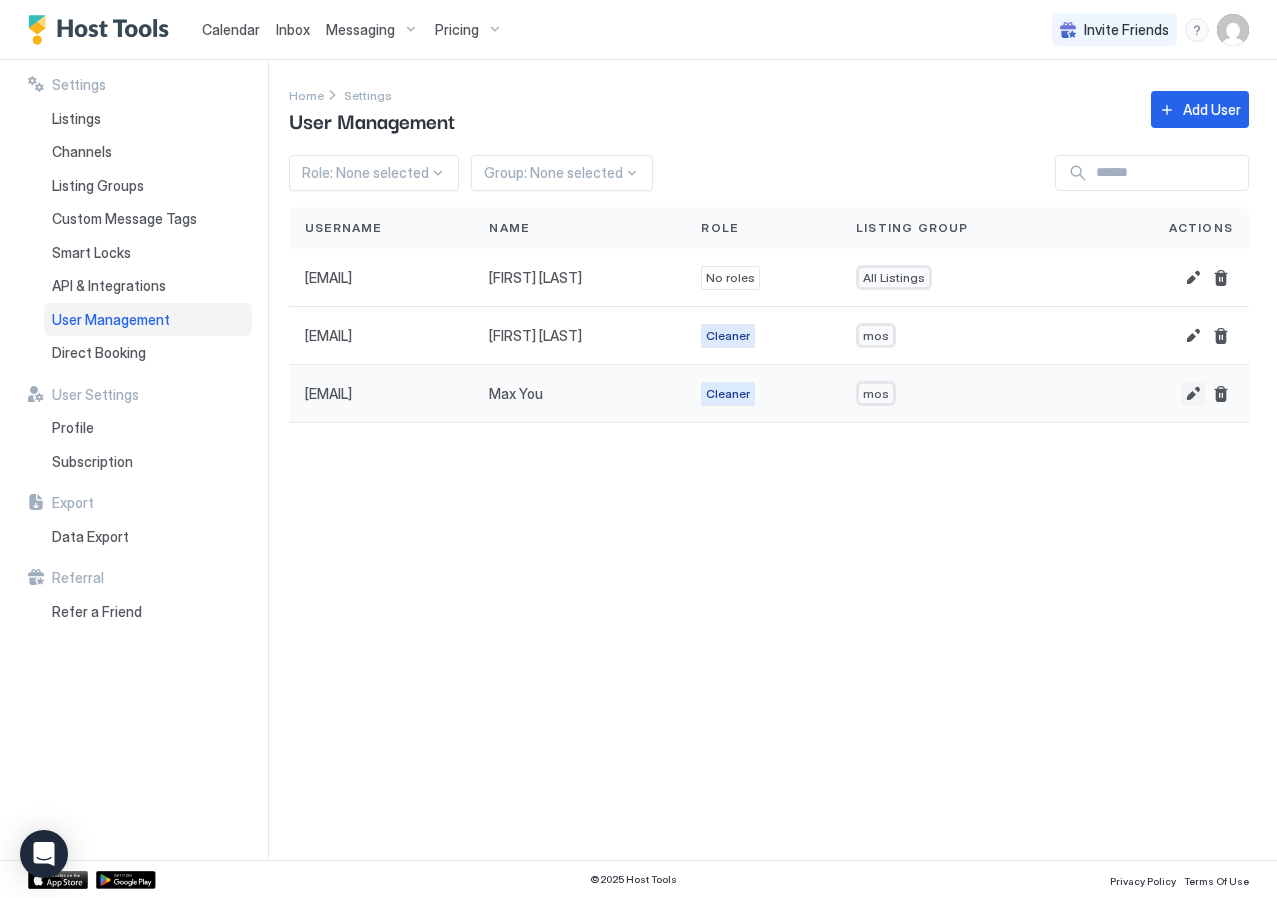 click at bounding box center [1193, 394] 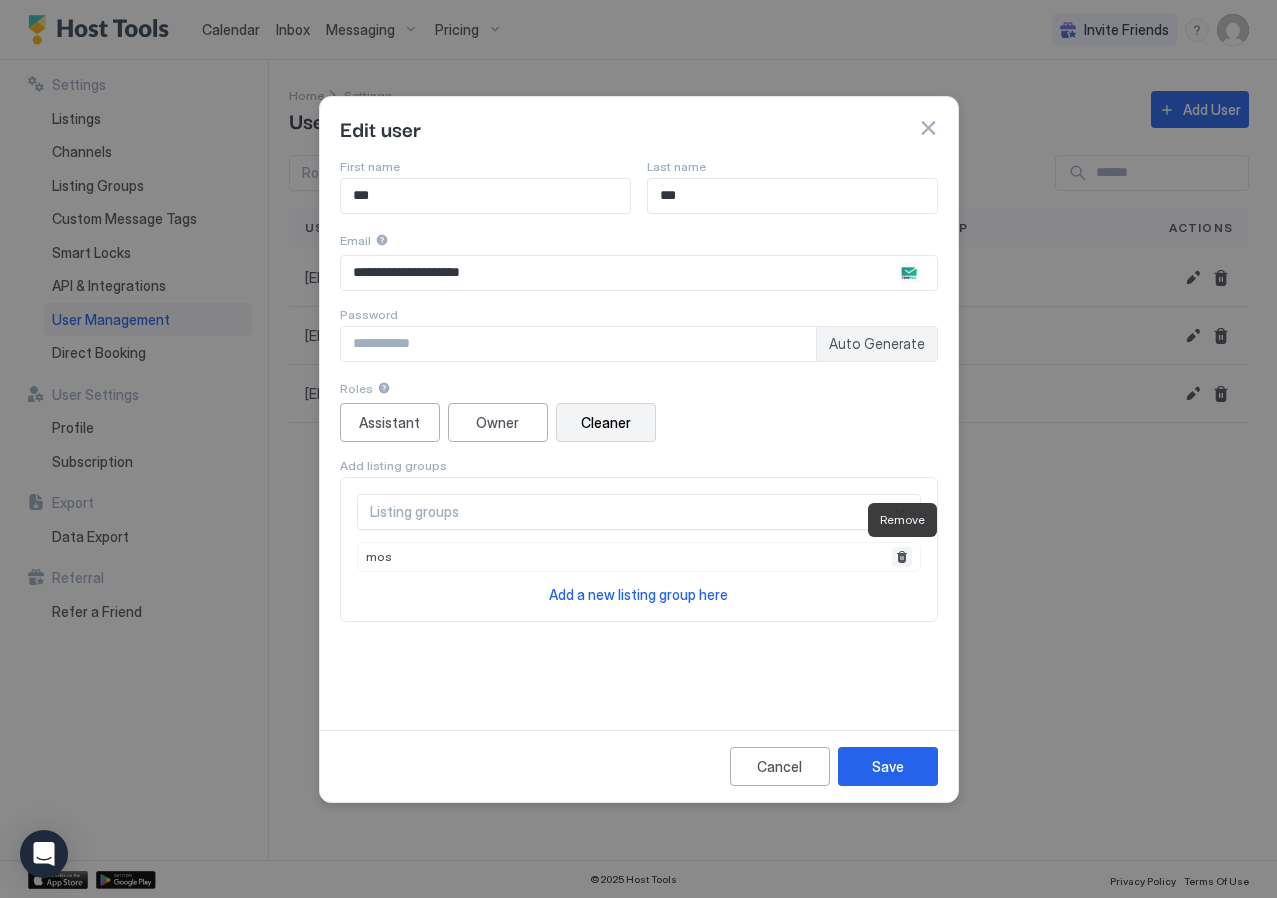 click at bounding box center [902, 557] 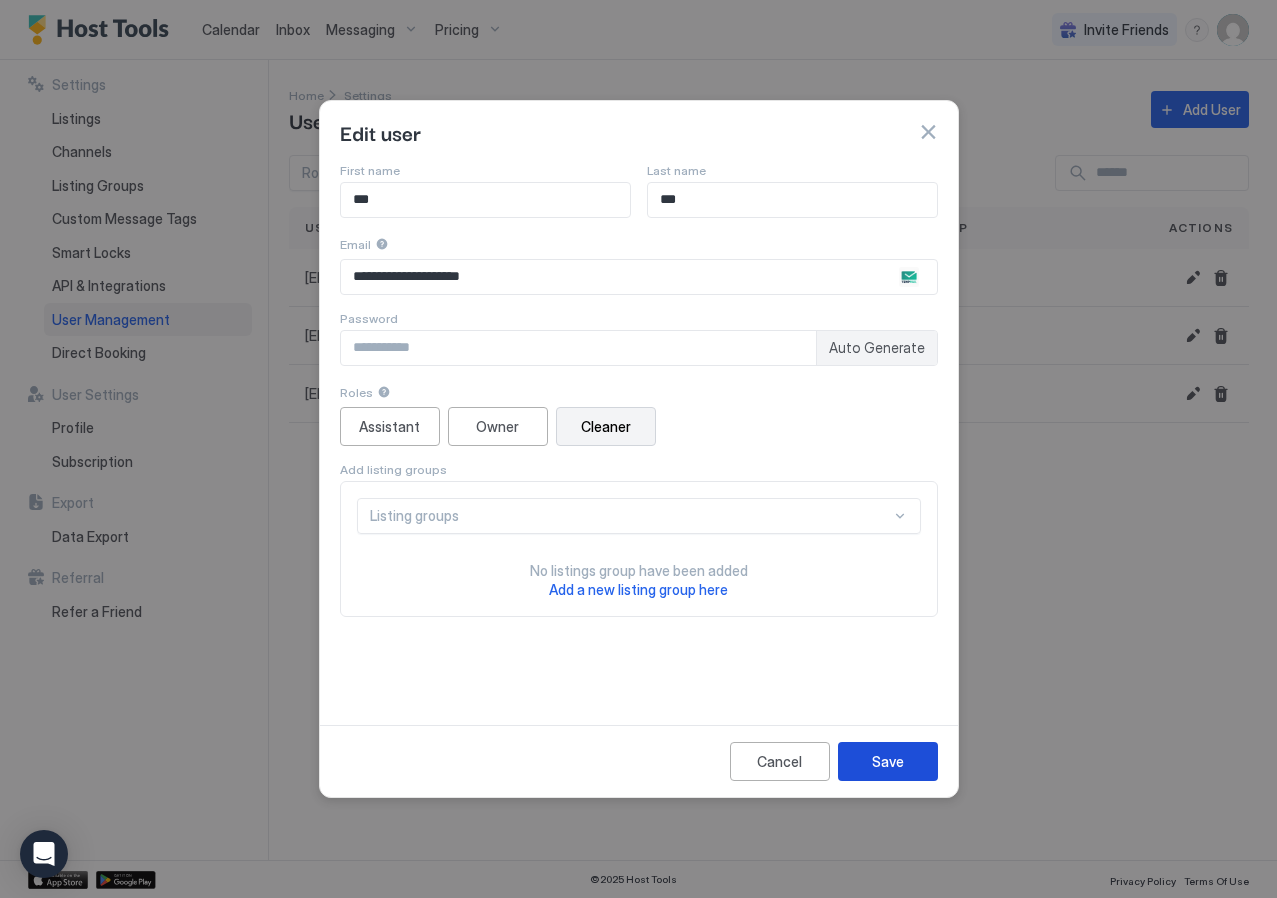 click on "Save" at bounding box center (888, 761) 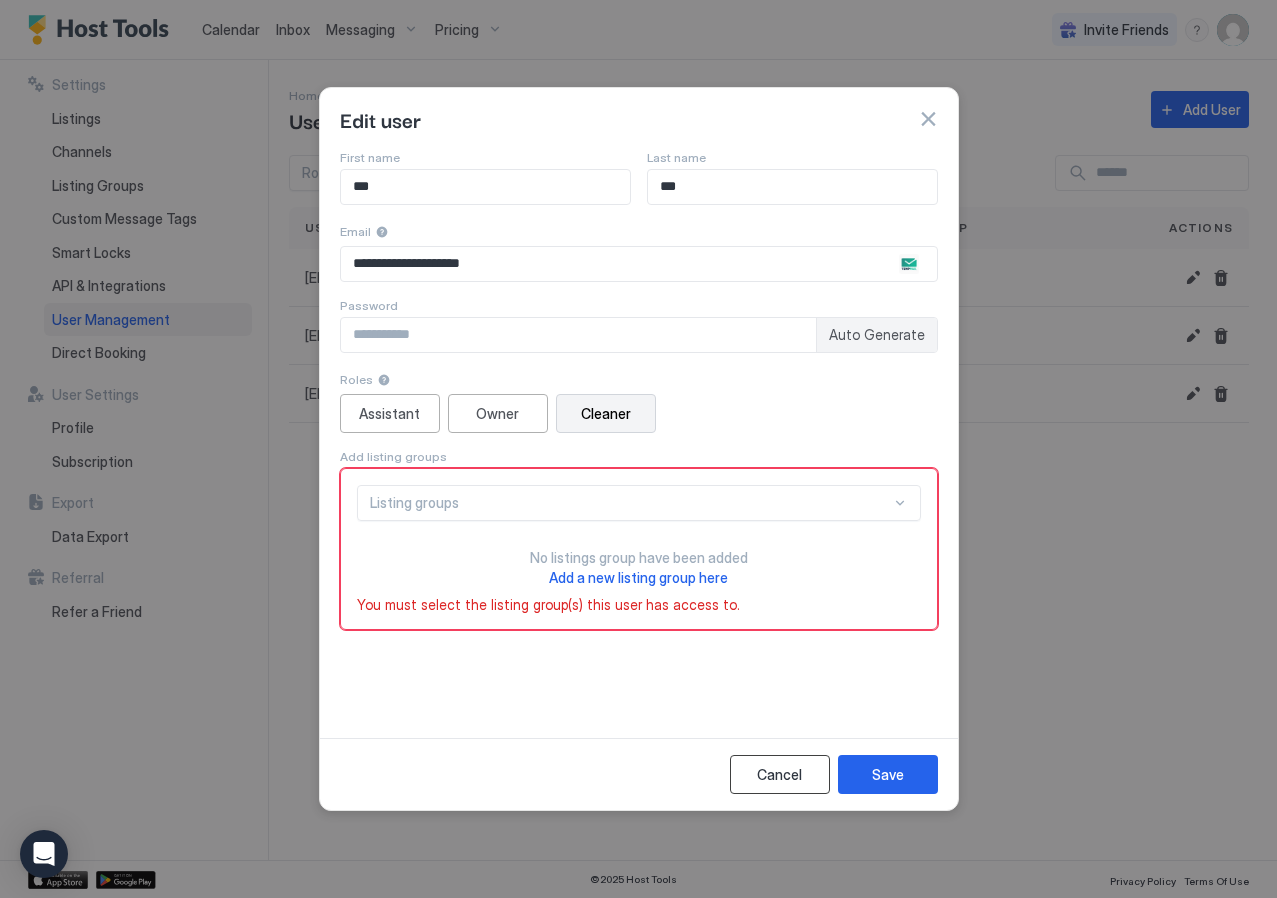 click on "Cancel" at bounding box center (779, 774) 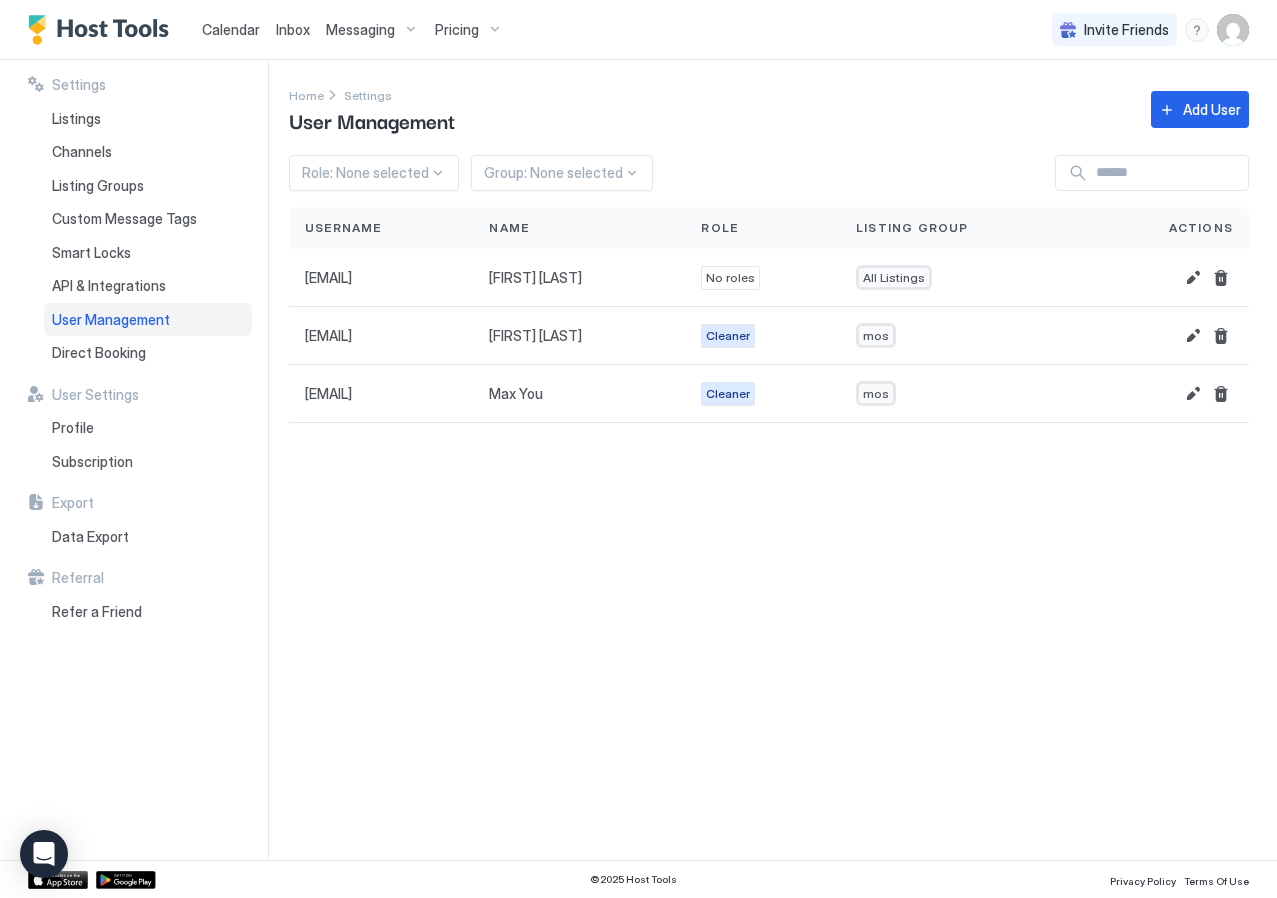click on "Settings Home Settings User Management Add User Role: None selected Group: None selected Username Name Role Listing Group Actions [EMAIL] [FIRST] [LAST] [EMAIL] [FIRST] [LAST] No roles All Listings [EMAIL] [FIRST] [LAST] [EMAIL] [FIRST] [LAST] Cleaner mos [EMAIL] [FIRST] [LAST] [EMAIL] [FIRST] [LAST] Cleaner mos" at bounding box center [783, 460] 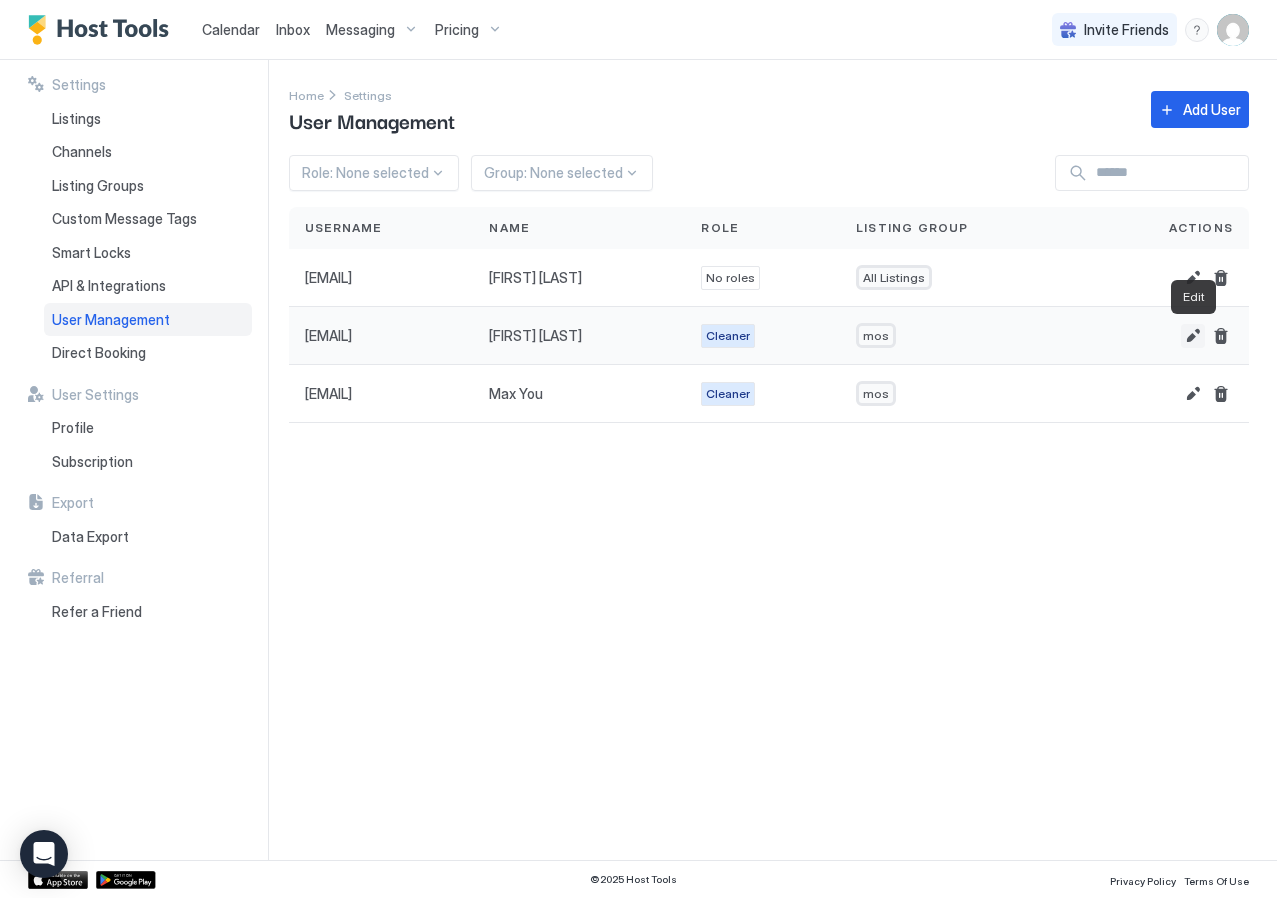 click at bounding box center (1193, 336) 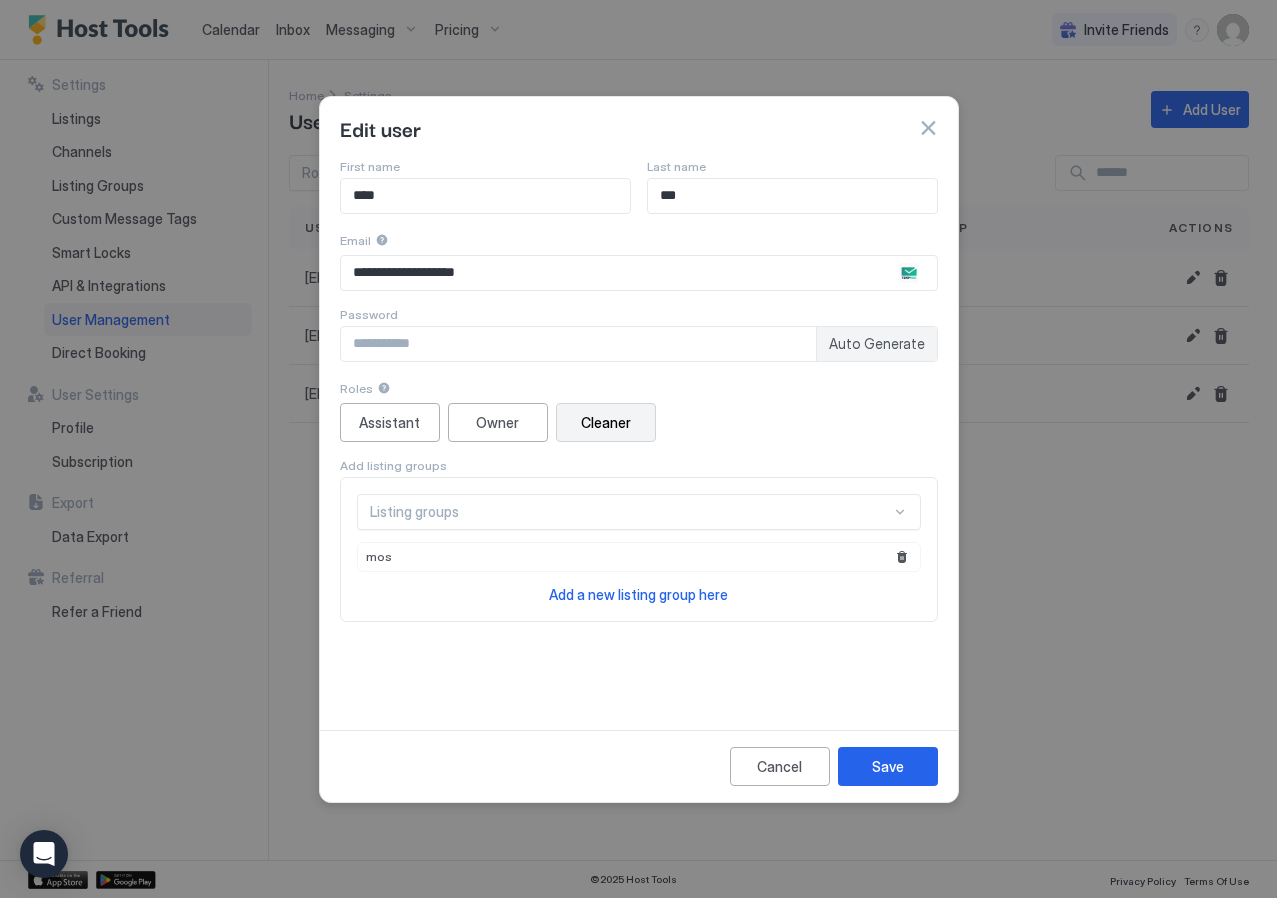 click on "Listing groups" at bounding box center (630, 512) 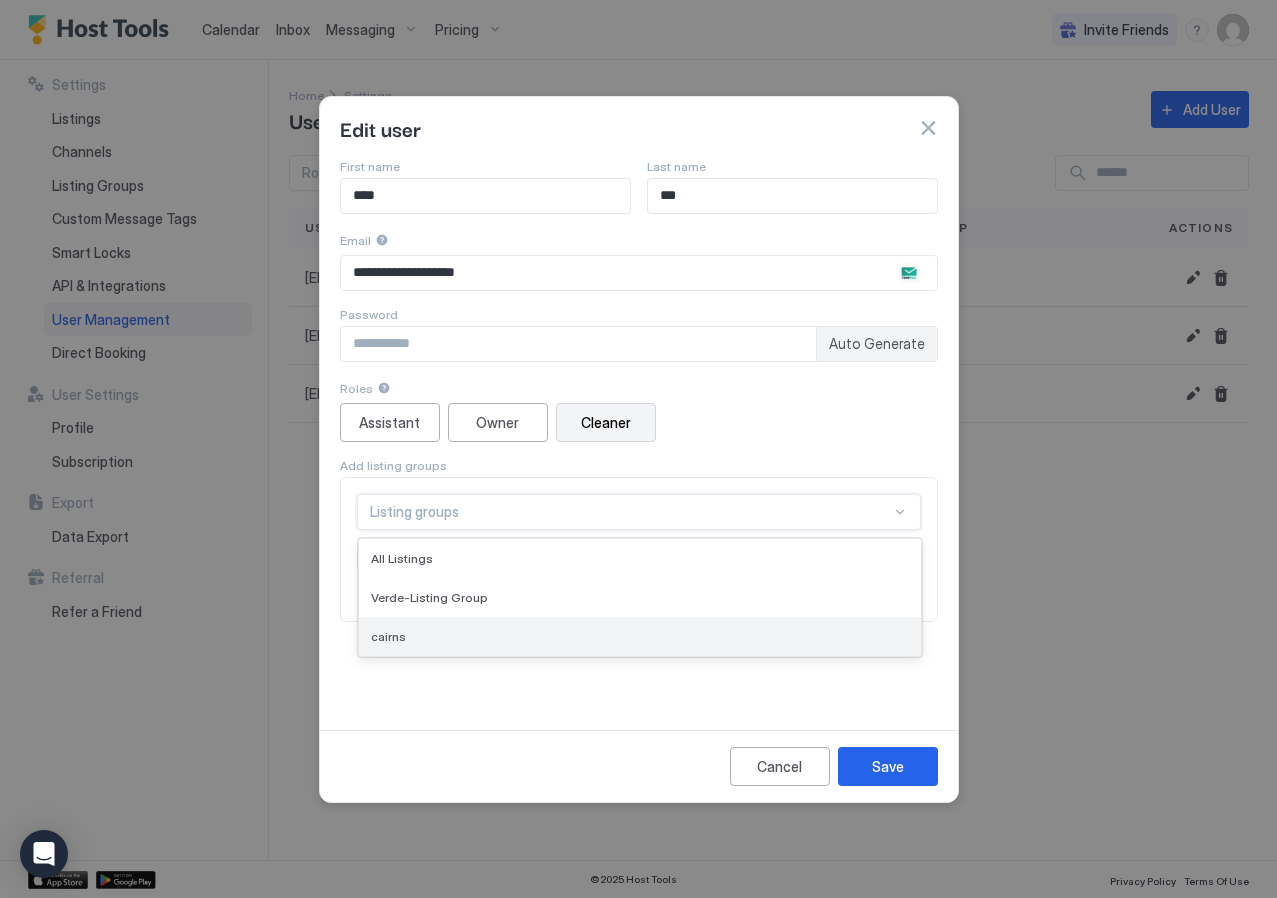 click on "cairns" at bounding box center (640, 636) 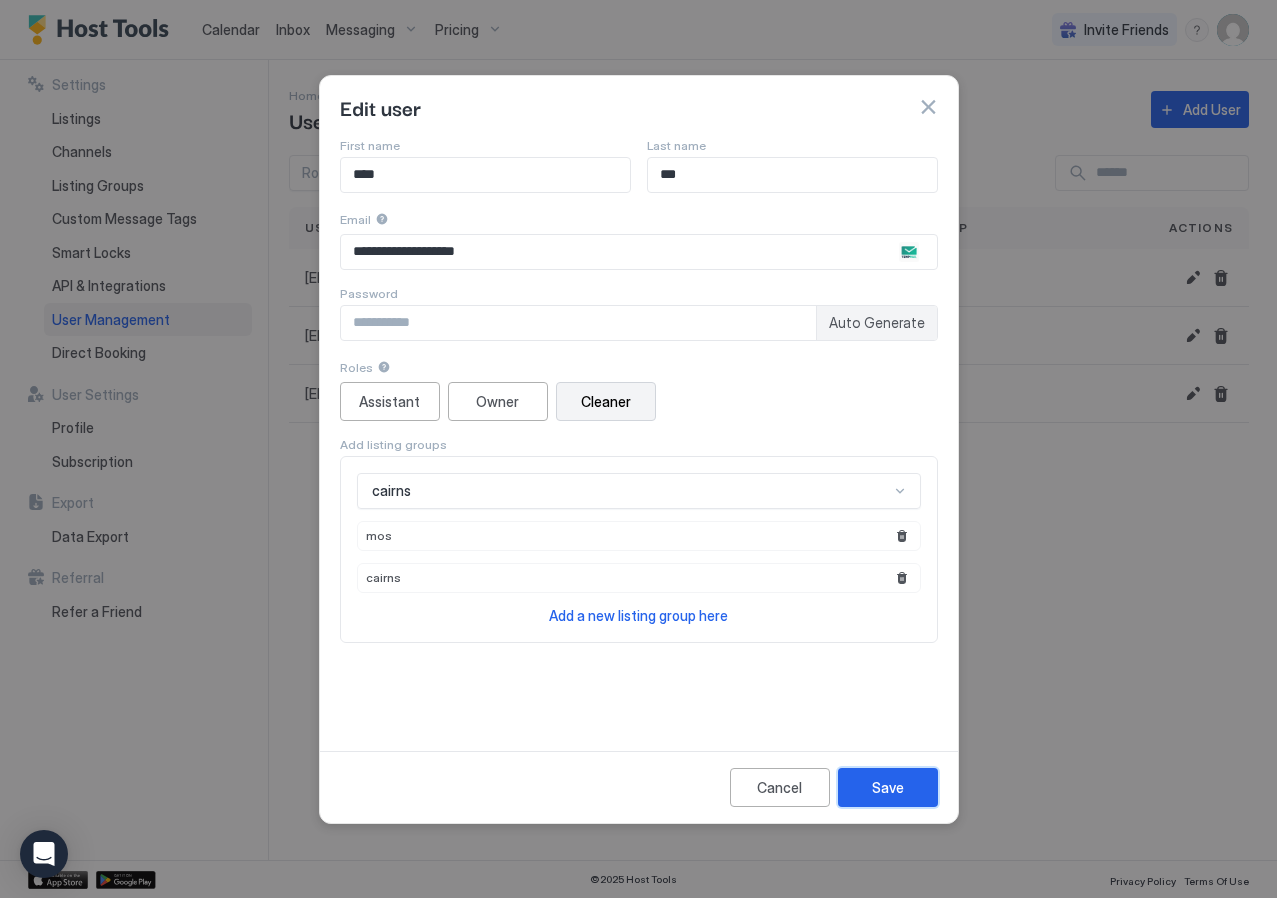 click on "Save" at bounding box center (888, 787) 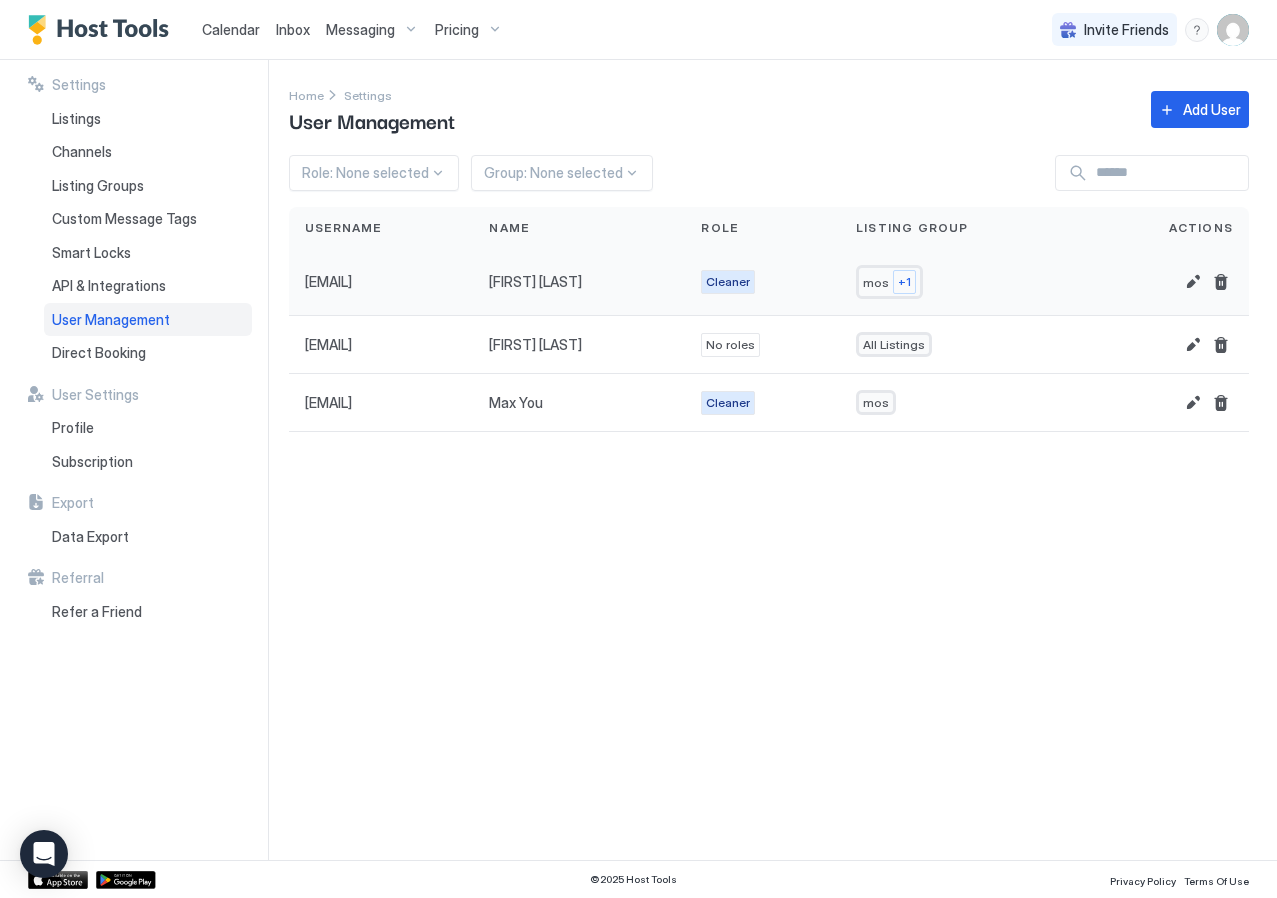 click on "mos" at bounding box center (876, 282) 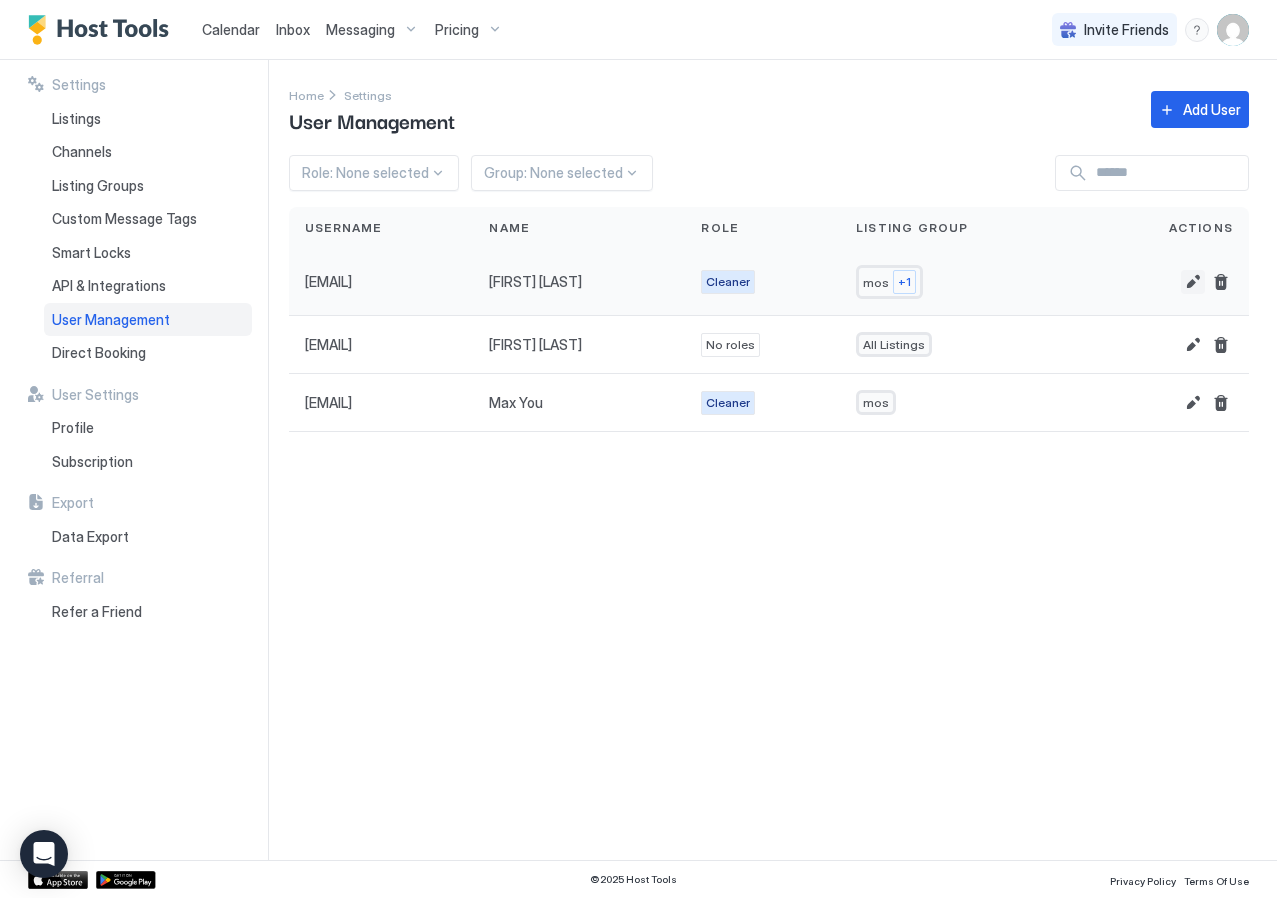 click at bounding box center [1193, 282] 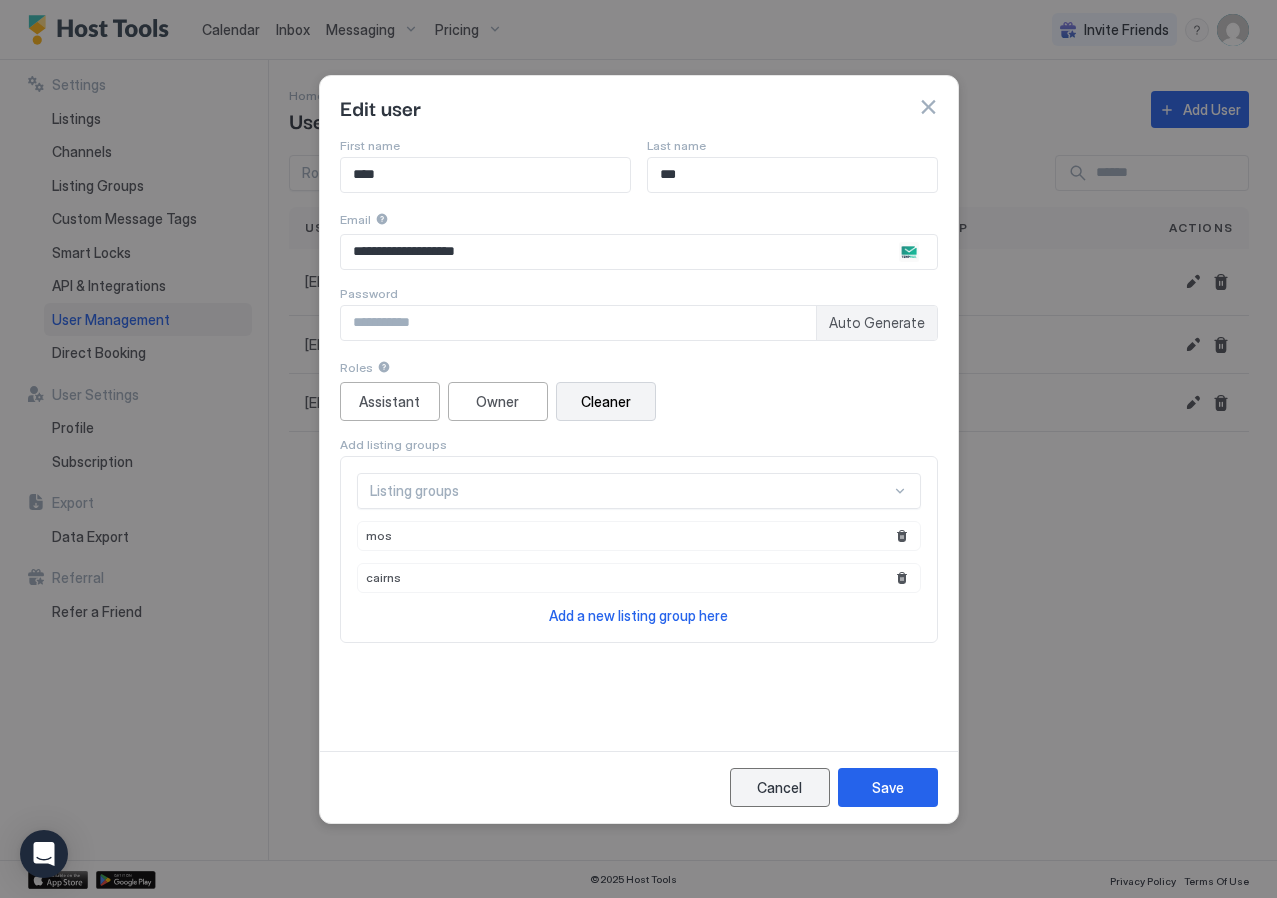 click on "Cancel" at bounding box center (779, 787) 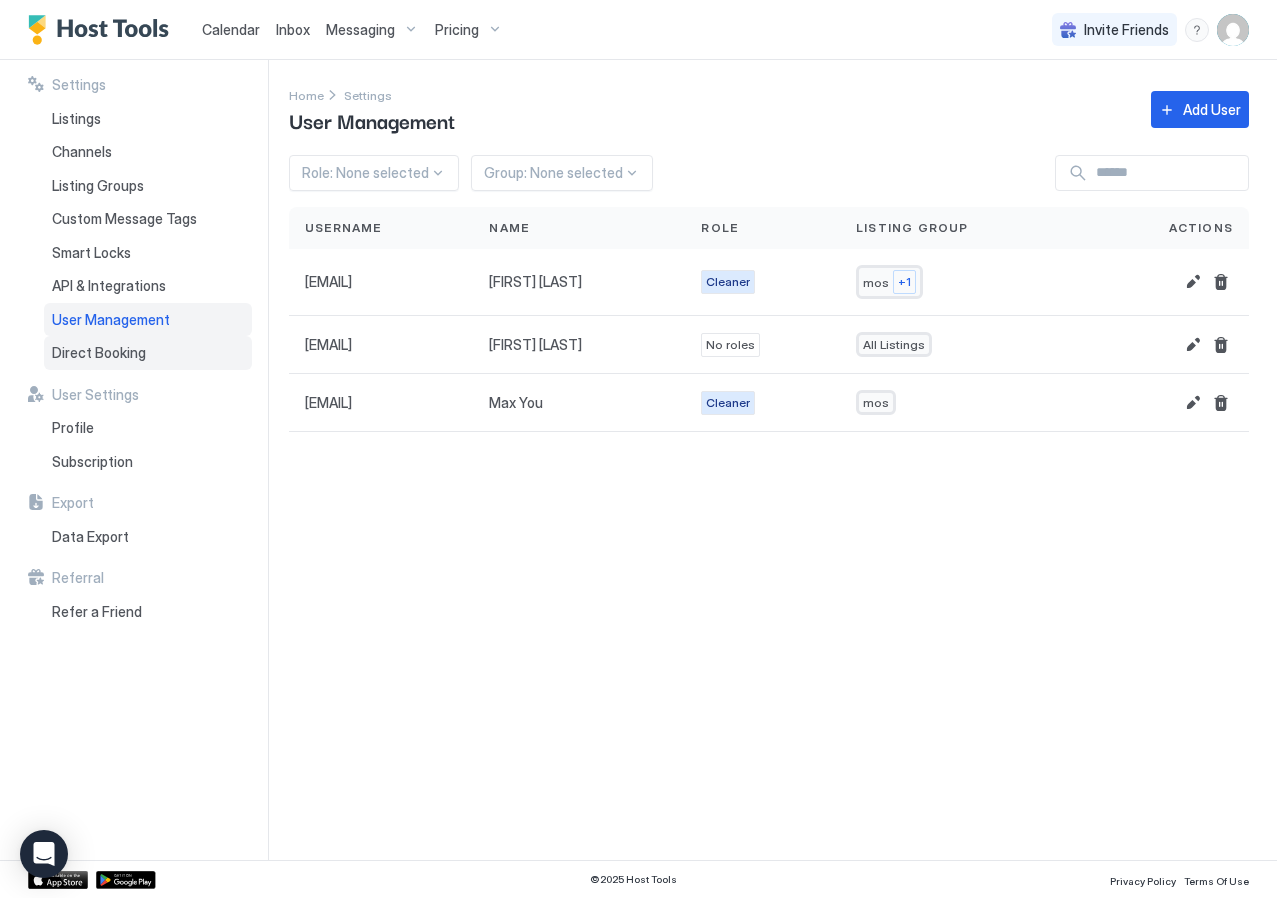 click on "Direct Booking" at bounding box center [99, 353] 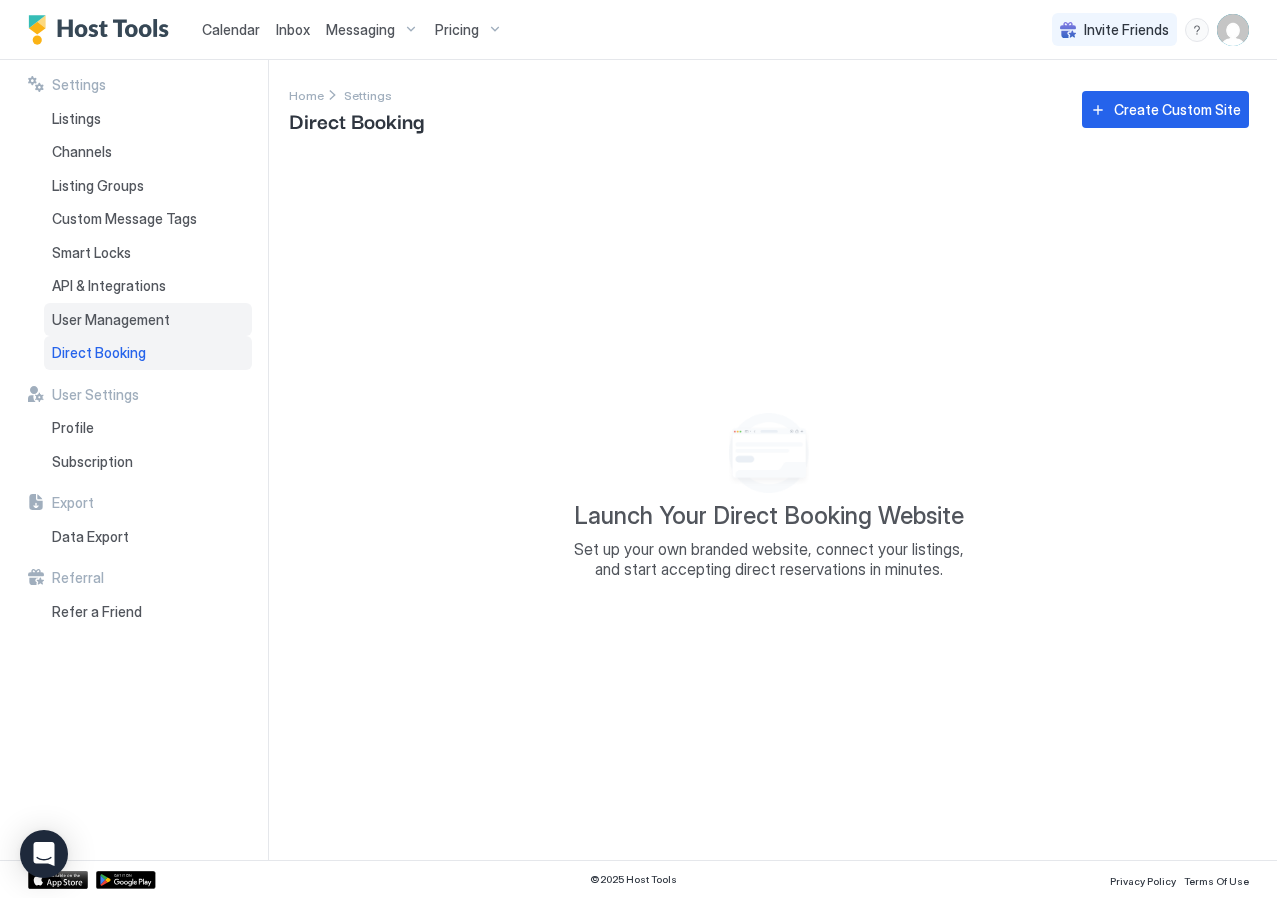 click on "User Management" at bounding box center (111, 320) 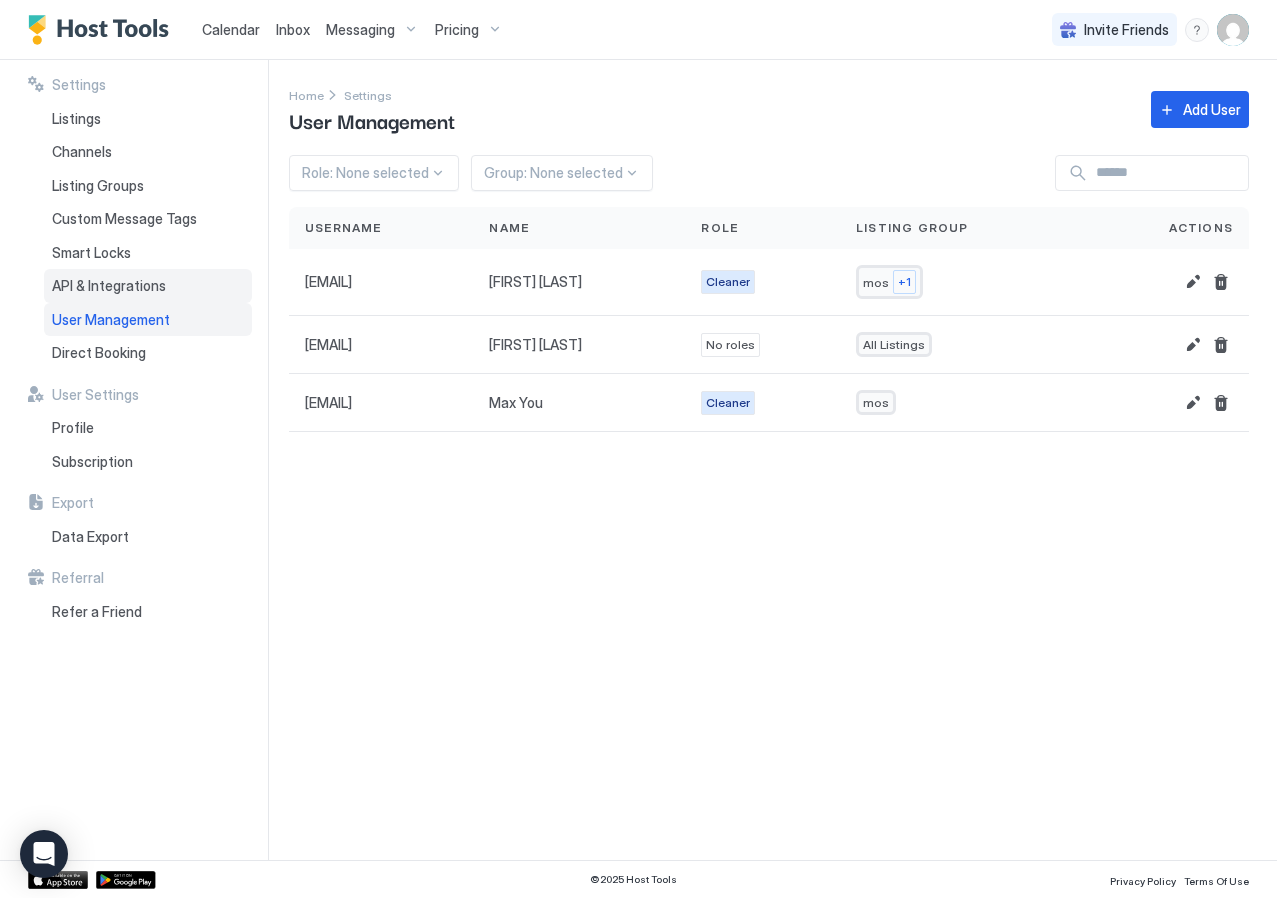click on "API & Integrations" at bounding box center (109, 286) 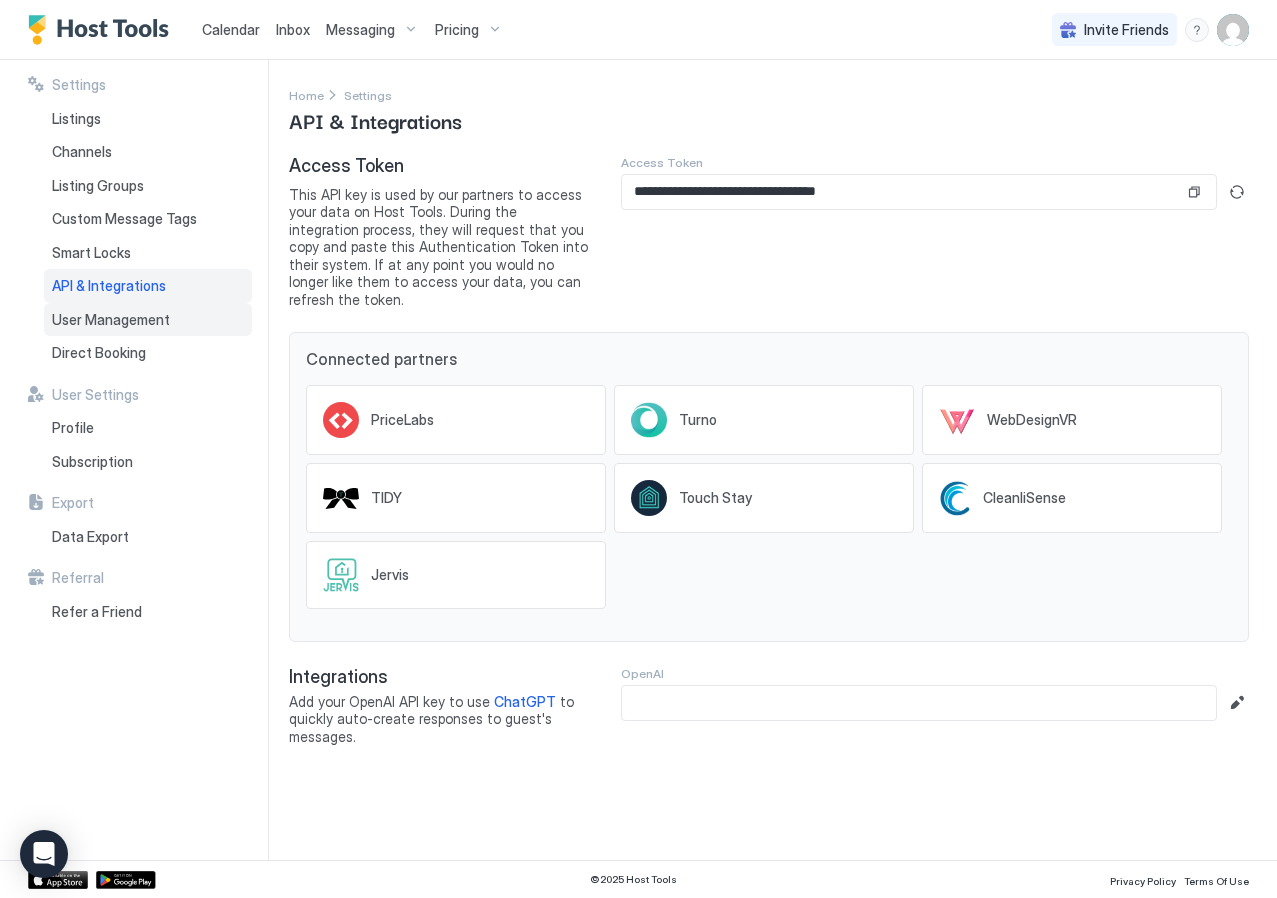 click on "User Management" at bounding box center (111, 320) 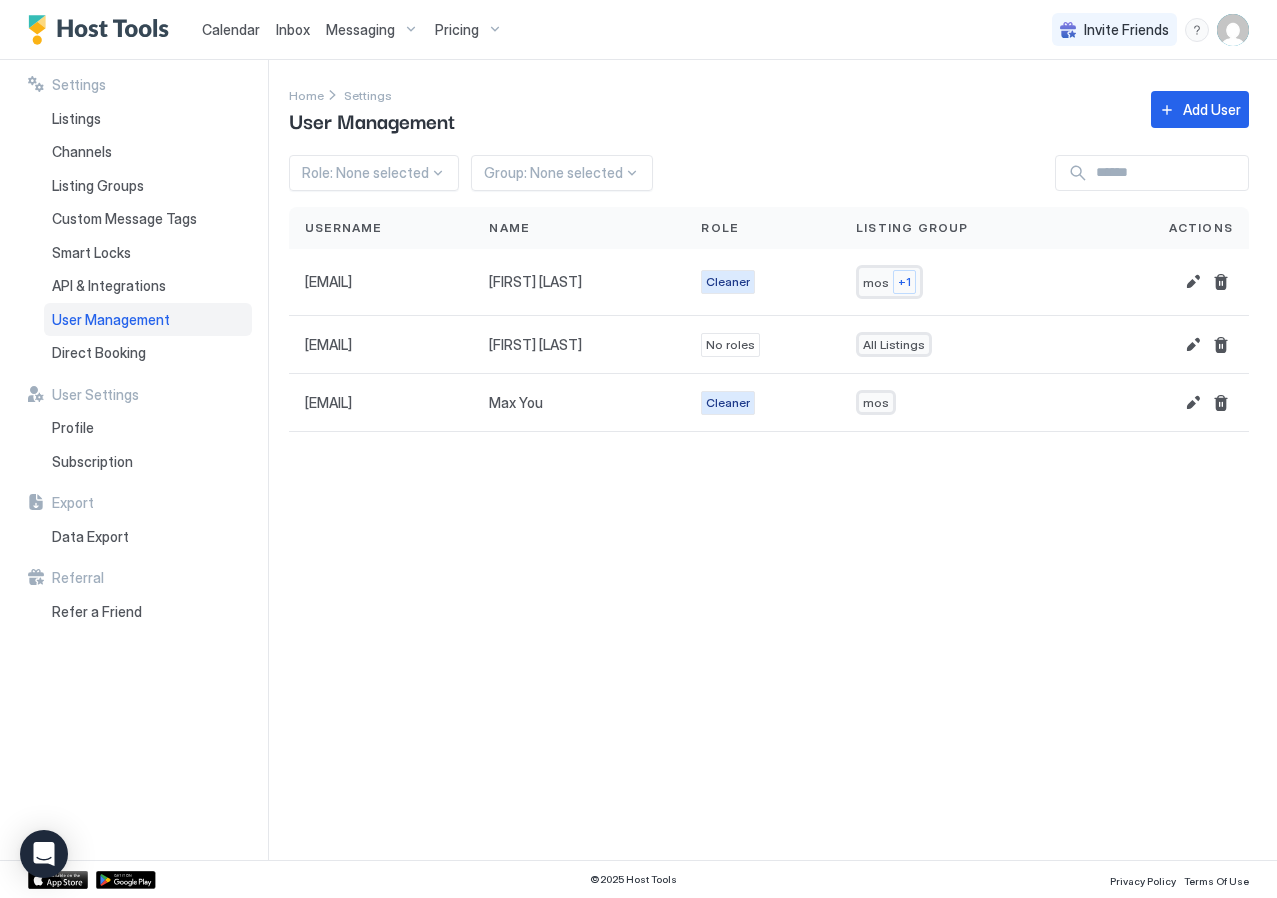 click on "Home Settings User Management Add User" at bounding box center (769, 109) 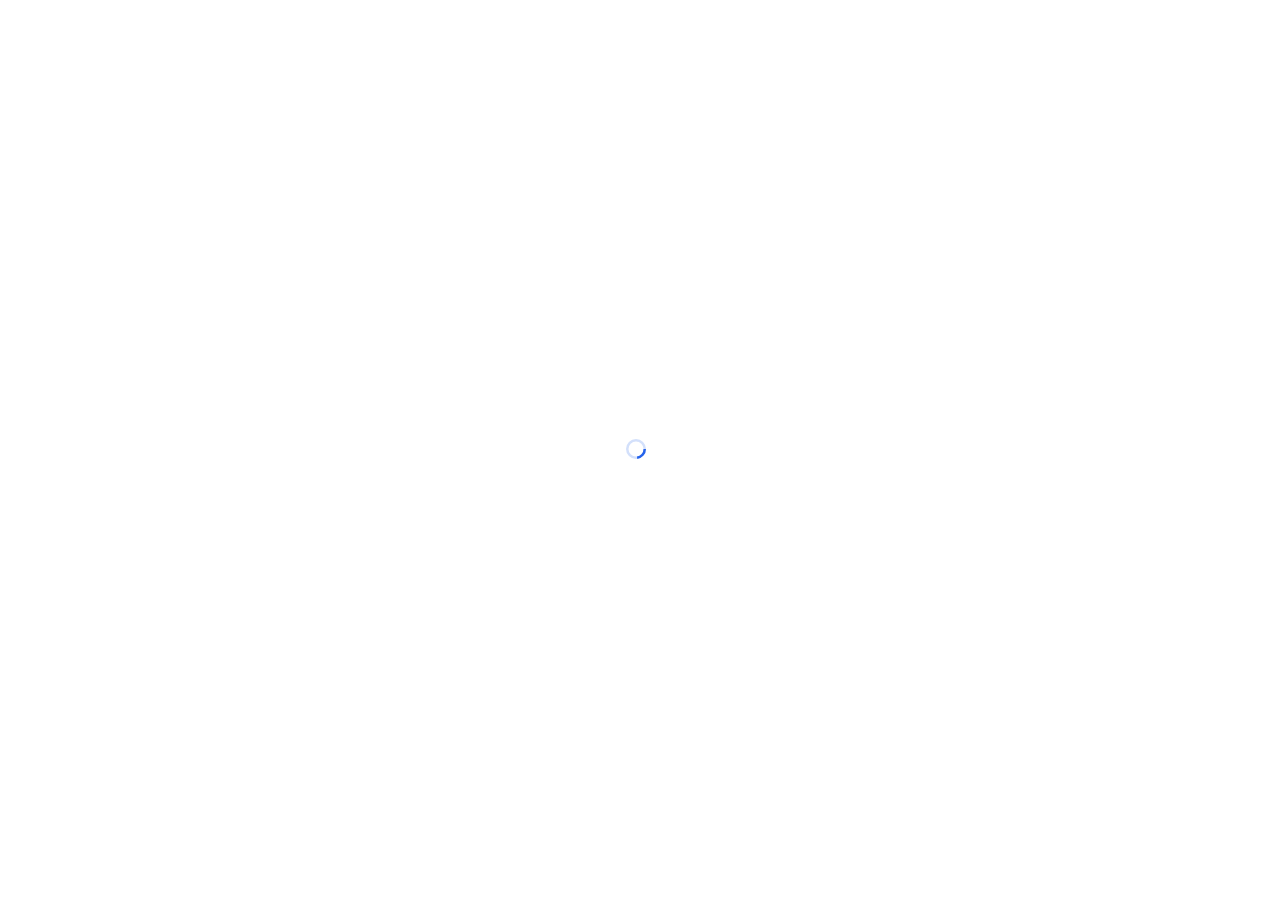 scroll, scrollTop: 0, scrollLeft: 0, axis: both 